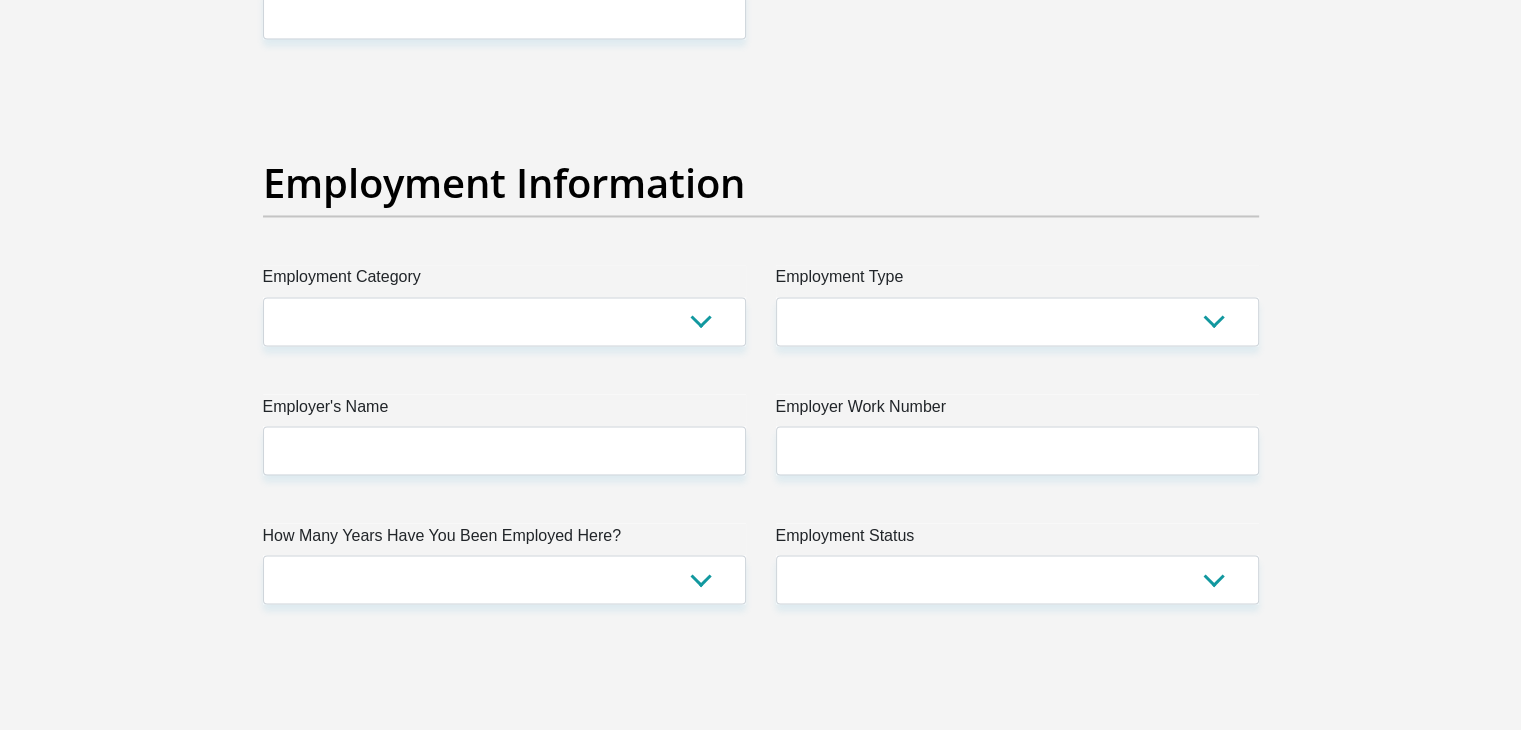 scroll, scrollTop: 3500, scrollLeft: 0, axis: vertical 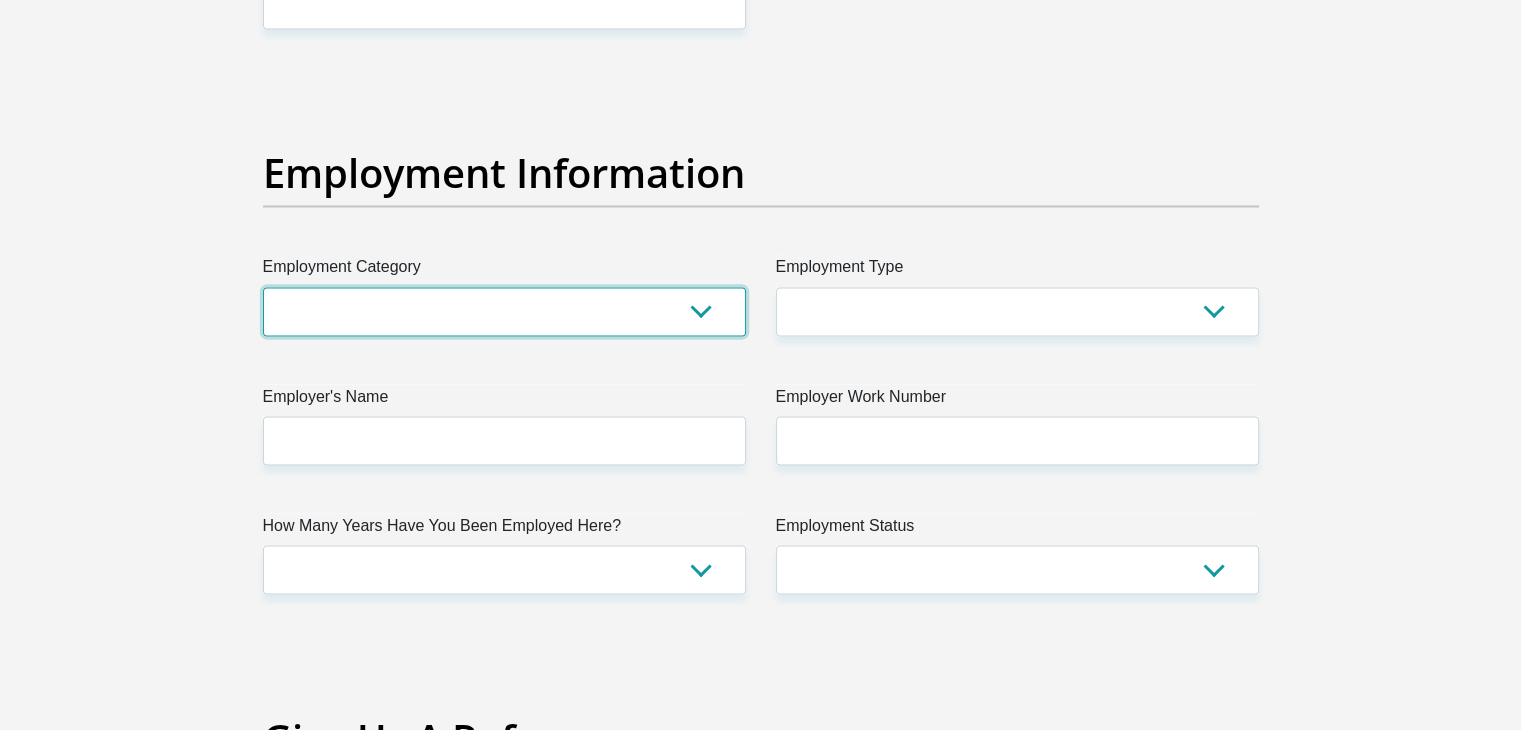 click on "AGRICULTURE
ALCOHOL & TOBACCO
CONSTRUCTION MATERIALS
METALLURGY
EQUIPMENT FOR RENEWABLE ENERGY
SPECIALIZED CONTRACTORS
CAR
GAMING (INCL. INTERNET
OTHER WHOLESALE
UNLICENSED PHARMACEUTICALS
CURRENCY EXCHANGE HOUSES
OTHER FINANCIAL INSTITUTIONS & INSURANCE
REAL ESTATE AGENTS
OIL & GAS
OTHER MATERIALS (E.G. IRON ORE)
PRECIOUS STONES & PRECIOUS METALS
POLITICAL ORGANIZATIONS
RELIGIOUS ORGANIZATIONS(NOT SECTS)
ACTI. HAVING BUSINESS DEAL WITH PUBLIC ADMINISTRATION
LAUNDROMATS" at bounding box center (504, 311) 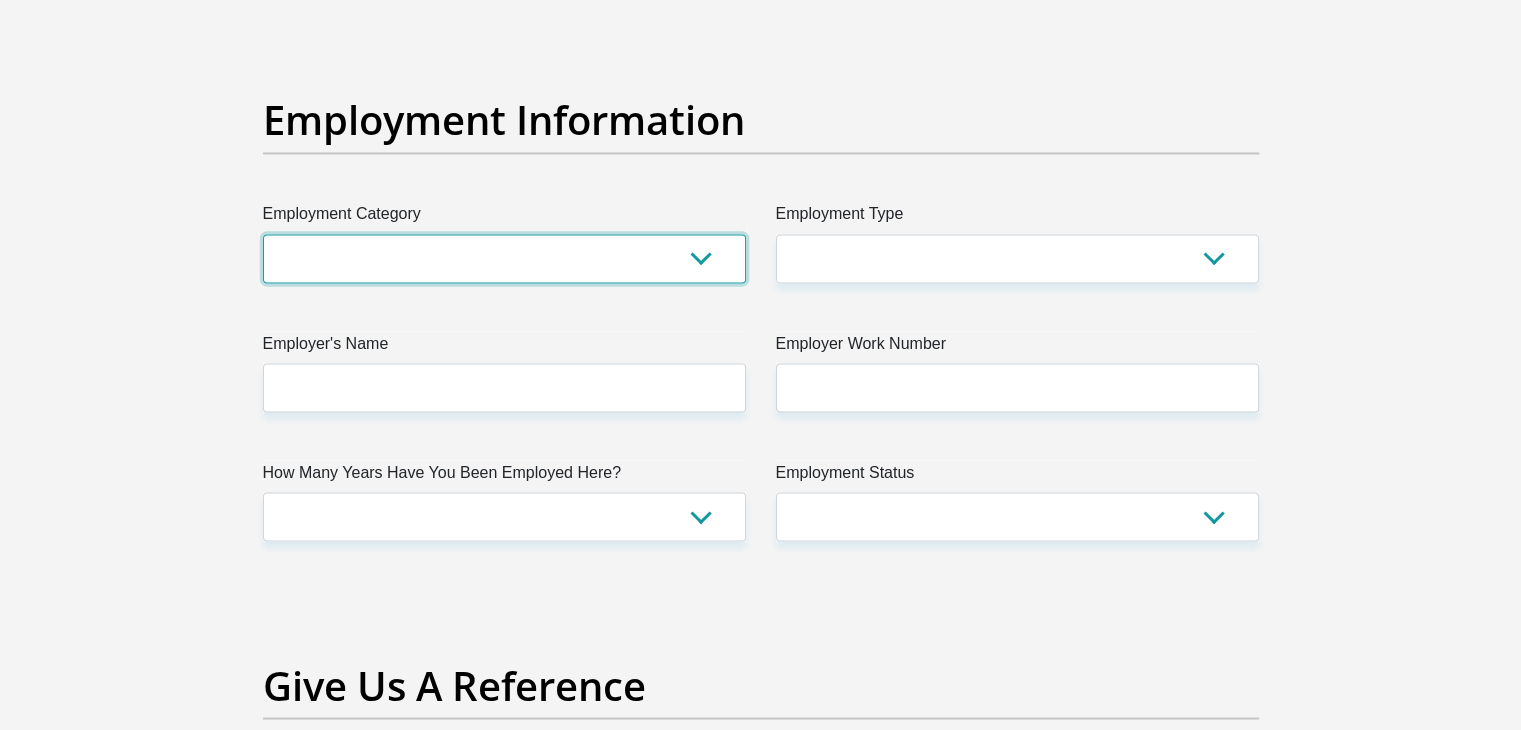scroll, scrollTop: 3600, scrollLeft: 0, axis: vertical 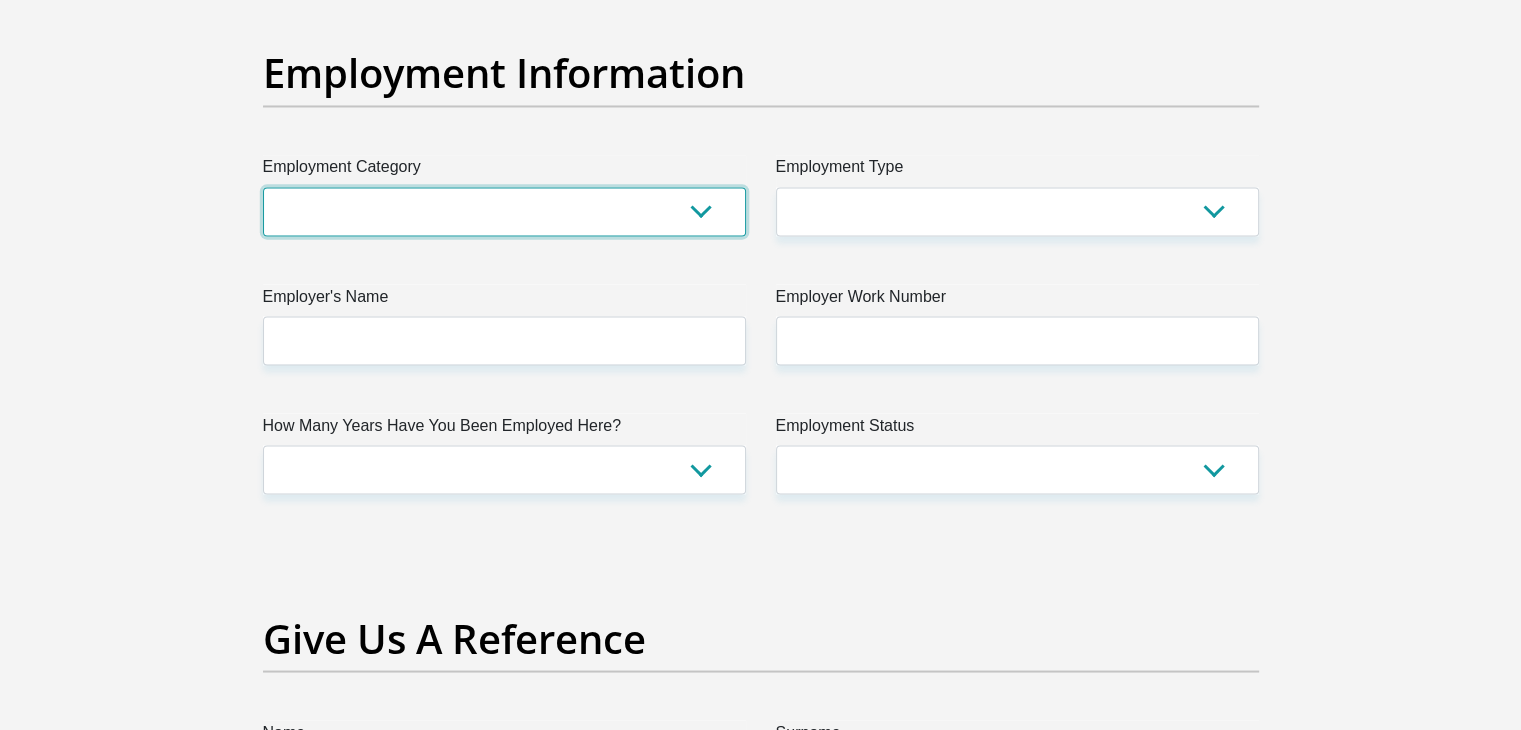click on "AGRICULTURE
ALCOHOL & TOBACCO
CONSTRUCTION MATERIALS
METALLURGY
EQUIPMENT FOR RENEWABLE ENERGY
SPECIALIZED CONTRACTORS
CAR
GAMING (INCL. INTERNET
OTHER WHOLESALE
UNLICENSED PHARMACEUTICALS
CURRENCY EXCHANGE HOUSES
OTHER FINANCIAL INSTITUTIONS & INSURANCE
REAL ESTATE AGENTS
OIL & GAS
OTHER MATERIALS (E.G. IRON ORE)
PRECIOUS STONES & PRECIOUS METALS
POLITICAL ORGANIZATIONS
RELIGIOUS ORGANIZATIONS(NOT SECTS)
ACTI. HAVING BUSINESS DEAL WITH PUBLIC ADMINISTRATION
LAUNDROMATS" at bounding box center (504, 211) 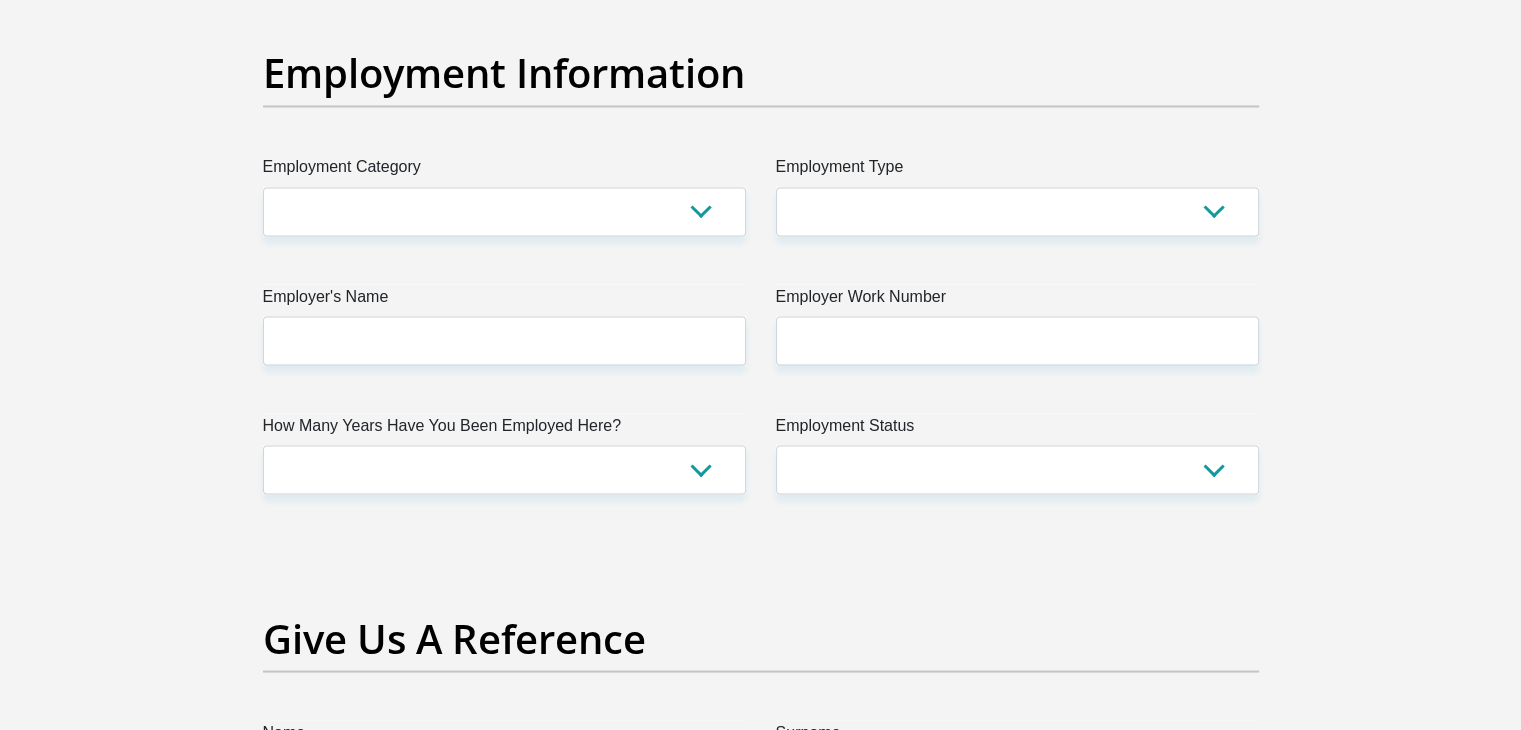 click on "Personal Details
Title
Mr
Ms
Mrs
Dr
Other
First Name
Surname
ID Number
Please input valid ID number
Race
Black
Coloured
Indian
White
Other
Contact Number
Please input valid contact number
Nationality
Angola" at bounding box center [760, -27] 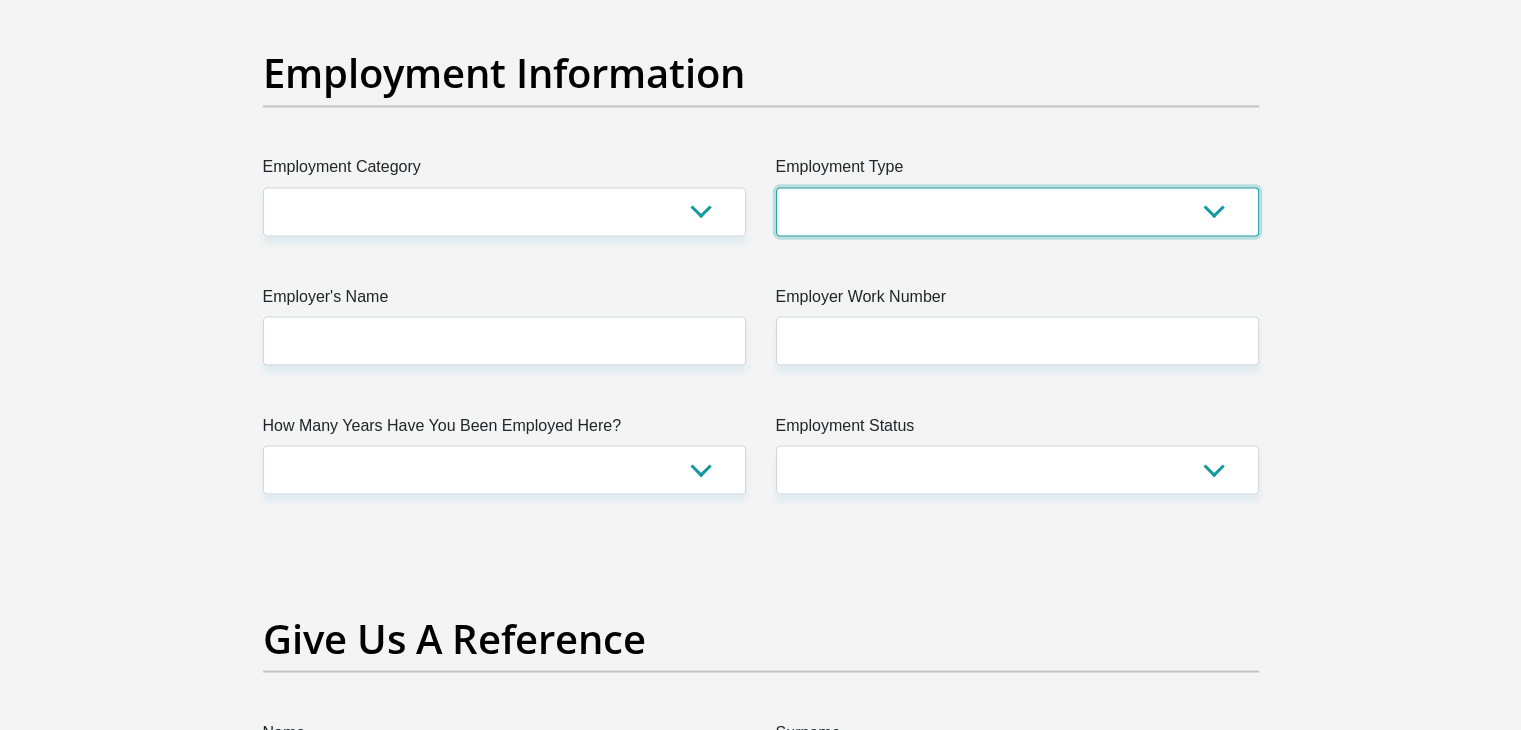 click on "College/Lecturer
Craft Seller
Creative
Driver
Executive
Farmer
Forces - Non Commissioned
Forces - Officer
Hawker
Housewife
Labourer
Licenced Professional
Manager
Miner
Non Licenced Professional
Office Staff/Clerk
Outside Worker
Pensioner
Permanent Teacher
Production/Manufacturing
Sales
Self-Employed
Semi-Professional Worker
Service Industry  Social Worker  Student" at bounding box center (1017, 211) 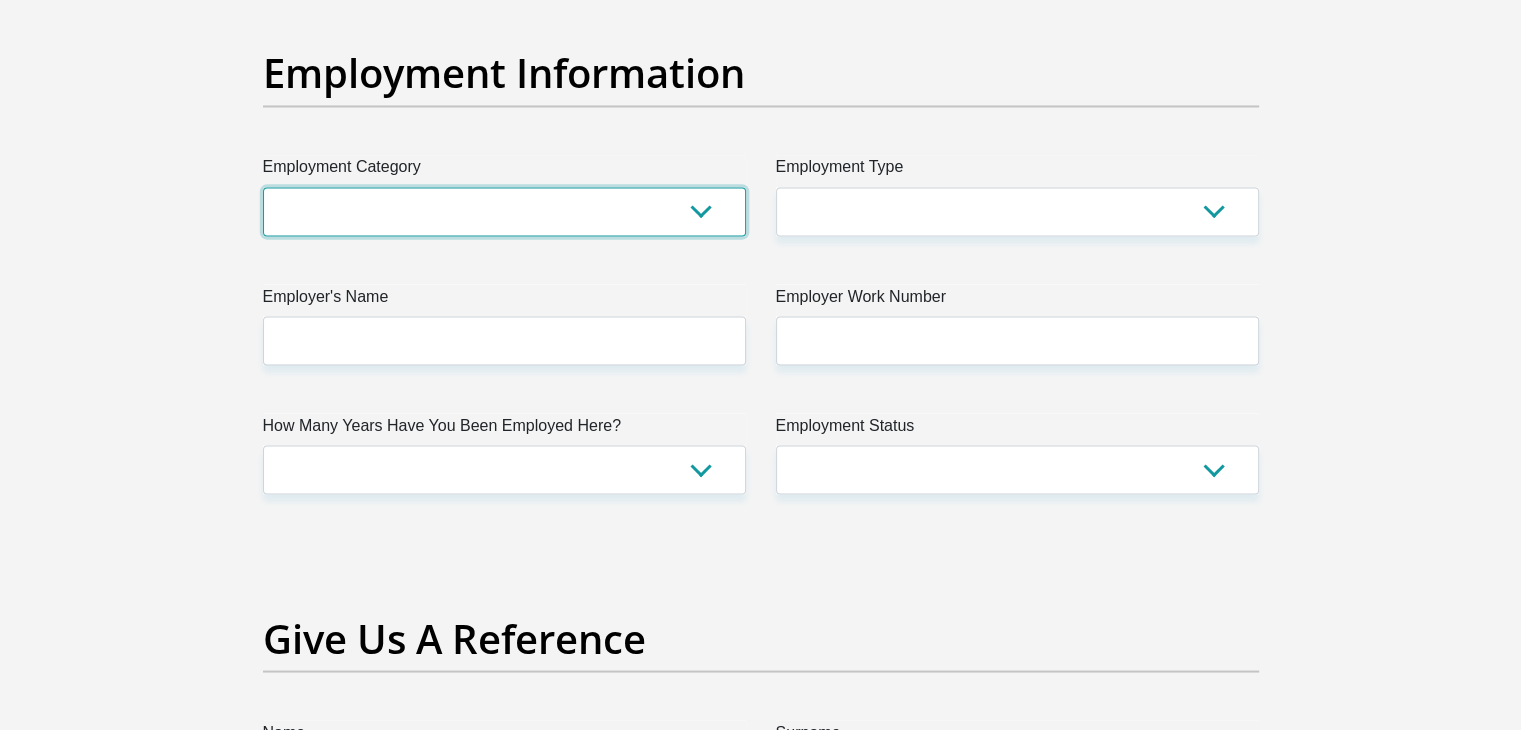 click on "AGRICULTURE
ALCOHOL & TOBACCO
CONSTRUCTION MATERIALS
METALLURGY
EQUIPMENT FOR RENEWABLE ENERGY
SPECIALIZED CONTRACTORS
CAR
GAMING (INCL. INTERNET
OTHER WHOLESALE
UNLICENSED PHARMACEUTICALS
CURRENCY EXCHANGE HOUSES
OTHER FINANCIAL INSTITUTIONS & INSURANCE
REAL ESTATE AGENTS
OIL & GAS
OTHER MATERIALS (E.G. IRON ORE)
PRECIOUS STONES & PRECIOUS METALS
POLITICAL ORGANIZATIONS
RELIGIOUS ORGANIZATIONS(NOT SECTS)
ACTI. HAVING BUSINESS DEAL WITH PUBLIC ADMINISTRATION
LAUNDROMATS" at bounding box center (504, 211) 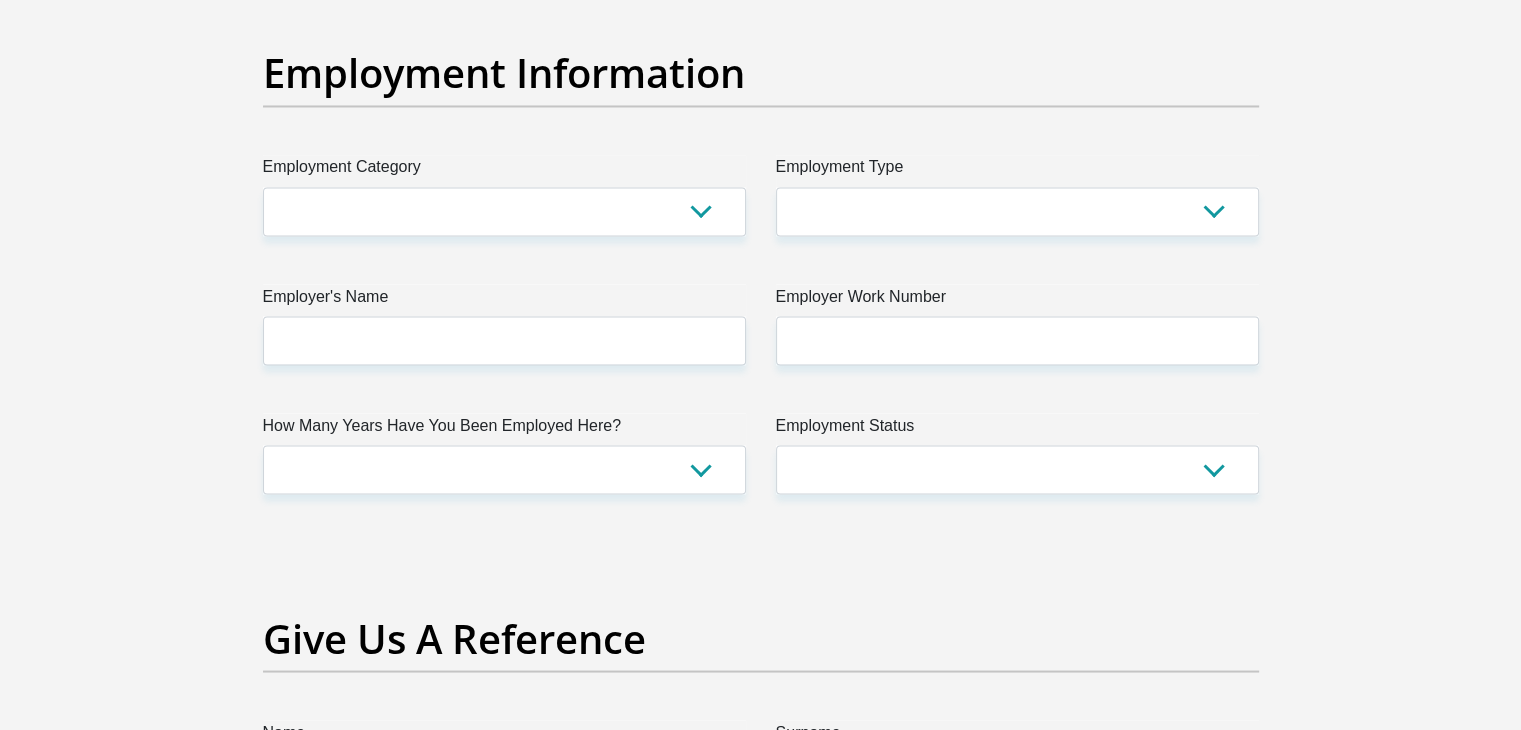 drag, startPoint x: 100, startPoint y: 348, endPoint x: 110, endPoint y: 357, distance: 13.453624 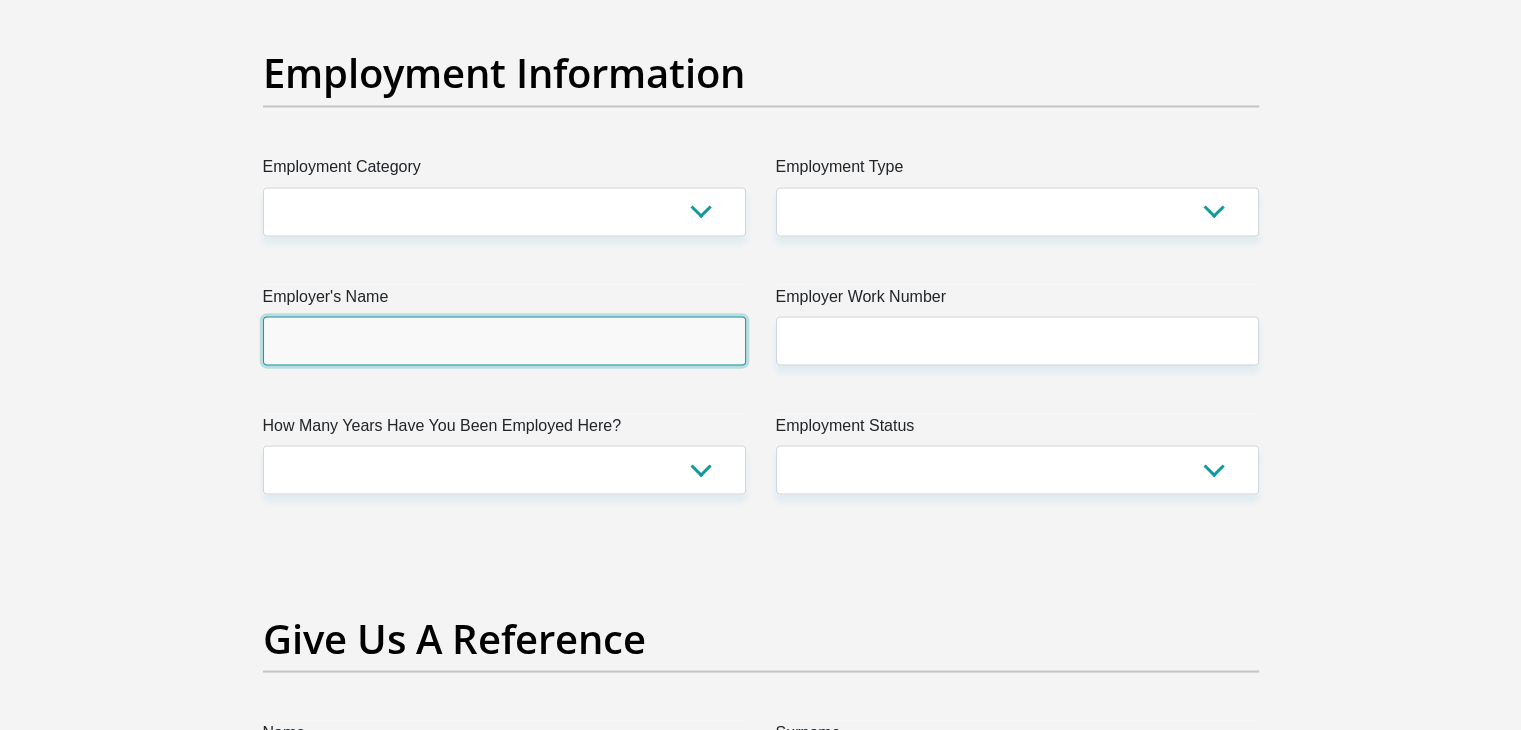 click on "Employer's Name" at bounding box center (504, 340) 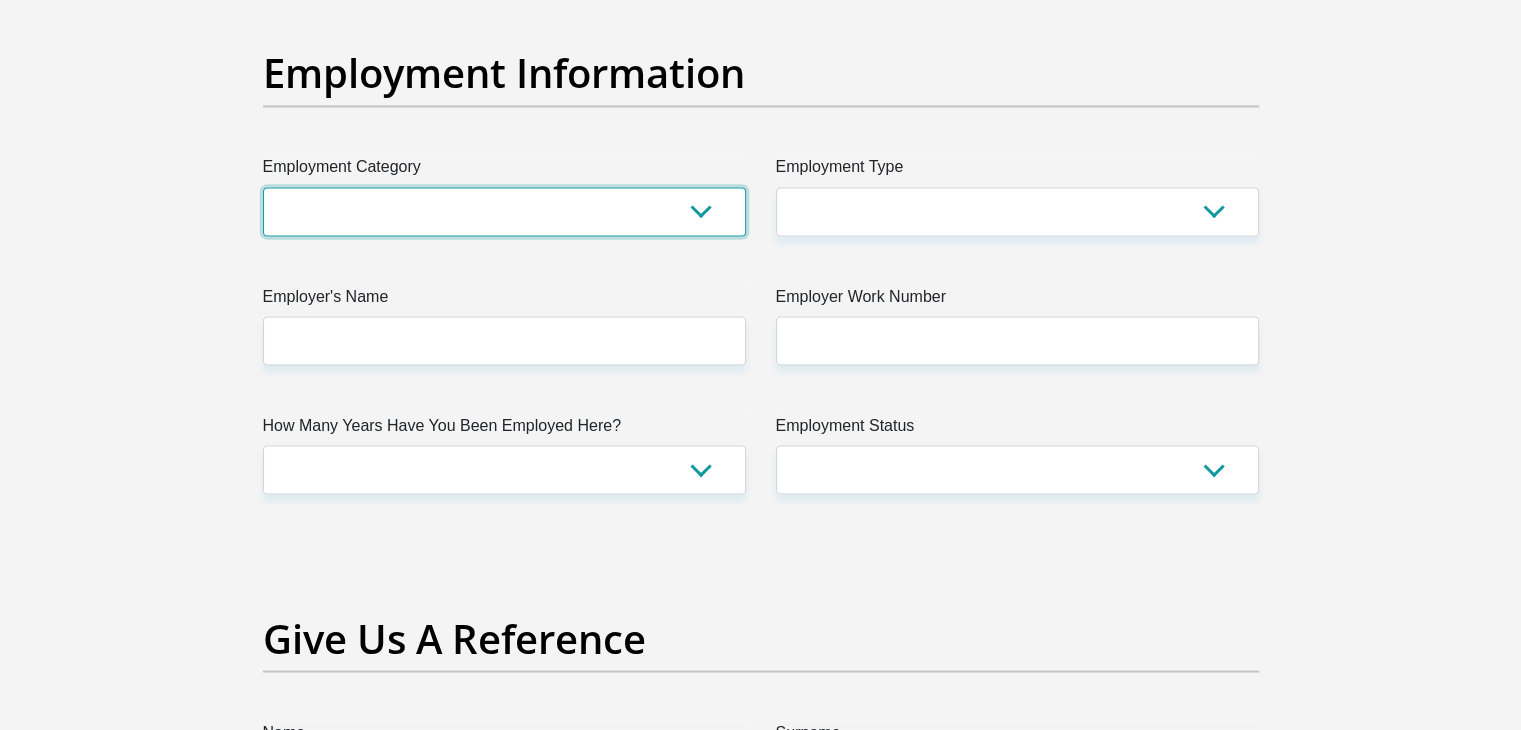 click on "AGRICULTURE
ALCOHOL & TOBACCO
CONSTRUCTION MATERIALS
METALLURGY
EQUIPMENT FOR RENEWABLE ENERGY
SPECIALIZED CONTRACTORS
CAR
GAMING (INCL. INTERNET
OTHER WHOLESALE
UNLICENSED PHARMACEUTICALS
CURRENCY EXCHANGE HOUSES
OTHER FINANCIAL INSTITUTIONS & INSURANCE
REAL ESTATE AGENTS
OIL & GAS
OTHER MATERIALS (E.G. IRON ORE)
PRECIOUS STONES & PRECIOUS METALS
POLITICAL ORGANIZATIONS
RELIGIOUS ORGANIZATIONS(NOT SECTS)
ACTI. HAVING BUSINESS DEAL WITH PUBLIC ADMINISTRATION
LAUNDROMATS" at bounding box center (504, 211) 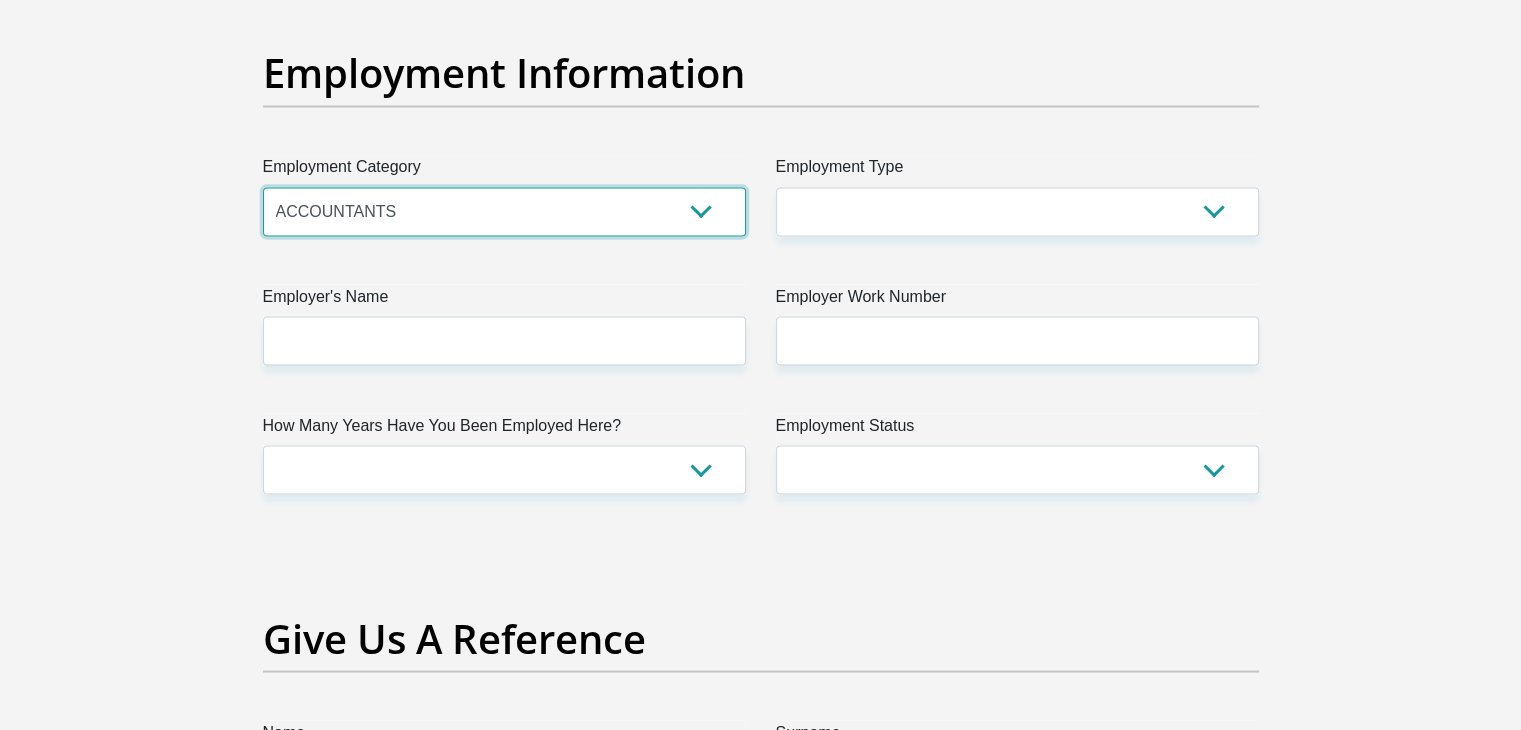 click on "AGRICULTURE
ALCOHOL & TOBACCO
CONSTRUCTION MATERIALS
METALLURGY
EQUIPMENT FOR RENEWABLE ENERGY
SPECIALIZED CONTRACTORS
CAR
GAMING (INCL. INTERNET
OTHER WHOLESALE
UNLICENSED PHARMACEUTICALS
CURRENCY EXCHANGE HOUSES
OTHER FINANCIAL INSTITUTIONS & INSURANCE
REAL ESTATE AGENTS
OIL & GAS
OTHER MATERIALS (E.G. IRON ORE)
PRECIOUS STONES & PRECIOUS METALS
POLITICAL ORGANIZATIONS
RELIGIOUS ORGANIZATIONS(NOT SECTS)
ACTI. HAVING BUSINESS DEAL WITH PUBLIC ADMINISTRATION
LAUNDROMATS" at bounding box center [504, 211] 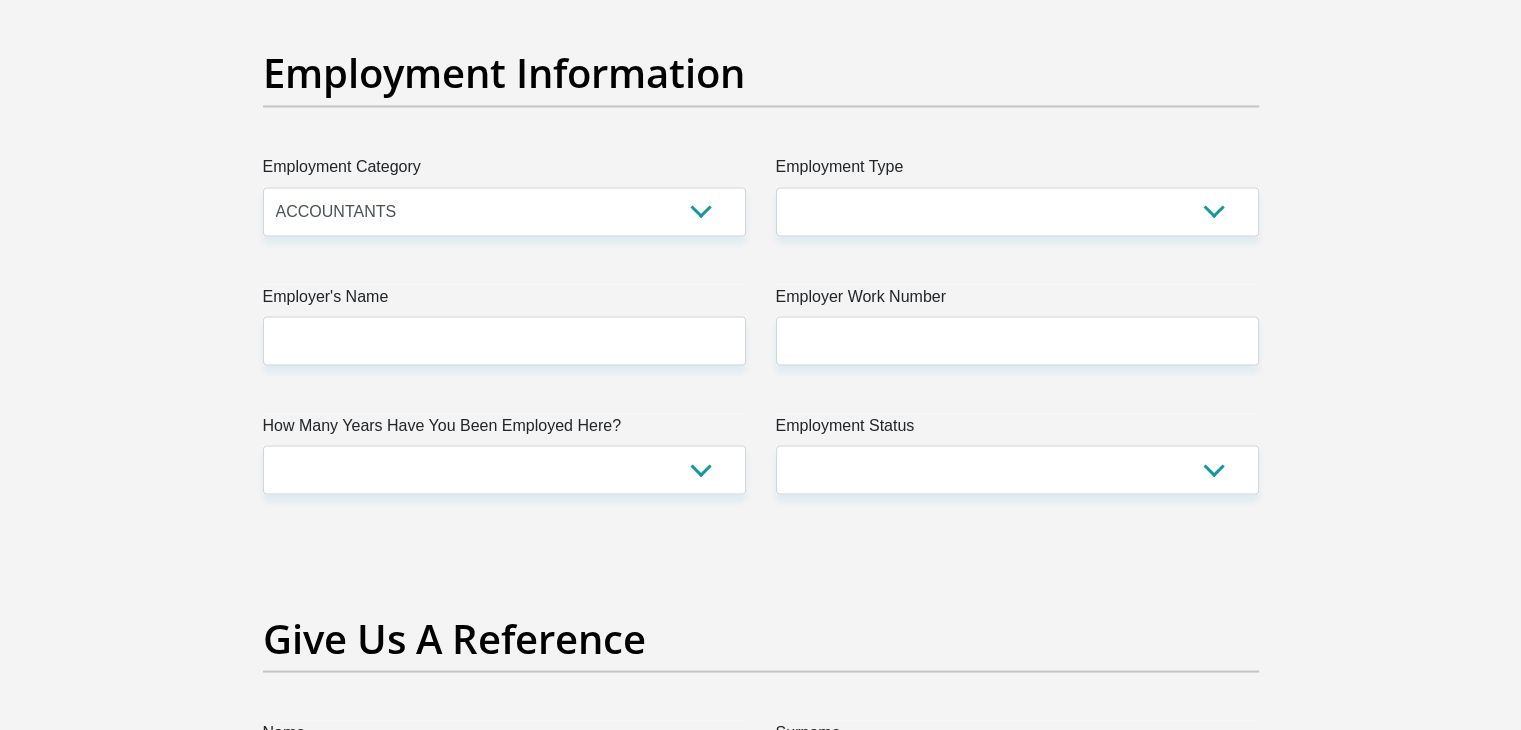 drag, startPoint x: 388, startPoint y: 232, endPoint x: 418, endPoint y: 591, distance: 360.2513 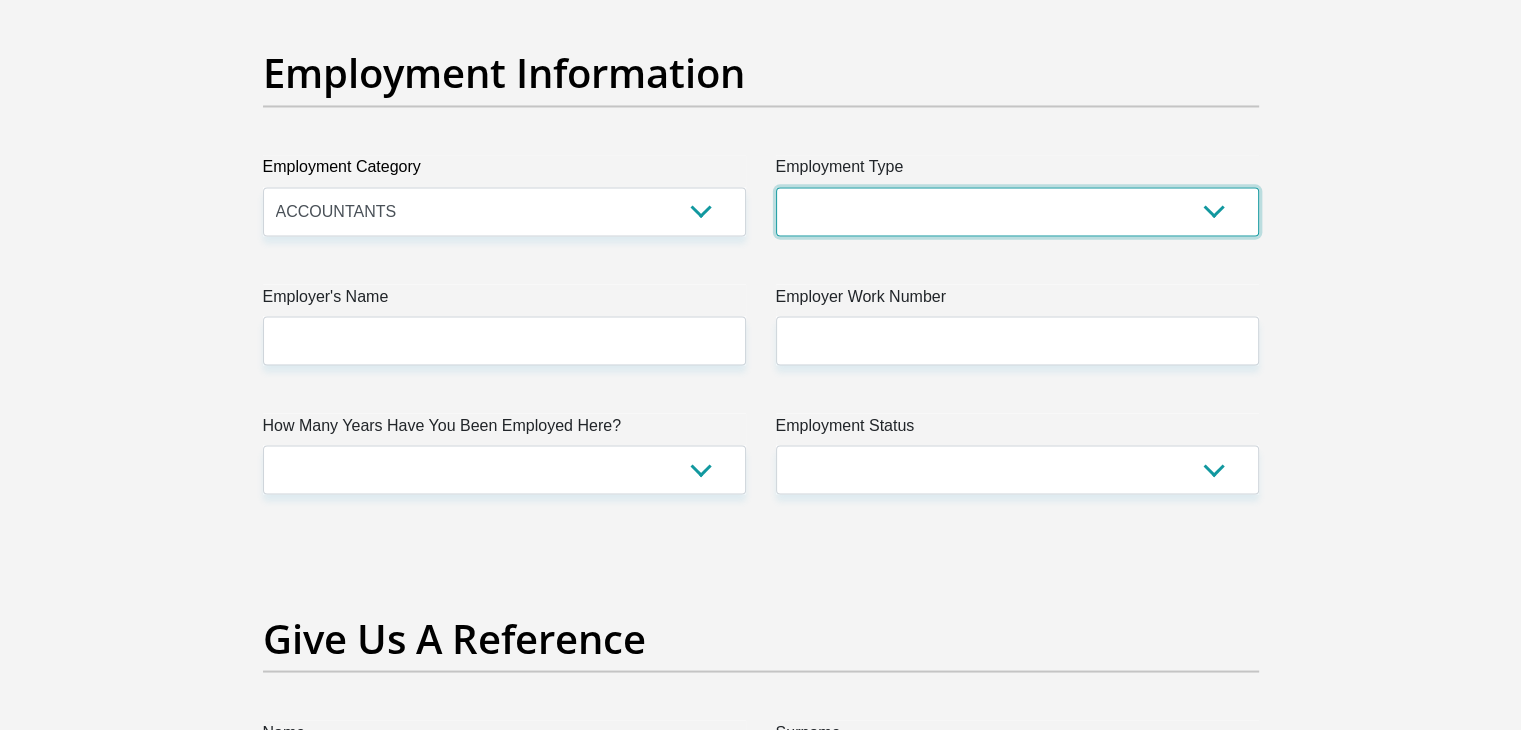 click on "College/Lecturer
Craft Seller
Creative
Driver
Executive
Farmer
Forces - Non Commissioned
Forces - Officer
Hawker
Housewife
Labourer
Licenced Professional
Manager
Miner
Non Licenced Professional
Office Staff/Clerk
Outside Worker
Pensioner
Permanent Teacher
Production/Manufacturing
Sales
Self-Employed
Semi-Professional Worker
Service Industry  Social Worker  Student" at bounding box center (1017, 211) 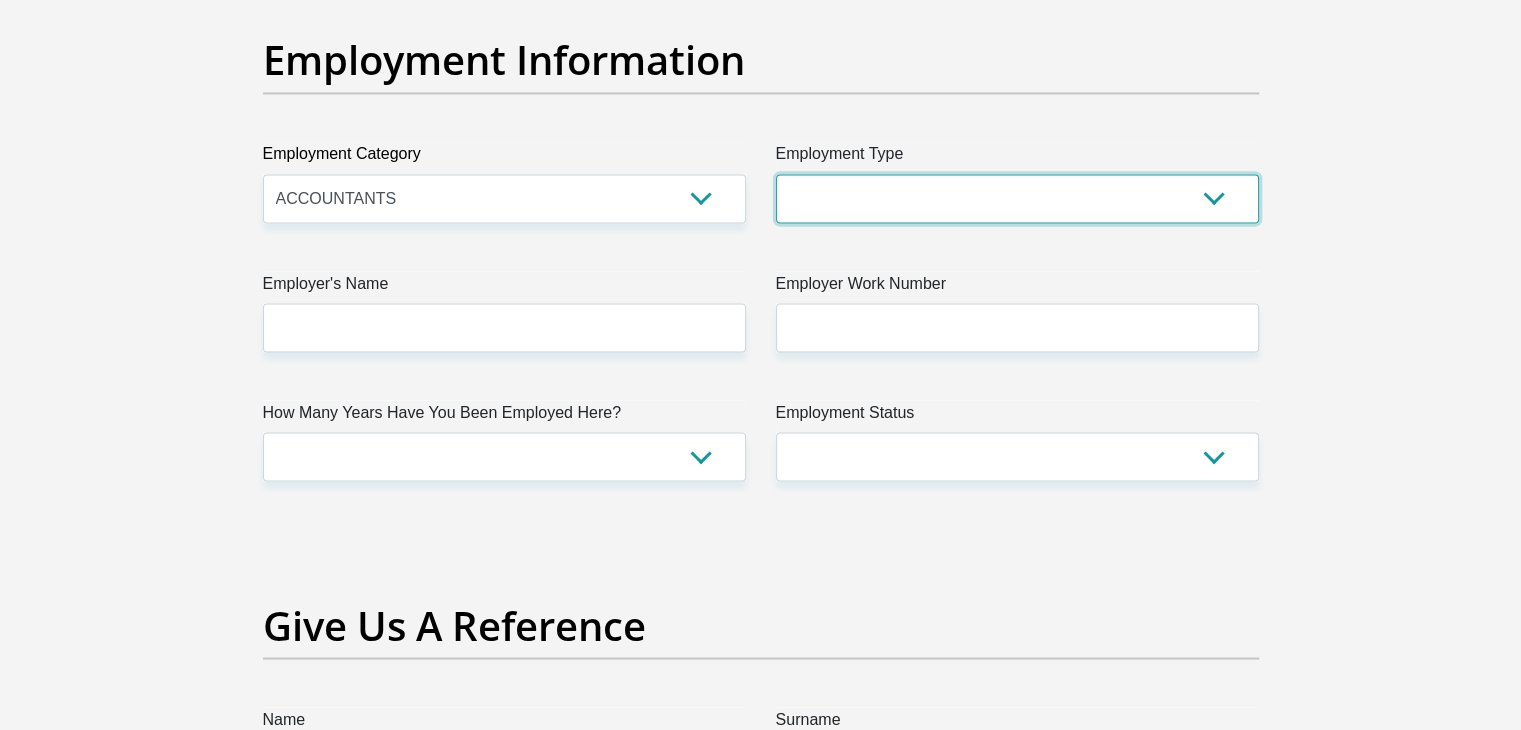 scroll, scrollTop: 3700, scrollLeft: 0, axis: vertical 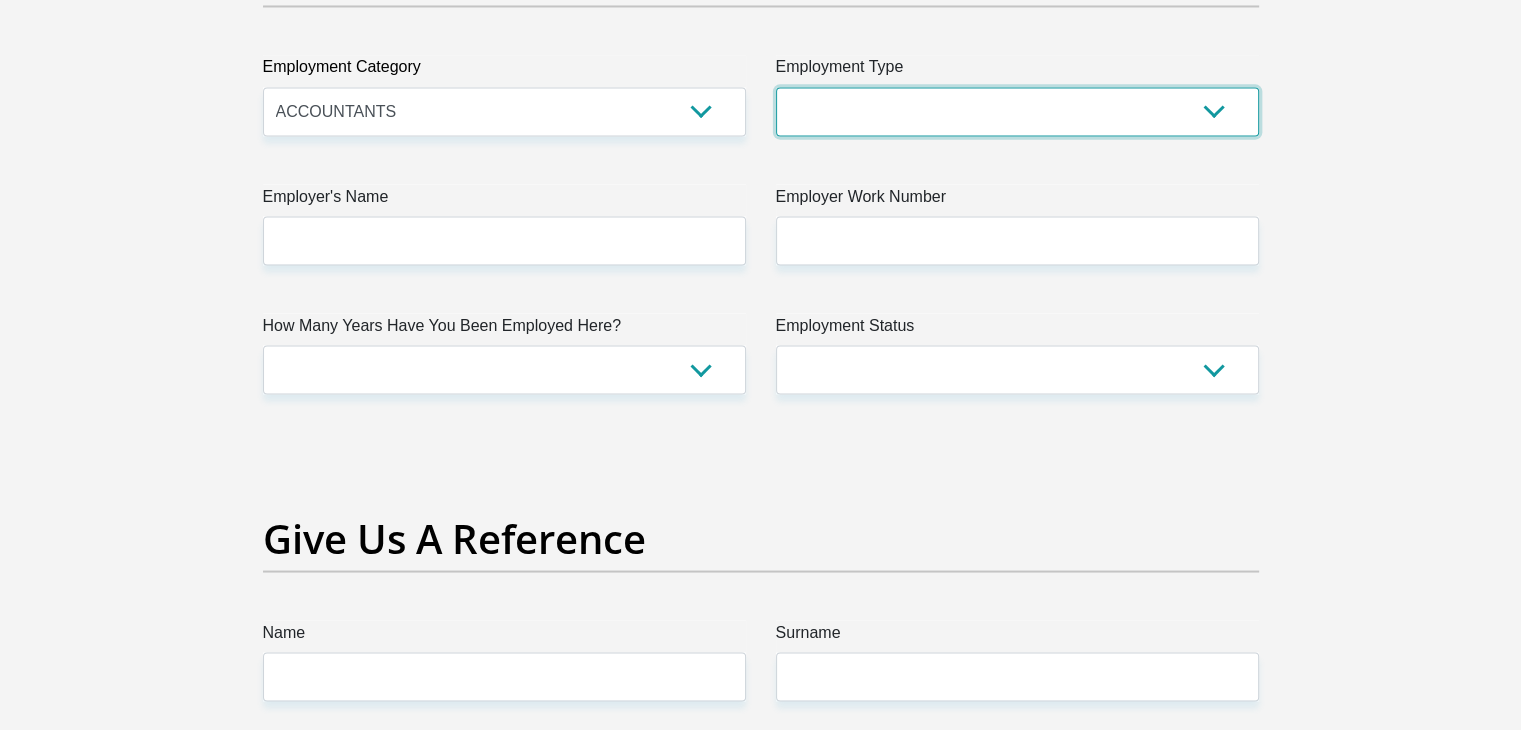 click on "College/Lecturer
Craft Seller
Creative
Driver
Executive
Farmer
Forces - Non Commissioned
Forces - Officer
Hawker
Housewife
Labourer
Licenced Professional
Manager
Miner
Non Licenced Professional
Office Staff/Clerk
Outside Worker
Pensioner
Permanent Teacher
Production/Manufacturing
Sales
Self-Employed
Semi-Professional Worker
Service Industry  Social Worker  Student" at bounding box center [1017, 111] 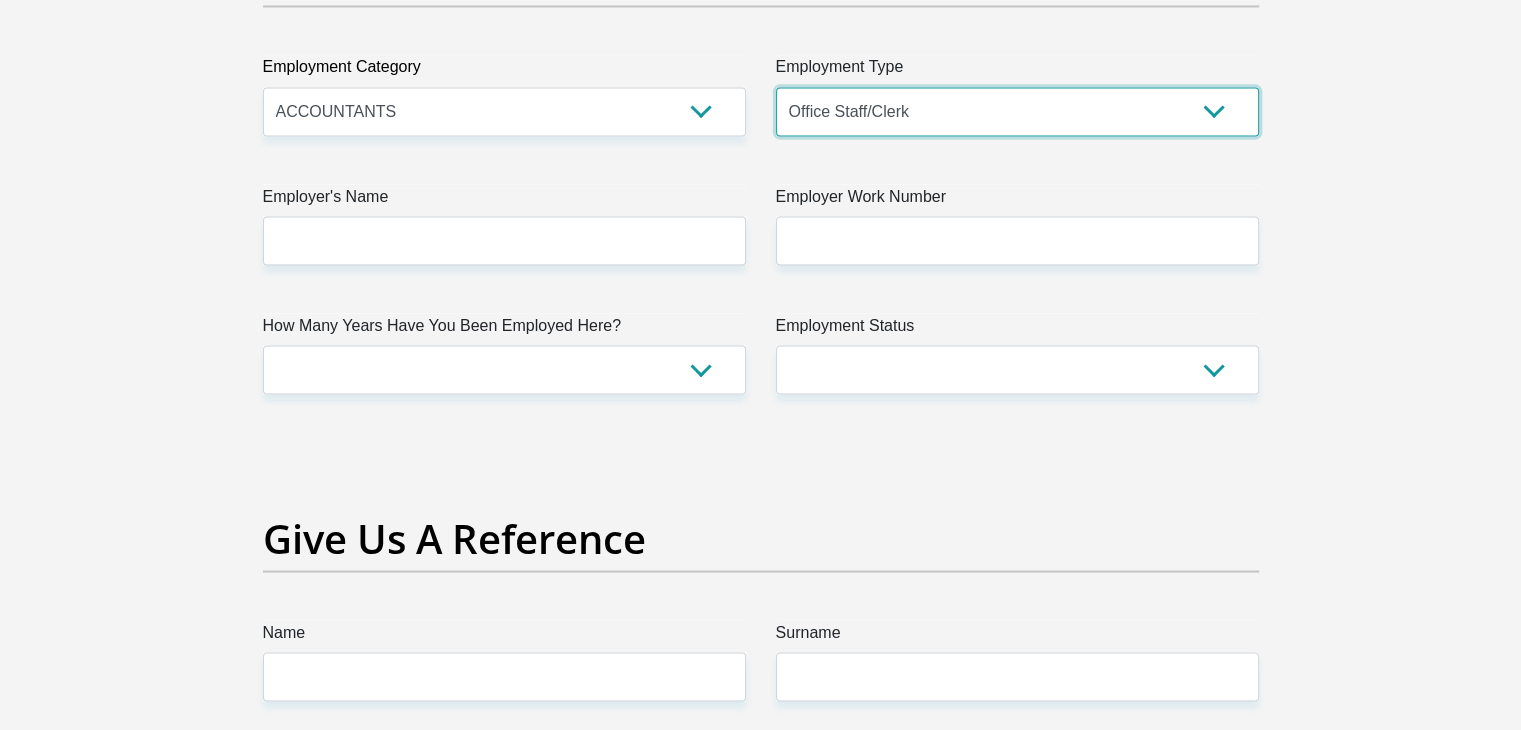 click on "College/Lecturer
Craft Seller
Creative
Driver
Executive
Farmer
Forces - Non Commissioned
Forces - Officer
Hawker
Housewife
Labourer
Licenced Professional
Manager
Miner
Non Licenced Professional
Office Staff/Clerk
Outside Worker
Pensioner
Permanent Teacher
Production/Manufacturing
Sales
Self-Employed
Semi-Professional Worker
Service Industry  Social Worker  Student" at bounding box center (1017, 111) 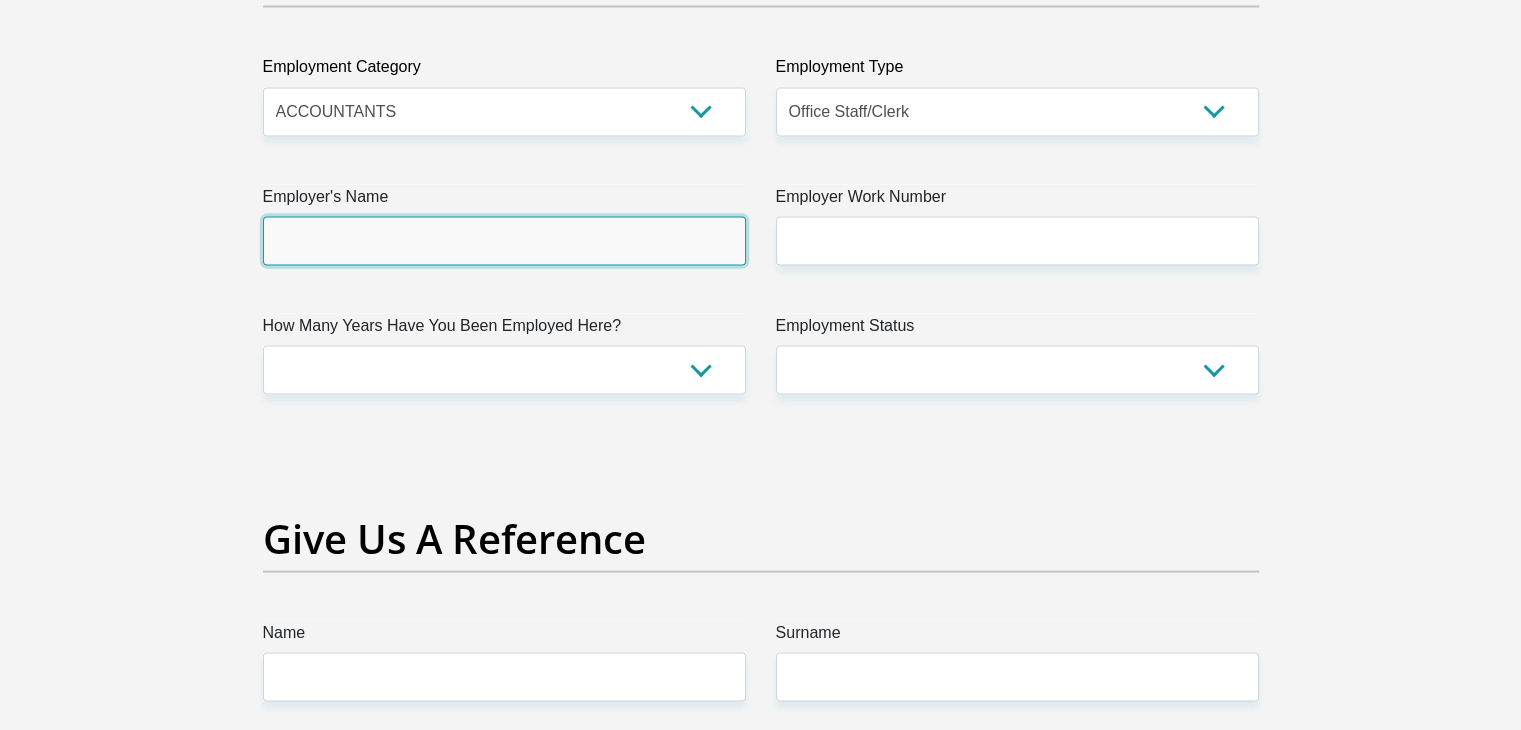 click on "Employer's Name" at bounding box center (504, 240) 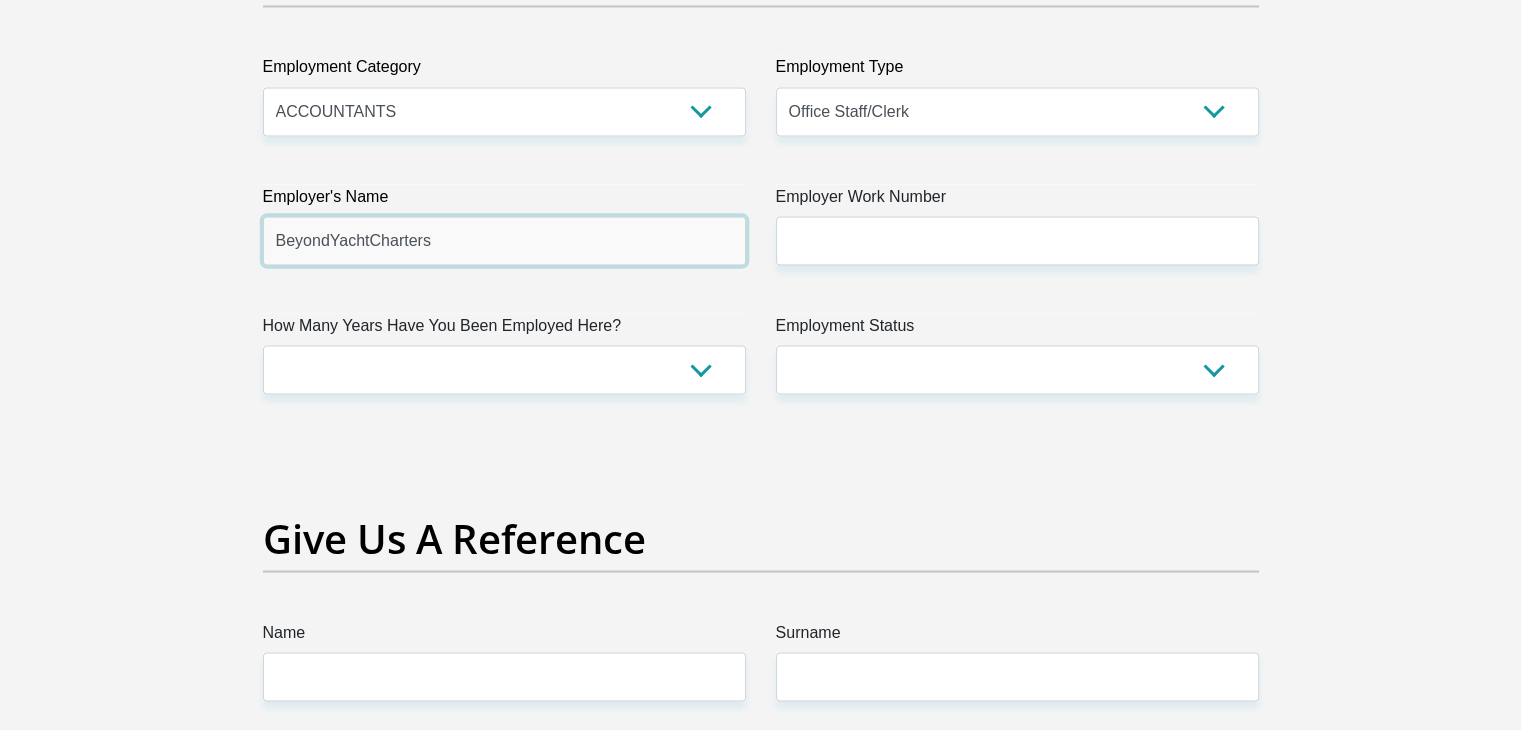 type on "BeyondYachtCharters" 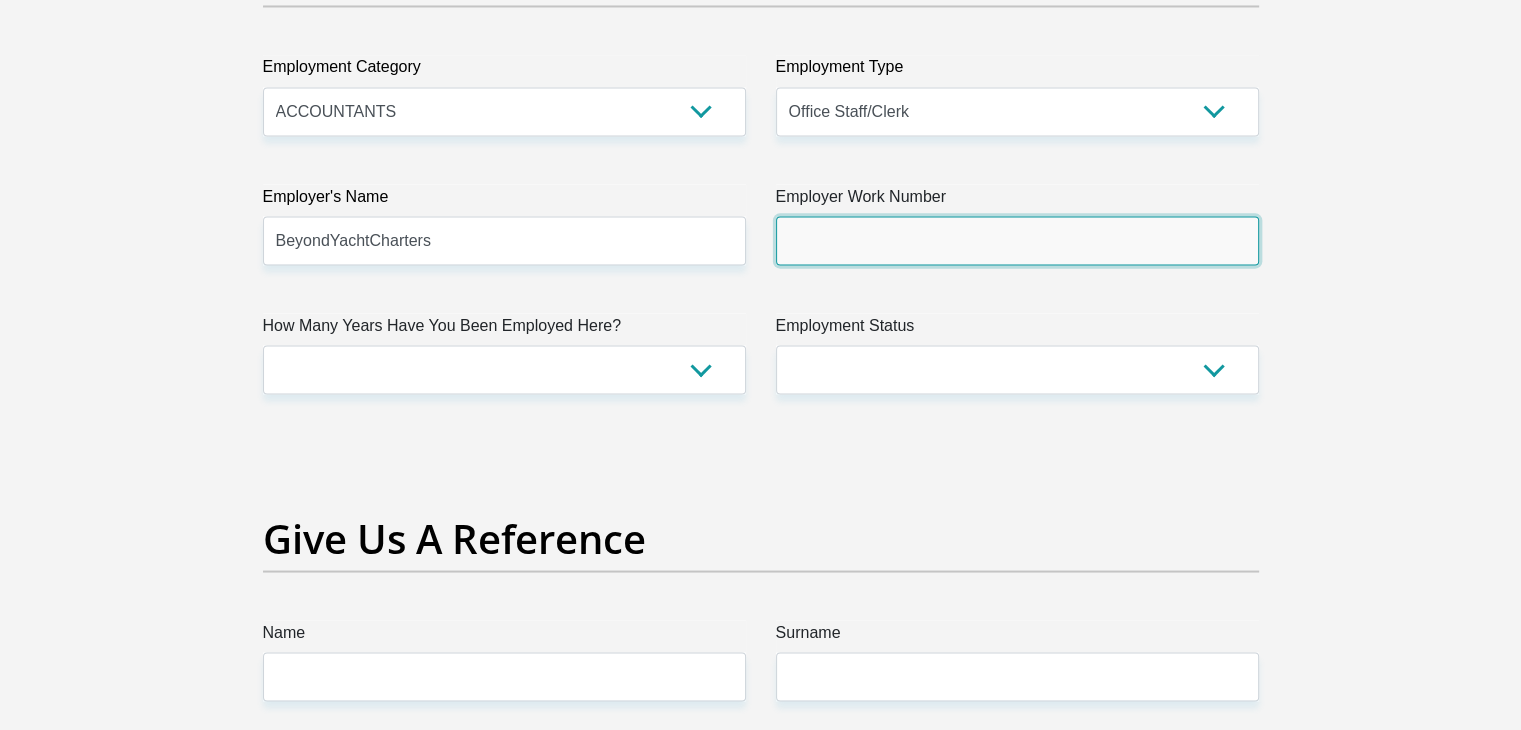 click on "Employer Work Number" at bounding box center (1017, 240) 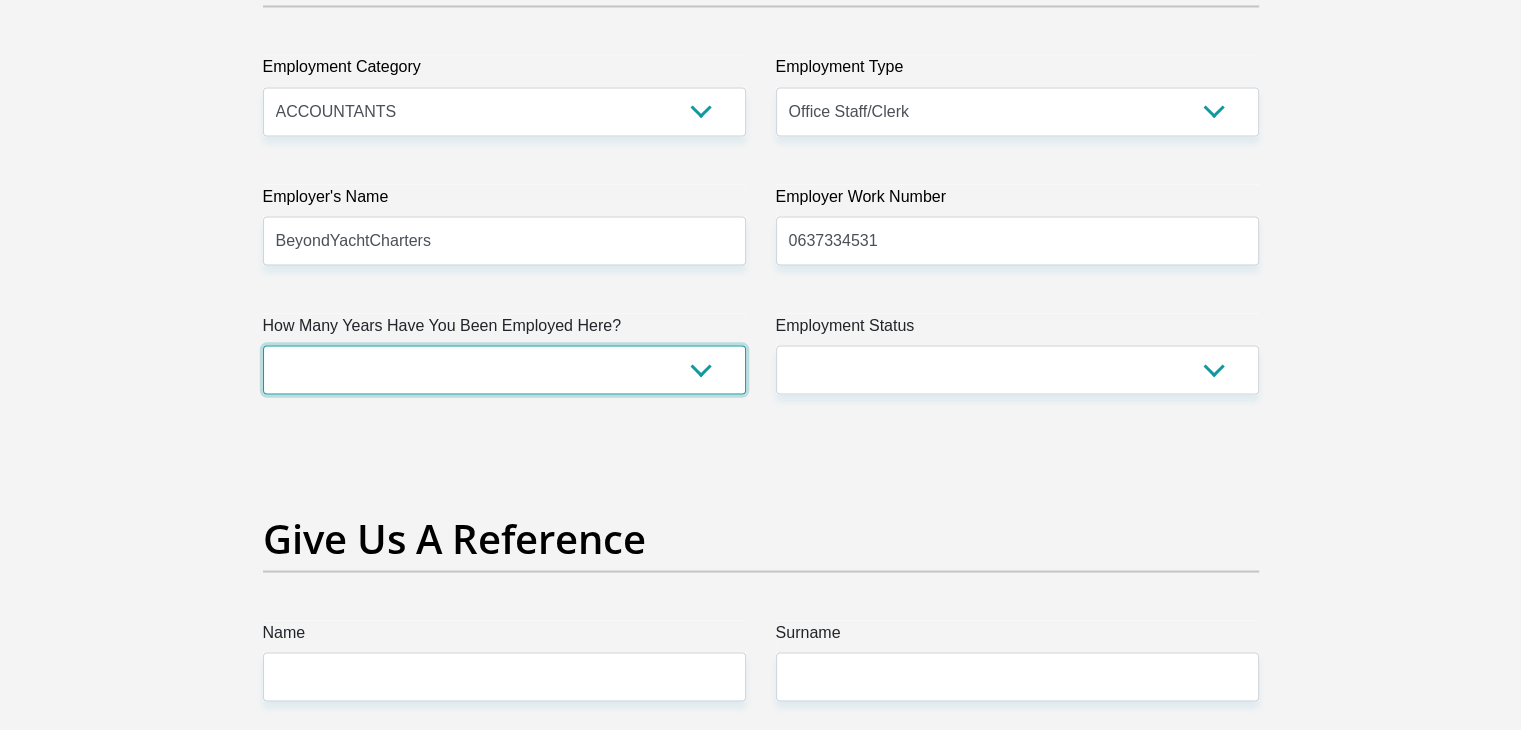 click on "less than 1 year
1-3 years
3-5 years
5+ years" at bounding box center [504, 369] 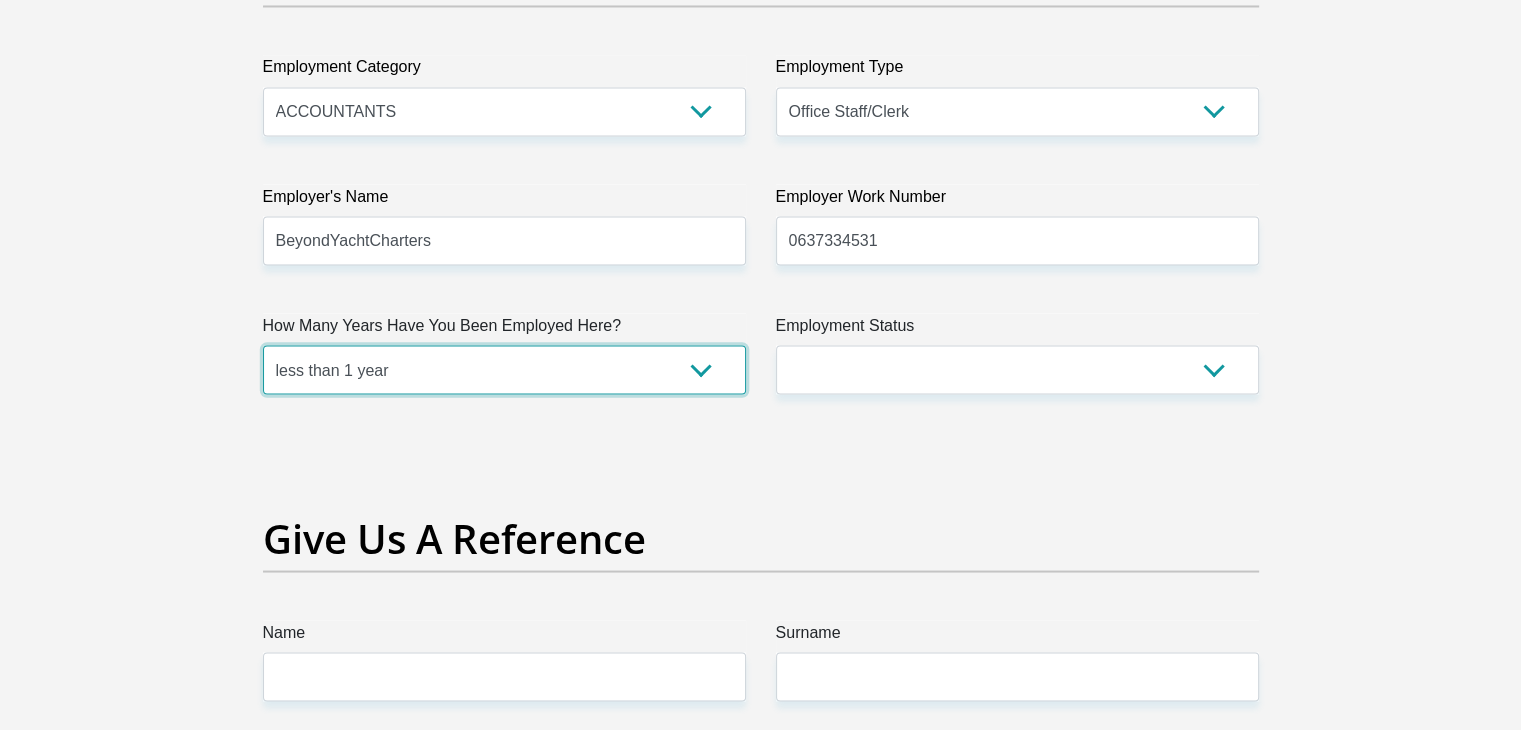 click on "less than 1 year
1-3 years
3-5 years
5+ years" at bounding box center (504, 369) 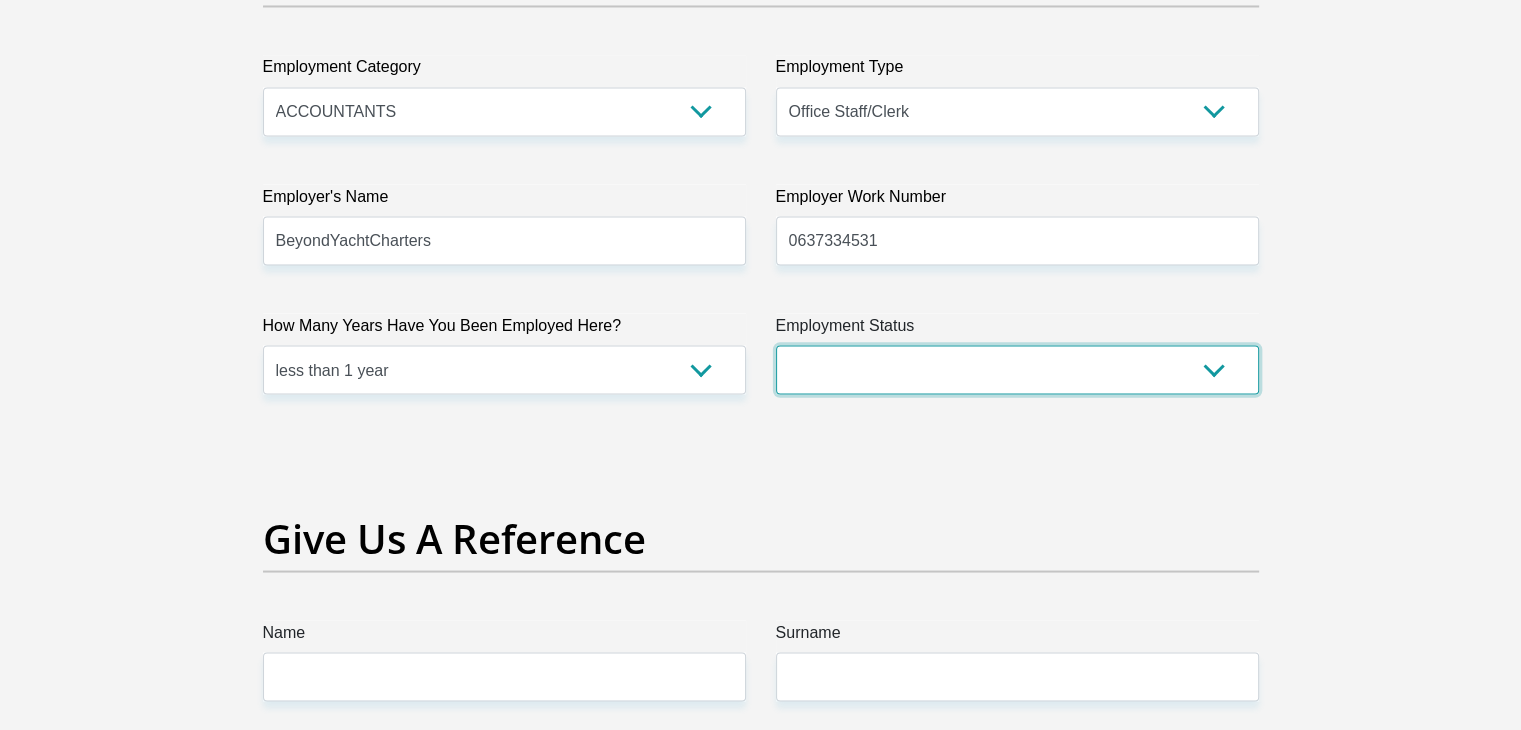 click on "Permanent/Full-time
Part-time/Casual
Contract Worker
Self-Employed
Housewife
Retired
Student
Medically Boarded
Disability
Unemployed" at bounding box center (1017, 369) 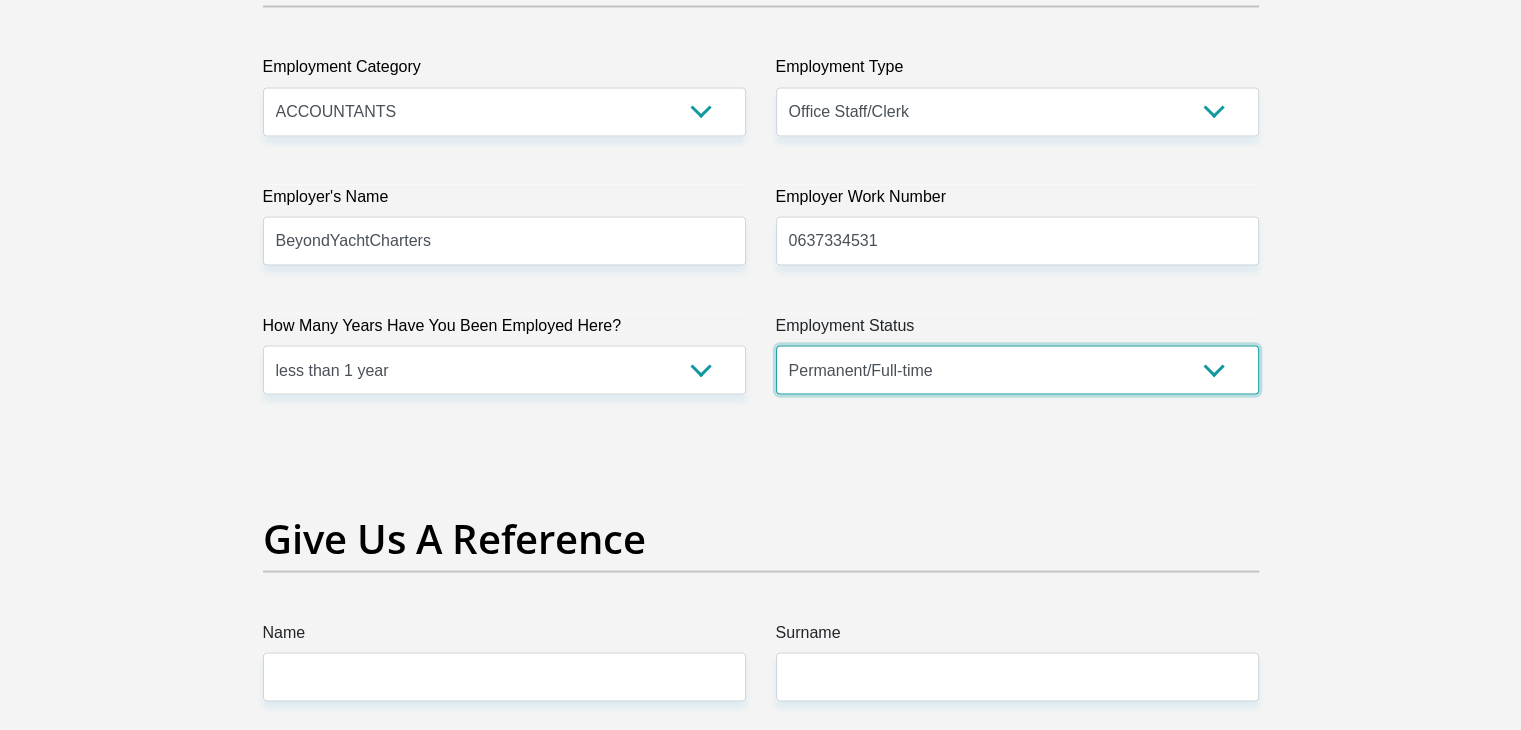 click on "Permanent/Full-time
Part-time/Casual
Contract Worker
Self-Employed
Housewife
Retired
Student
Medically Boarded
Disability
Unemployed" at bounding box center (1017, 369) 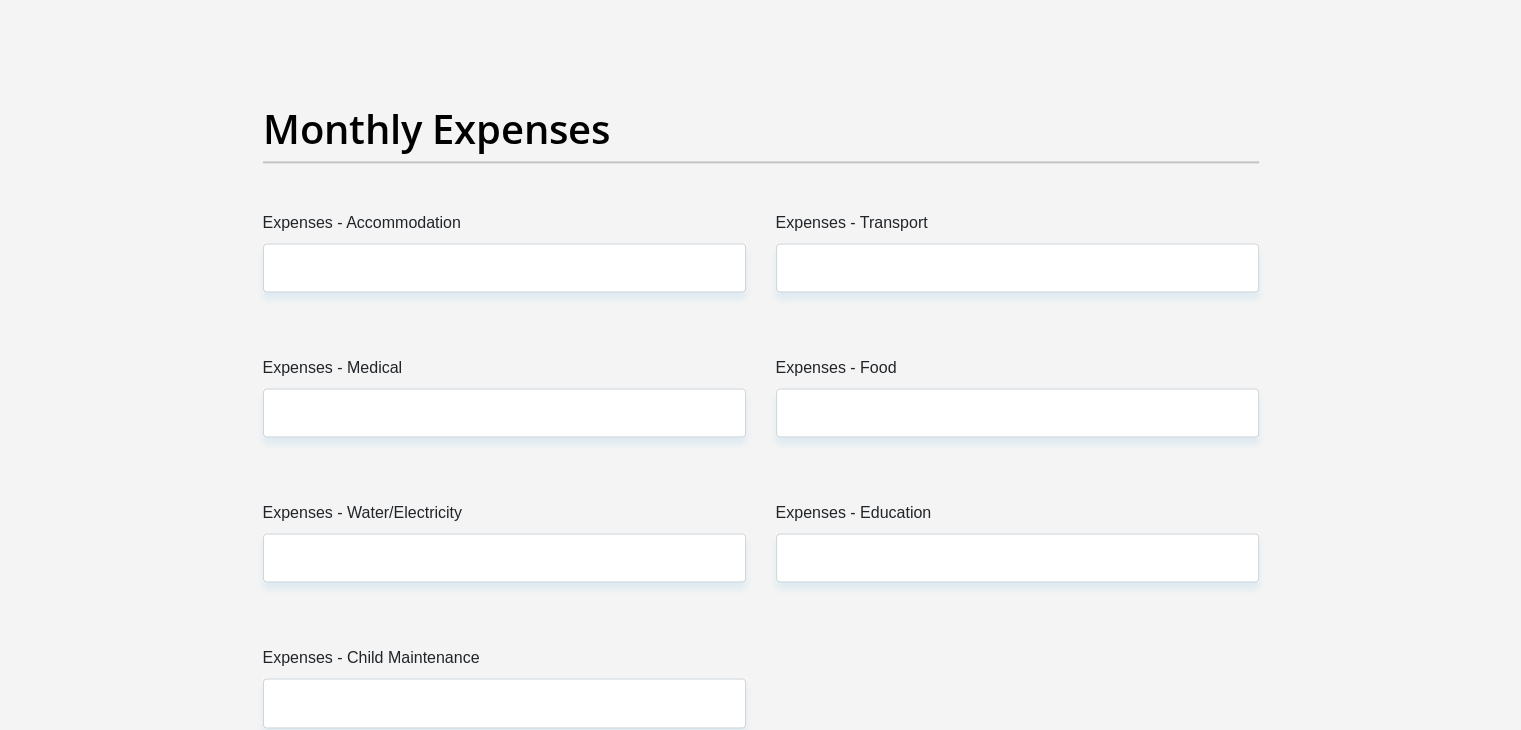 scroll, scrollTop: 2800, scrollLeft: 0, axis: vertical 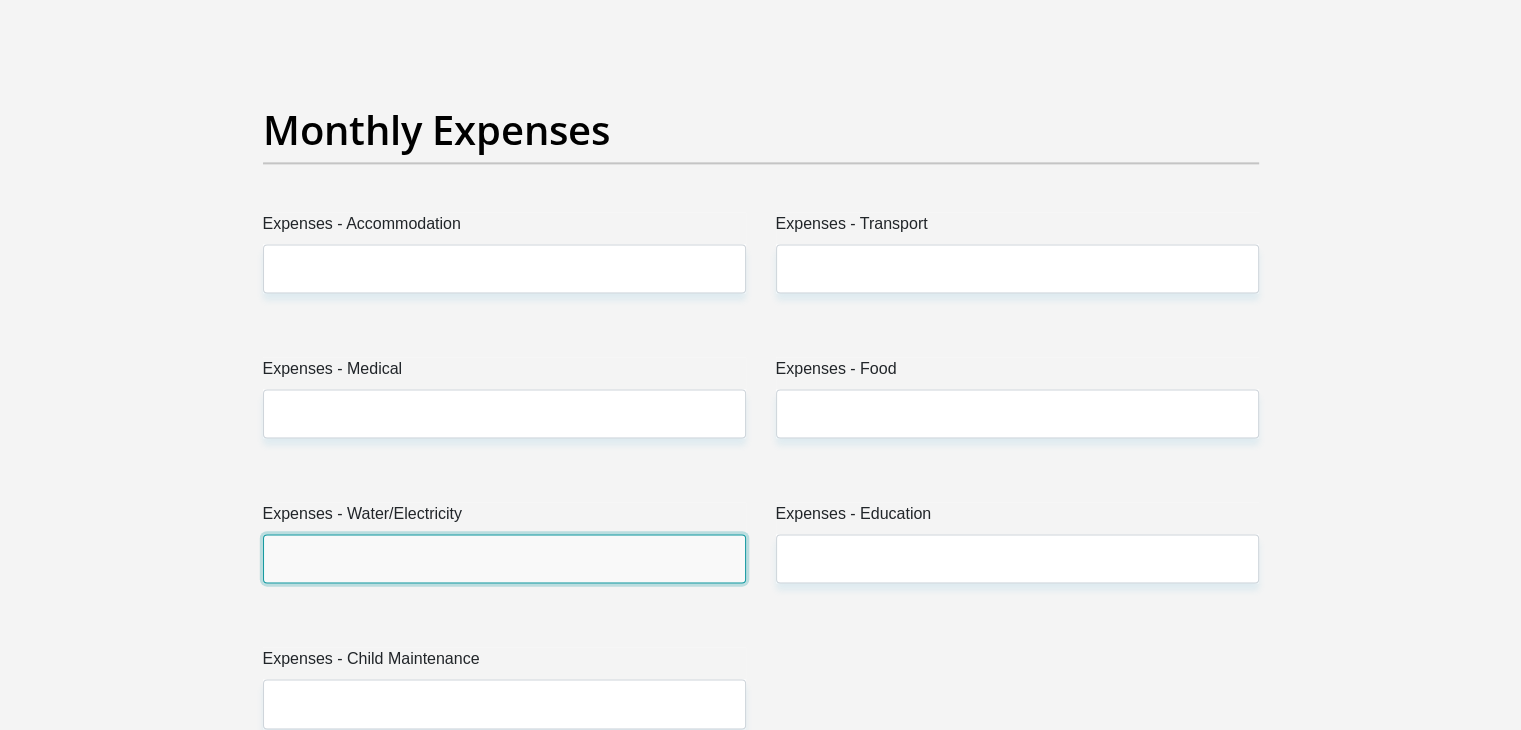click on "Expenses - Water/Electricity" at bounding box center (504, 558) 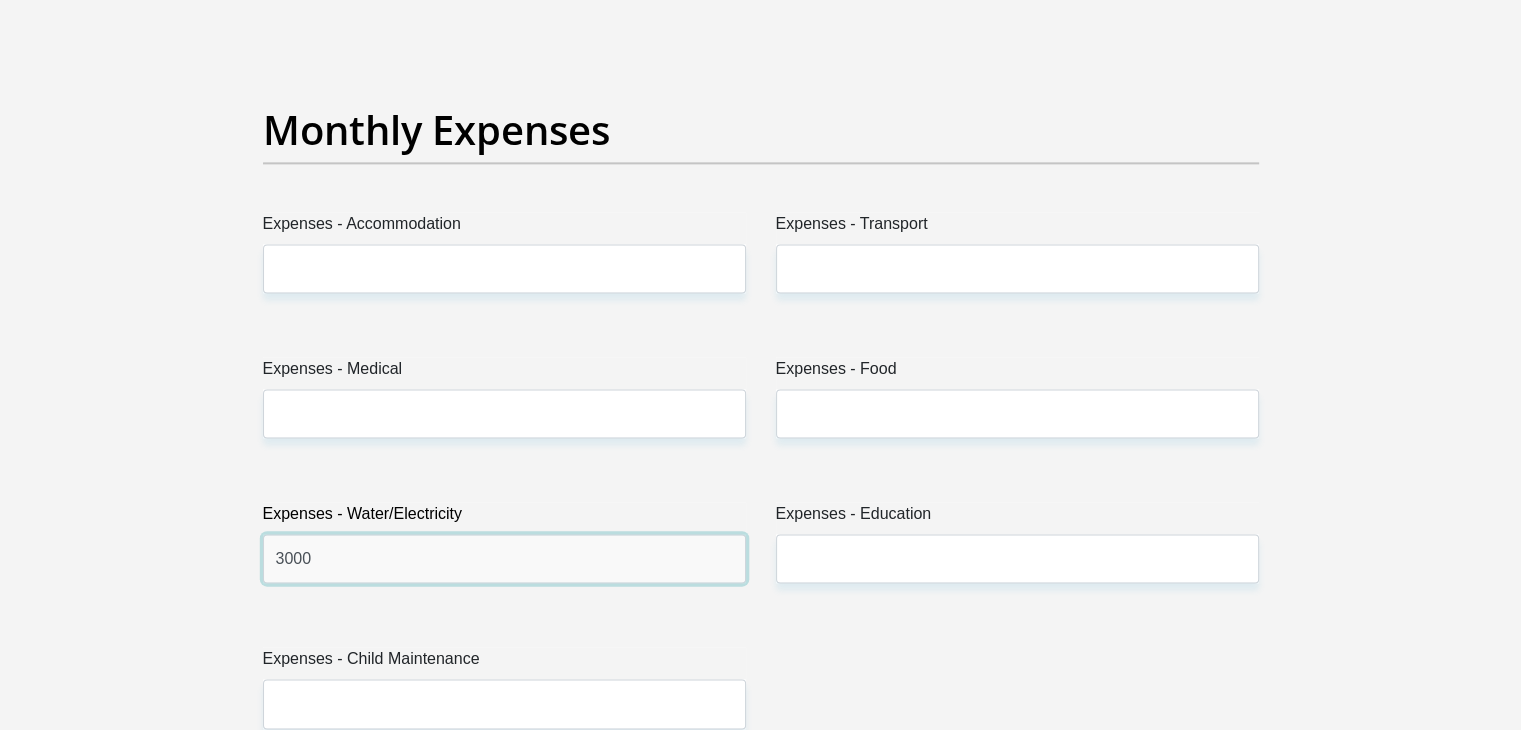 type on "3000" 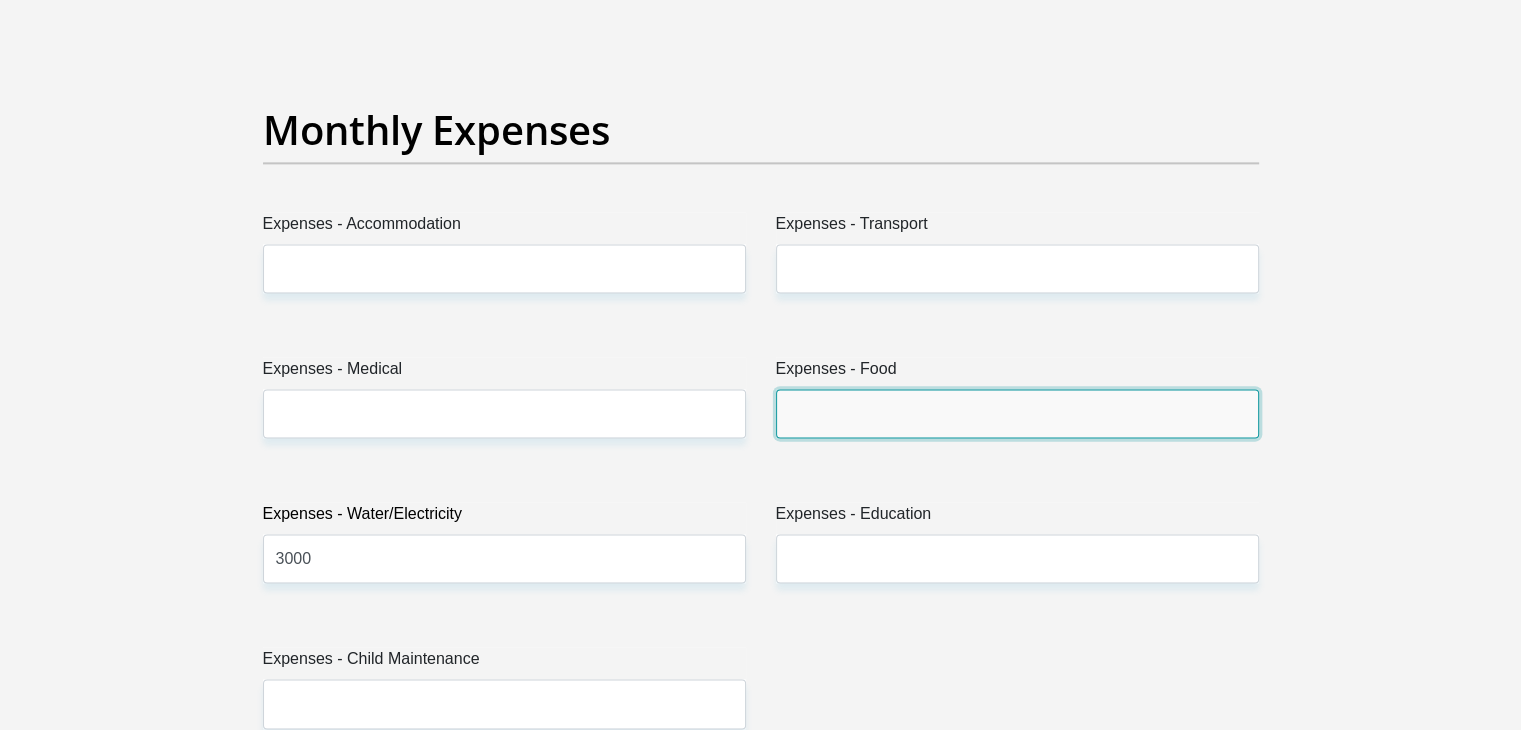 click on "Expenses - Food" at bounding box center [1017, 413] 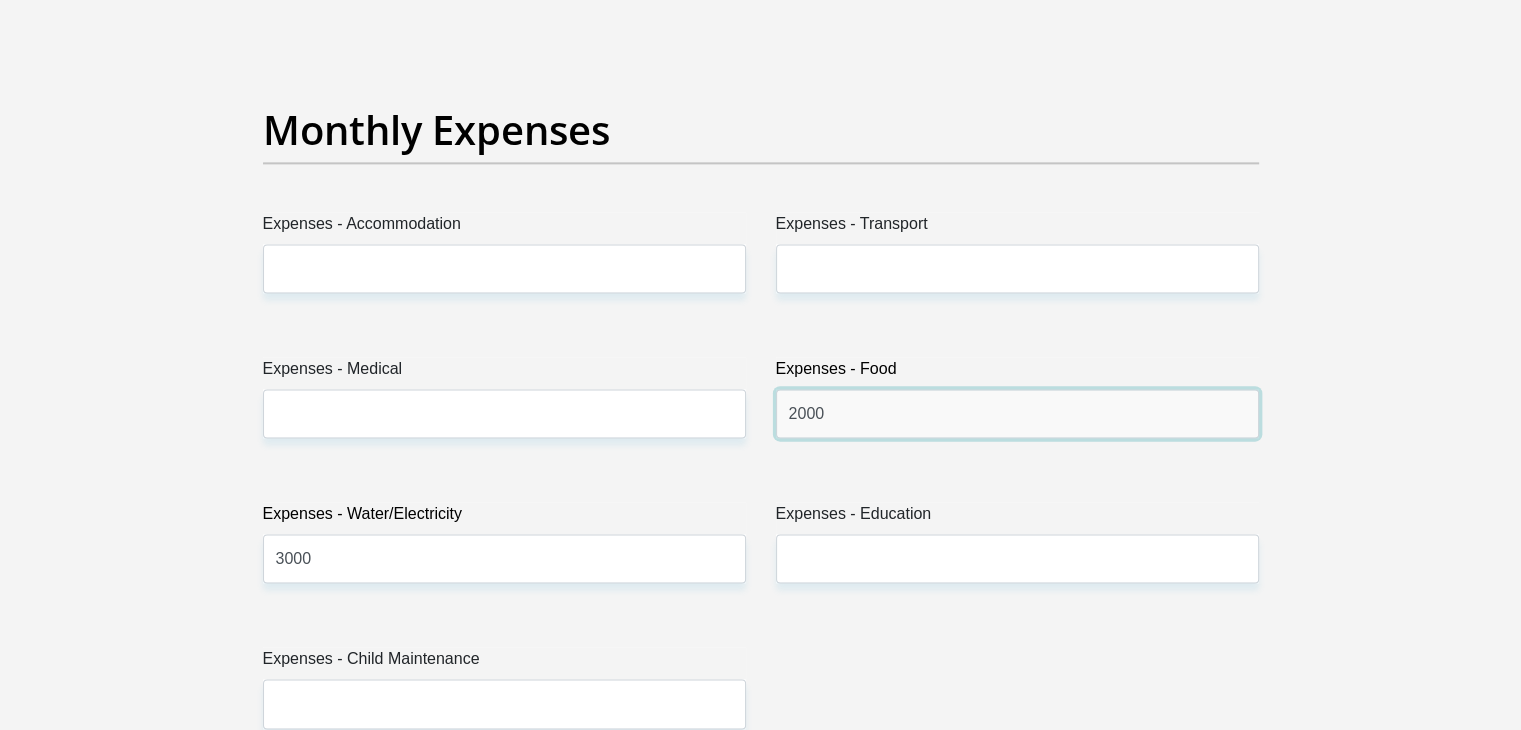 scroll, scrollTop: 2900, scrollLeft: 0, axis: vertical 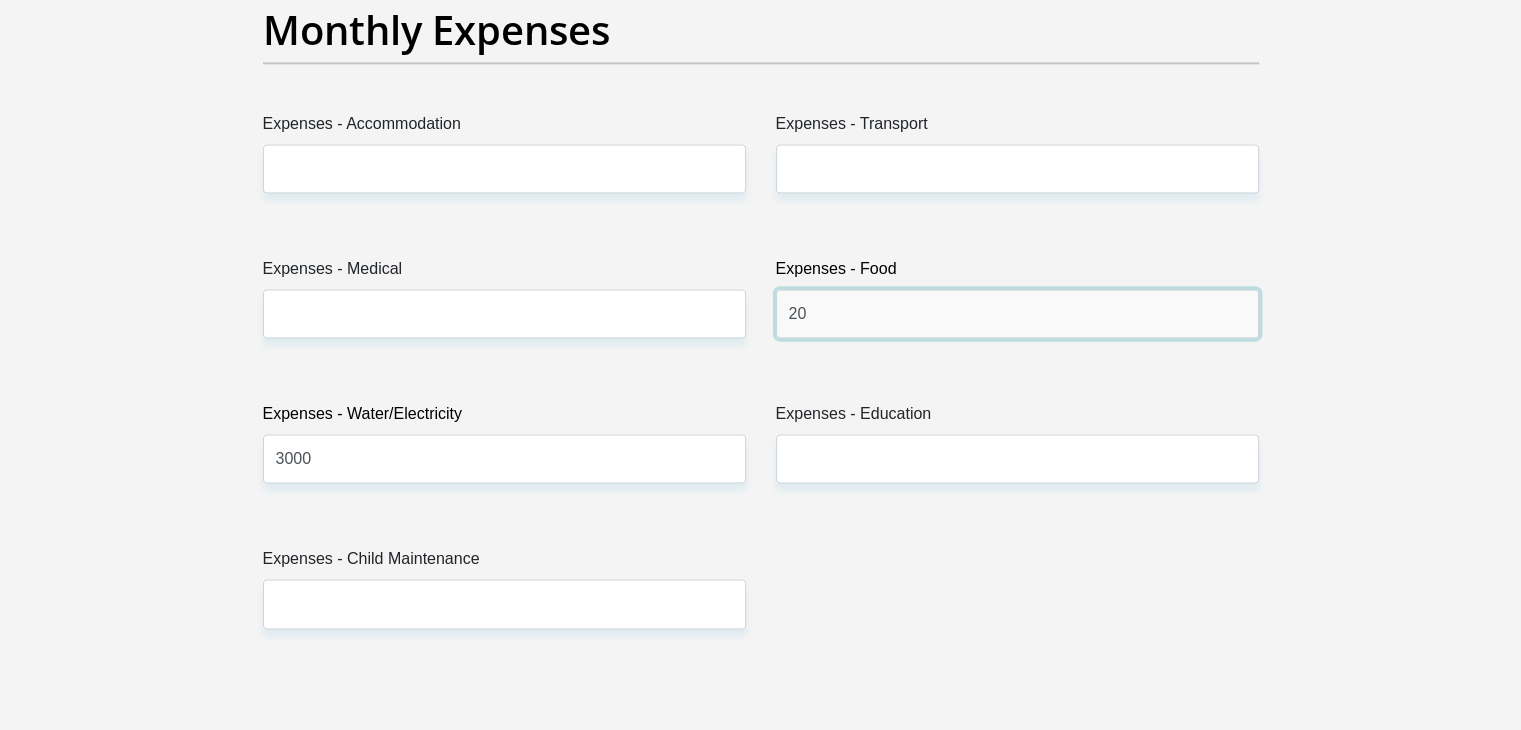 type on "2" 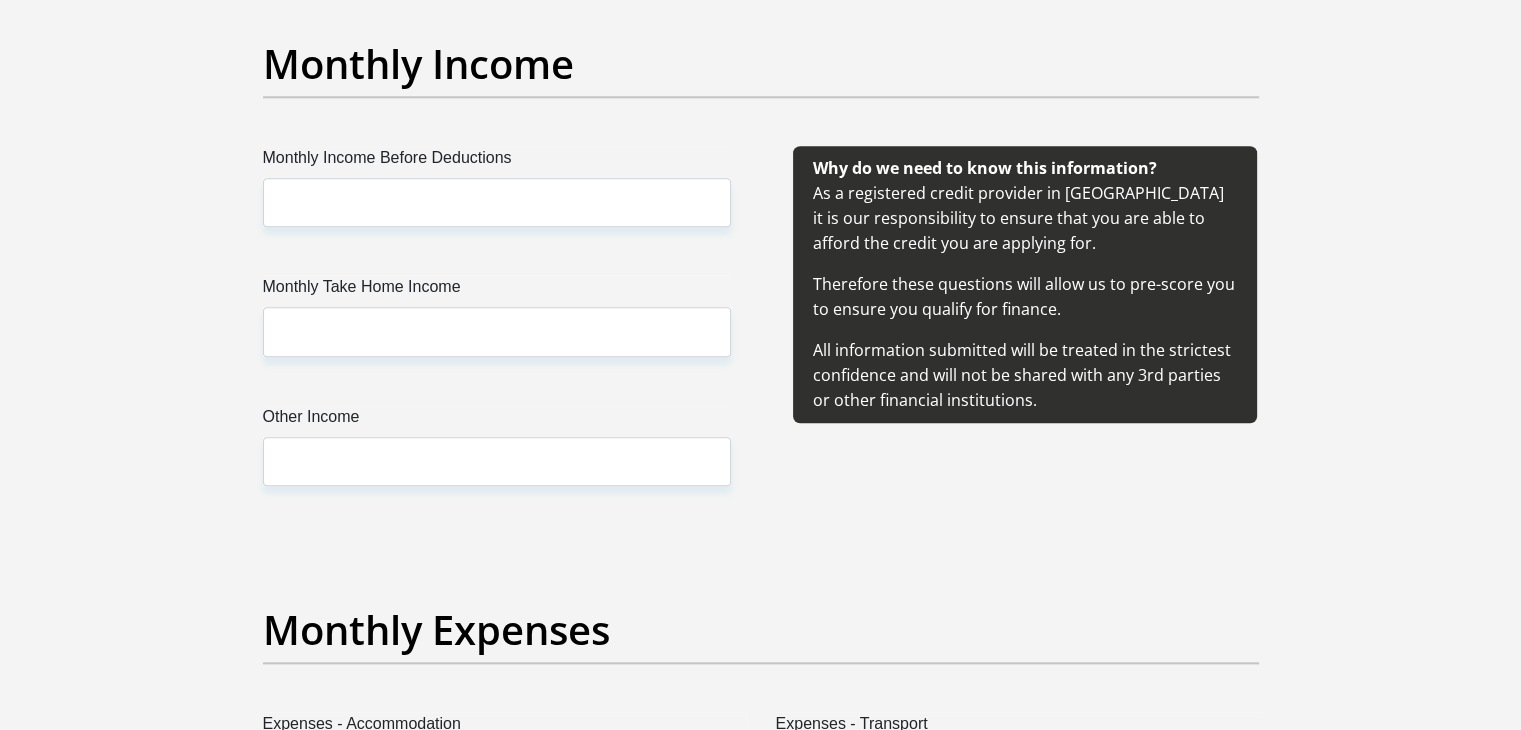 scroll, scrollTop: 2300, scrollLeft: 0, axis: vertical 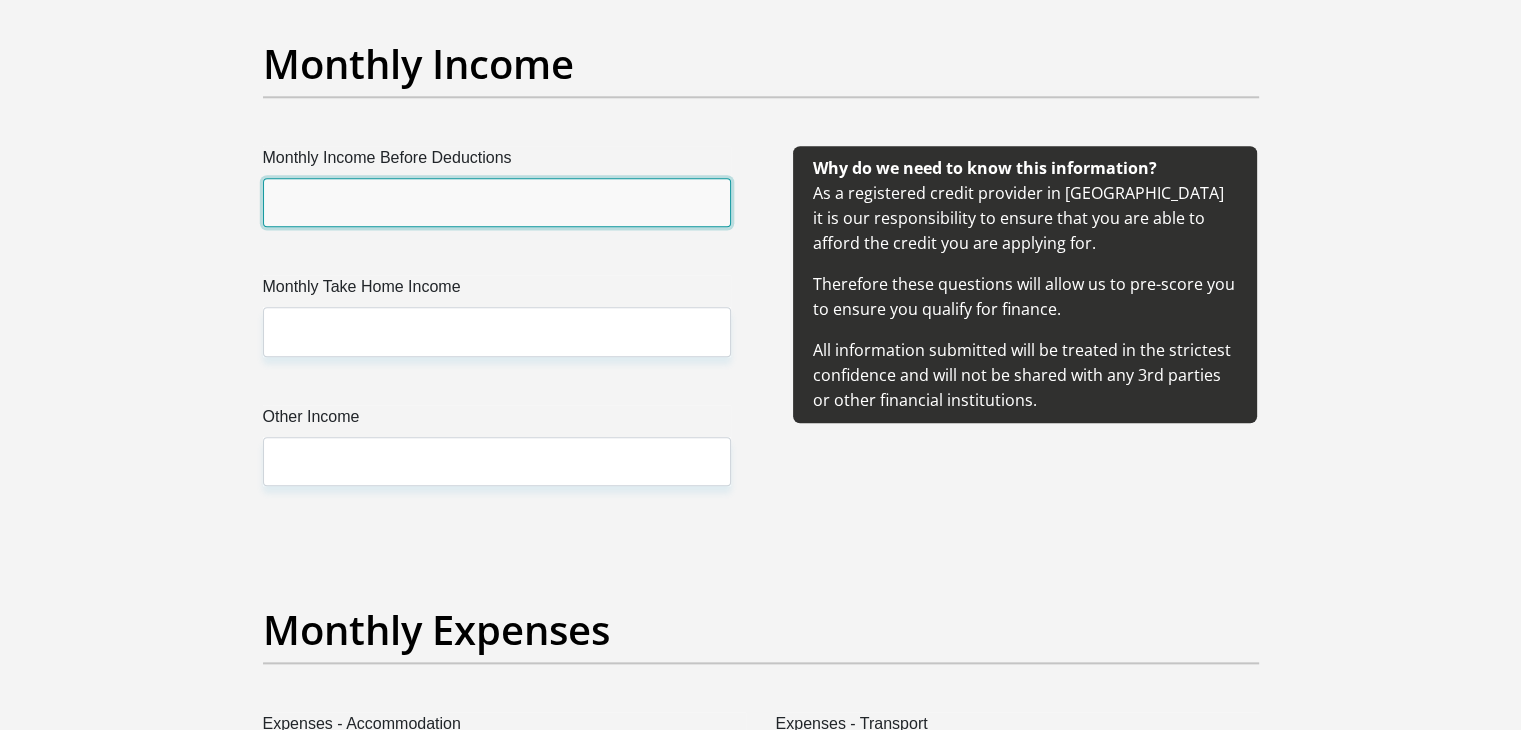 click on "Monthly Income Before Deductions" at bounding box center (497, 202) 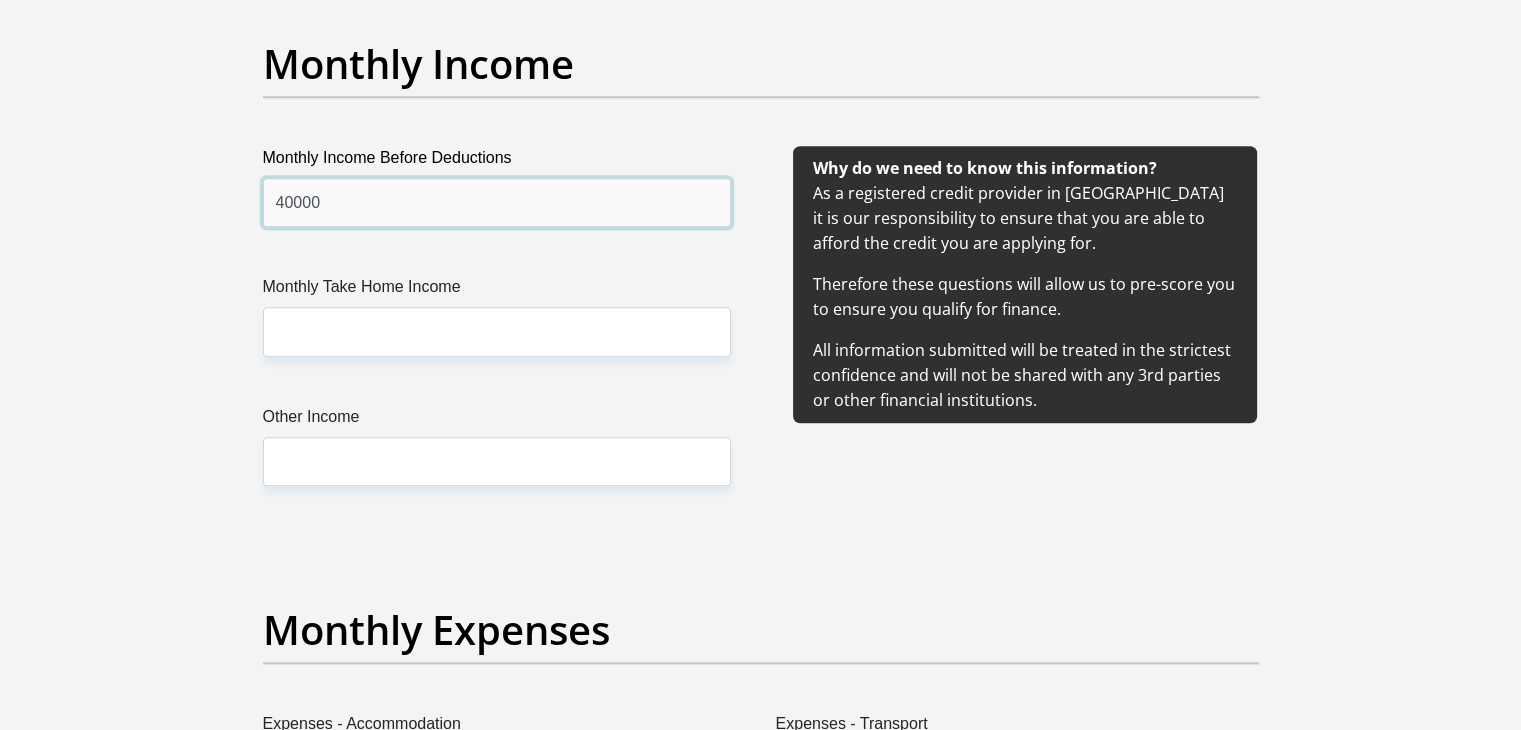 type on "40000" 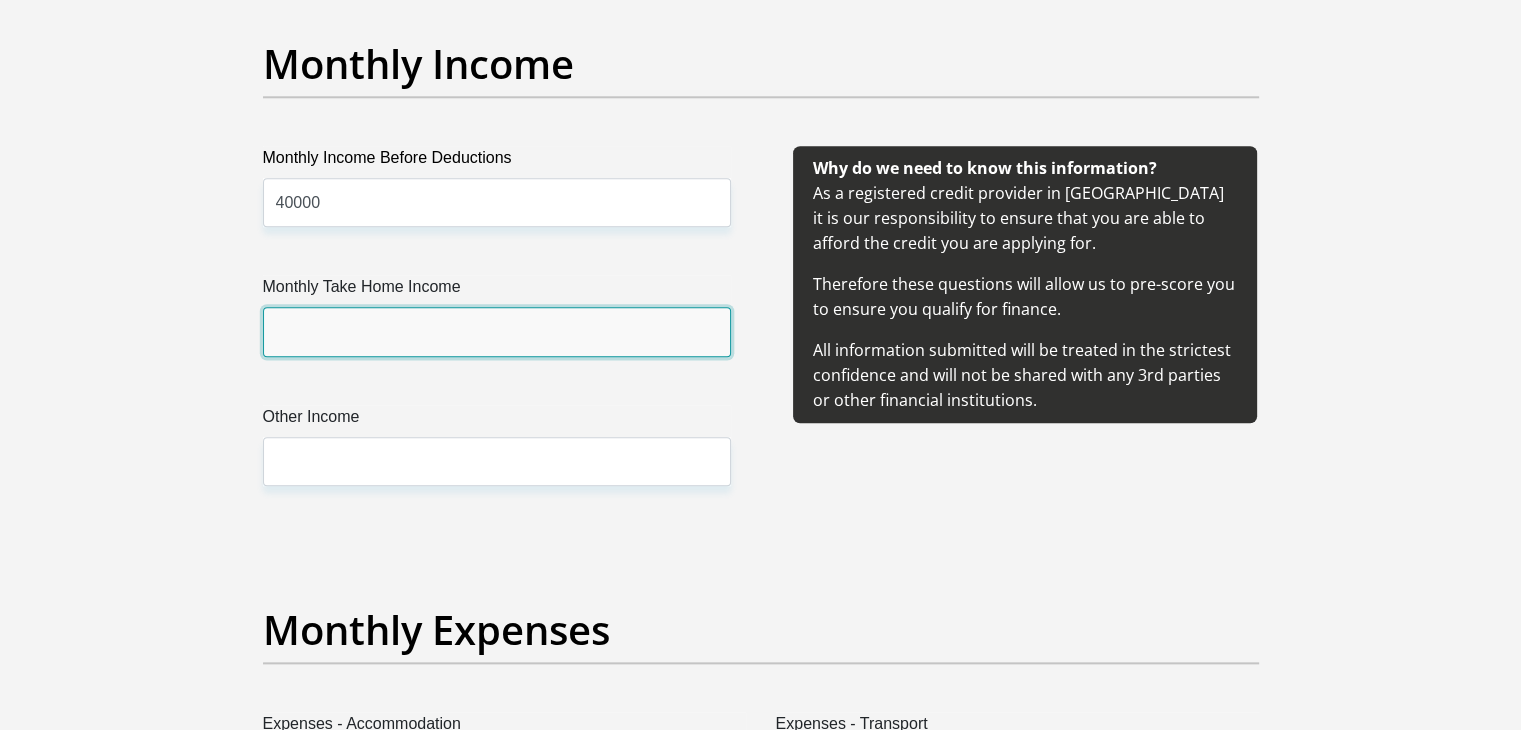 click on "Monthly Take Home Income" at bounding box center [497, 331] 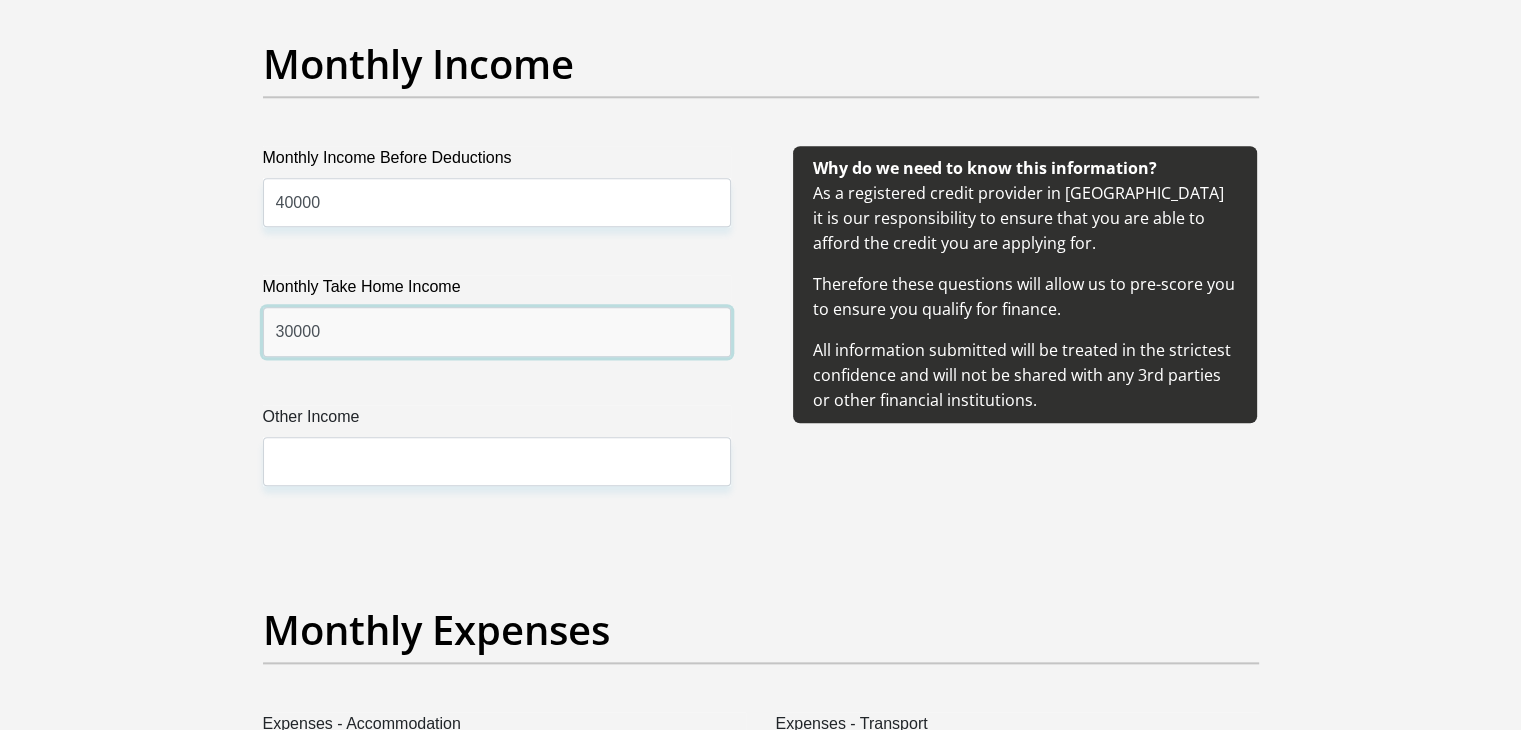 type on "30000" 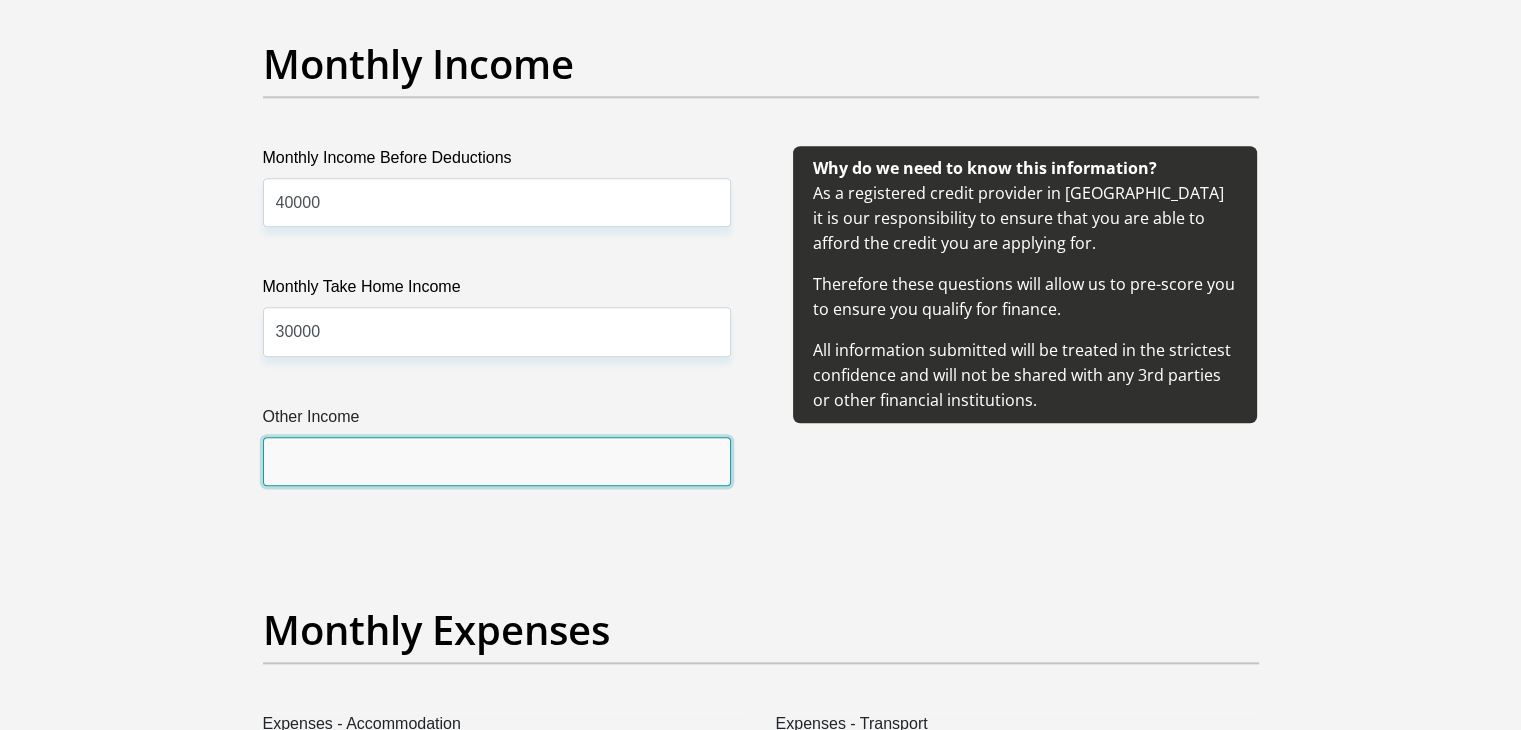 click on "Other Income" at bounding box center [497, 461] 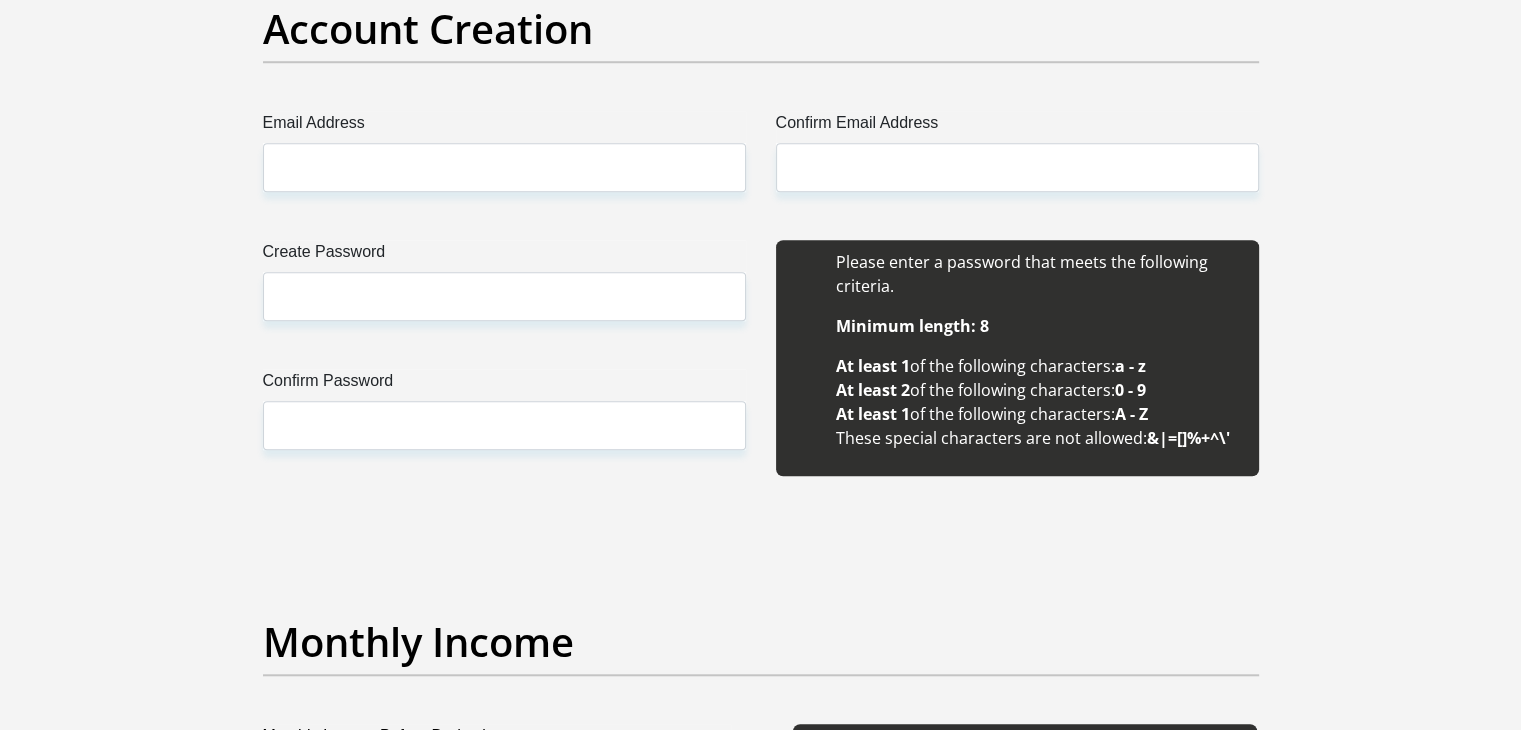 scroll, scrollTop: 1700, scrollLeft: 0, axis: vertical 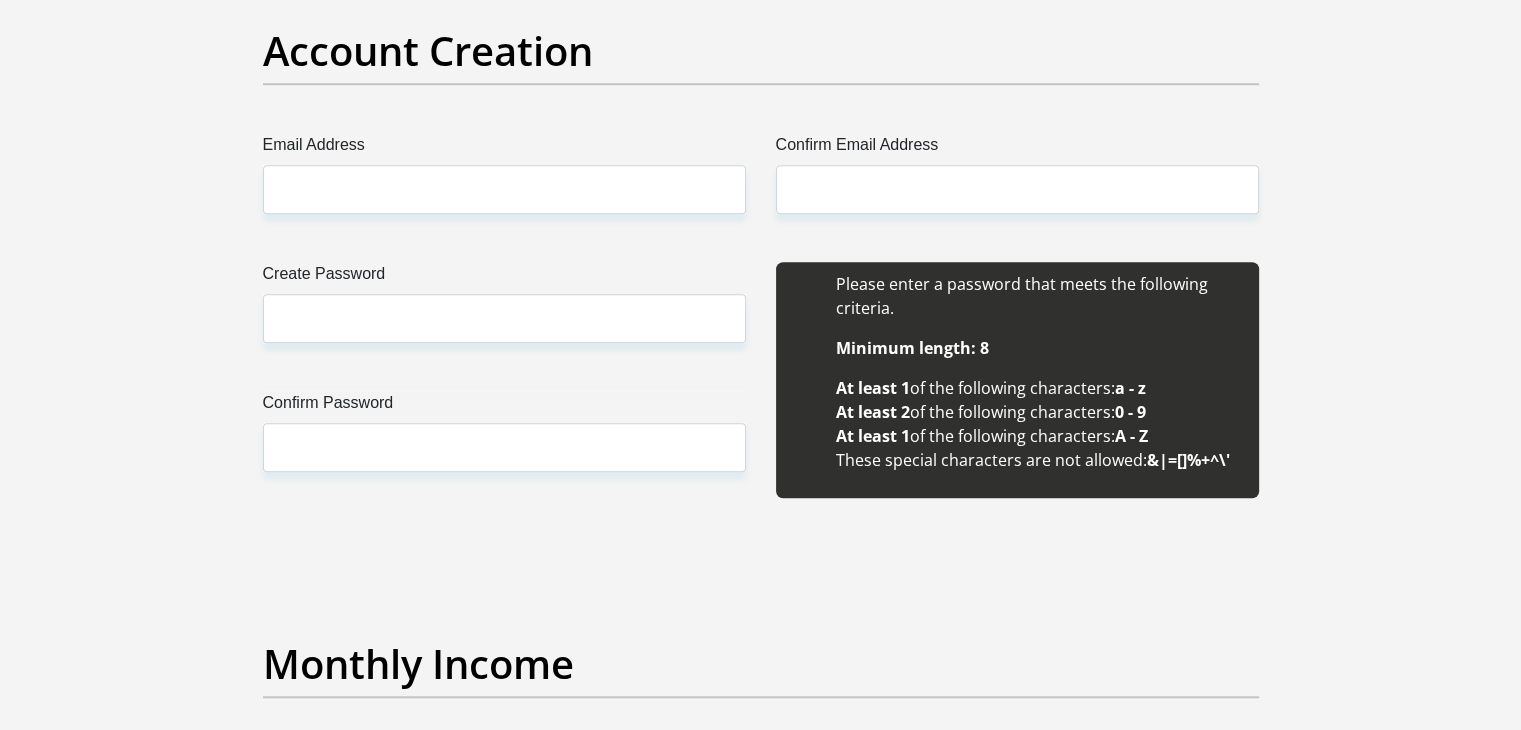 type on "0" 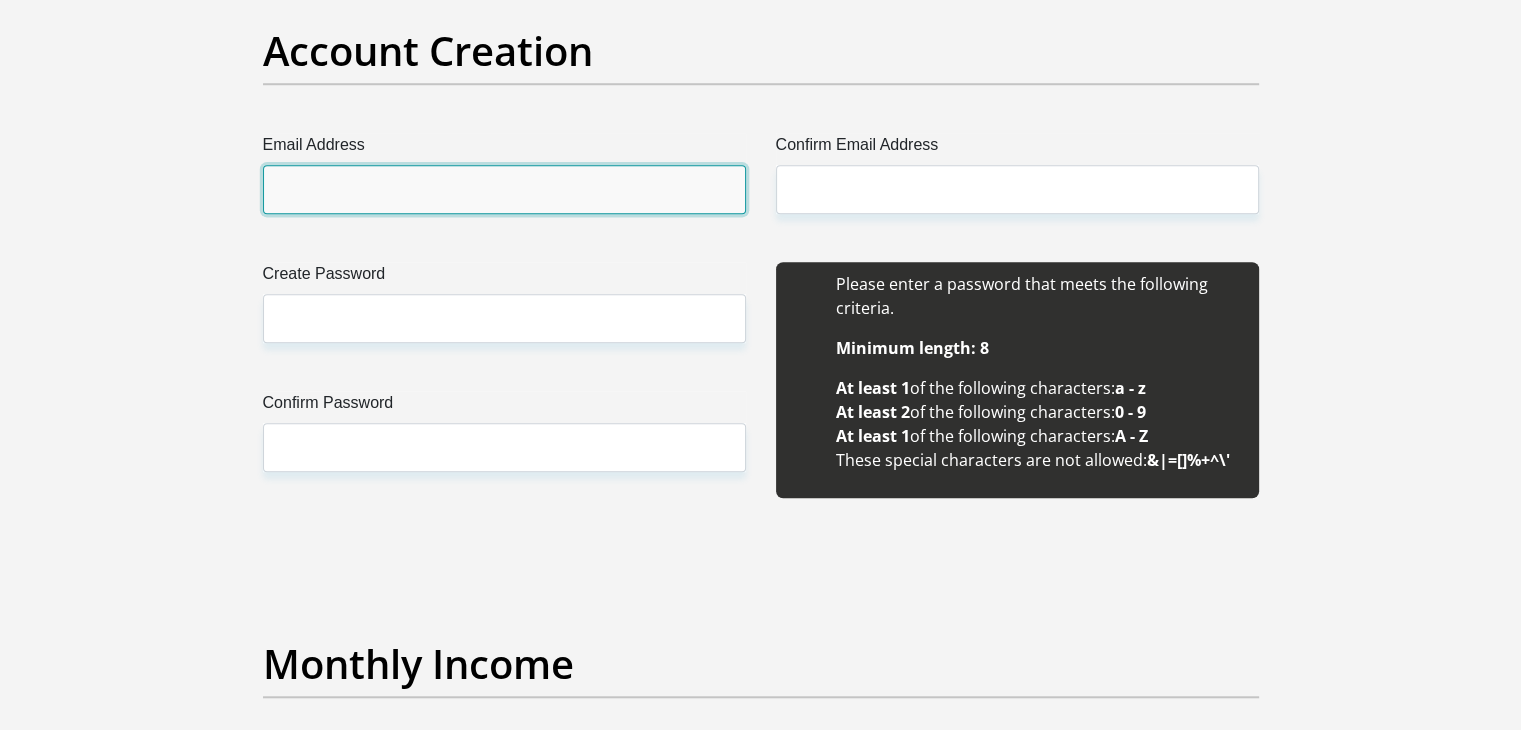 click on "Email Address" at bounding box center [504, 189] 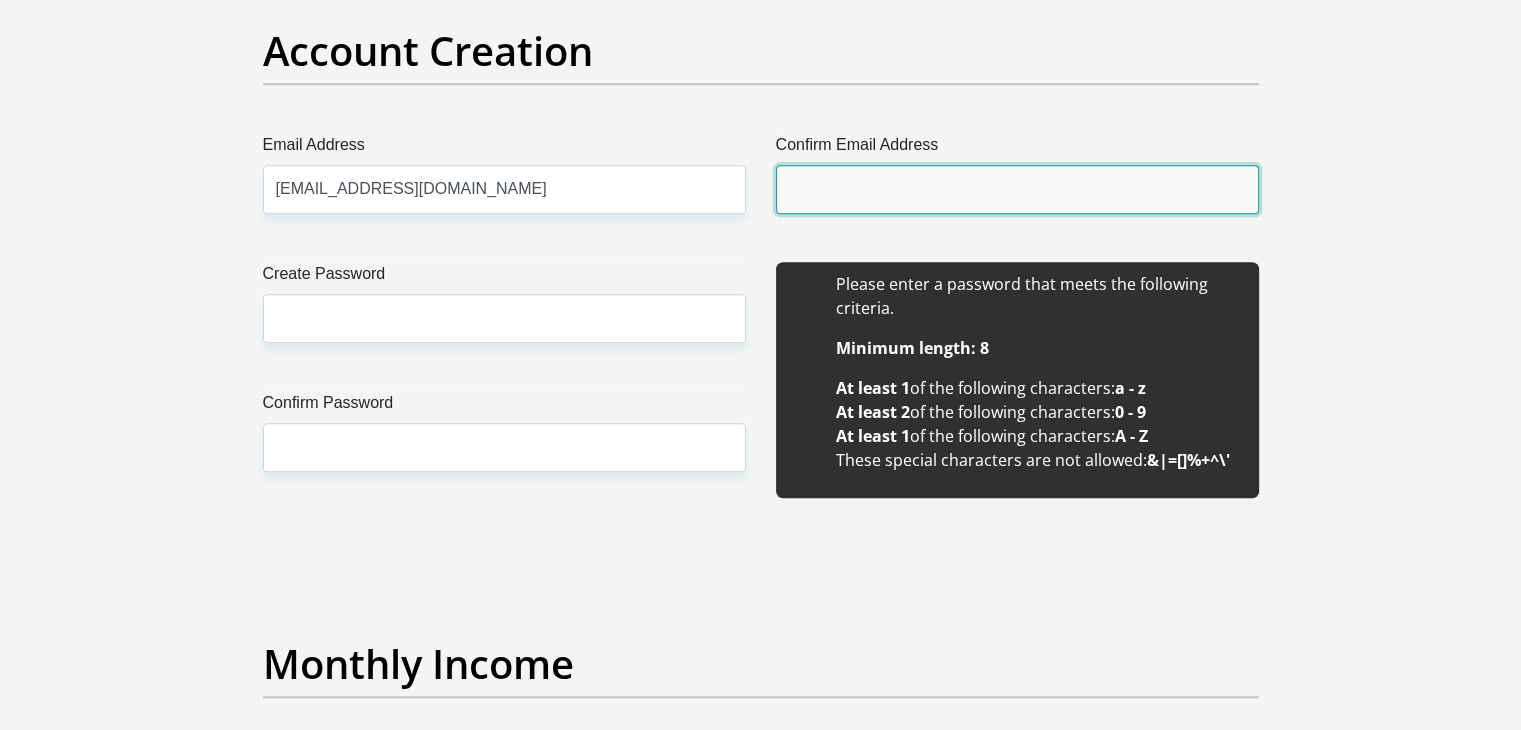type on "hitabahadoor@gmail.com" 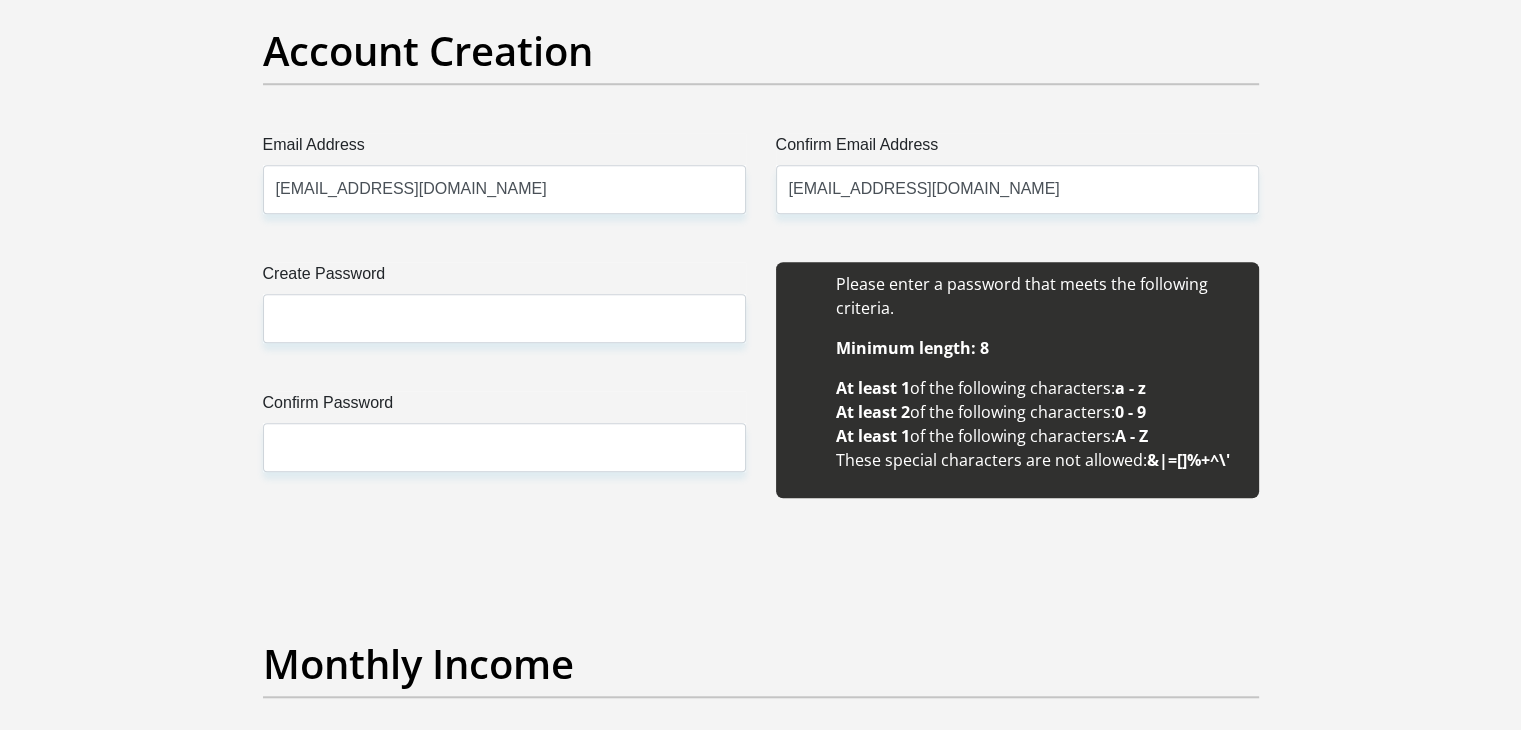 type on "Hita" 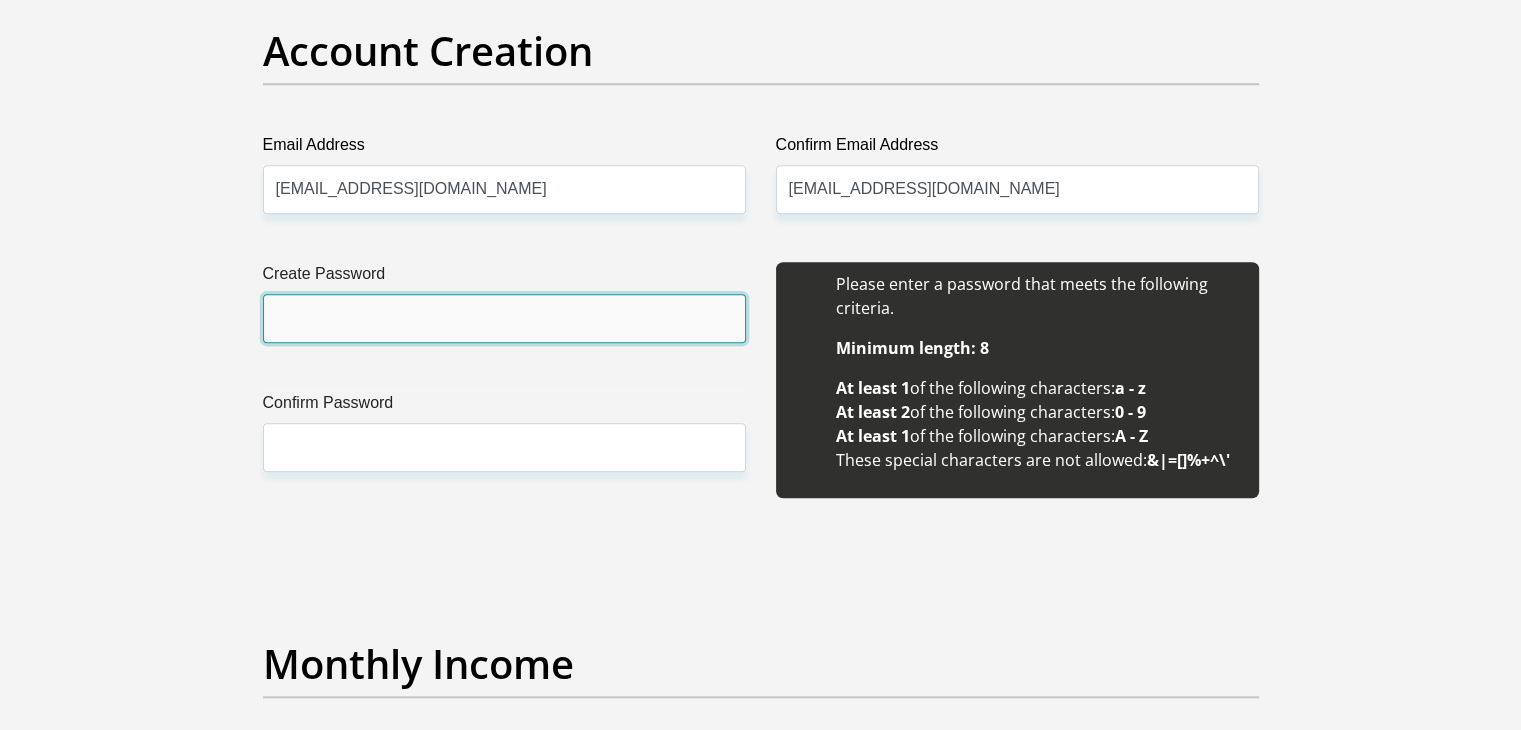 click on "Create Password" at bounding box center (504, 318) 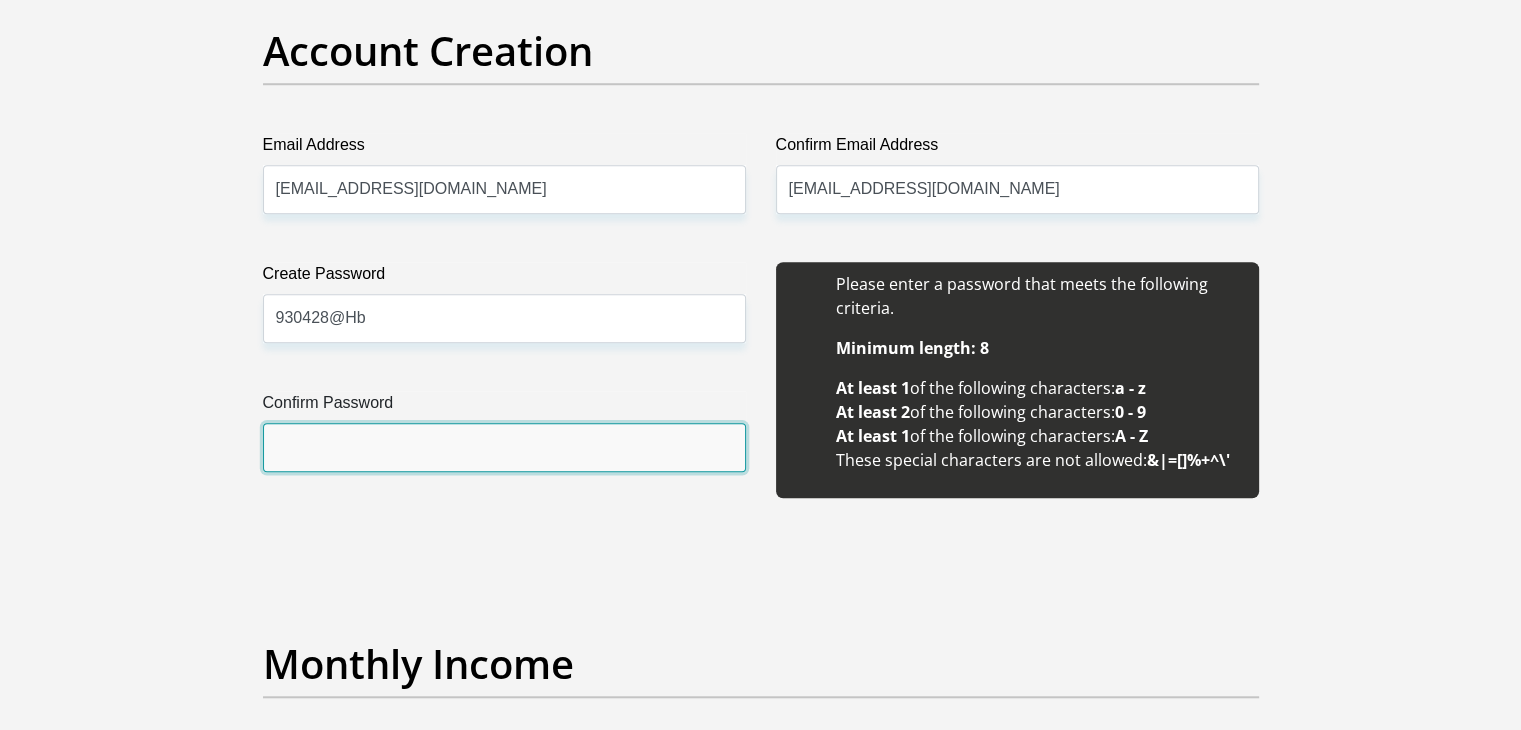 click on "Confirm Password" at bounding box center (504, 447) 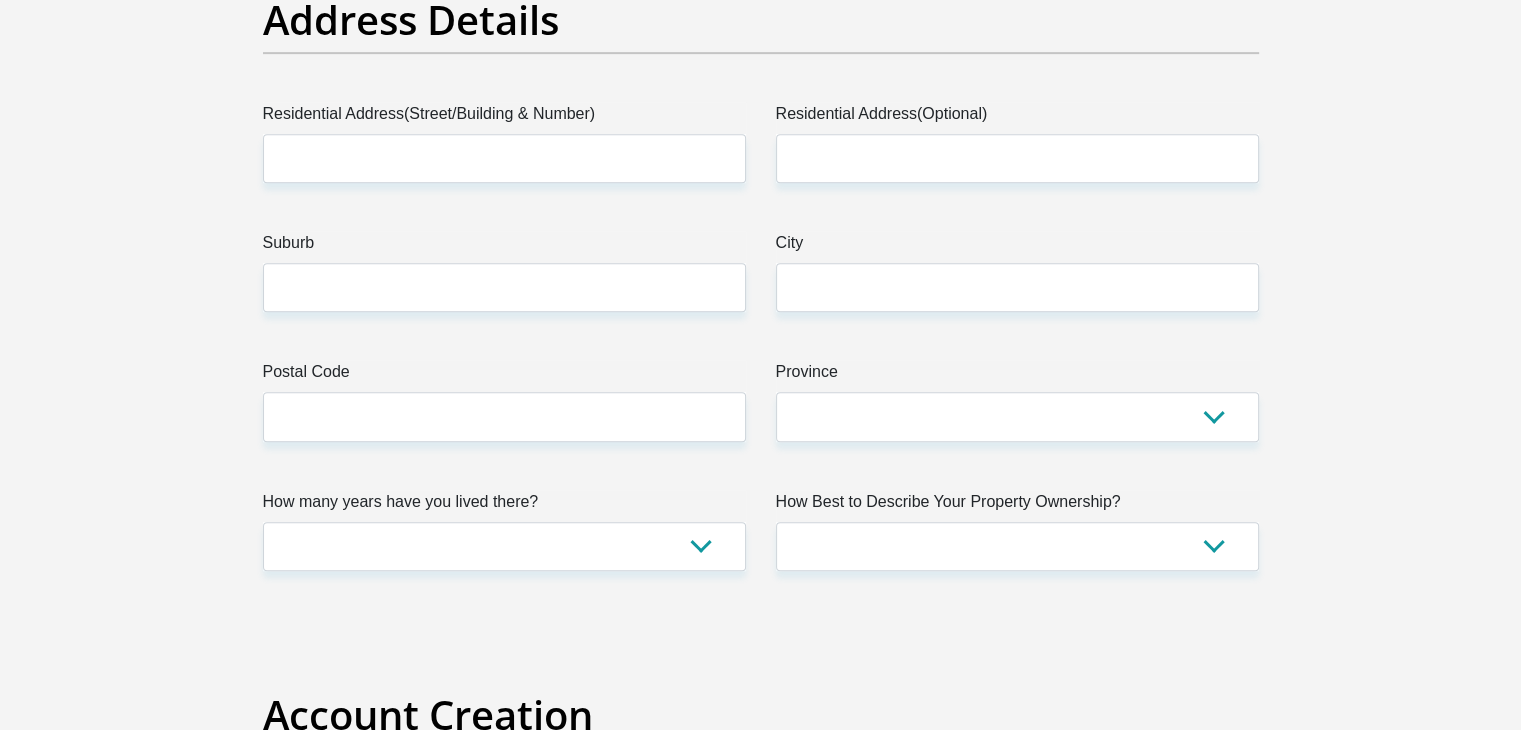 scroll, scrollTop: 1000, scrollLeft: 0, axis: vertical 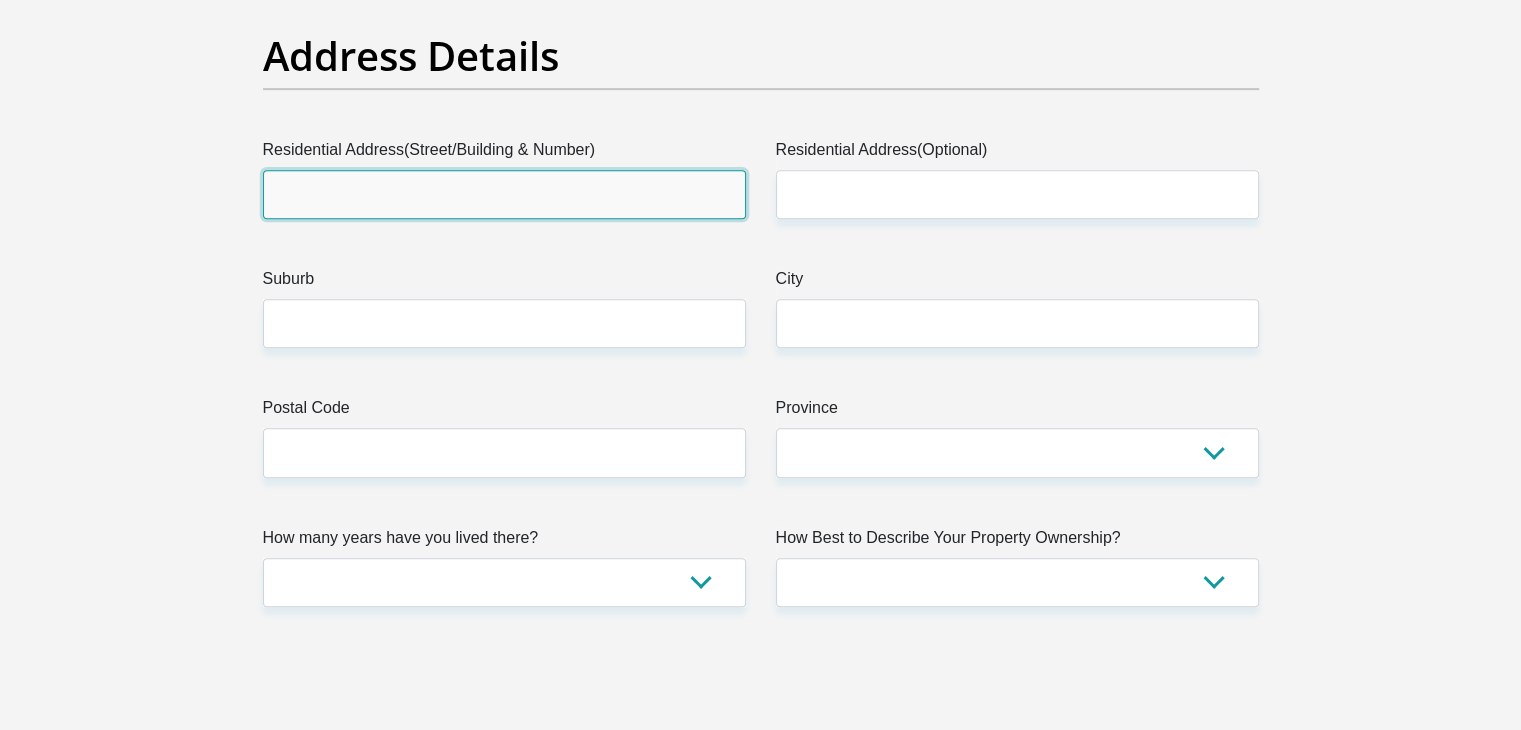 click on "Residential Address(Street/Building & Number)" at bounding box center [504, 194] 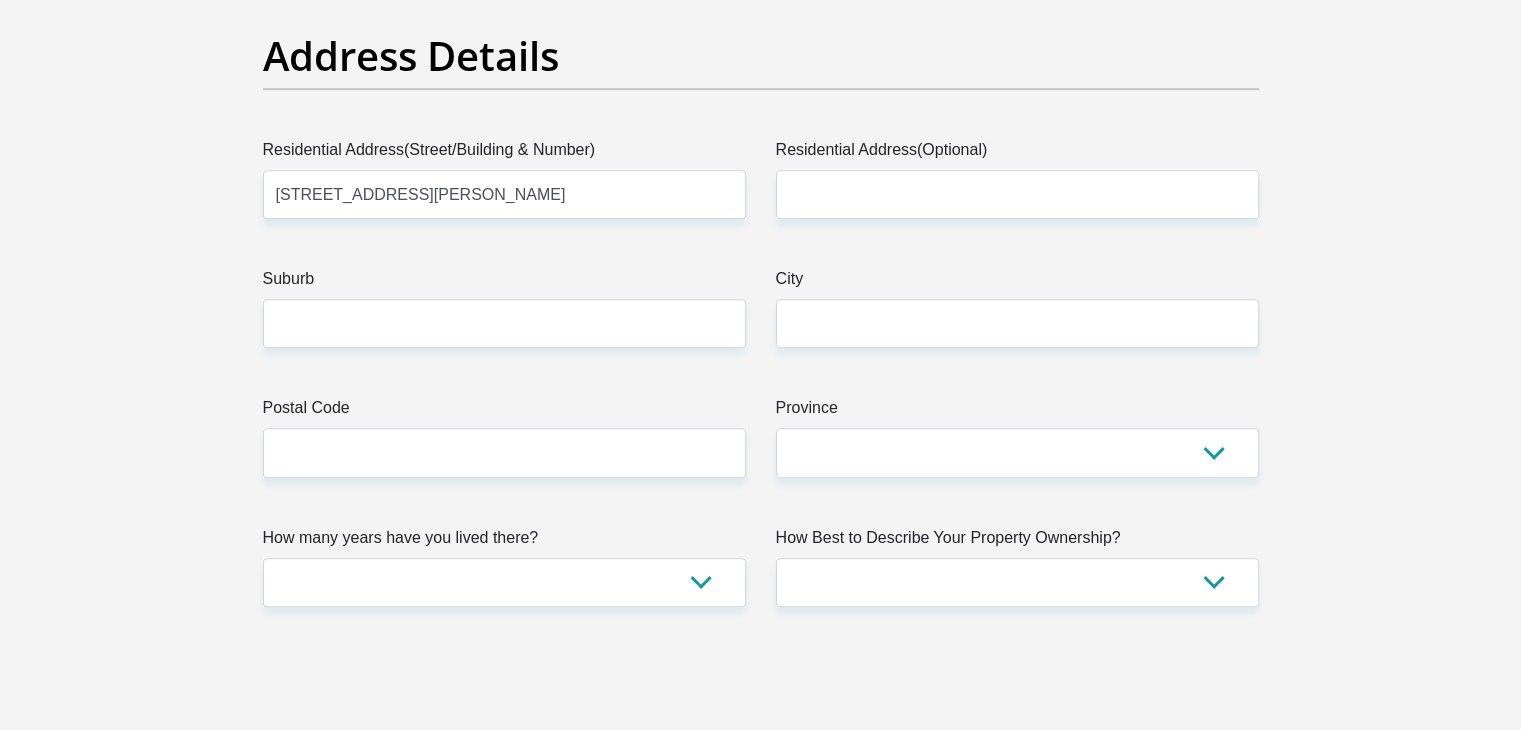 type on "Hita" 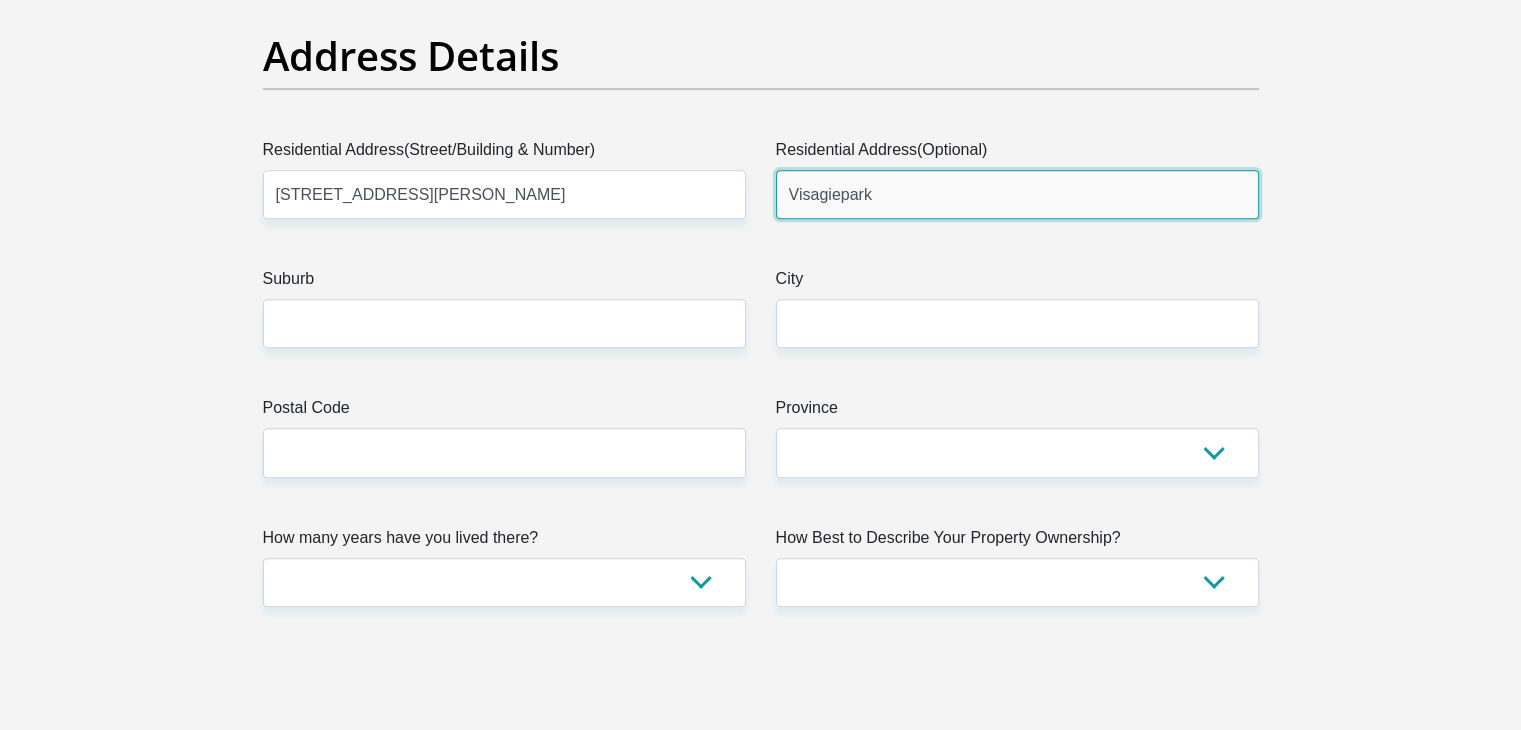 type on "Nigel" 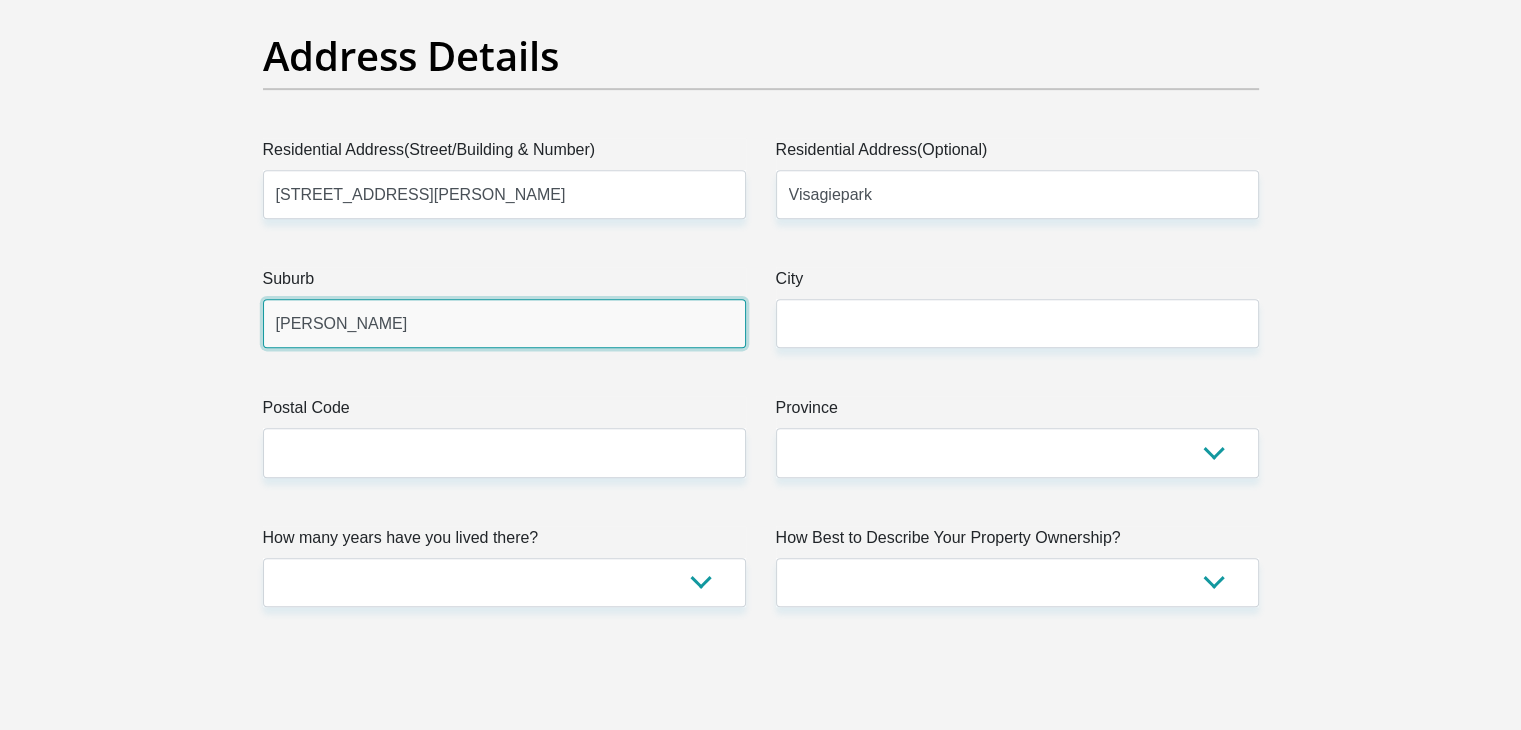 type on "Nigel" 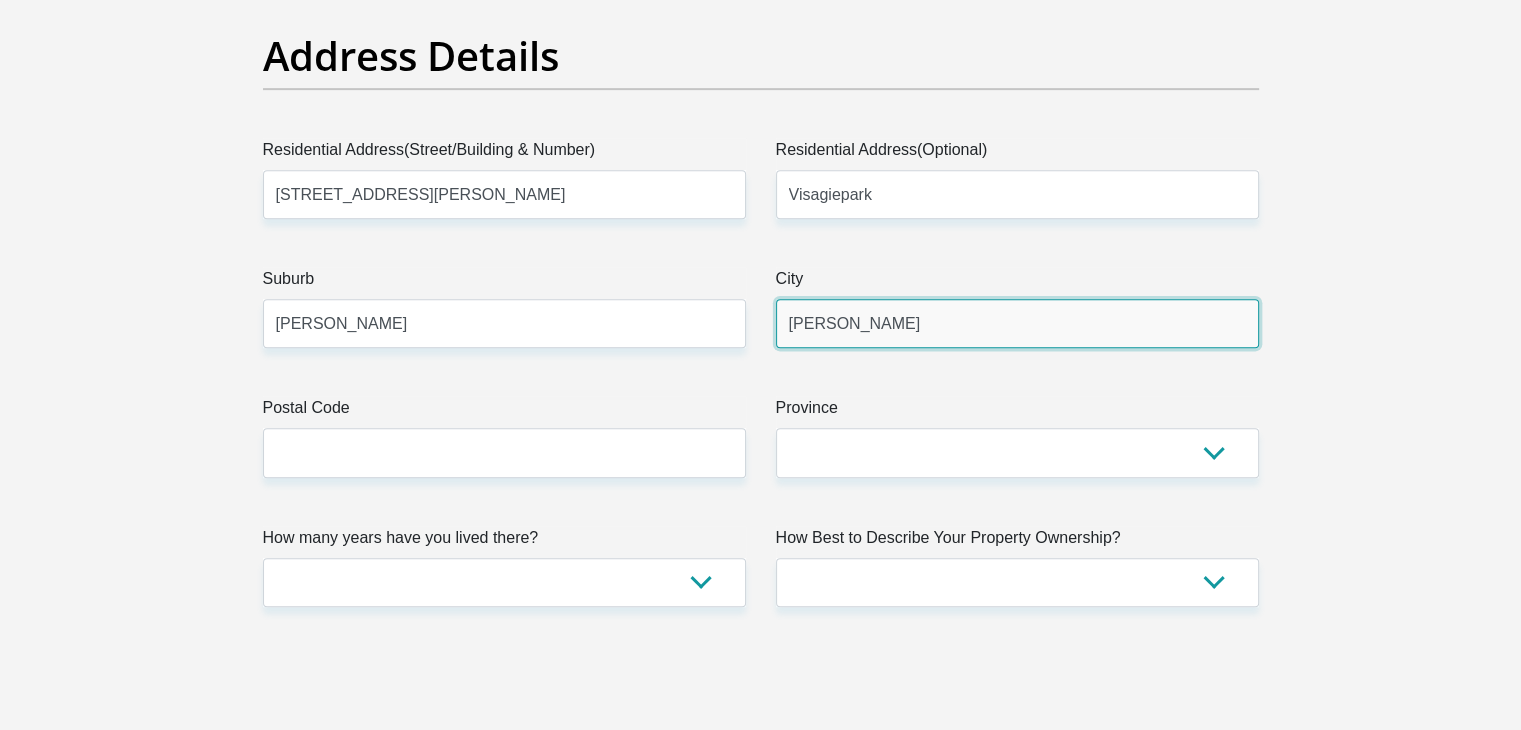 type on "1491" 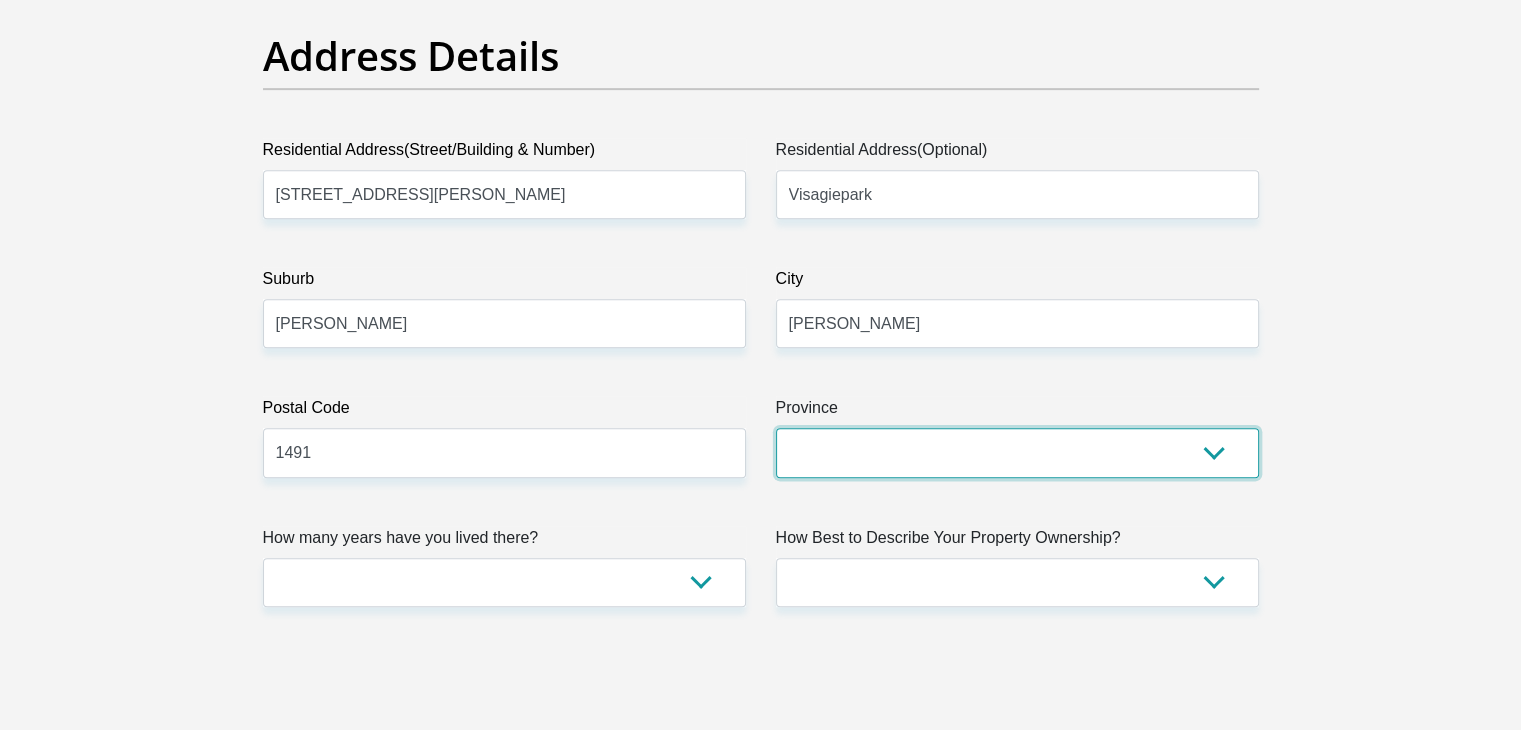 click on "Eastern Cape
Free State
Gauteng
KwaZulu-Natal
Limpopo
Mpumalanga
Northern Cape
North West
Western Cape" at bounding box center [1017, 452] 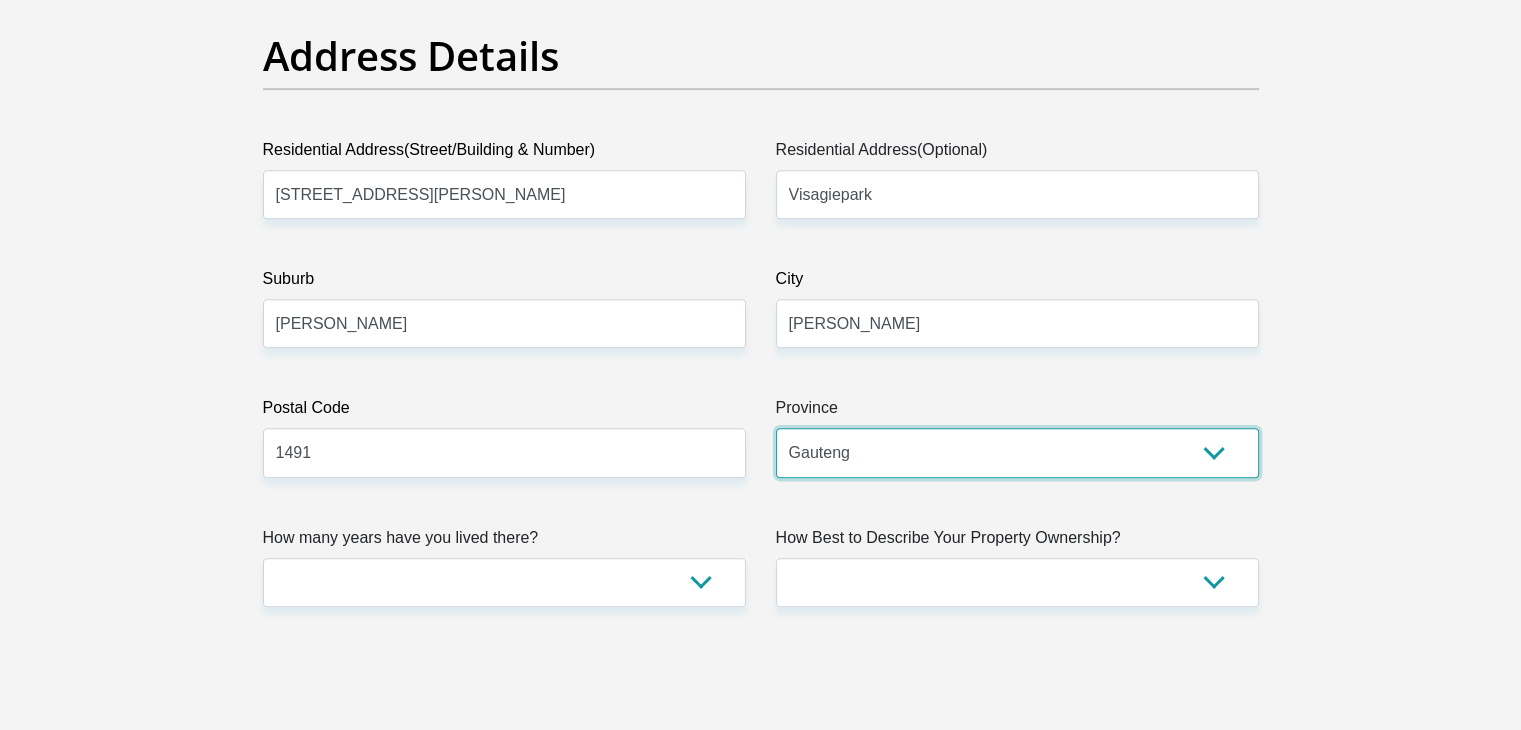 click on "Eastern Cape
Free State
Gauteng
KwaZulu-Natal
Limpopo
Mpumalanga
Northern Cape
North West
Western Cape" at bounding box center [1017, 452] 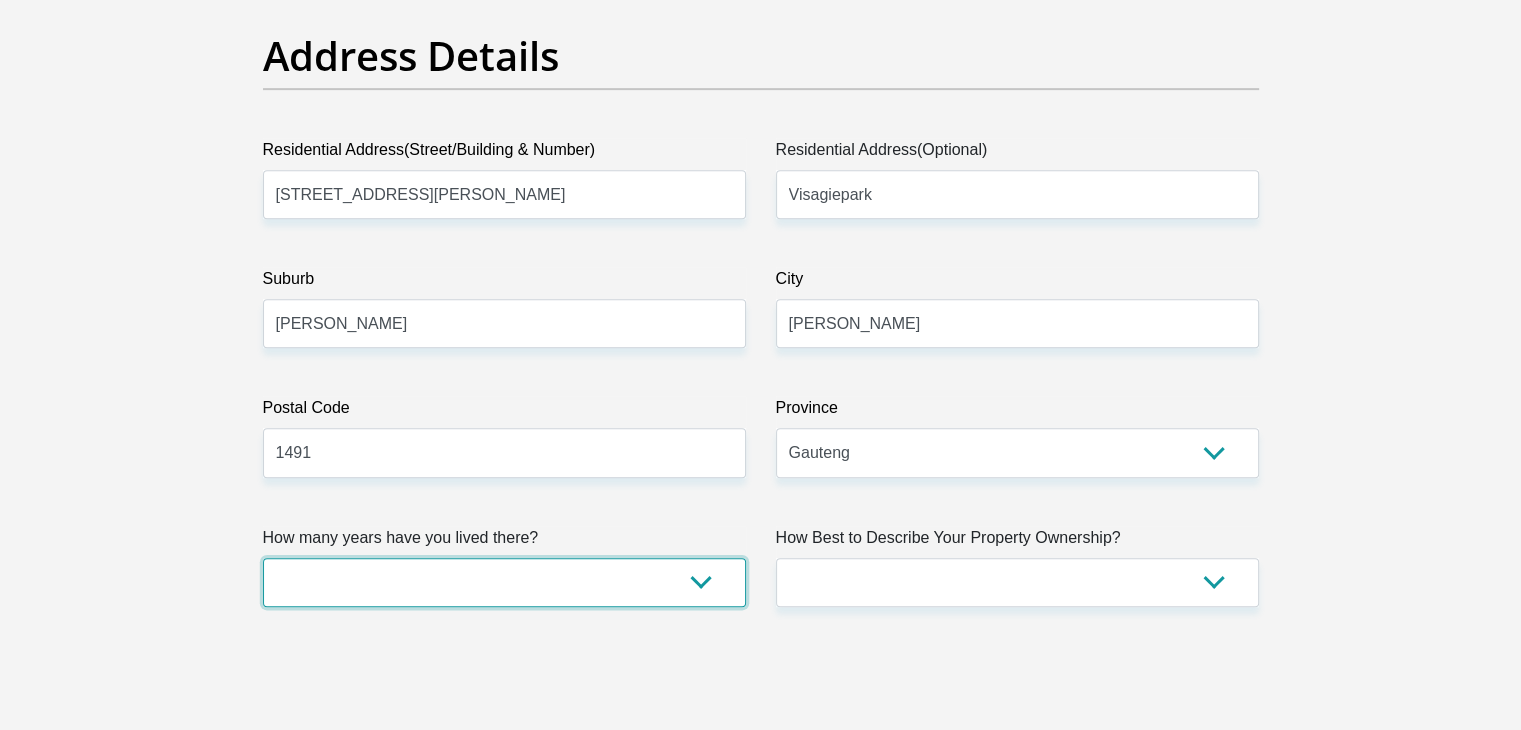 click on "less than 1 year
1-3 years
3-5 years
5+ years" at bounding box center [504, 582] 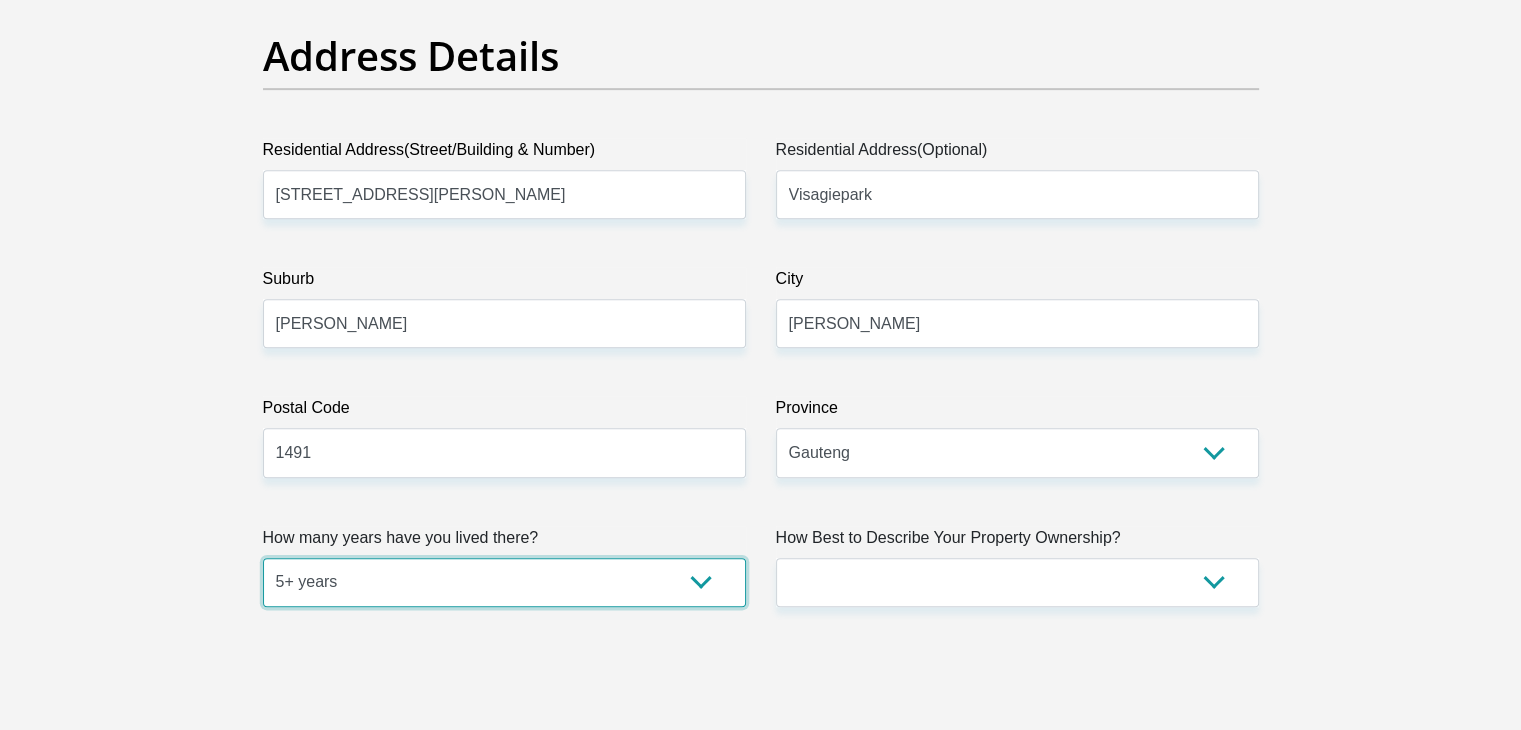 click on "less than 1 year
1-3 years
3-5 years
5+ years" at bounding box center [504, 582] 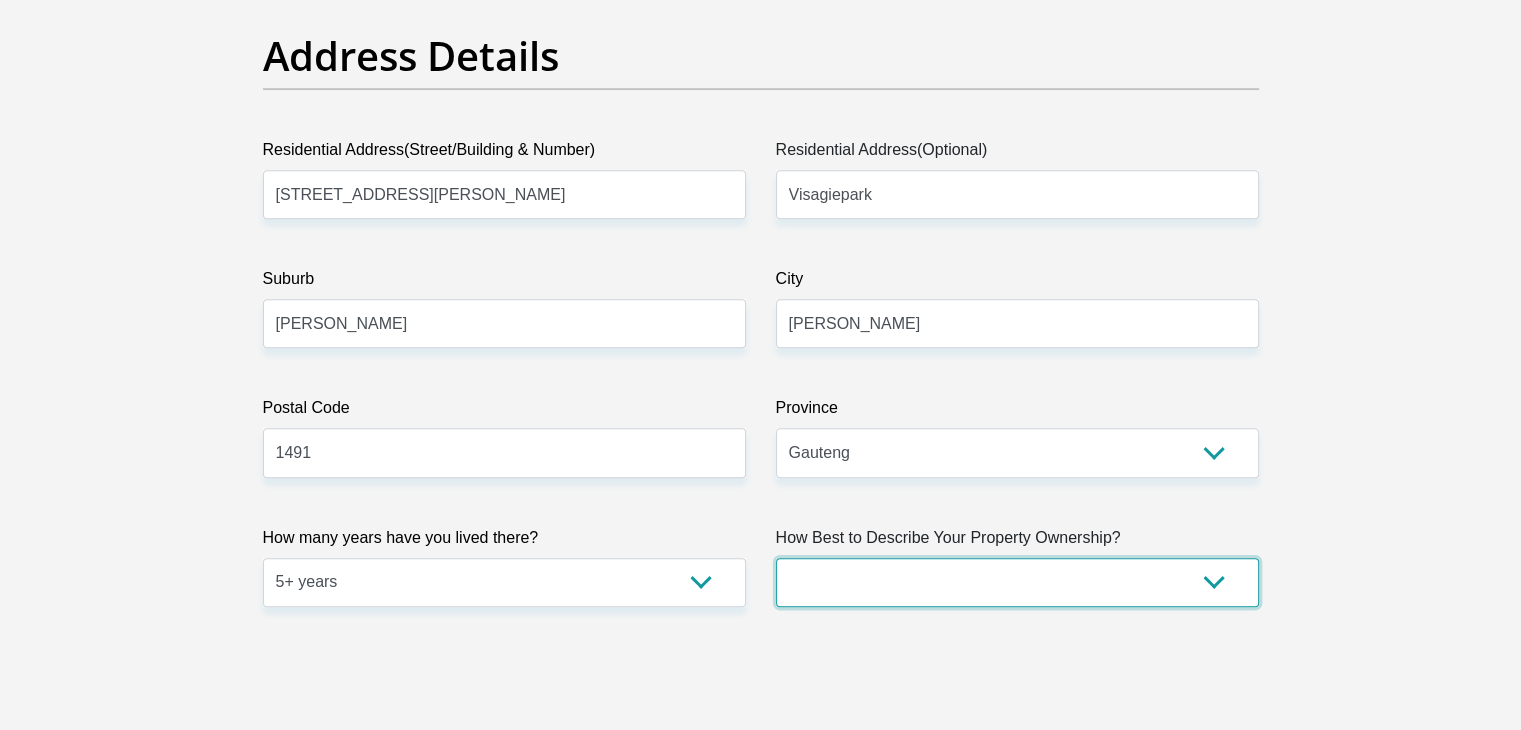 click on "Owned
Rented
Family Owned
Company Dwelling" at bounding box center [1017, 582] 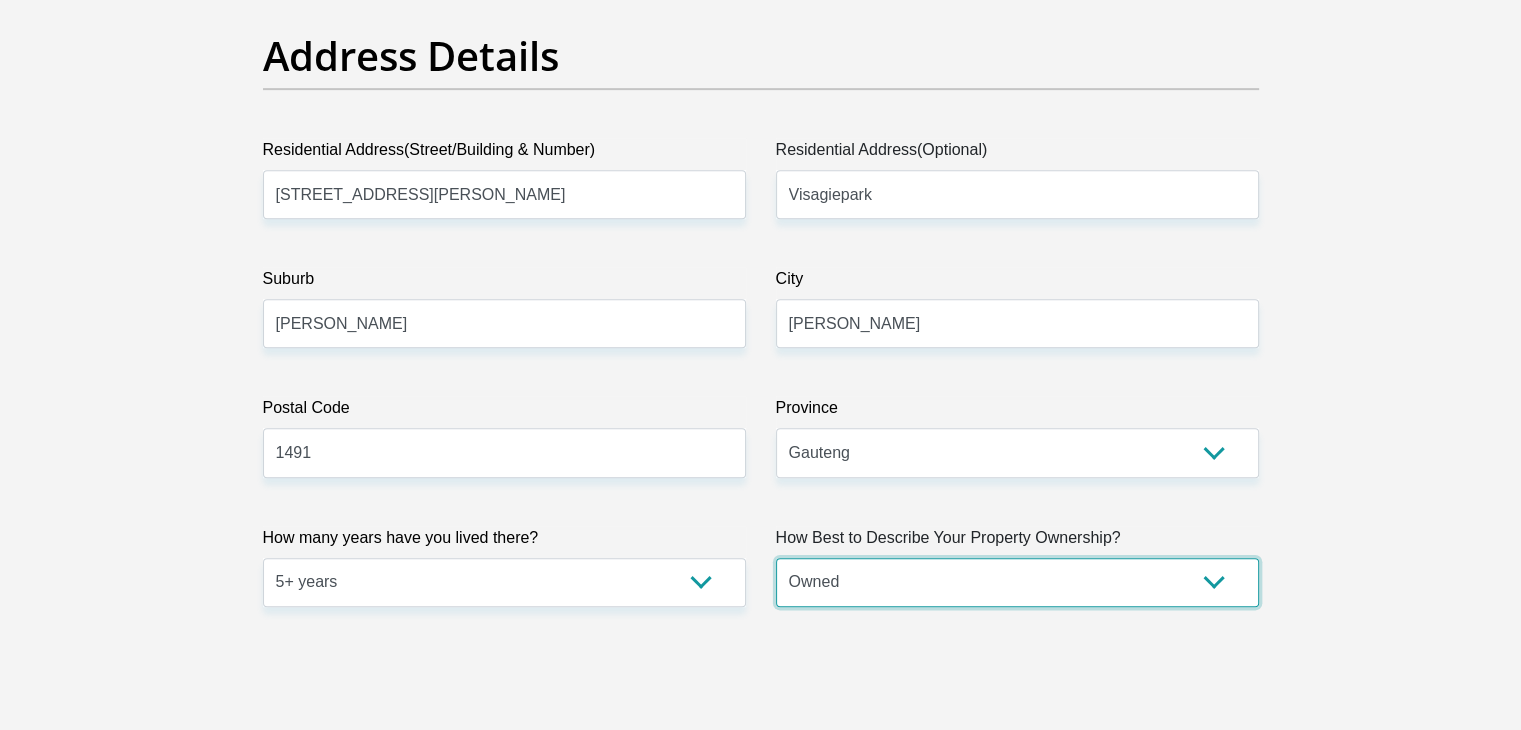 click on "Owned
Rented
Family Owned
Company Dwelling" at bounding box center (1017, 582) 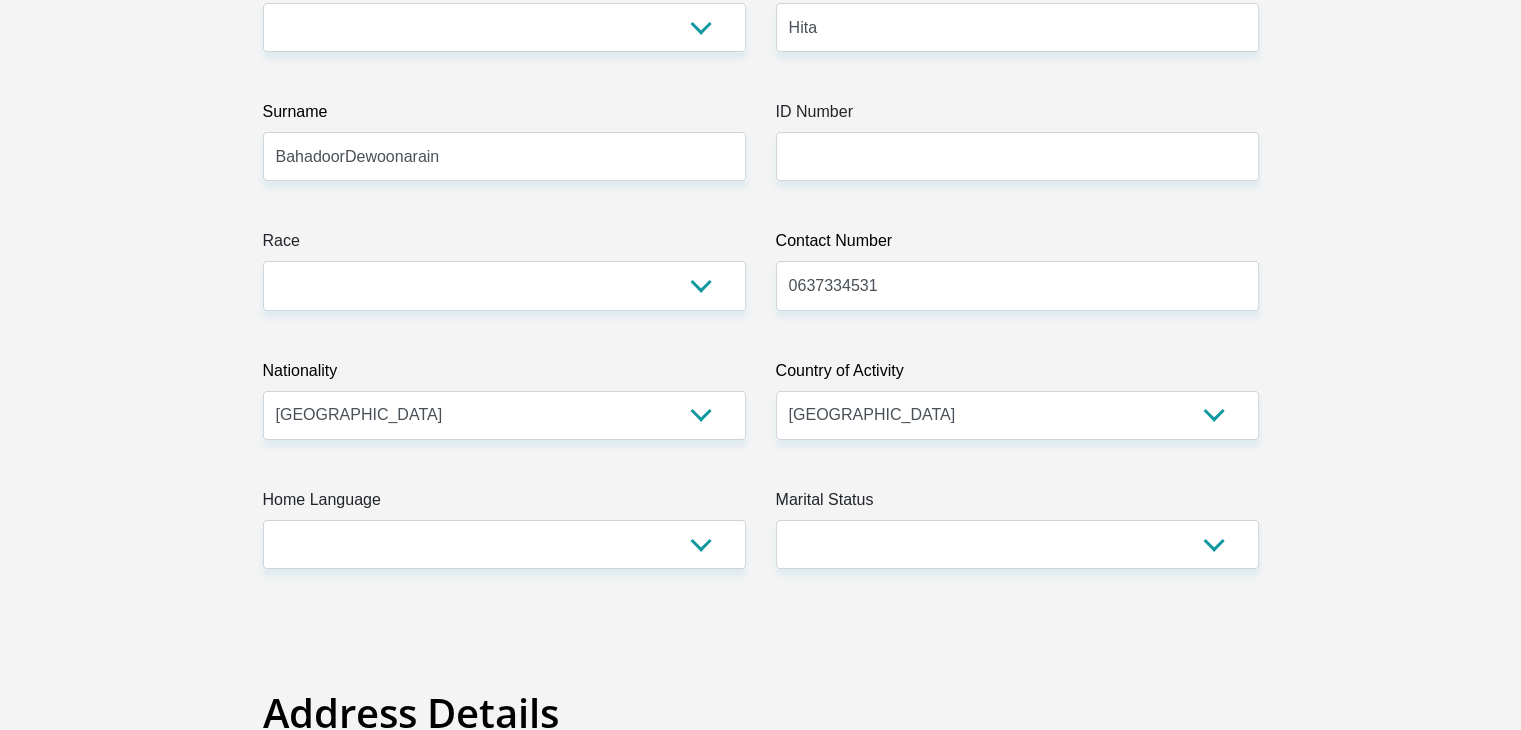 scroll, scrollTop: 300, scrollLeft: 0, axis: vertical 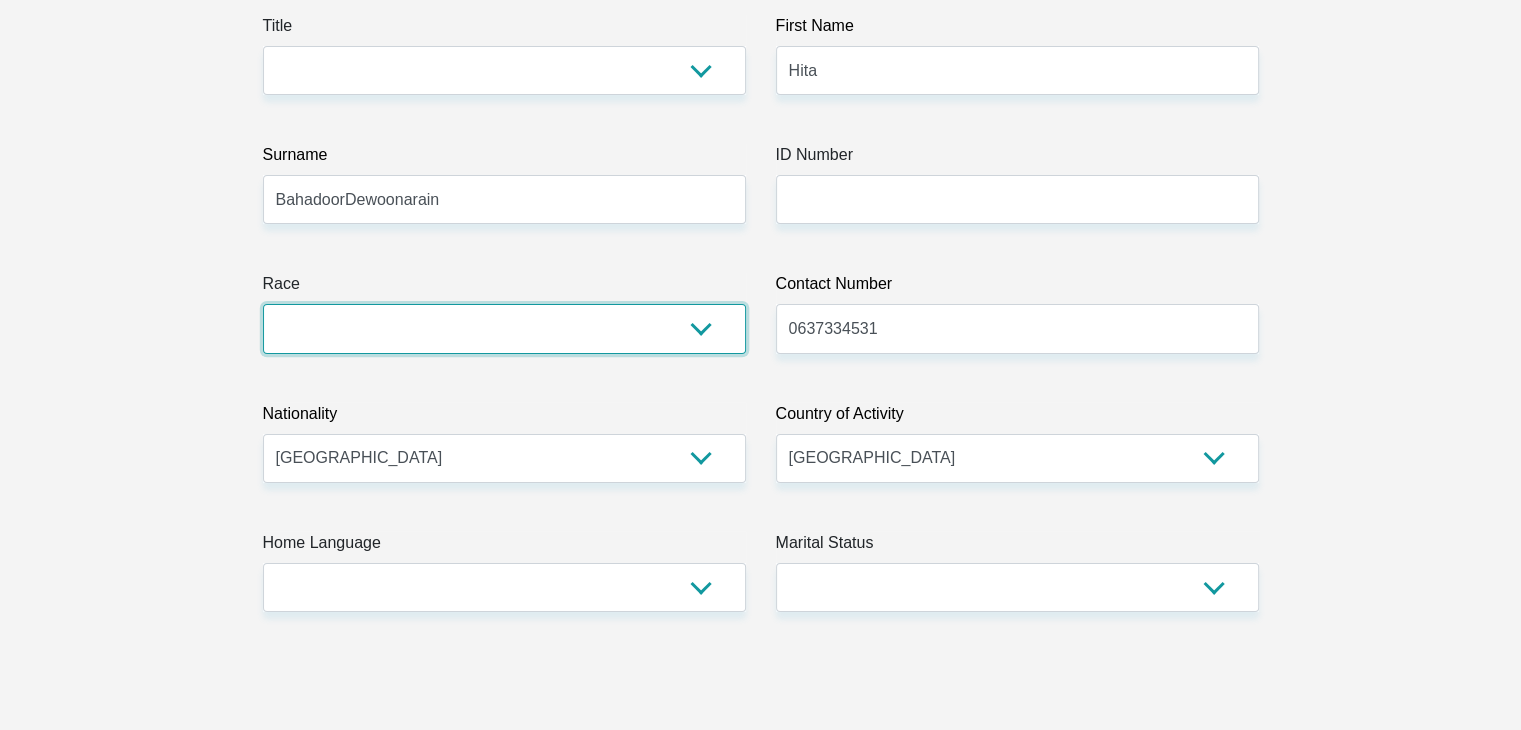 click on "Black
Coloured
Indian
White
Other" at bounding box center (504, 328) 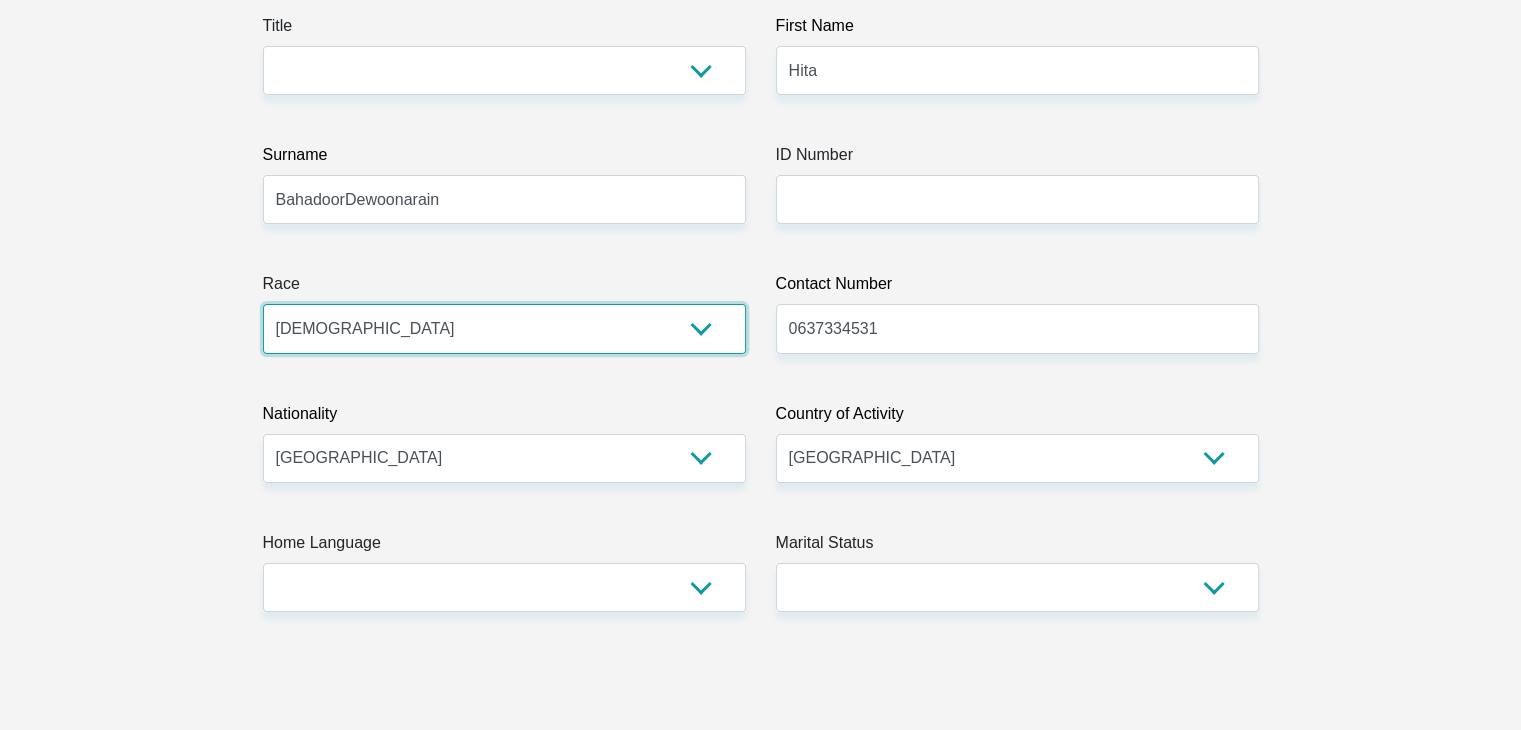 click on "Black
Coloured
Indian
White
Other" at bounding box center (504, 328) 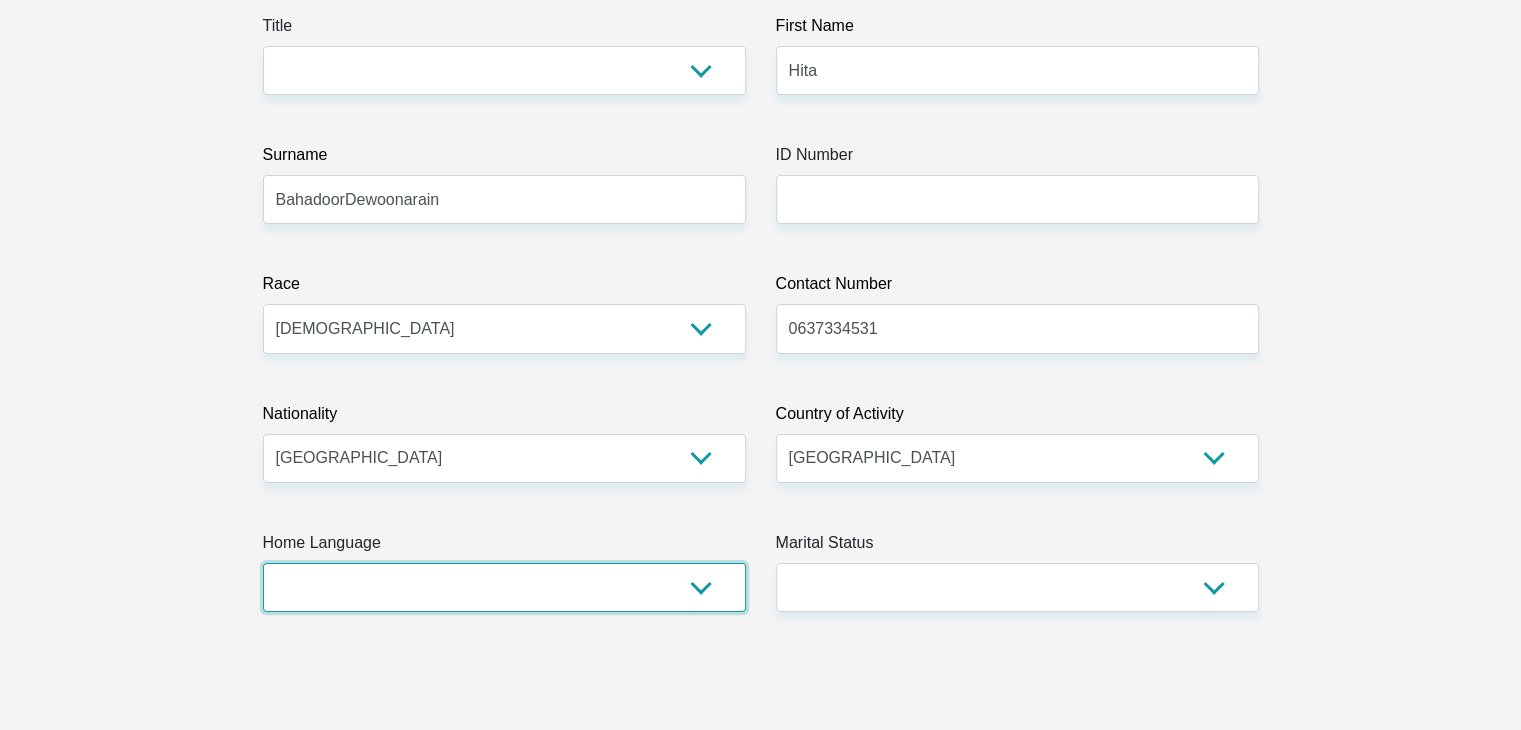 click on "Afrikaans
English
Sepedi
South Ndebele
Southern Sotho
Swati
Tsonga
Tswana
Venda
Xhosa
Zulu
Other" at bounding box center [504, 587] 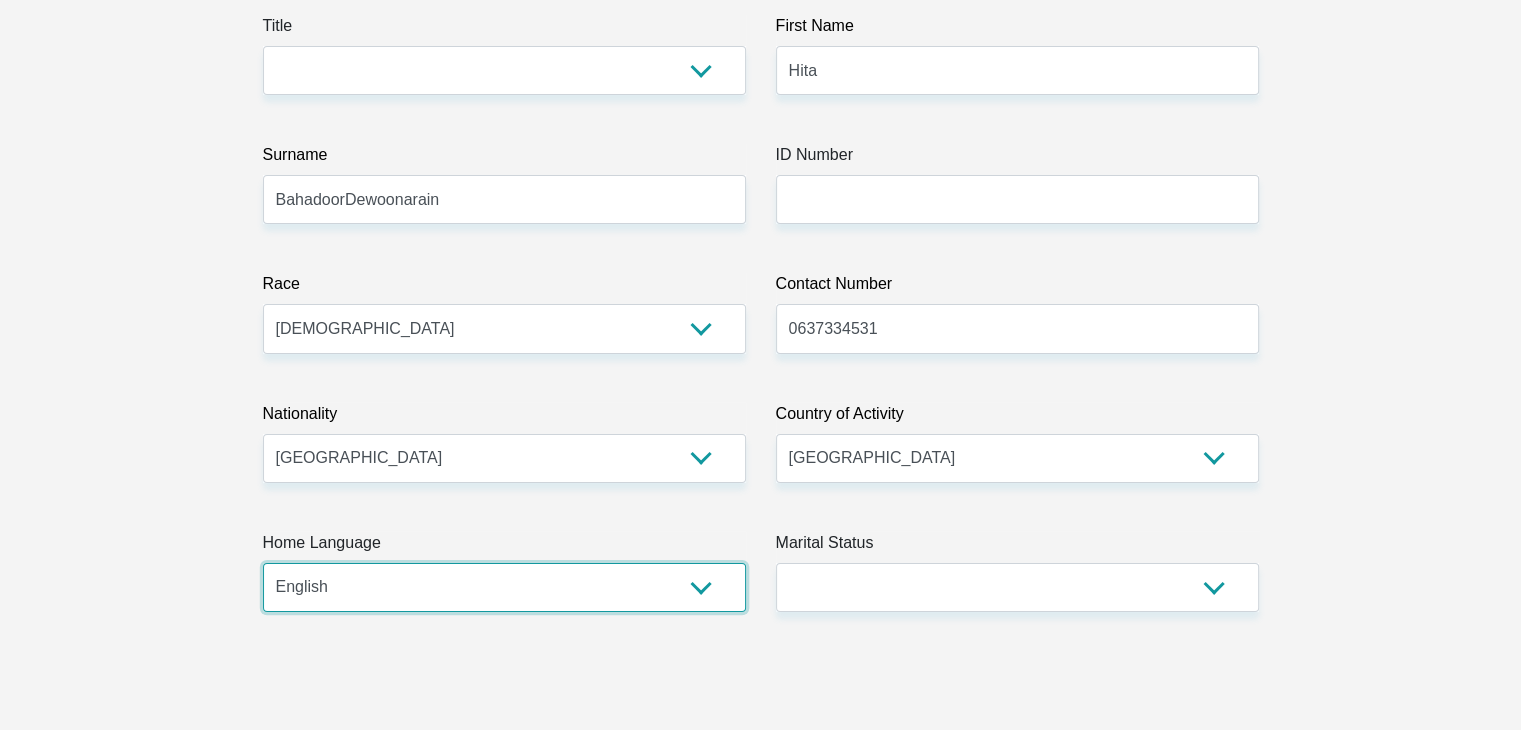 click on "Afrikaans
English
Sepedi
South Ndebele
Southern Sotho
Swati
Tsonga
Tswana
Venda
Xhosa
Zulu
Other" at bounding box center [504, 587] 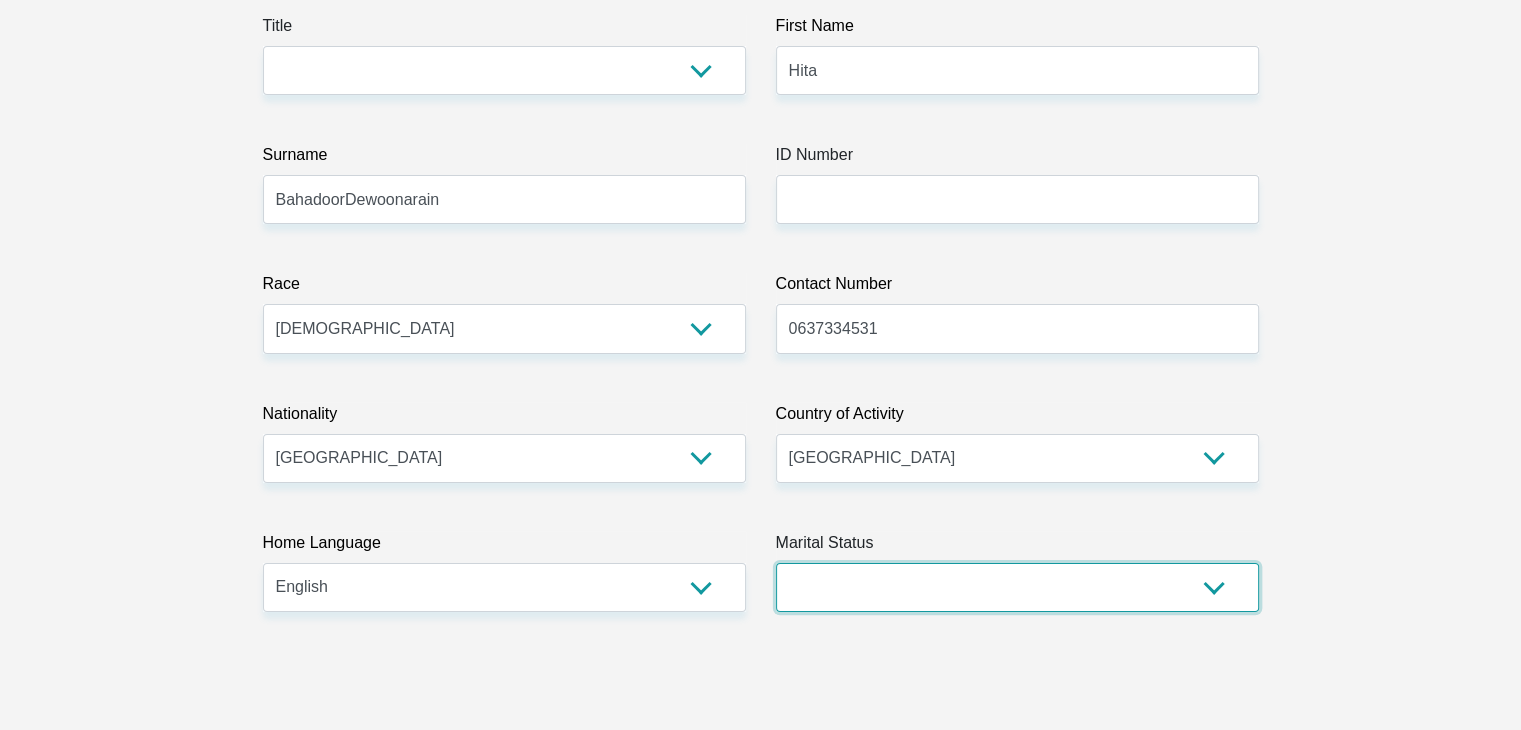 click on "Married ANC
Single
Divorced
Widowed
Married COP or Customary Law" at bounding box center (1017, 587) 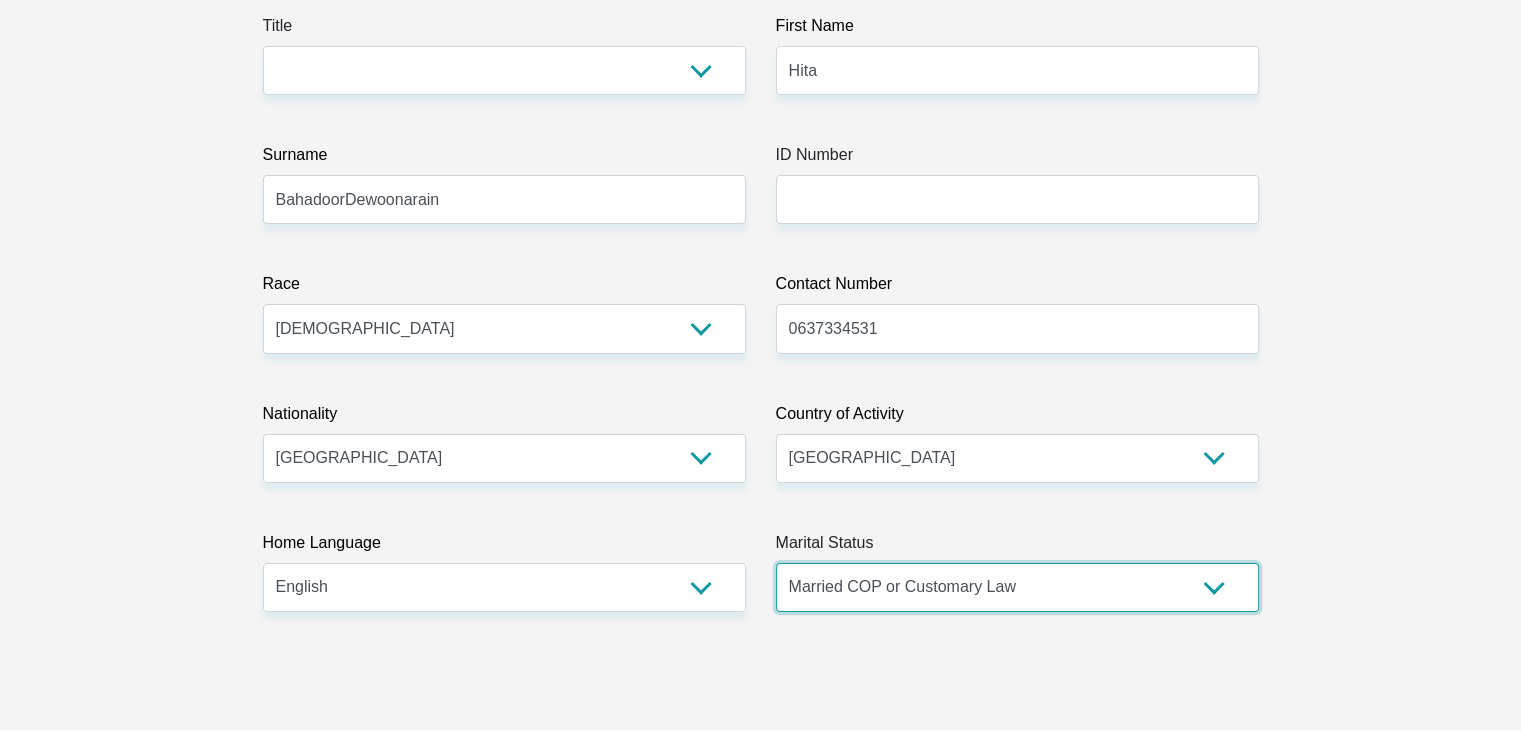 click on "Married ANC
Single
Divorced
Widowed
Married COP or Customary Law" at bounding box center [1017, 587] 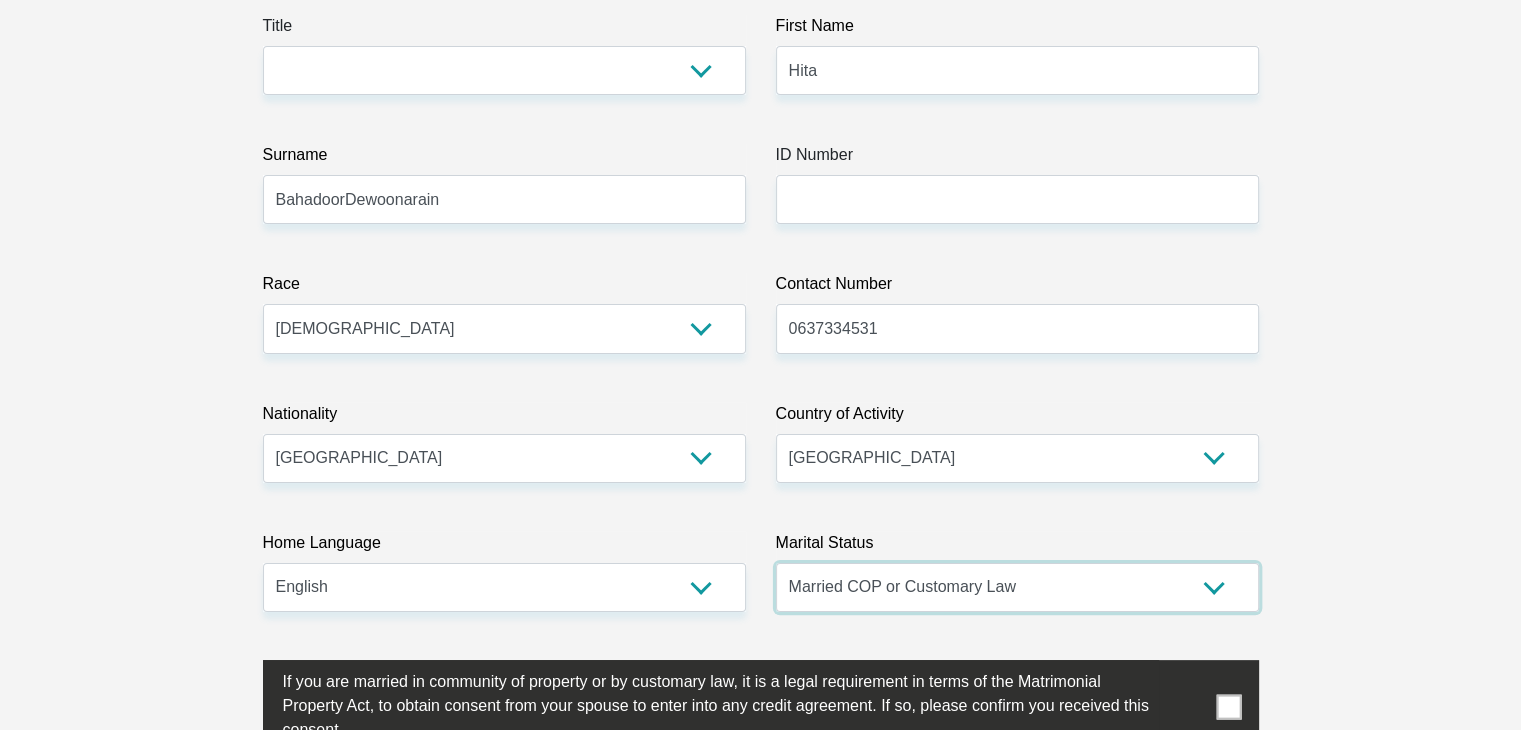 scroll, scrollTop: 200, scrollLeft: 0, axis: vertical 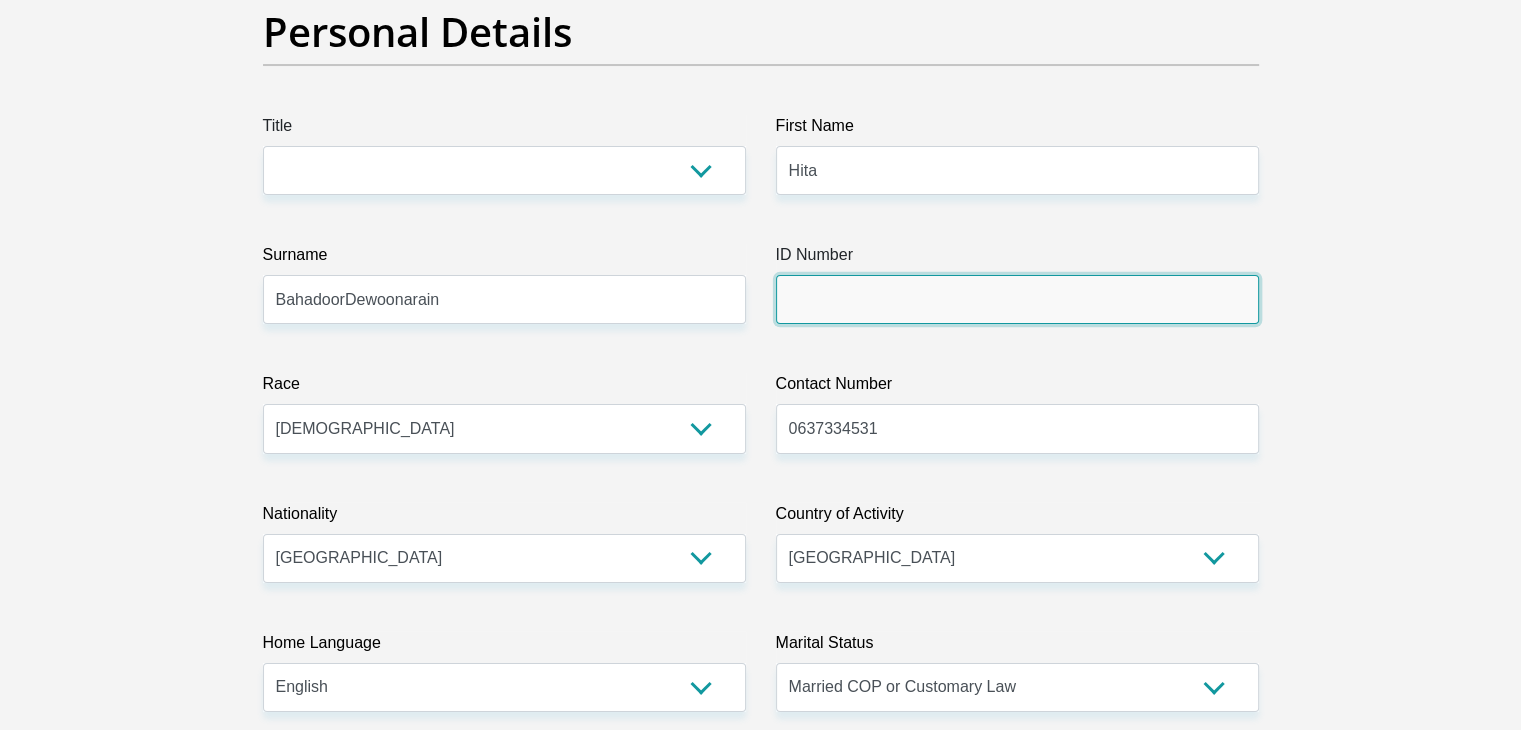 click on "ID Number" at bounding box center [1017, 299] 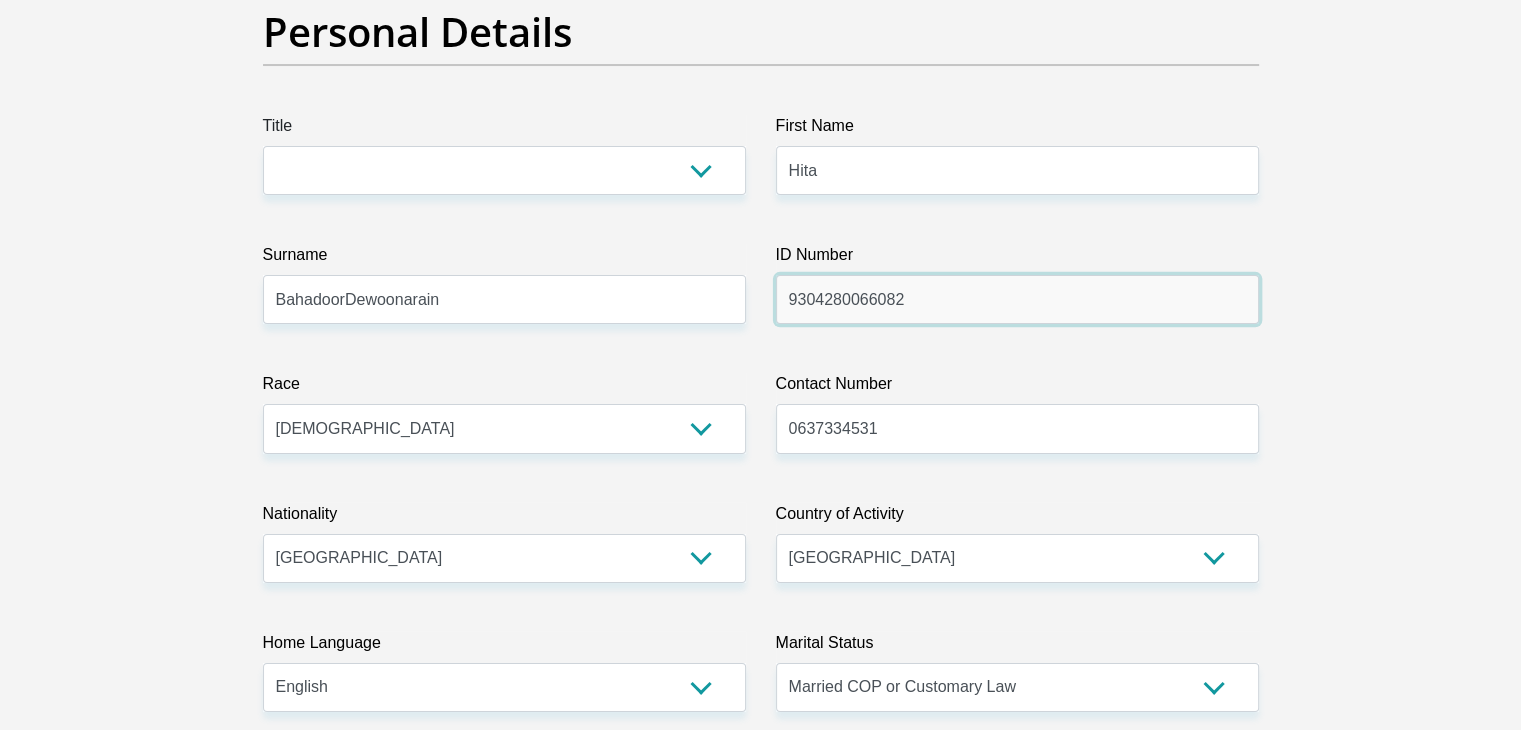 type on "9304280066082" 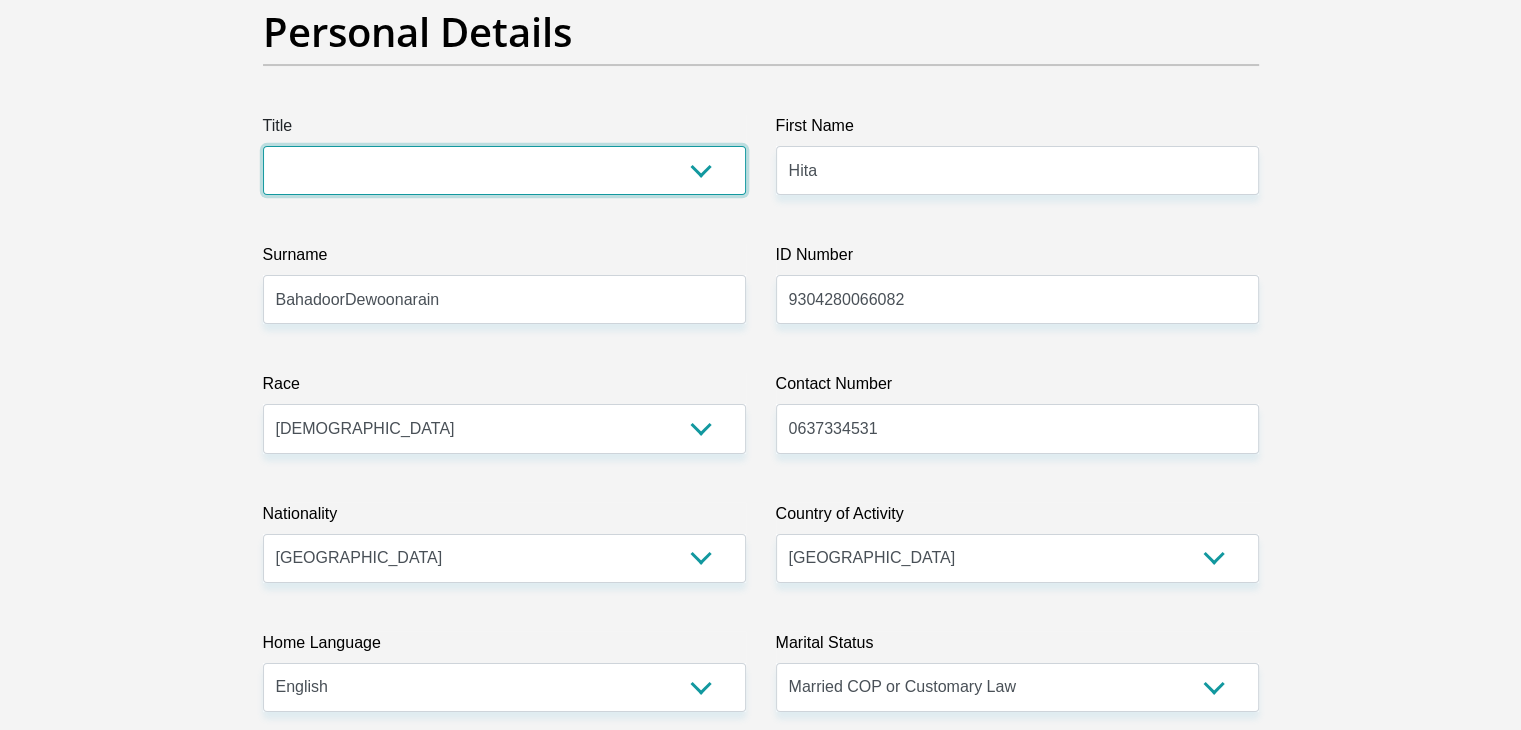 click on "Mr
Ms
Mrs
Dr
Other" at bounding box center (504, 170) 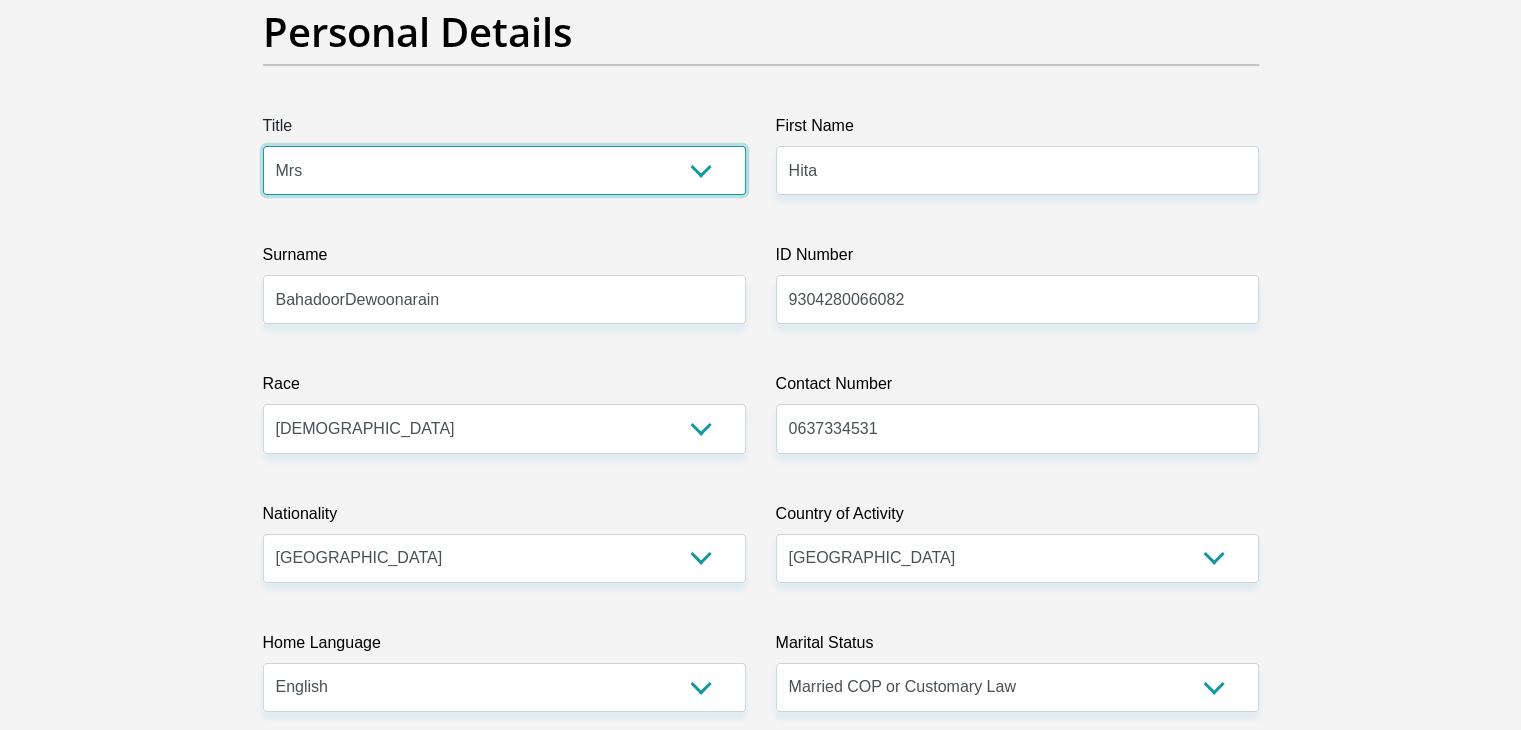 click on "Mr
Ms
Mrs
Dr
Other" at bounding box center (504, 170) 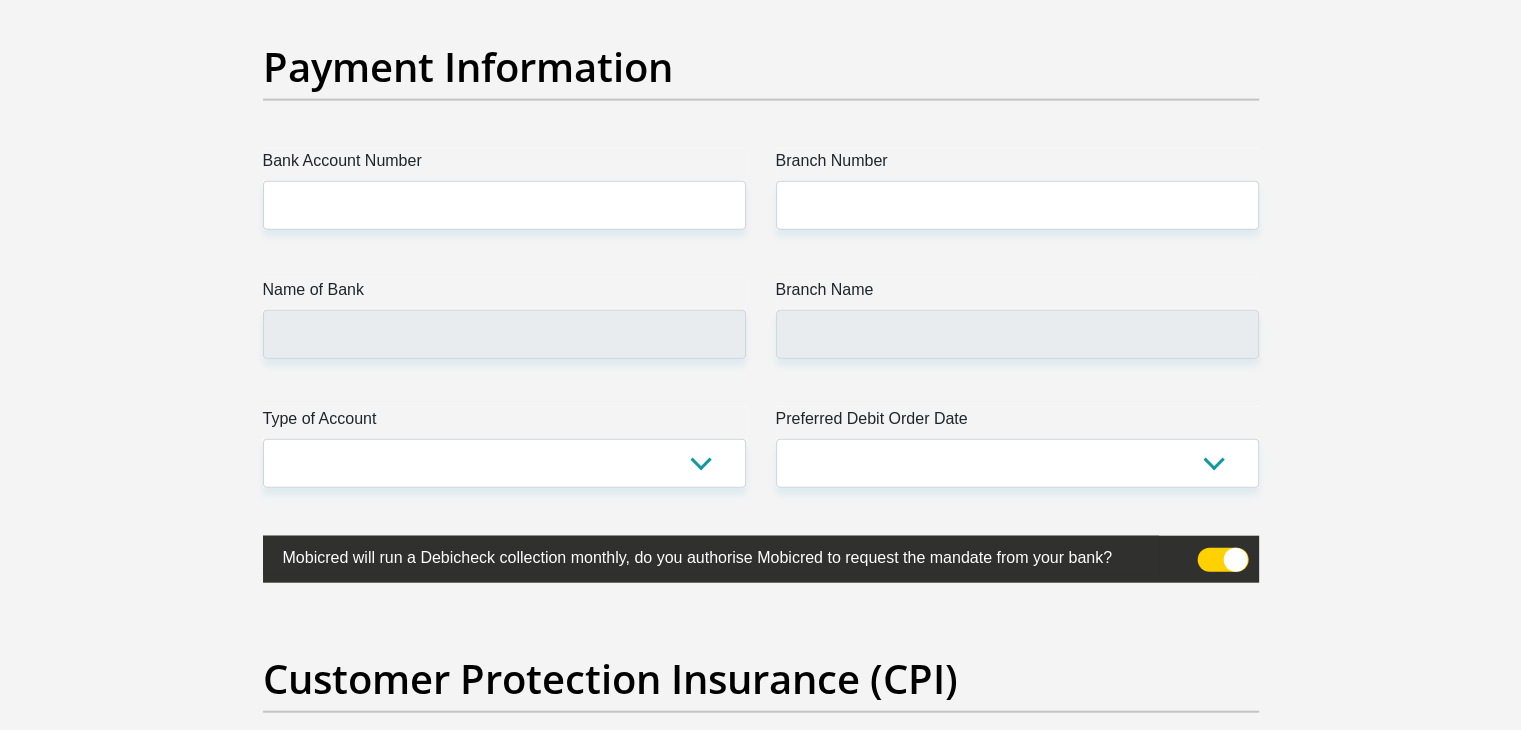scroll, scrollTop: 4700, scrollLeft: 0, axis: vertical 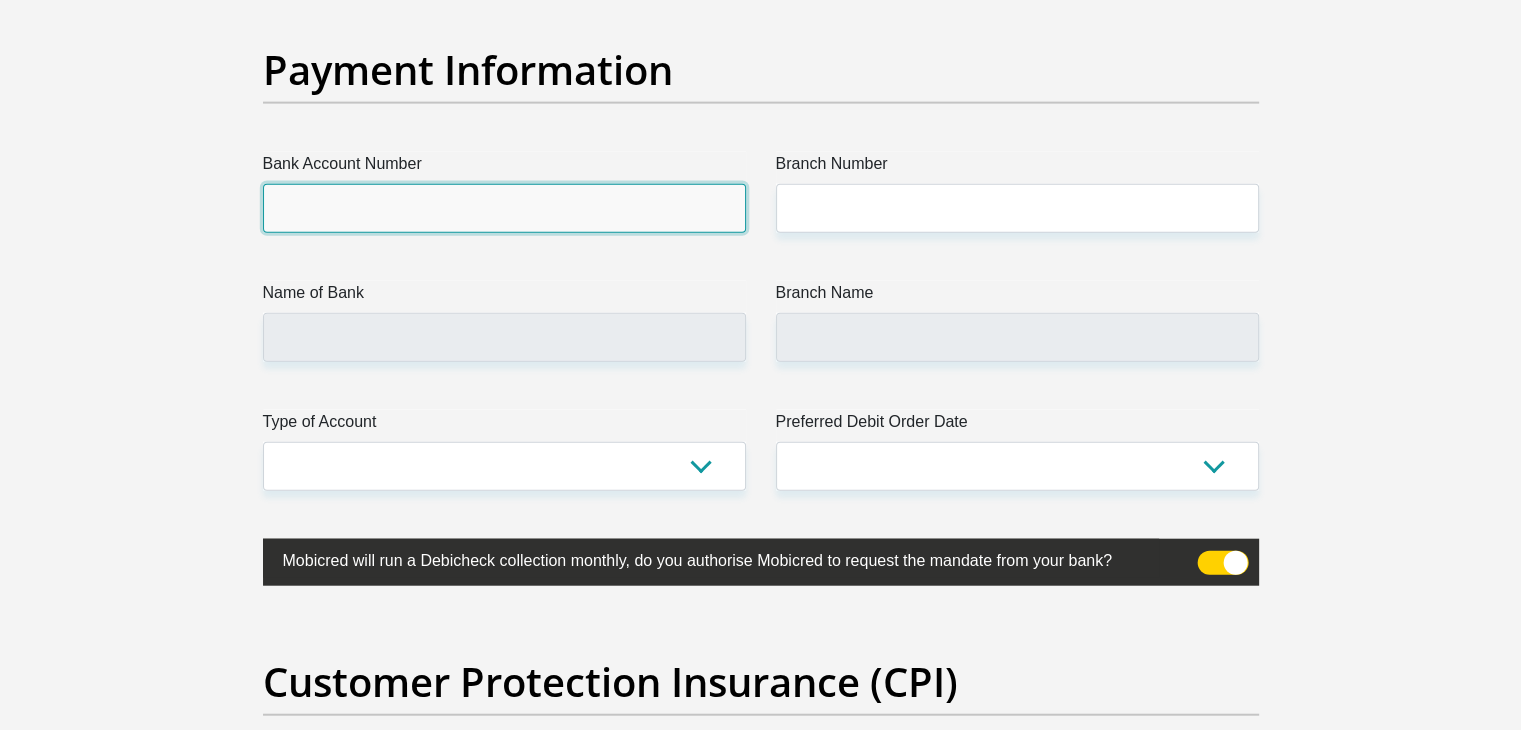 click on "Bank Account Number" at bounding box center (504, 208) 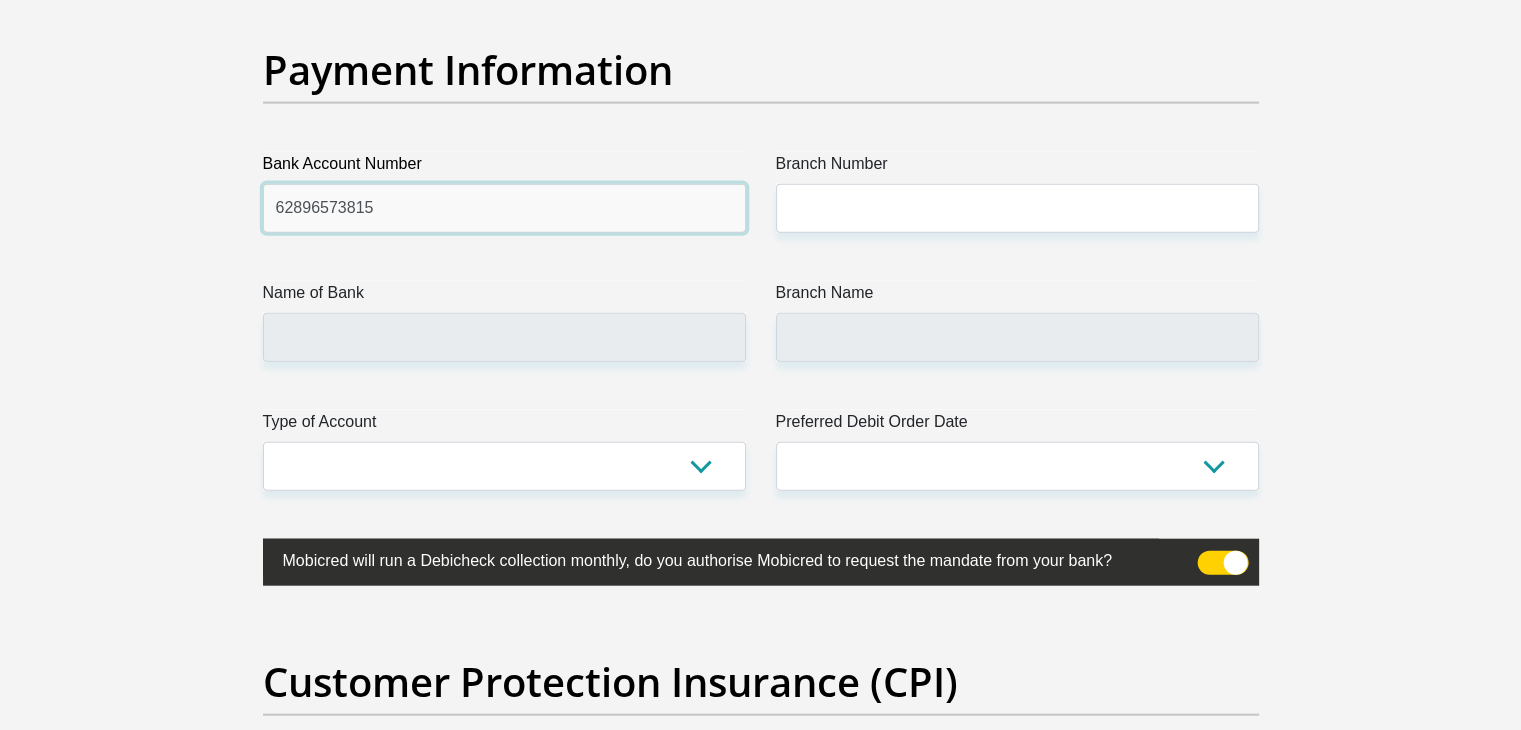 type on "62896573815" 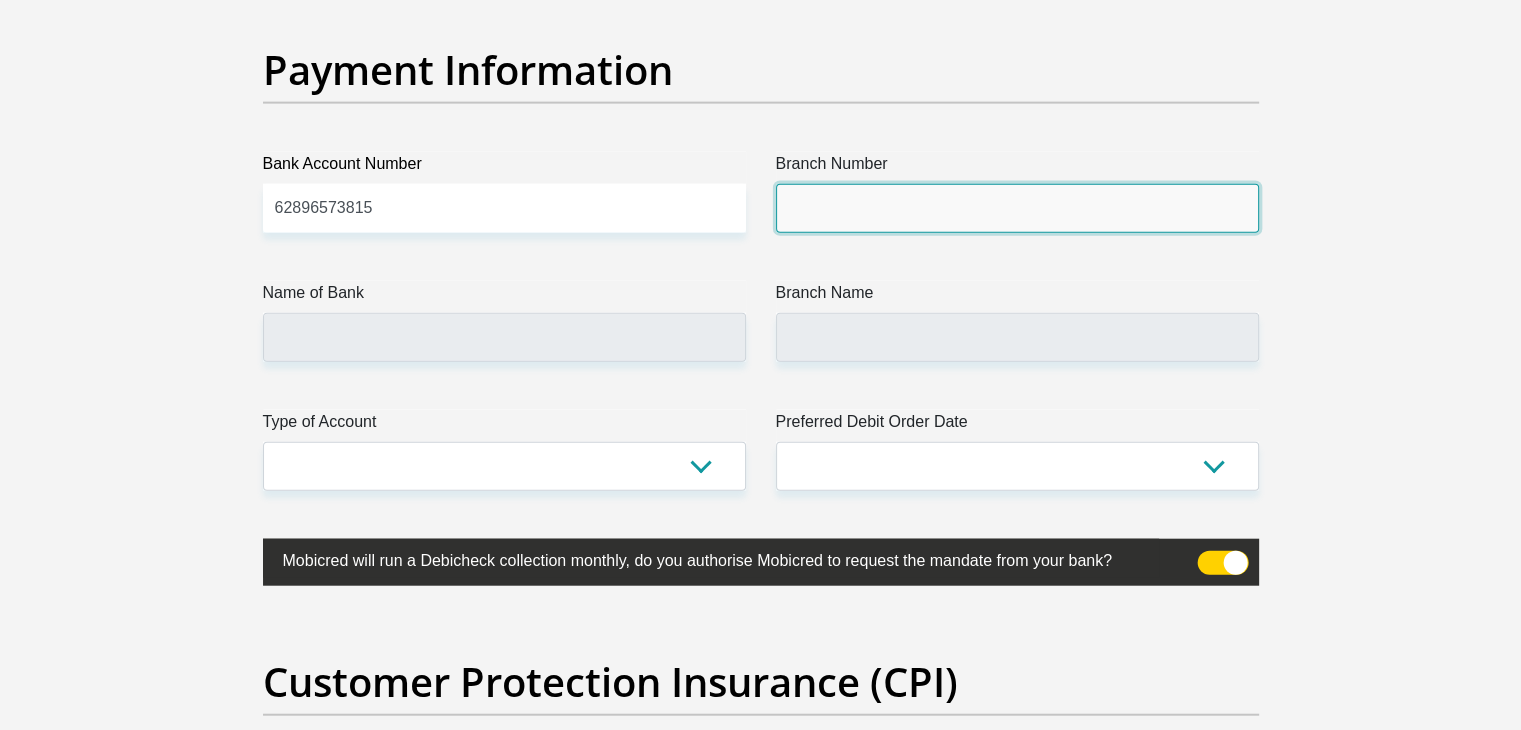 click on "Branch Number" at bounding box center [1017, 208] 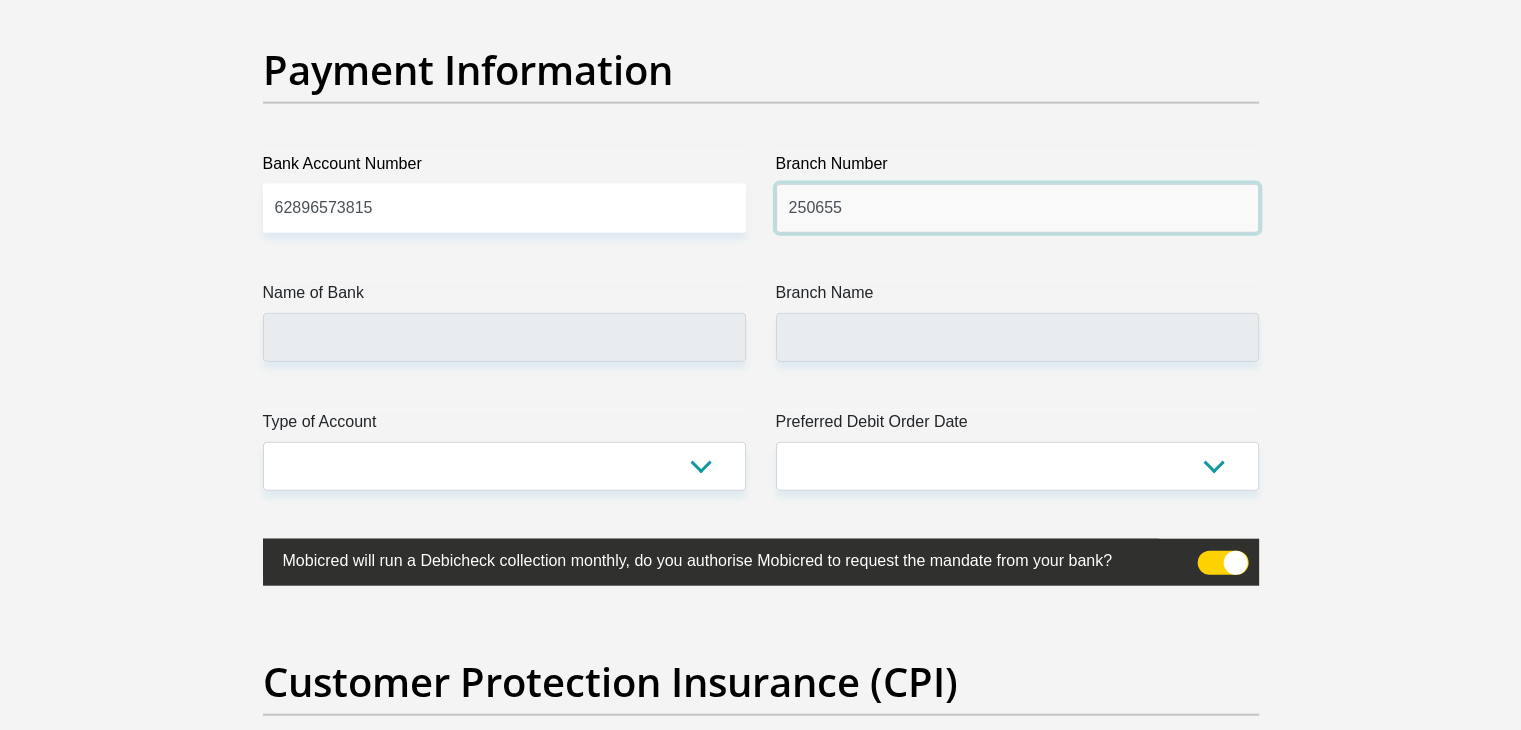 type on "250655" 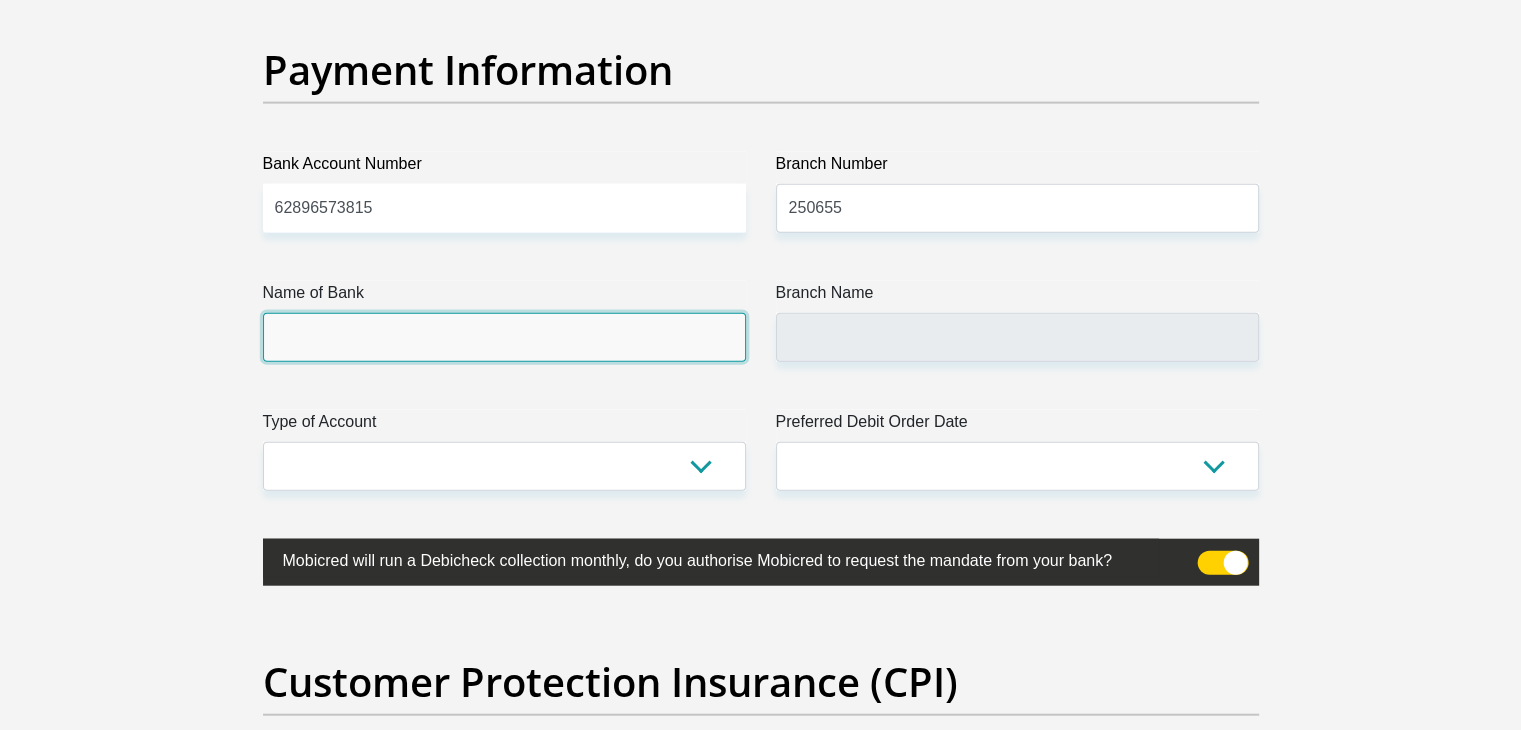 click on "Name of Bank" at bounding box center (504, 337) 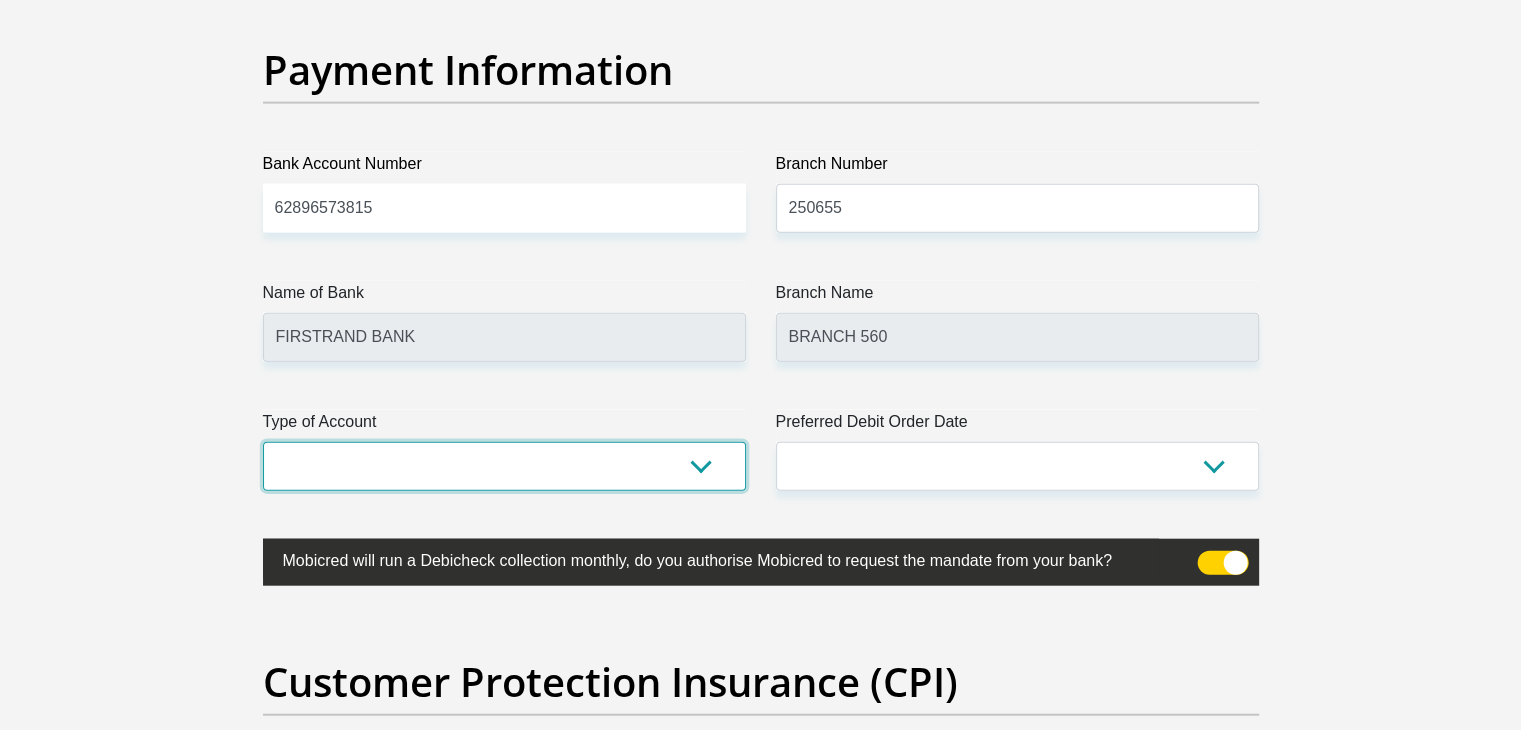 click on "Cheque
Savings" at bounding box center [504, 466] 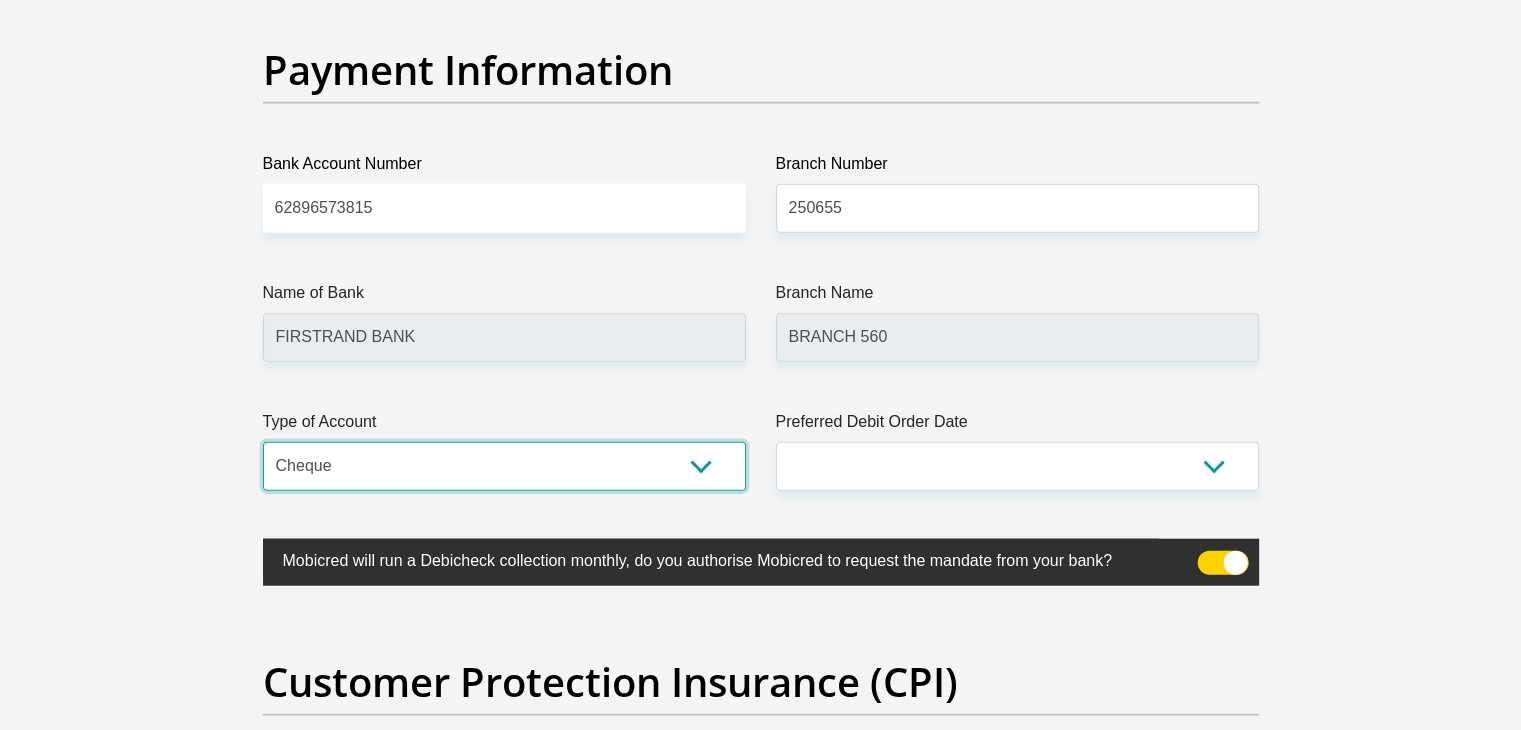 click on "Cheque
Savings" at bounding box center (504, 466) 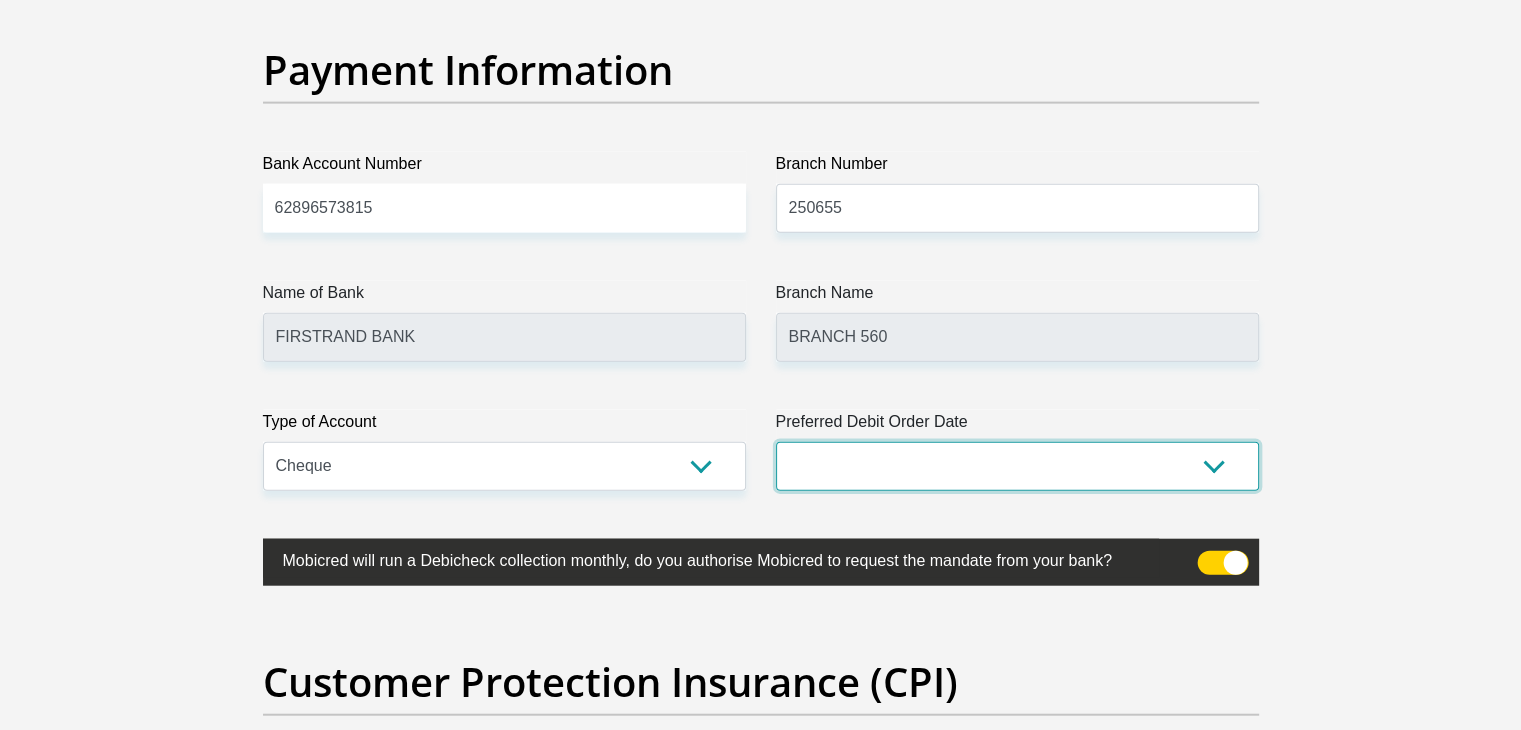 click on "1st
2nd
3rd
4th
5th
7th
18th
19th
20th
21st
22nd
23rd
24th
25th
26th
27th
28th
29th
30th" at bounding box center [1017, 466] 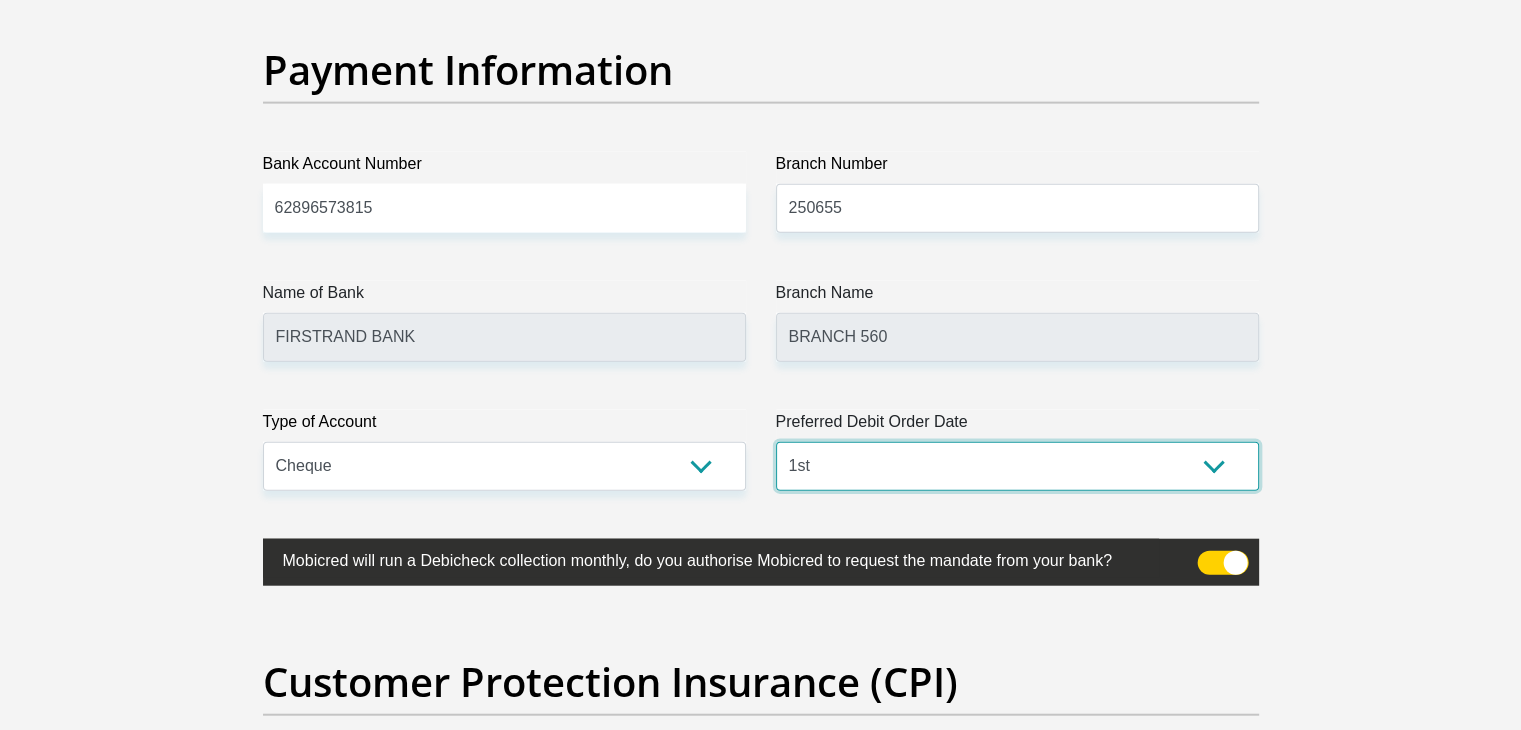click on "1st
2nd
3rd
4th
5th
7th
18th
19th
20th
21st
22nd
23rd
24th
25th
26th
27th
28th
29th
30th" at bounding box center [1017, 466] 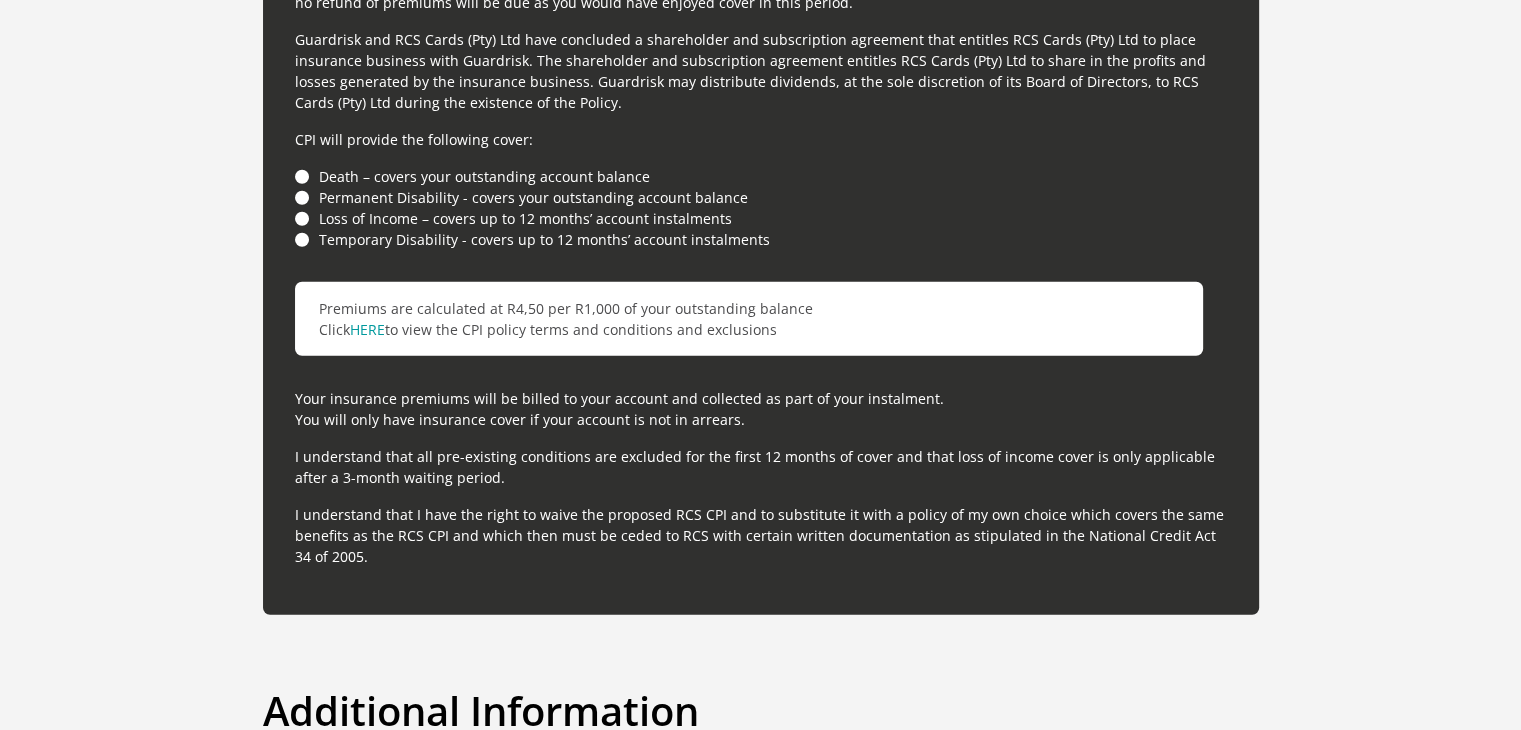 scroll, scrollTop: 5700, scrollLeft: 0, axis: vertical 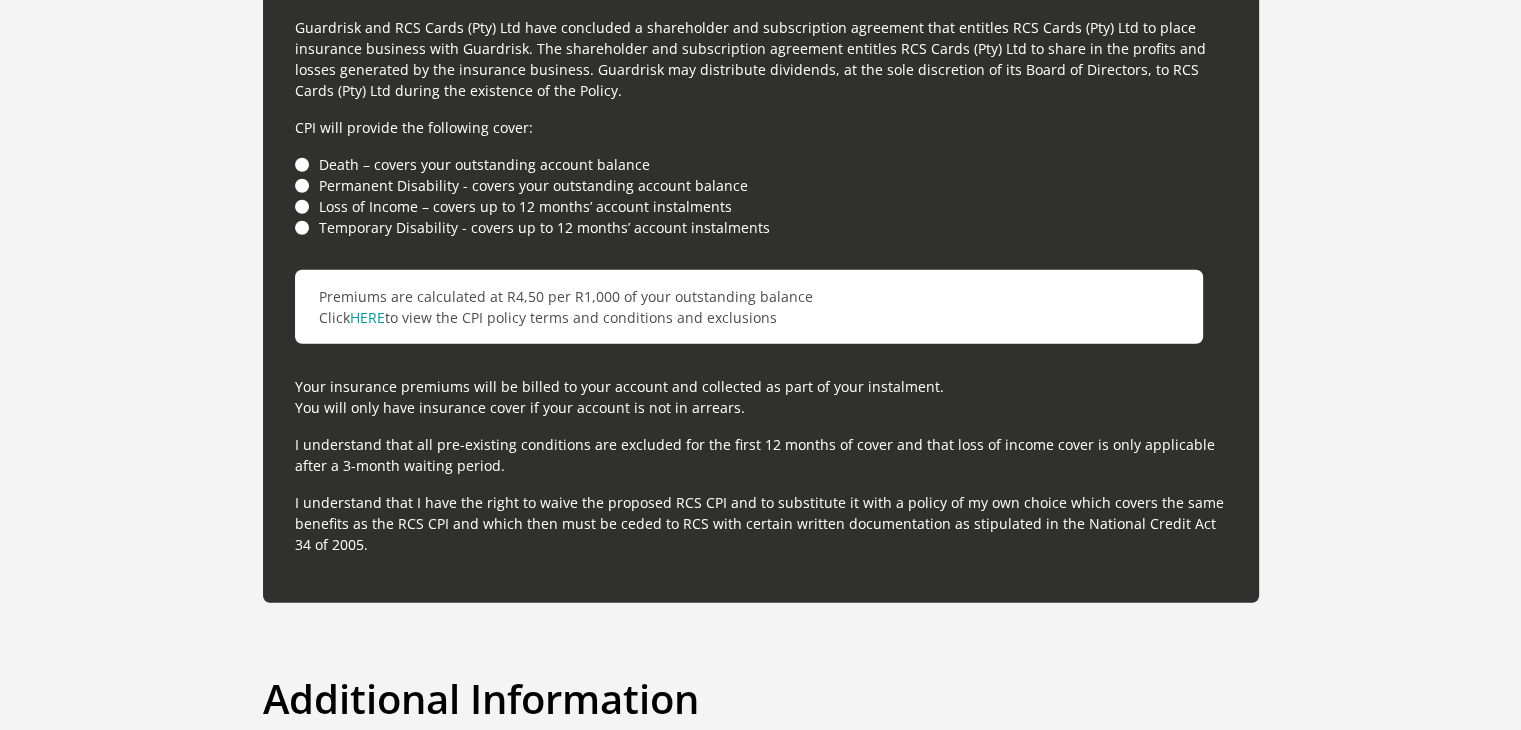click on "Loss of Income – covers up to 12 months’ account instalments" at bounding box center (761, 206) 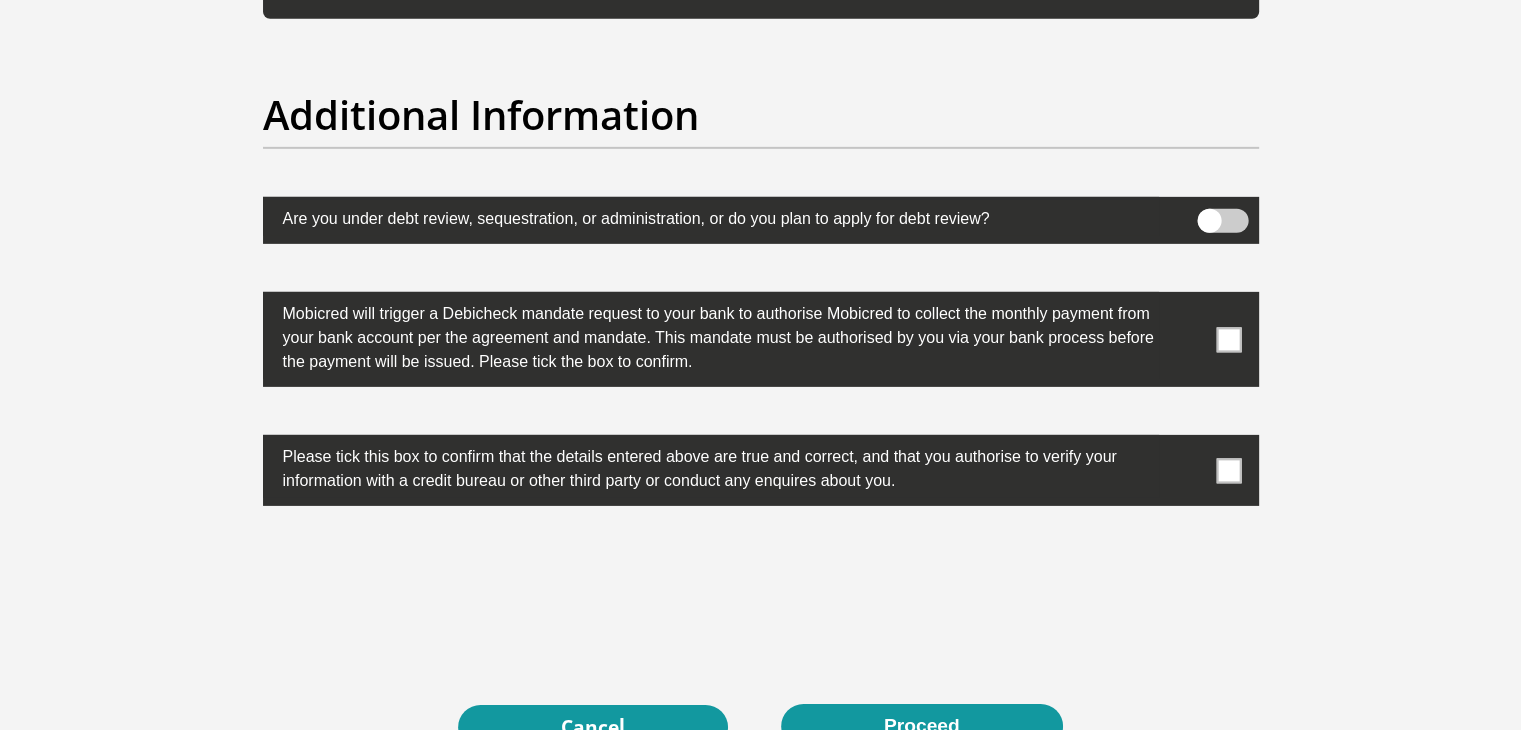 scroll, scrollTop: 6300, scrollLeft: 0, axis: vertical 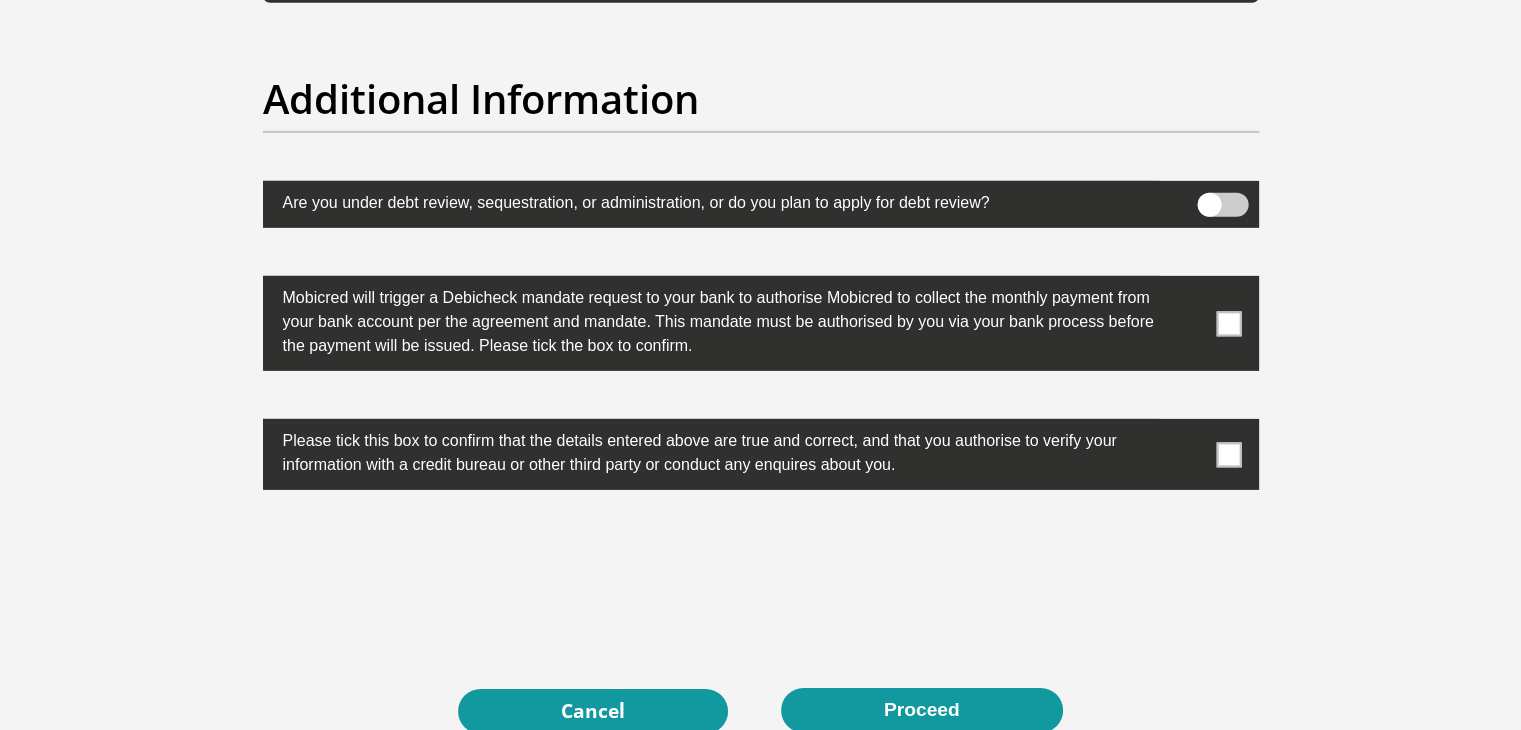 click at bounding box center (1228, 323) 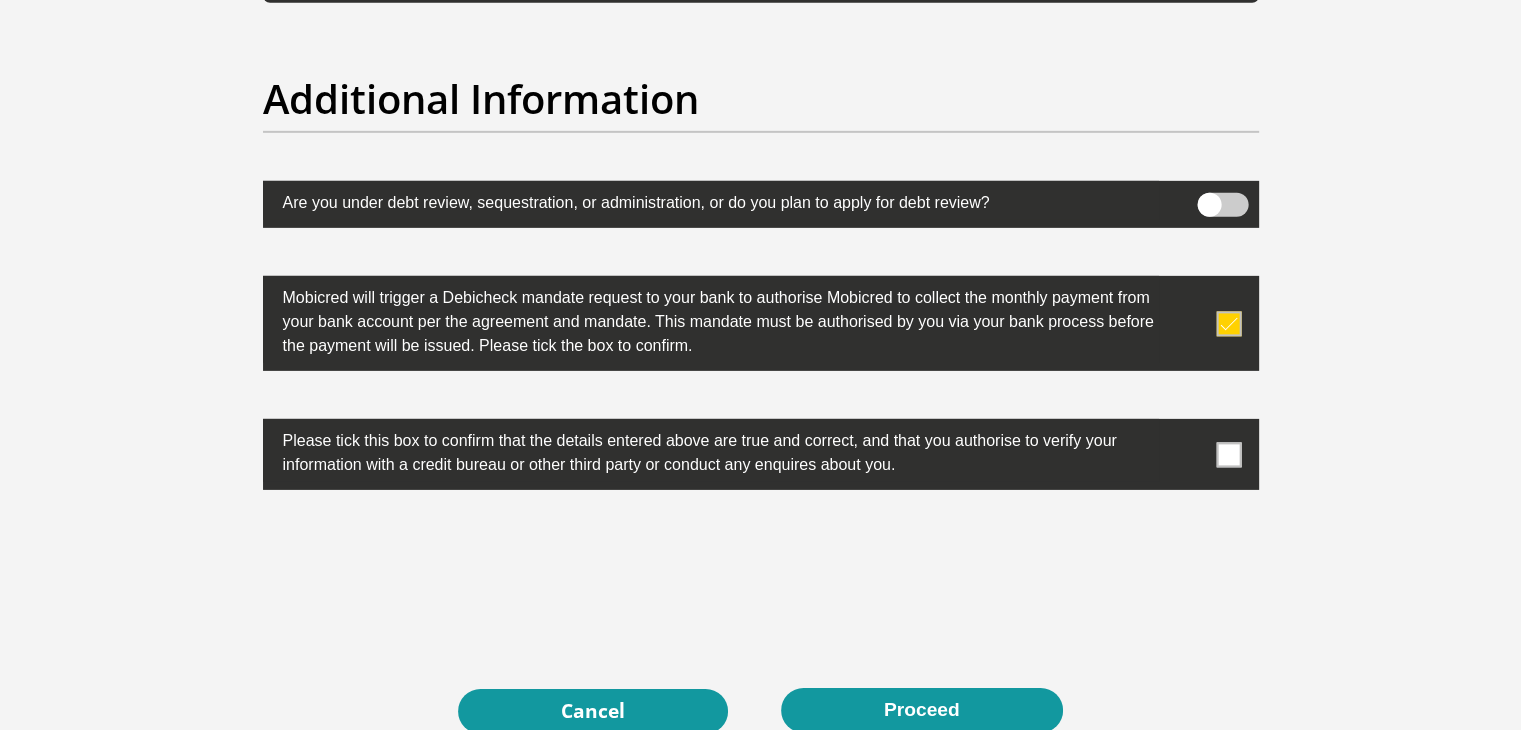 click at bounding box center [1228, 454] 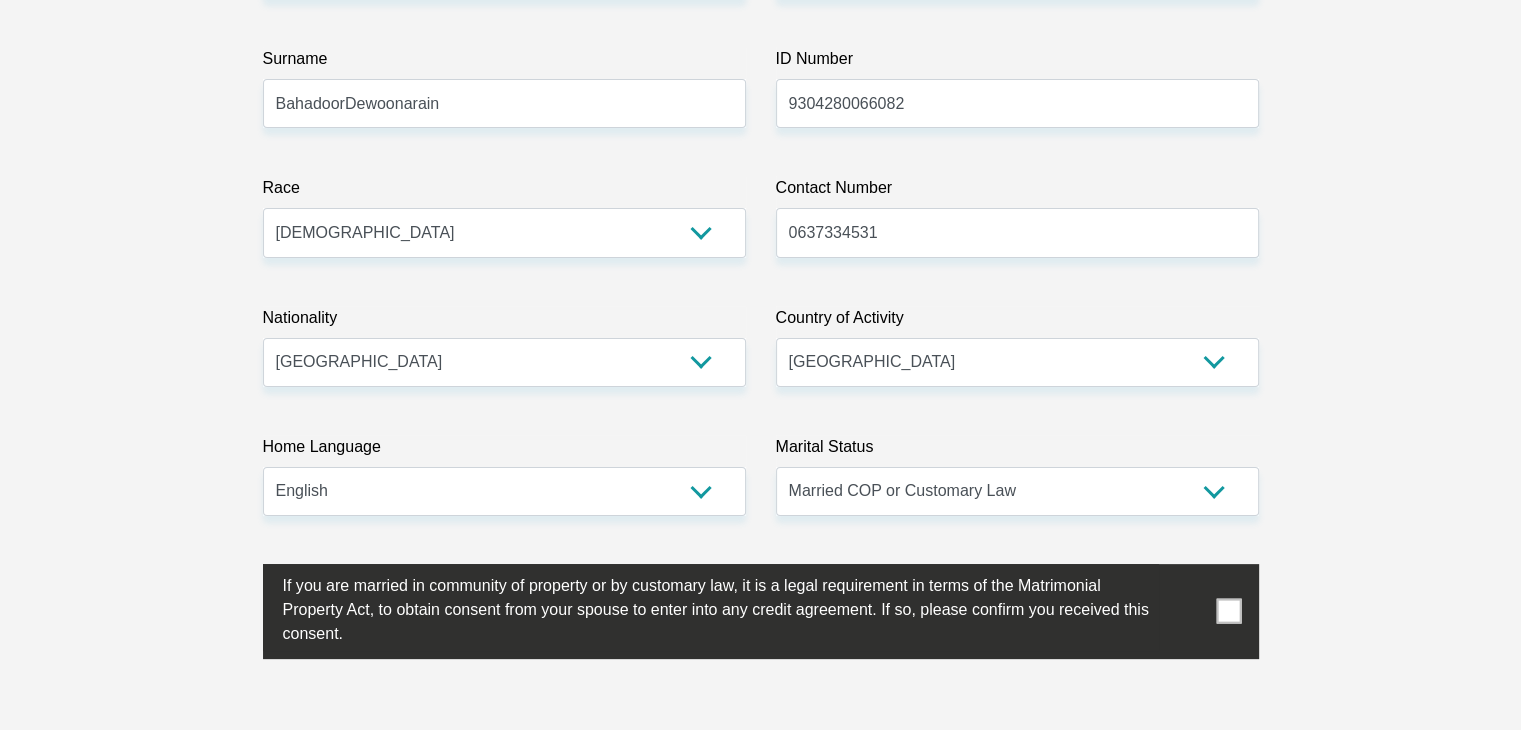 scroll, scrollTop: 393, scrollLeft: 0, axis: vertical 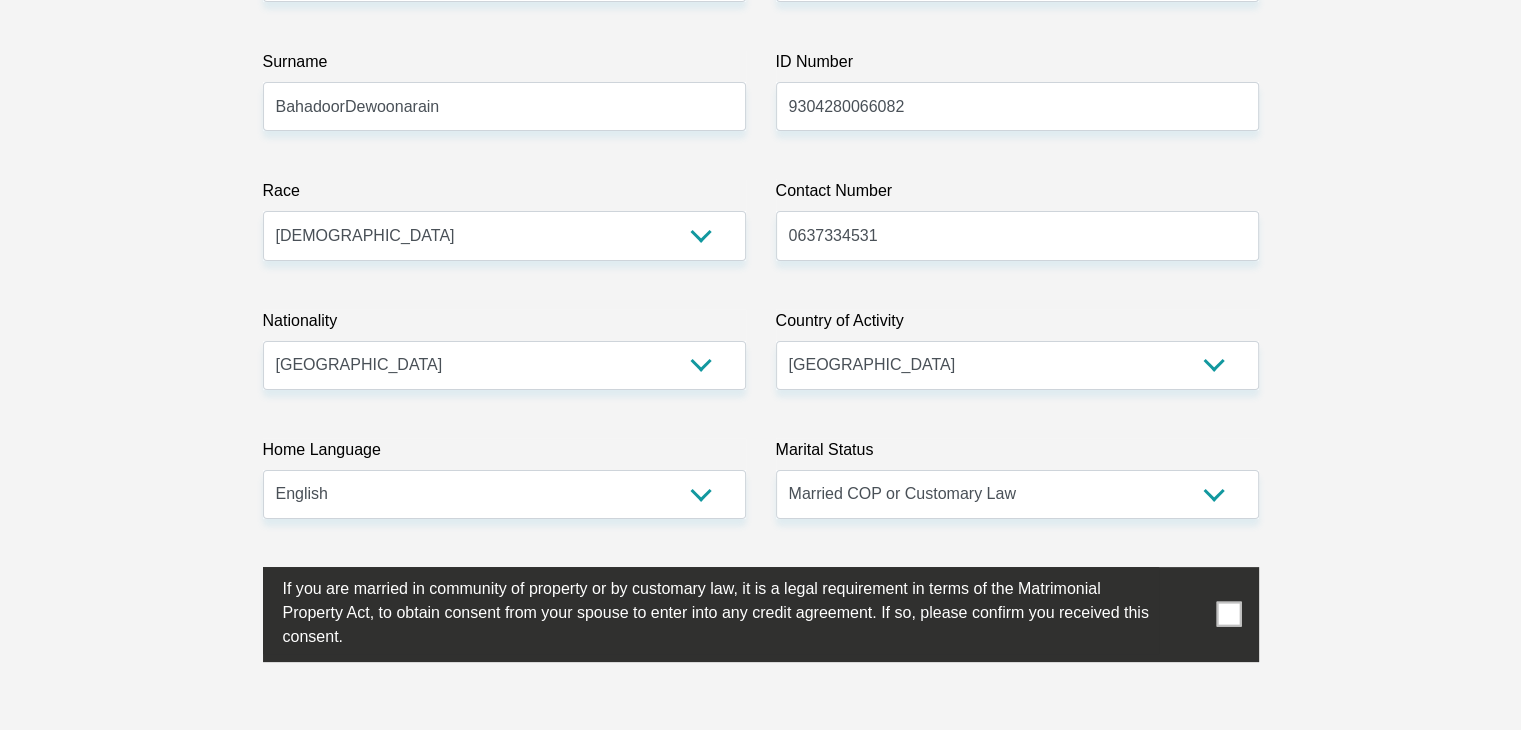 click at bounding box center [1228, 614] 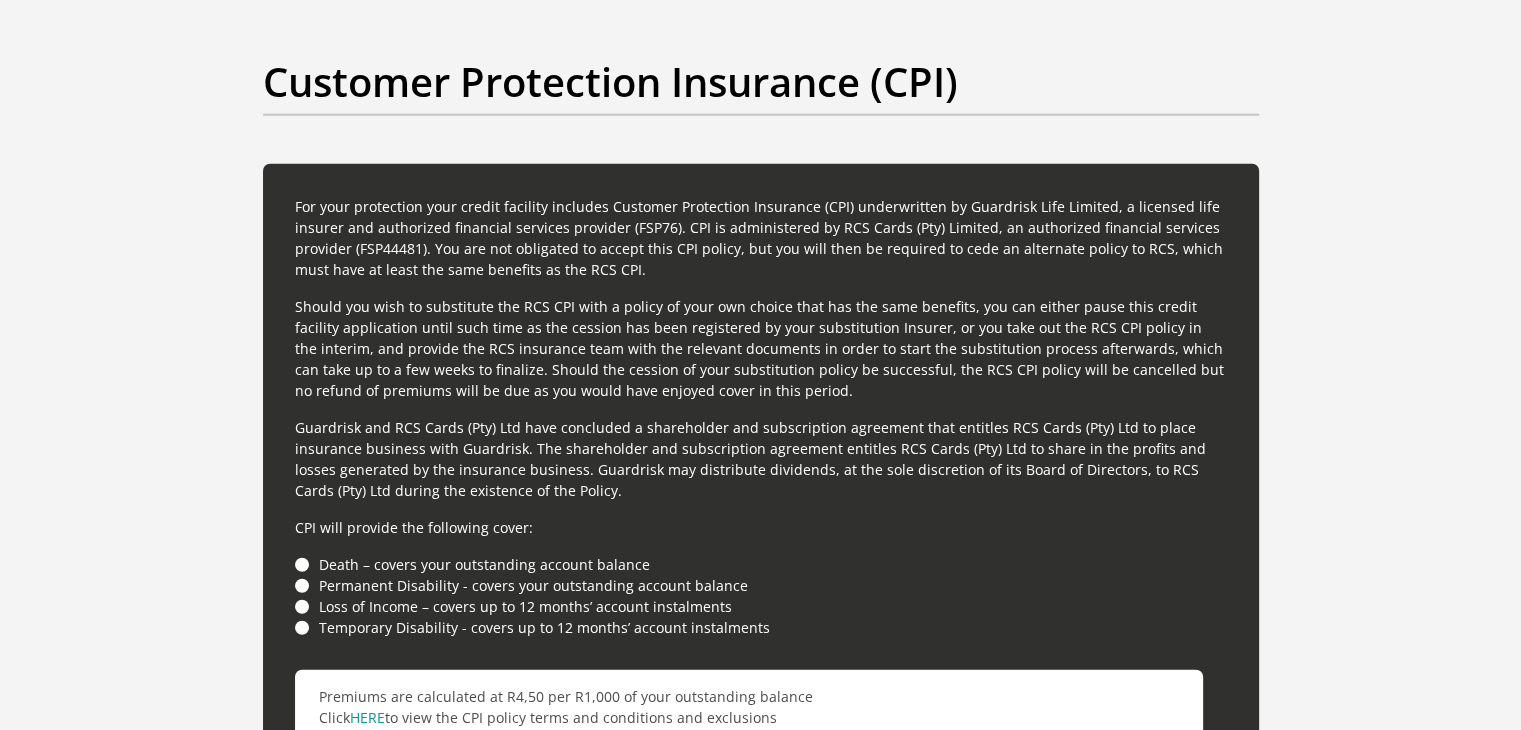 scroll, scrollTop: 6516, scrollLeft: 0, axis: vertical 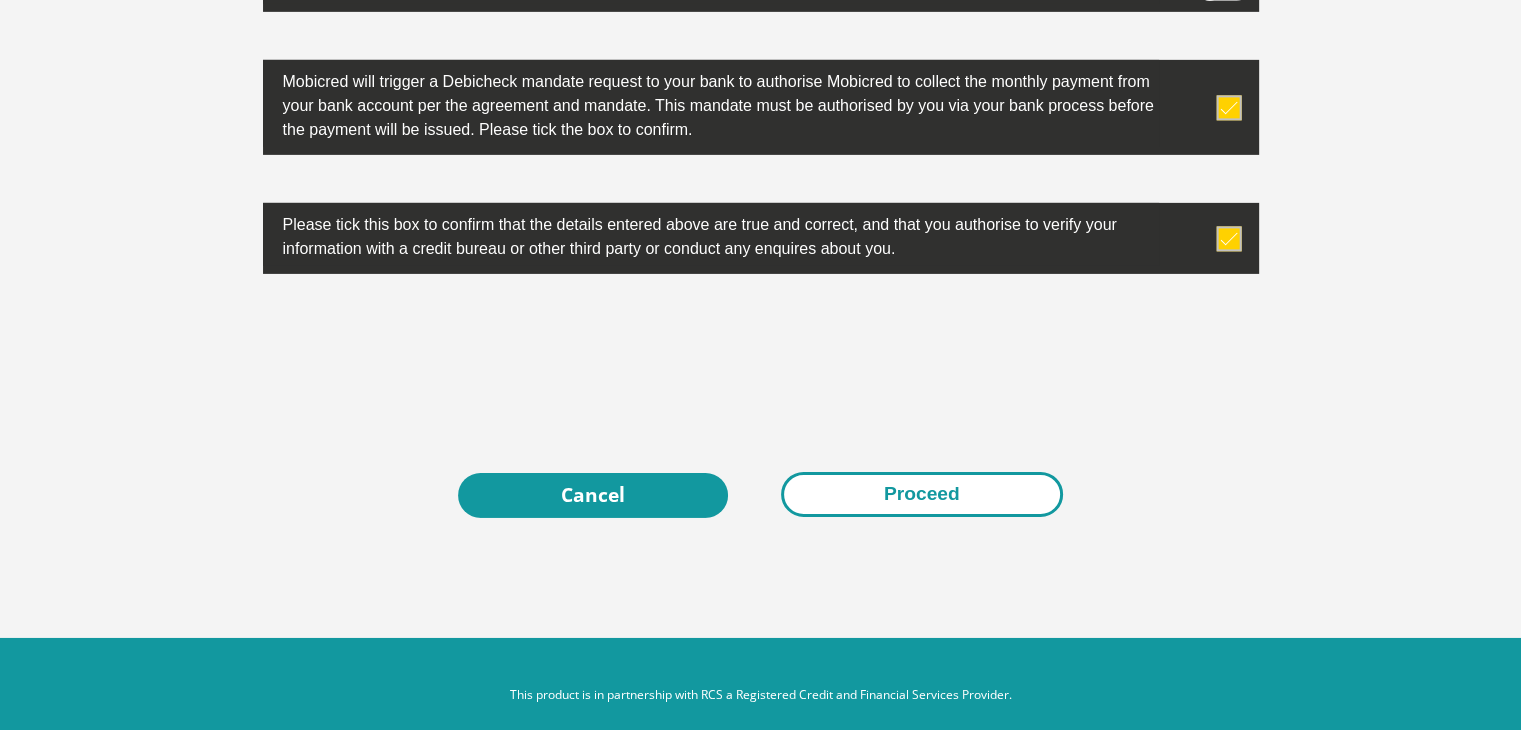 click on "Proceed" at bounding box center [922, 494] 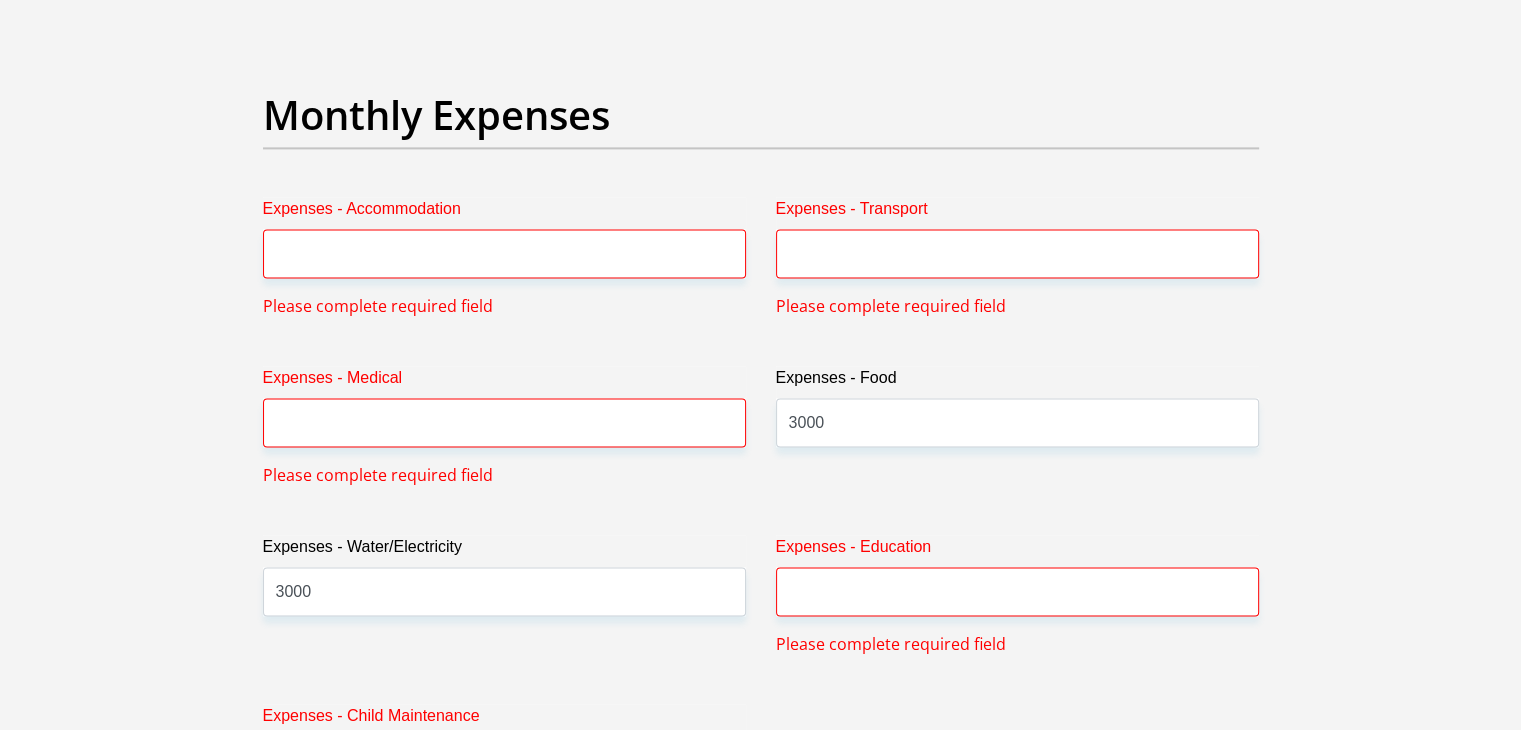 scroll, scrollTop: 2902, scrollLeft: 0, axis: vertical 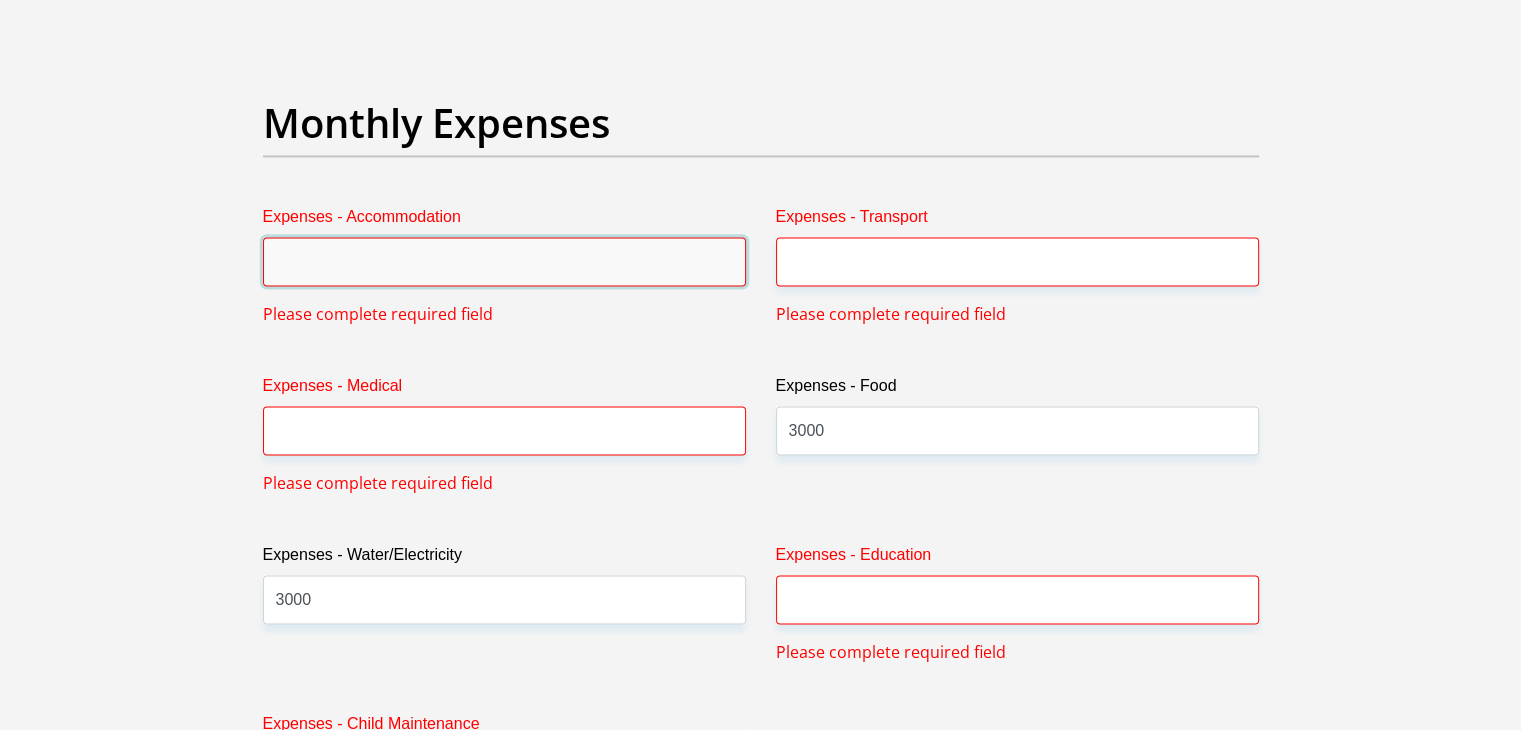 click on "Expenses - Accommodation" at bounding box center [504, 261] 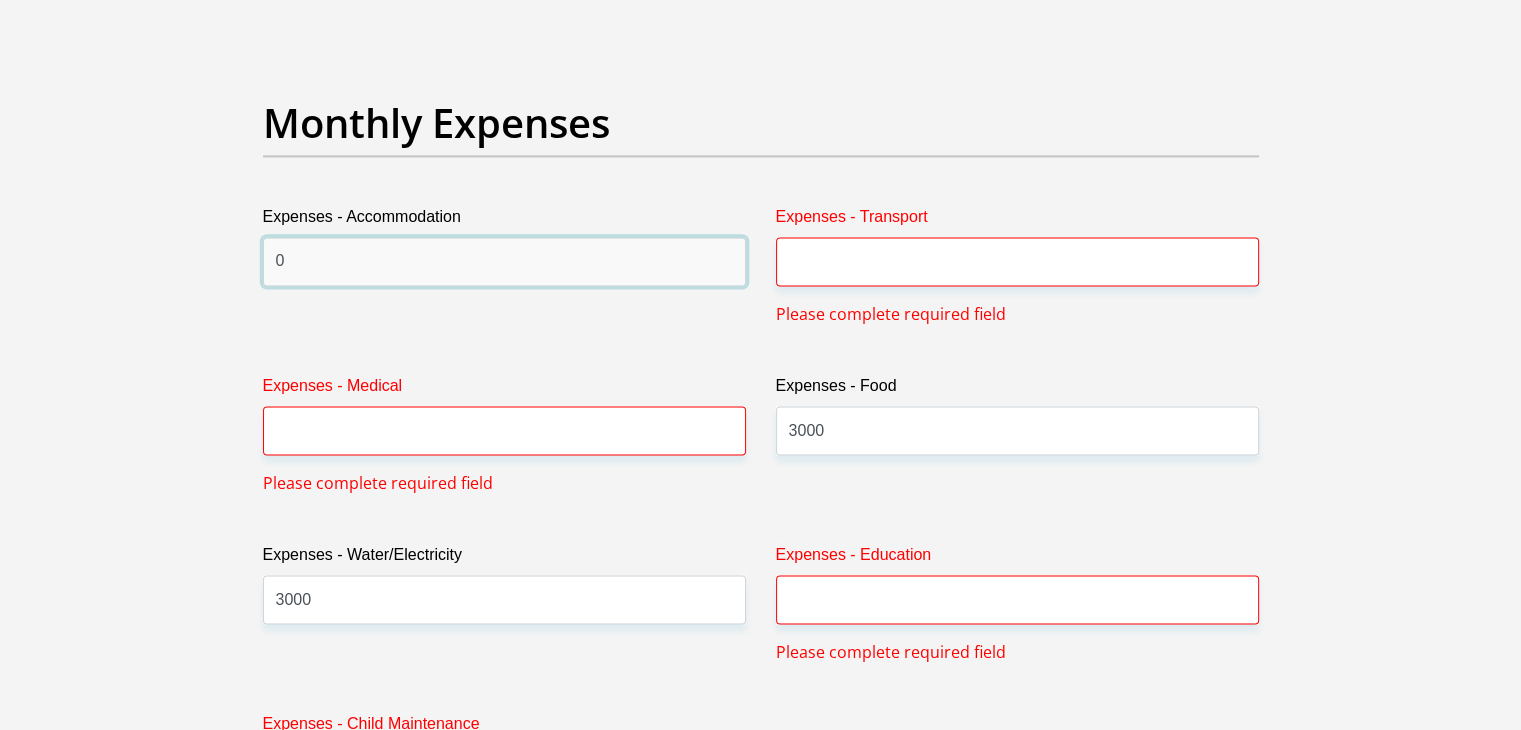type on "0" 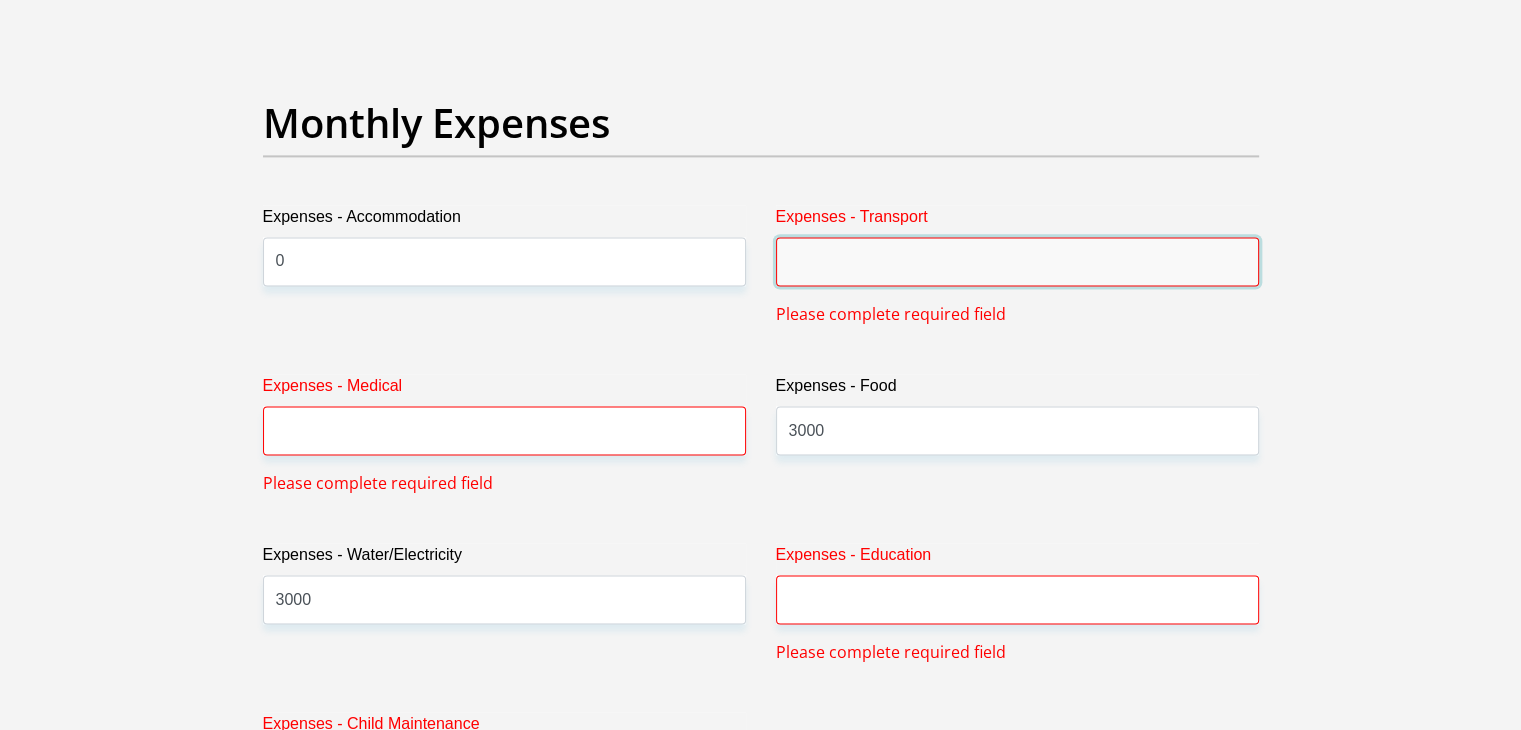 click on "Expenses - Transport" at bounding box center (1017, 261) 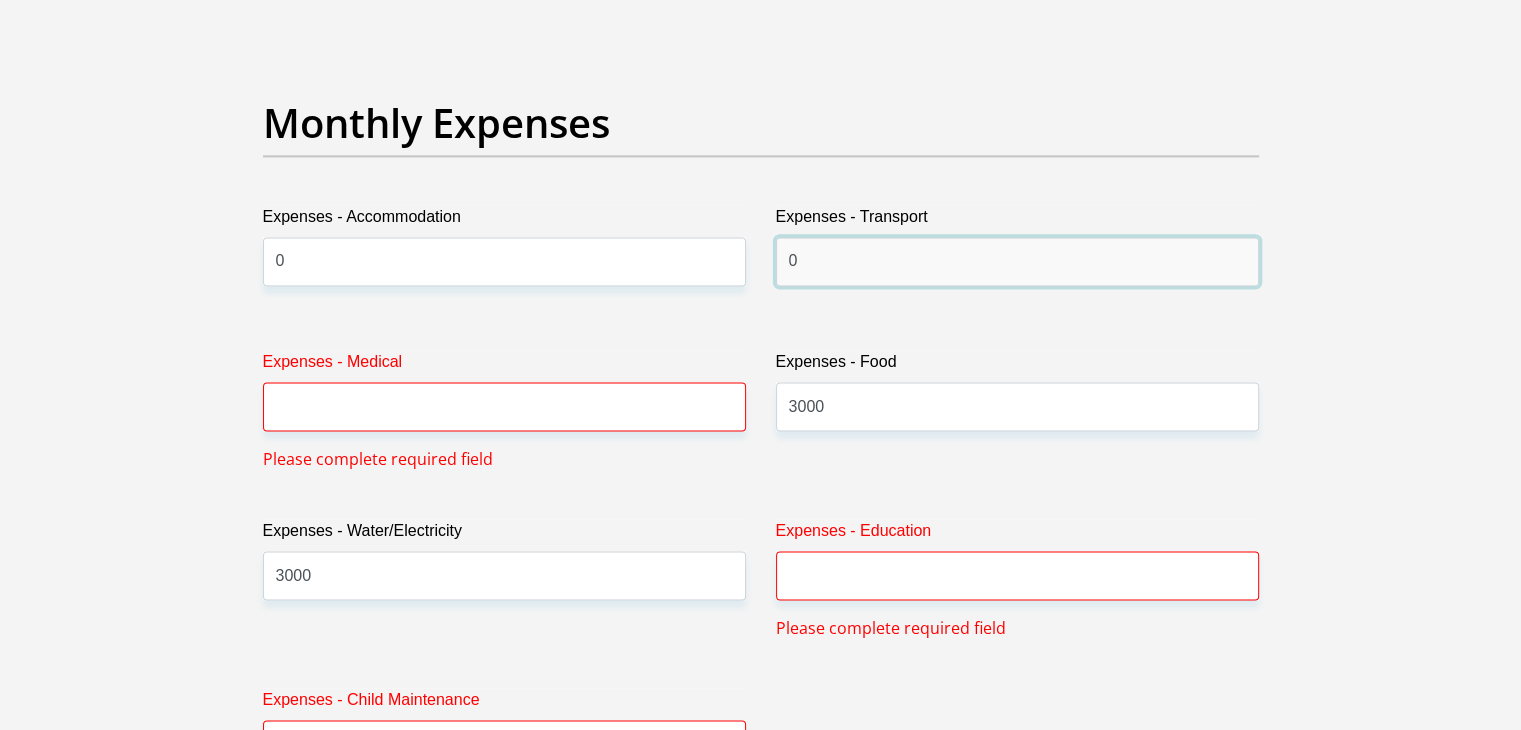 type on "0" 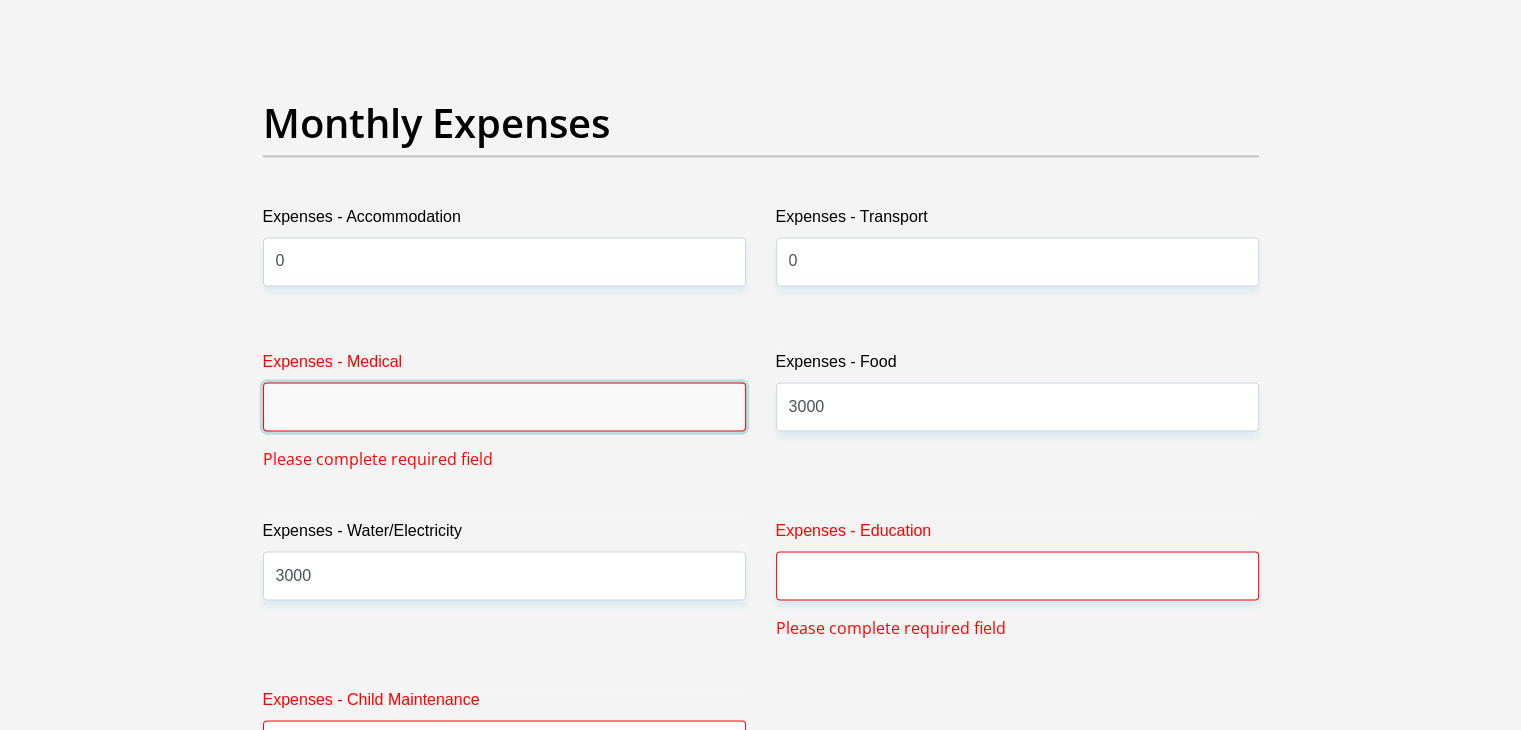 click on "Expenses - Medical" at bounding box center (504, 406) 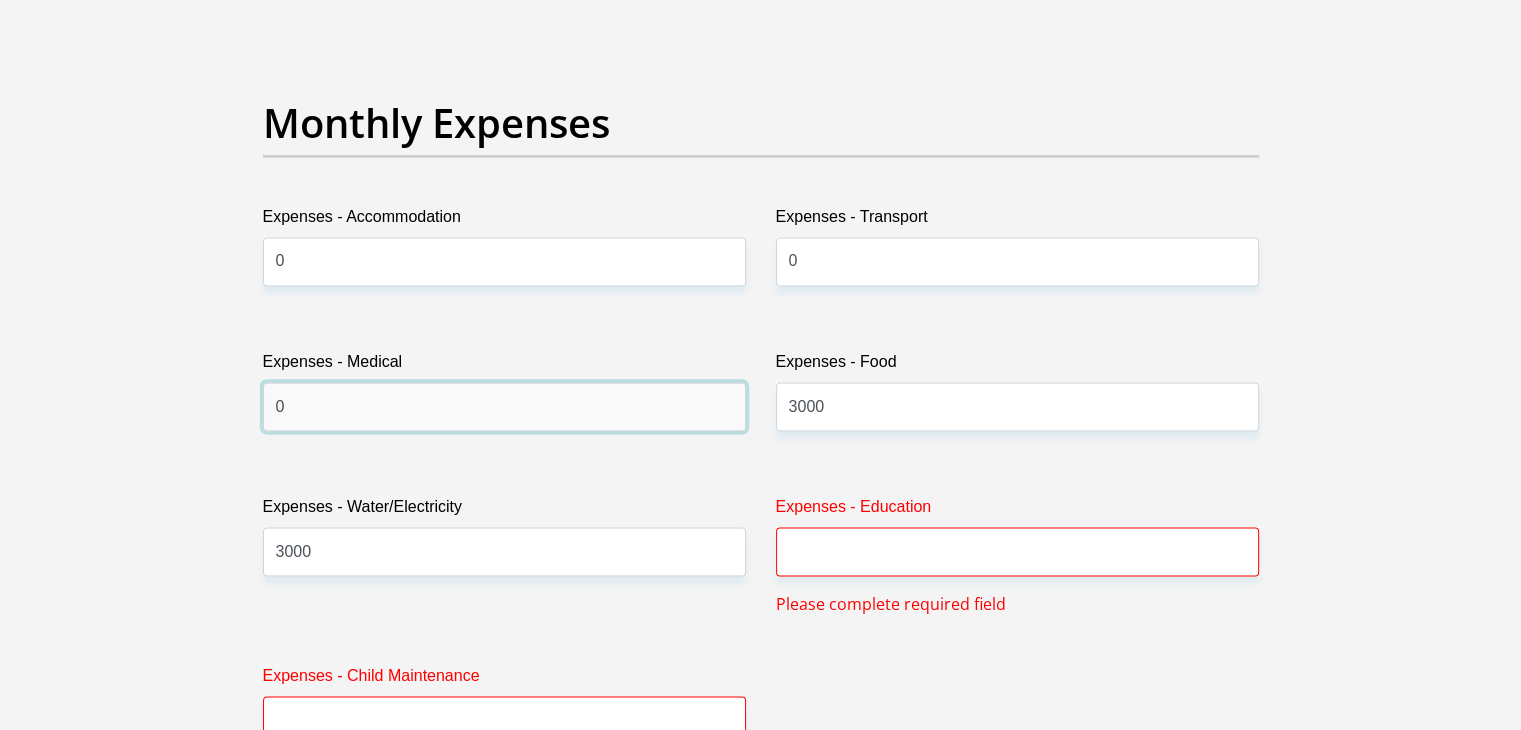 type on "0" 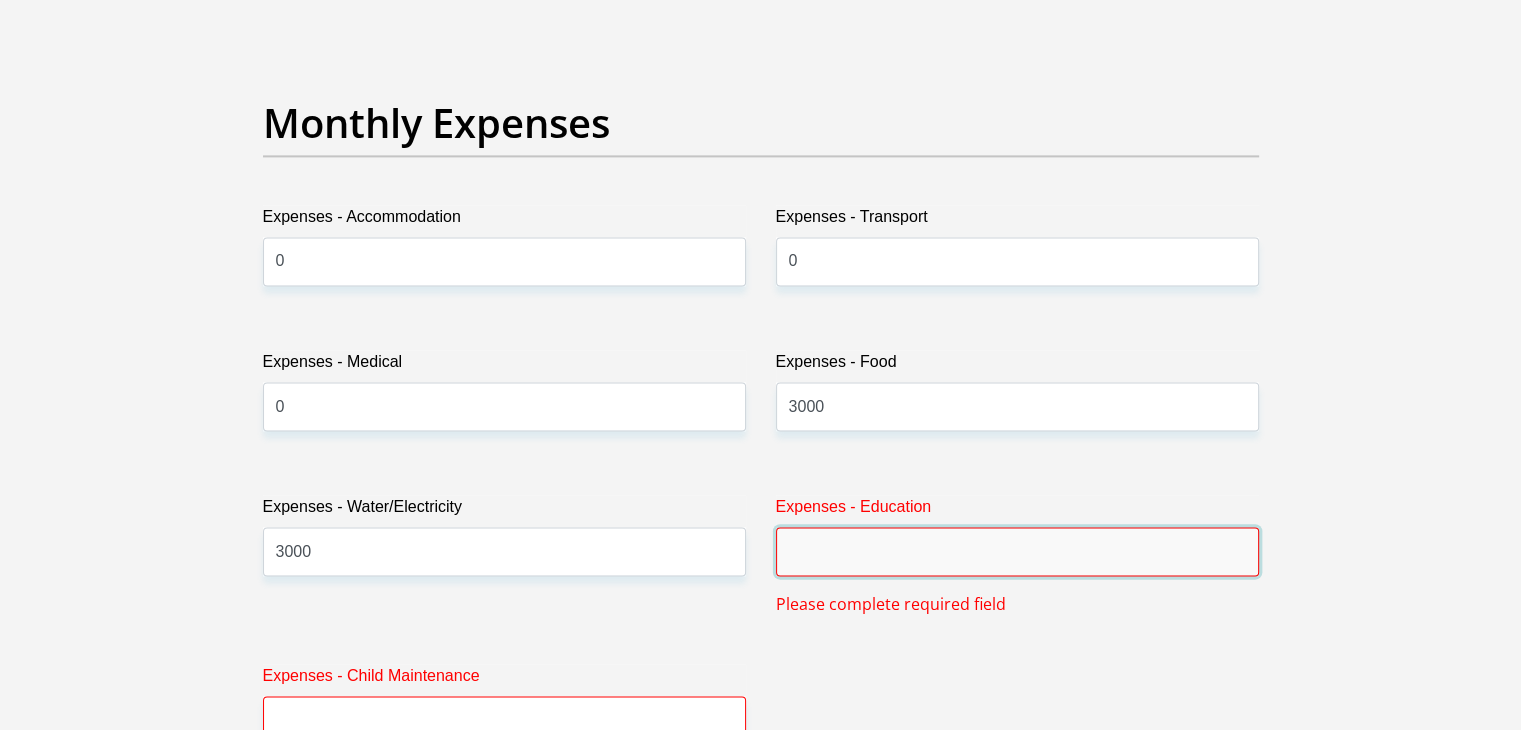 click on "Expenses - Education" at bounding box center [1017, 551] 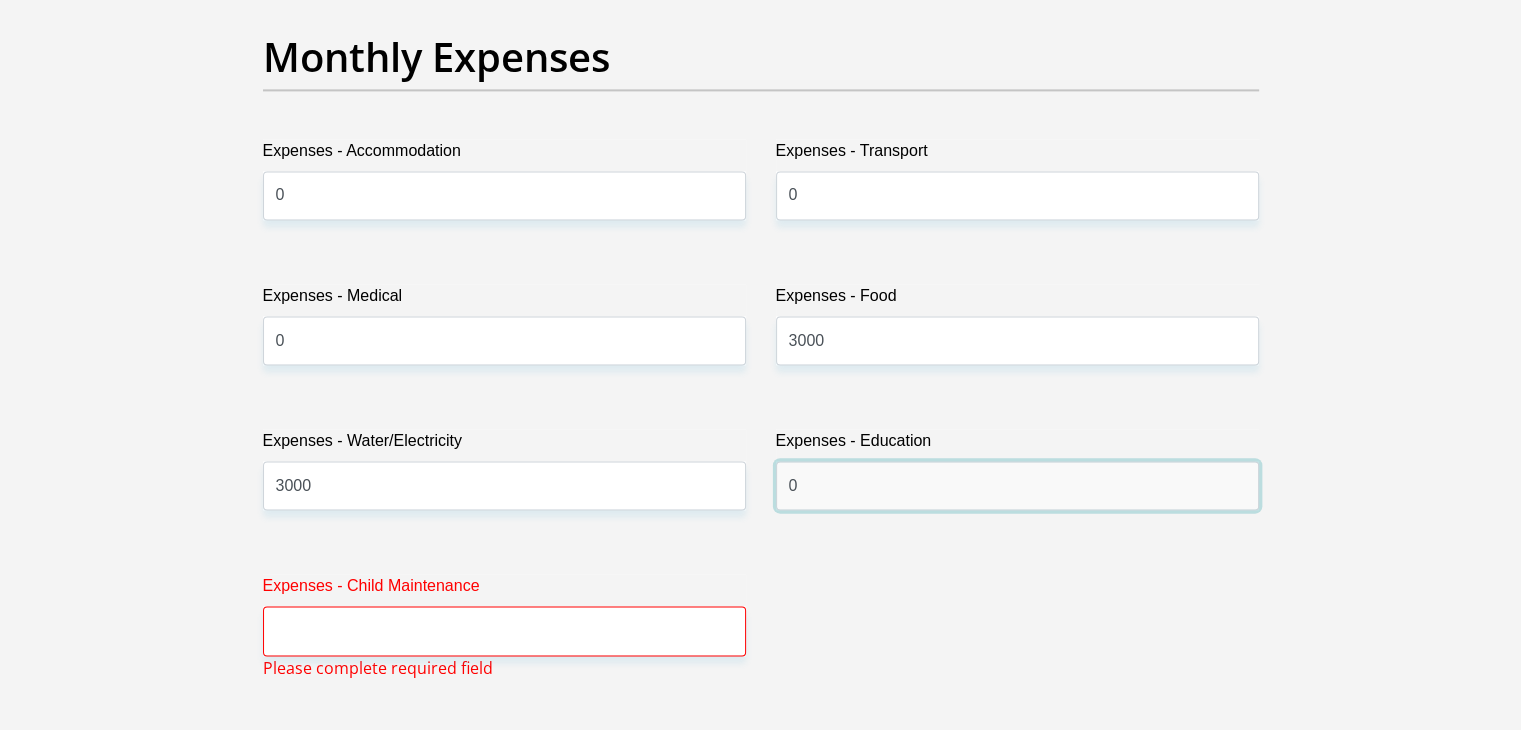 scroll, scrollTop: 3002, scrollLeft: 0, axis: vertical 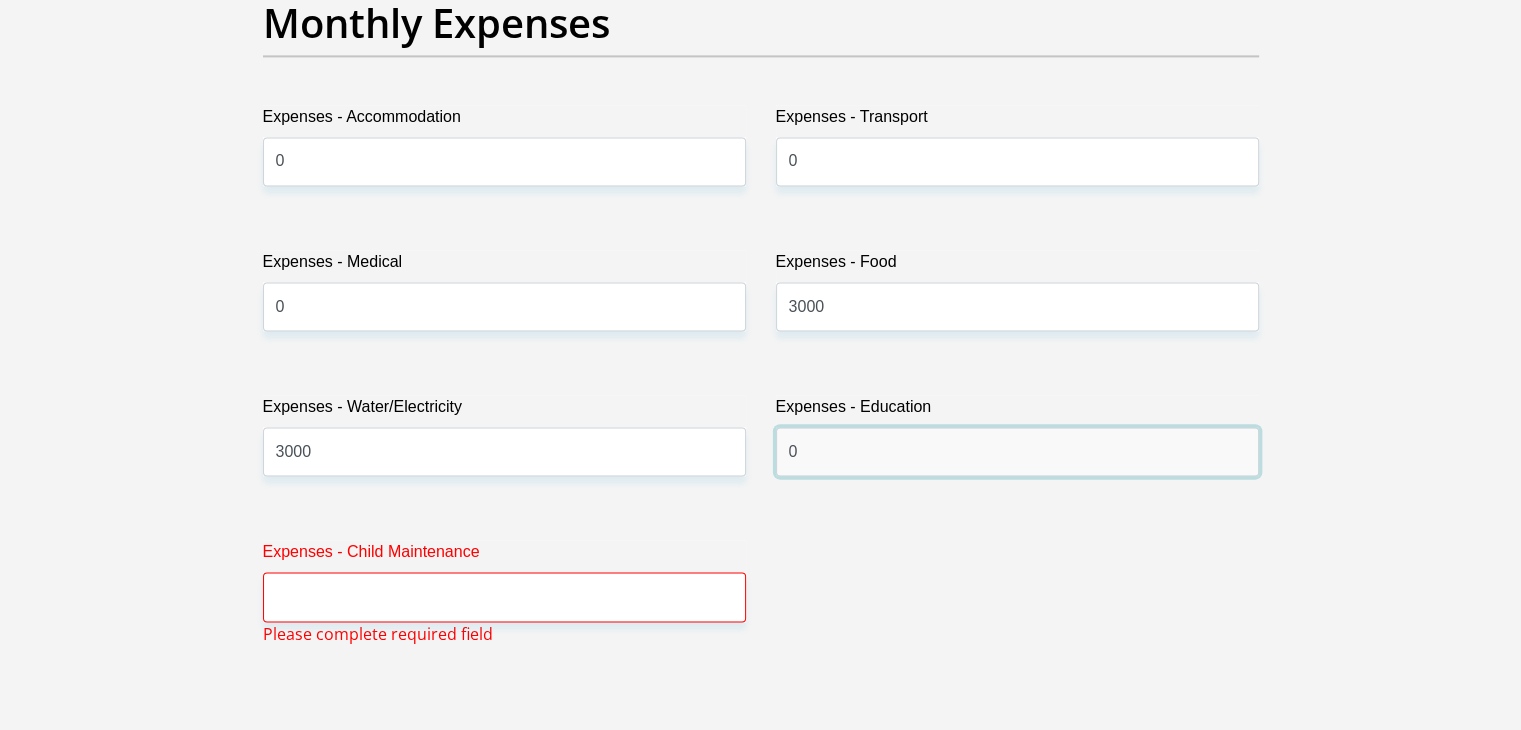 type on "0" 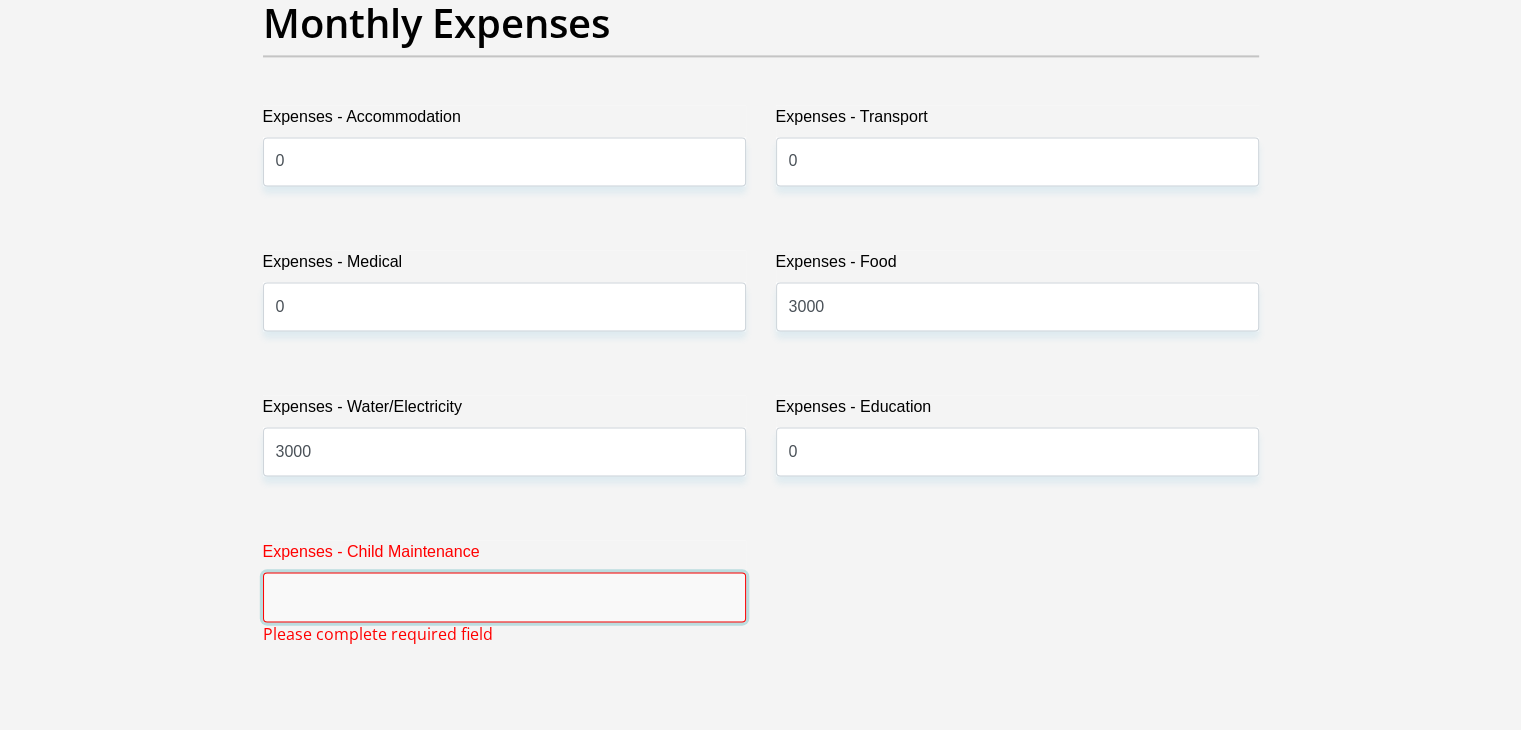 click on "Expenses - Child Maintenance" at bounding box center [504, 596] 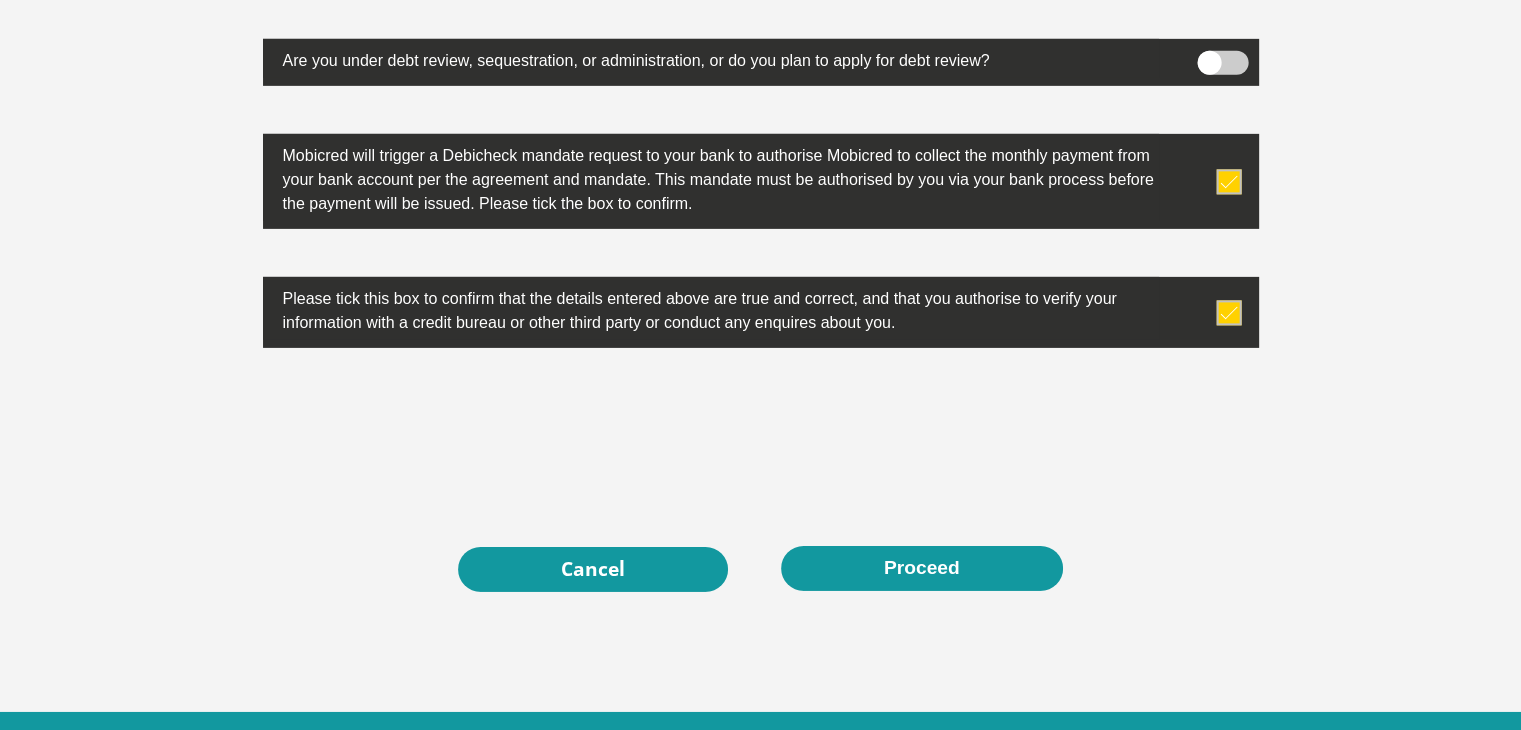 scroll, scrollTop: 6536, scrollLeft: 0, axis: vertical 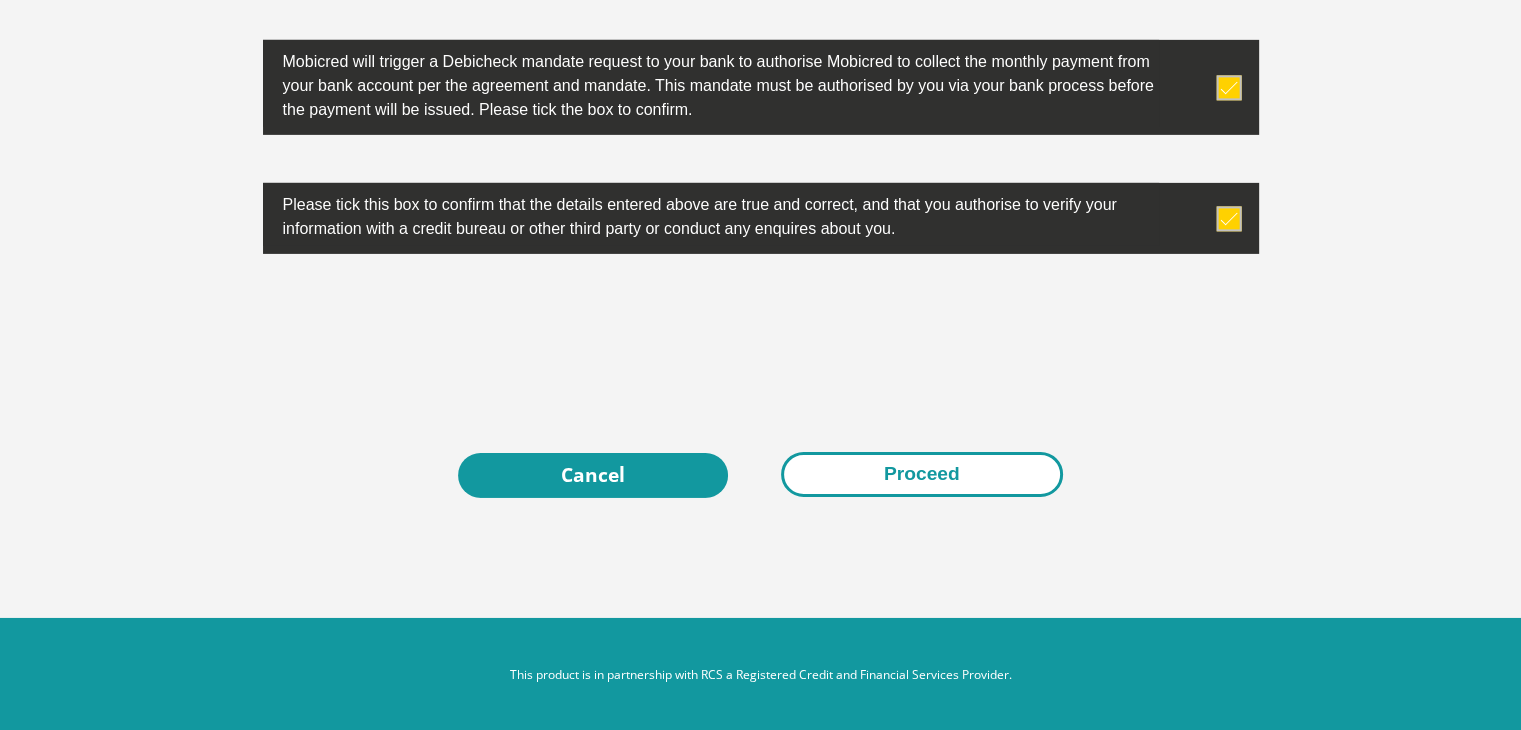 type on "0" 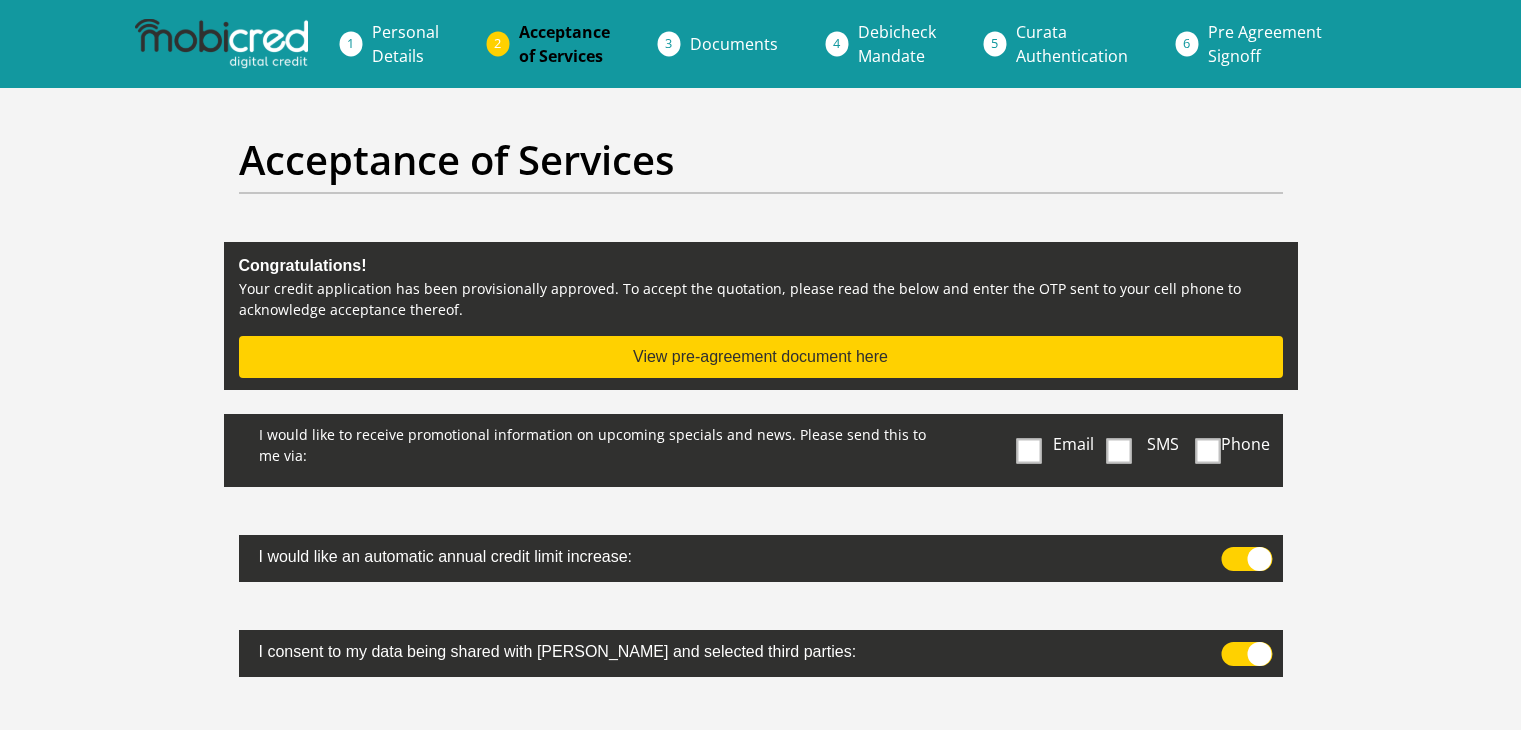 scroll, scrollTop: 0, scrollLeft: 0, axis: both 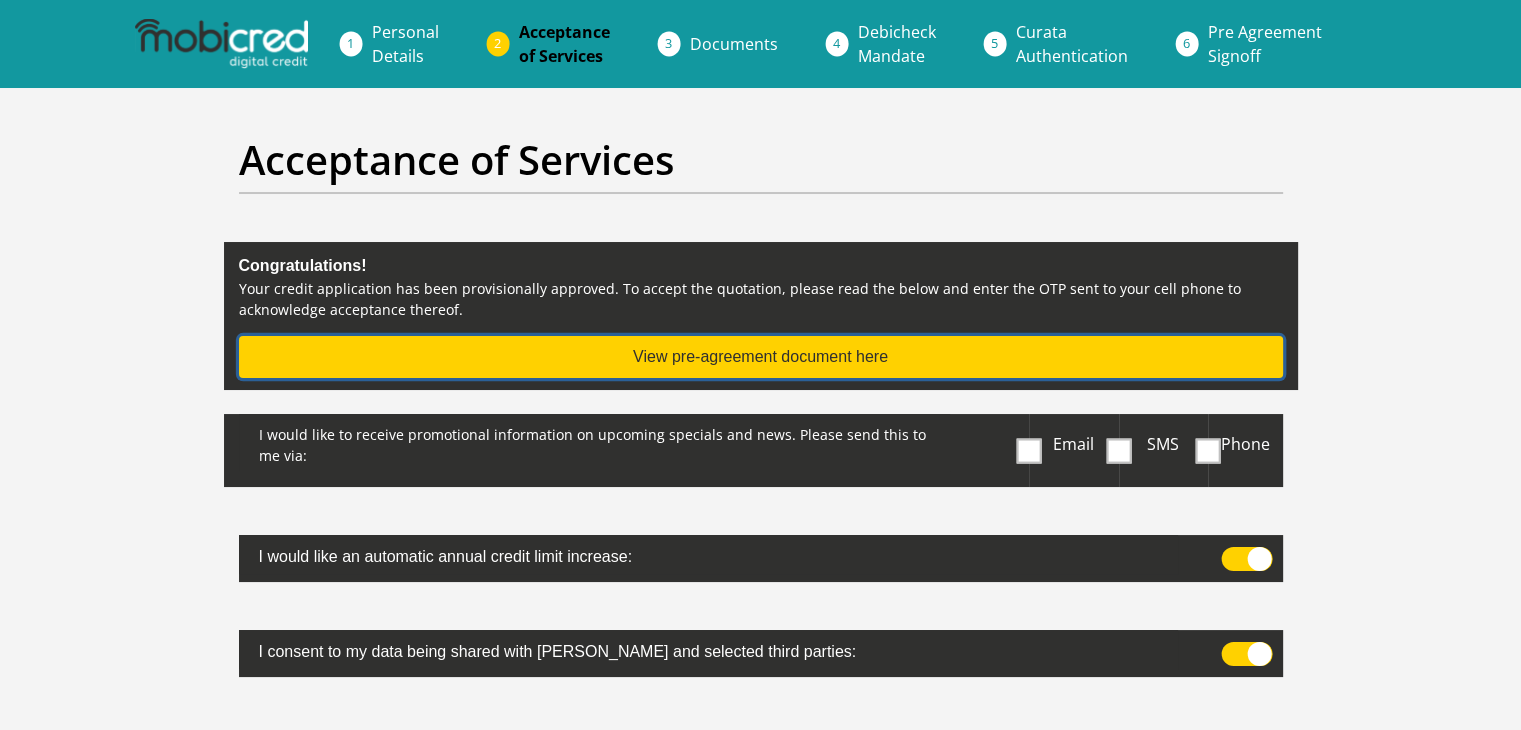 click on "View pre-agreement document here" at bounding box center (761, 357) 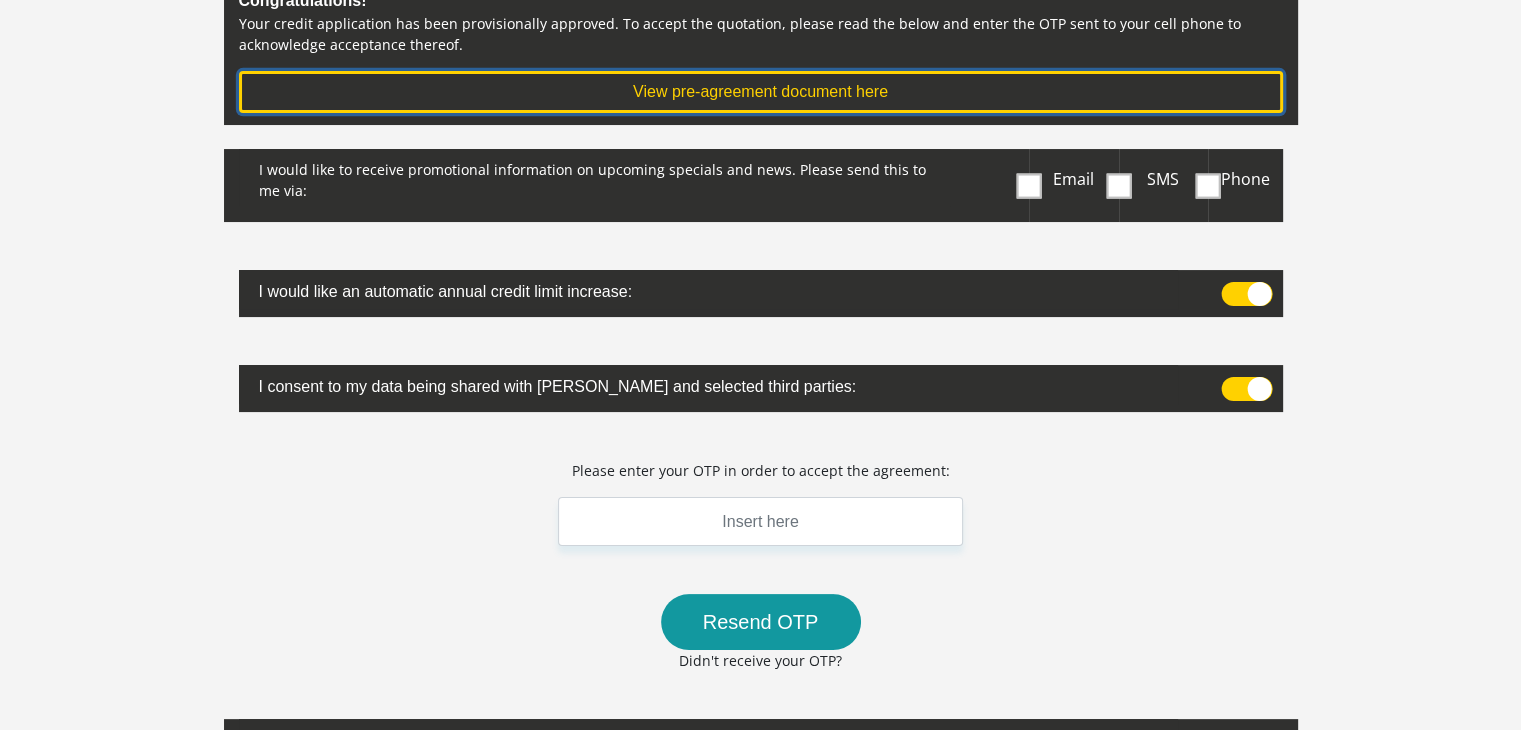 scroll, scrollTop: 300, scrollLeft: 0, axis: vertical 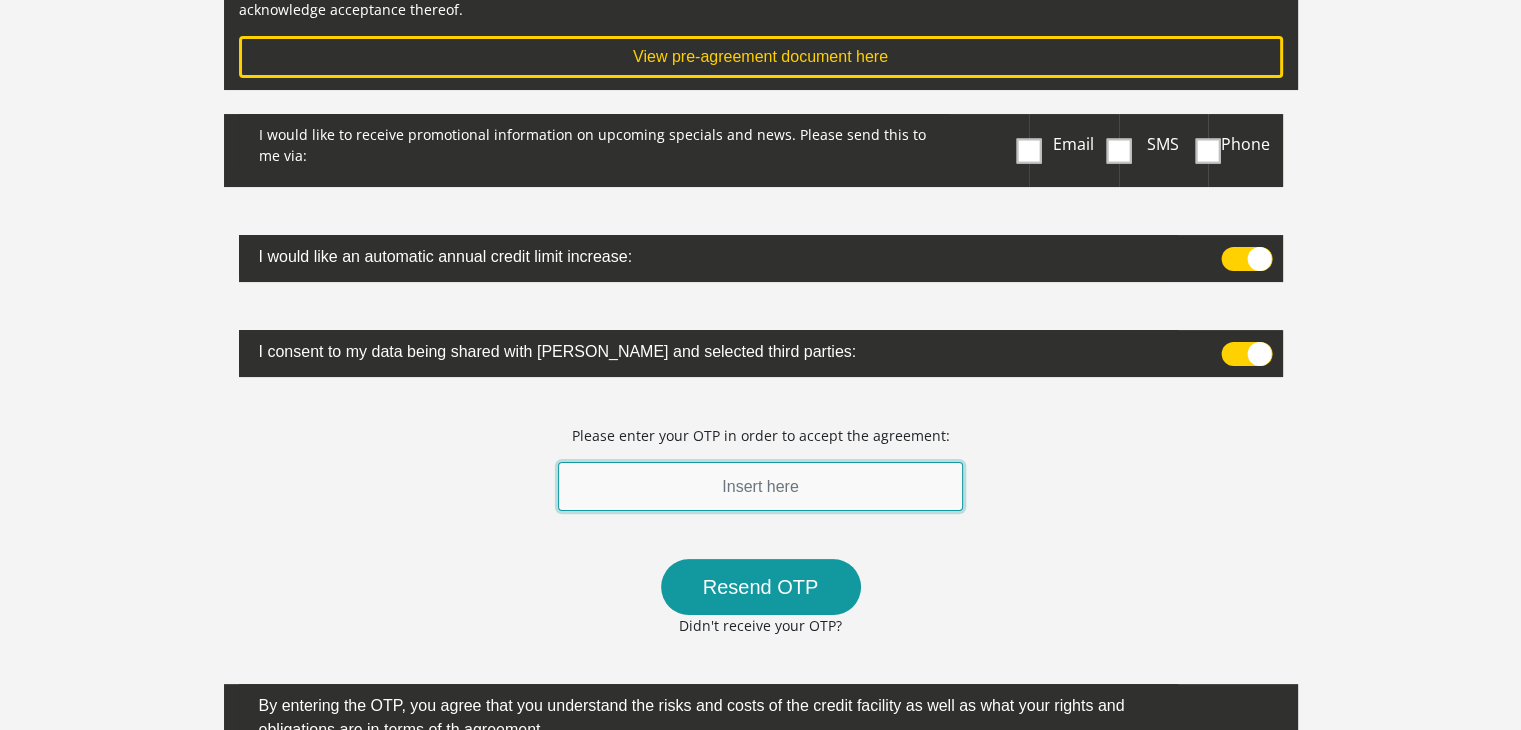 click at bounding box center (761, 486) 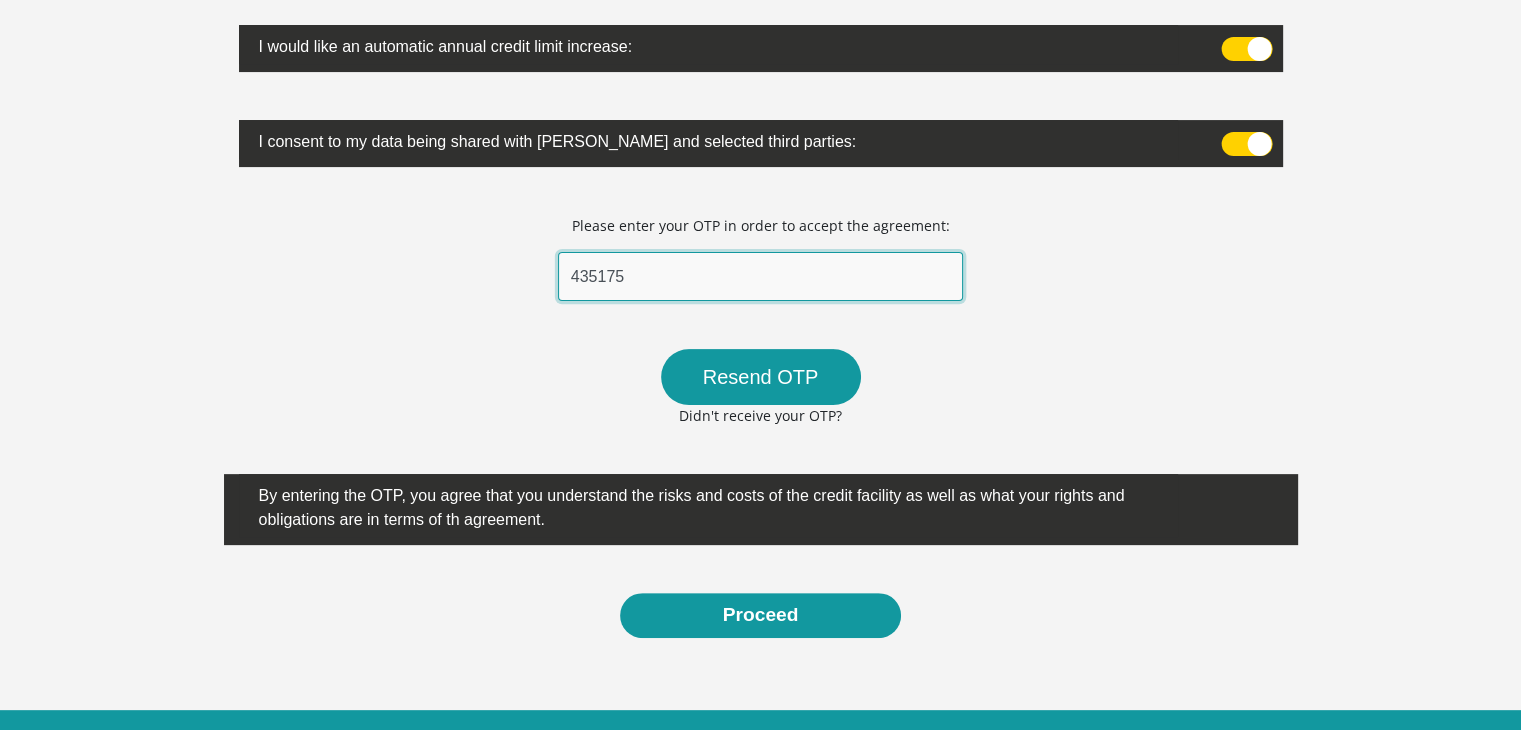 scroll, scrollTop: 600, scrollLeft: 0, axis: vertical 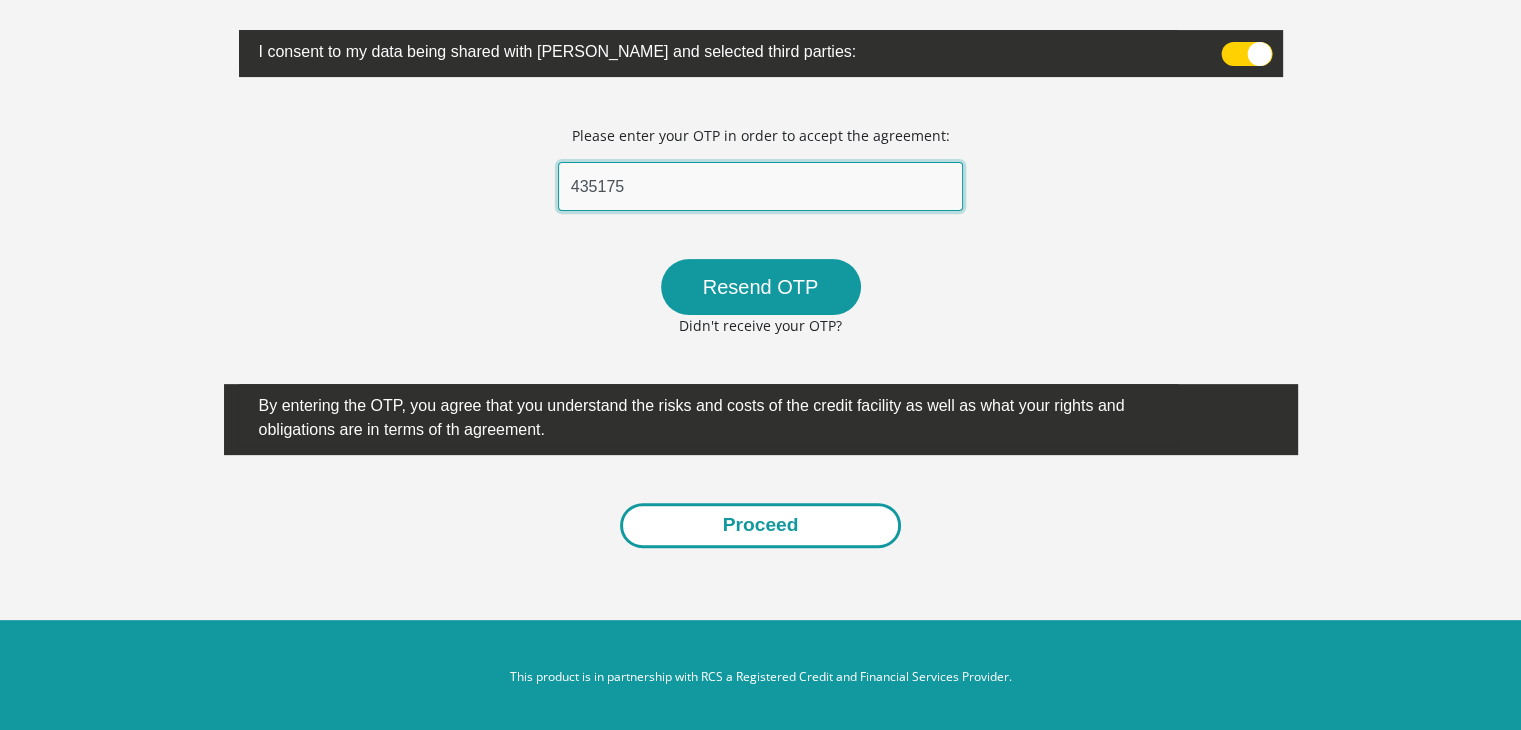 type on "435175" 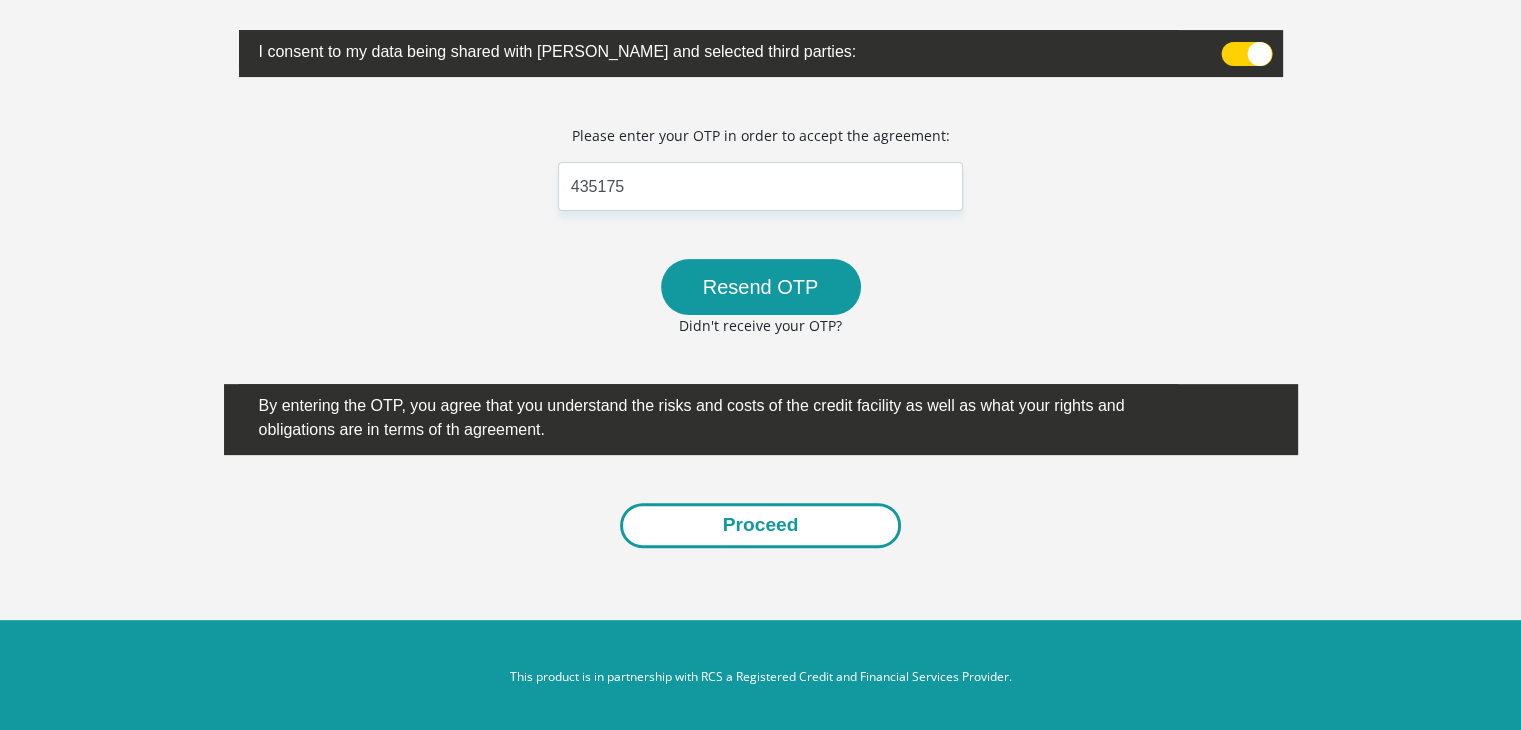 click on "Proceed" at bounding box center [761, 525] 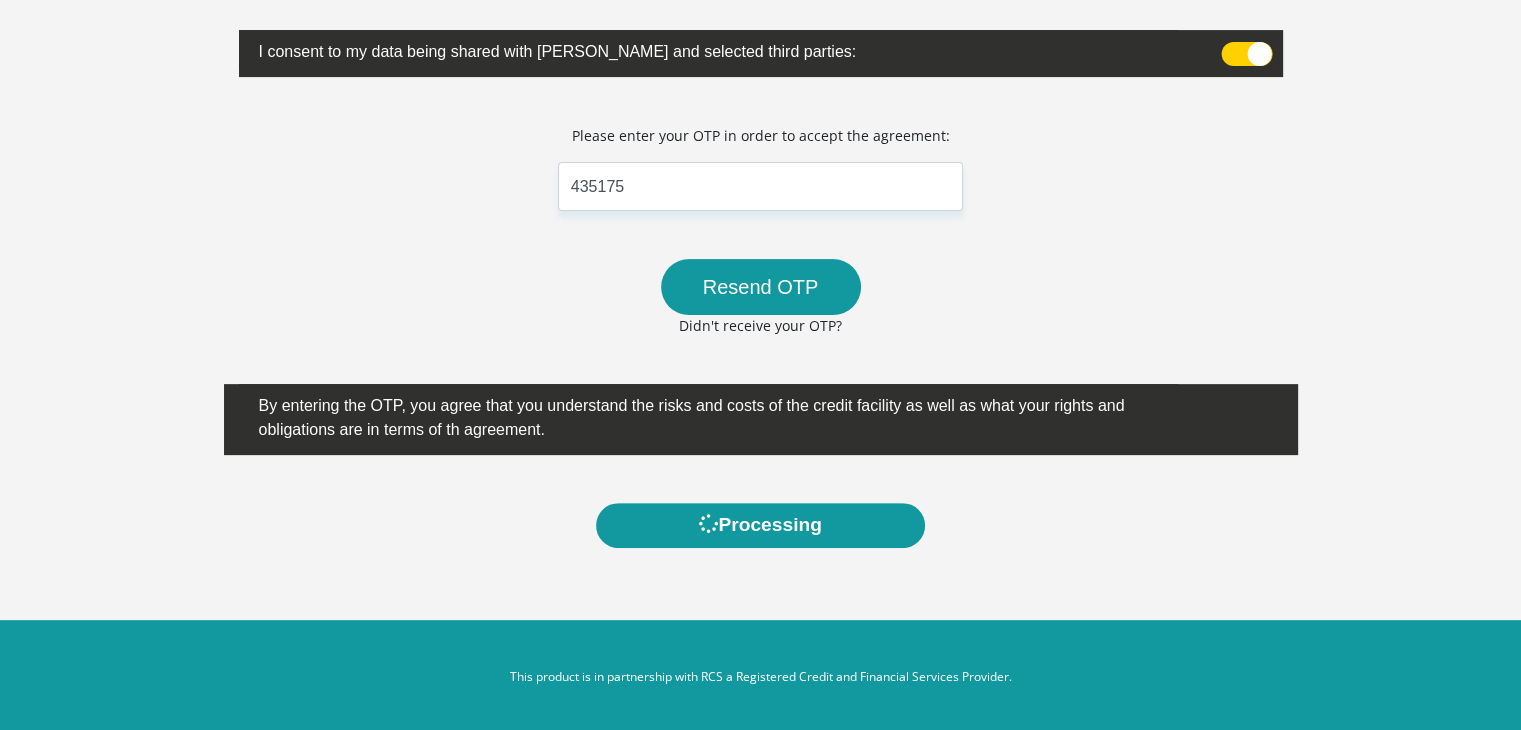 scroll, scrollTop: 0, scrollLeft: 0, axis: both 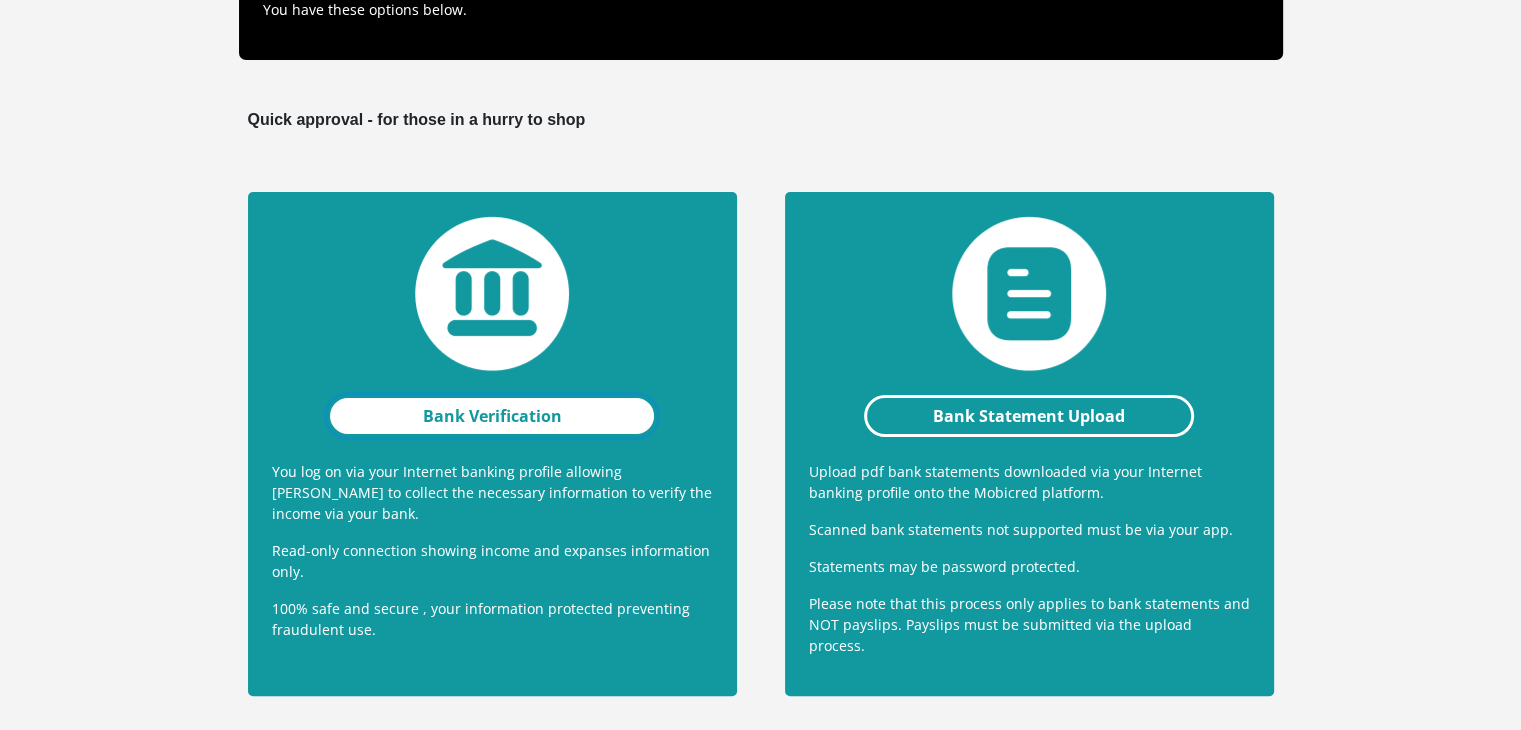 click on "Bank Verification" at bounding box center (492, 416) 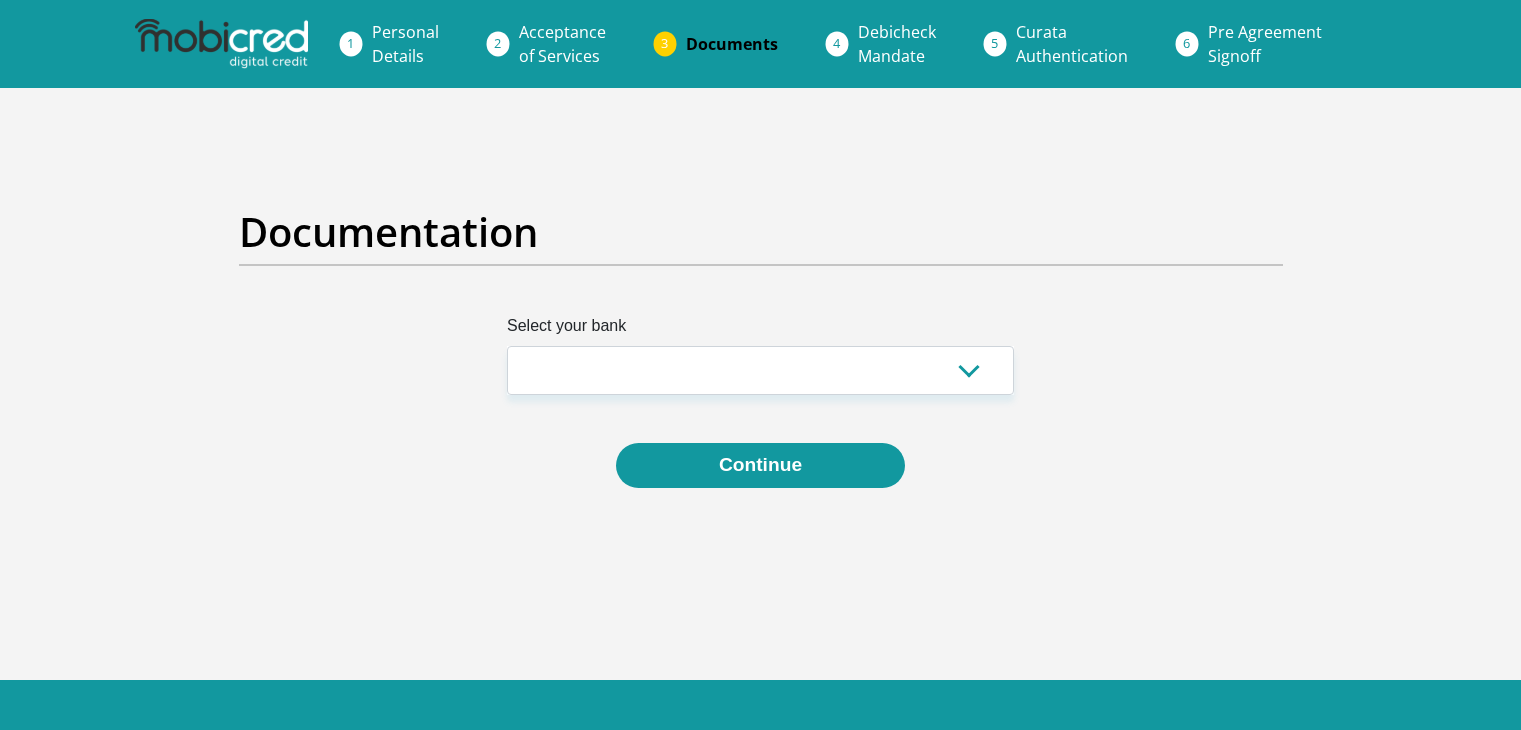 scroll, scrollTop: 0, scrollLeft: 0, axis: both 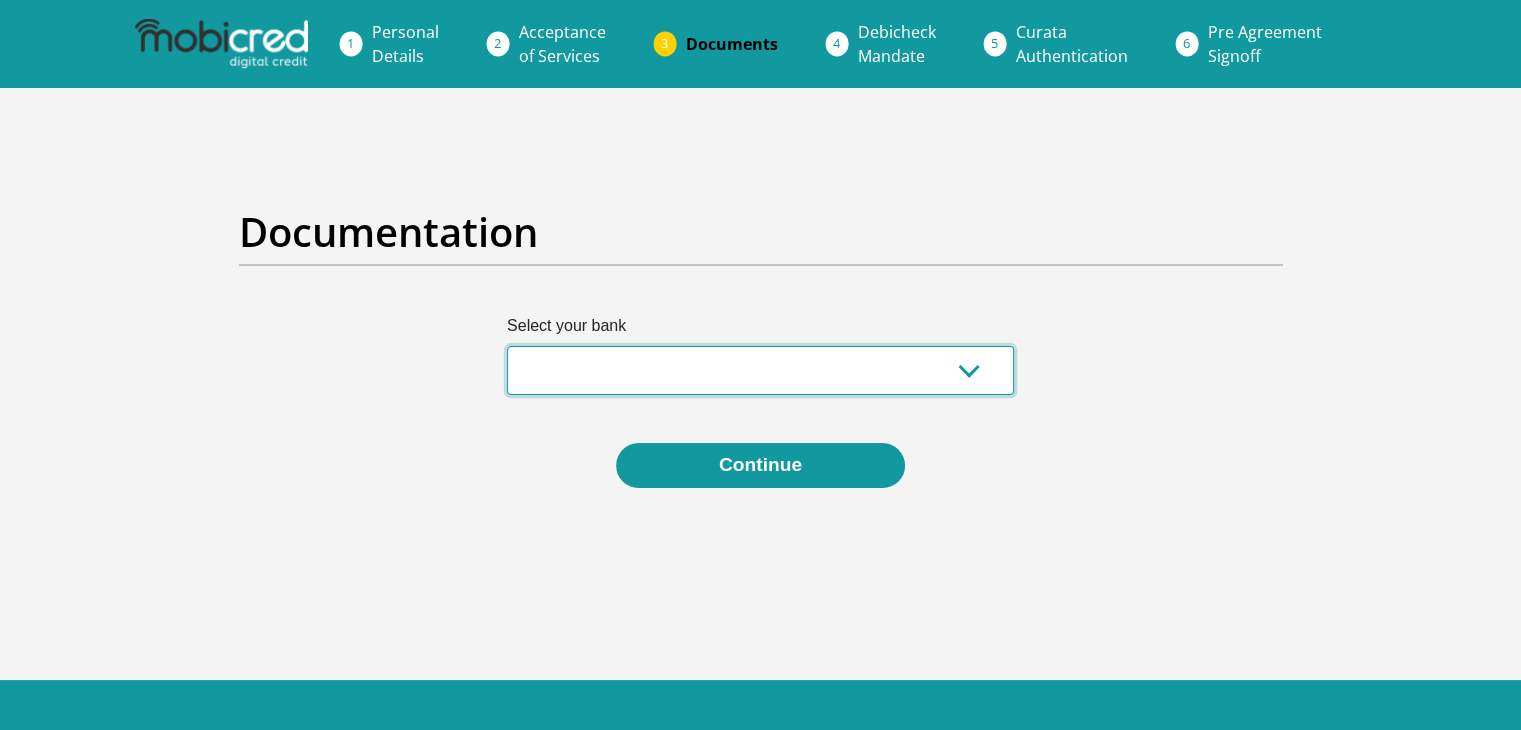click on "Absa
Capitec Bank
Discovery Bank
First National Bank
Nedbank
Standard Bank
TymeBank" at bounding box center [760, 370] 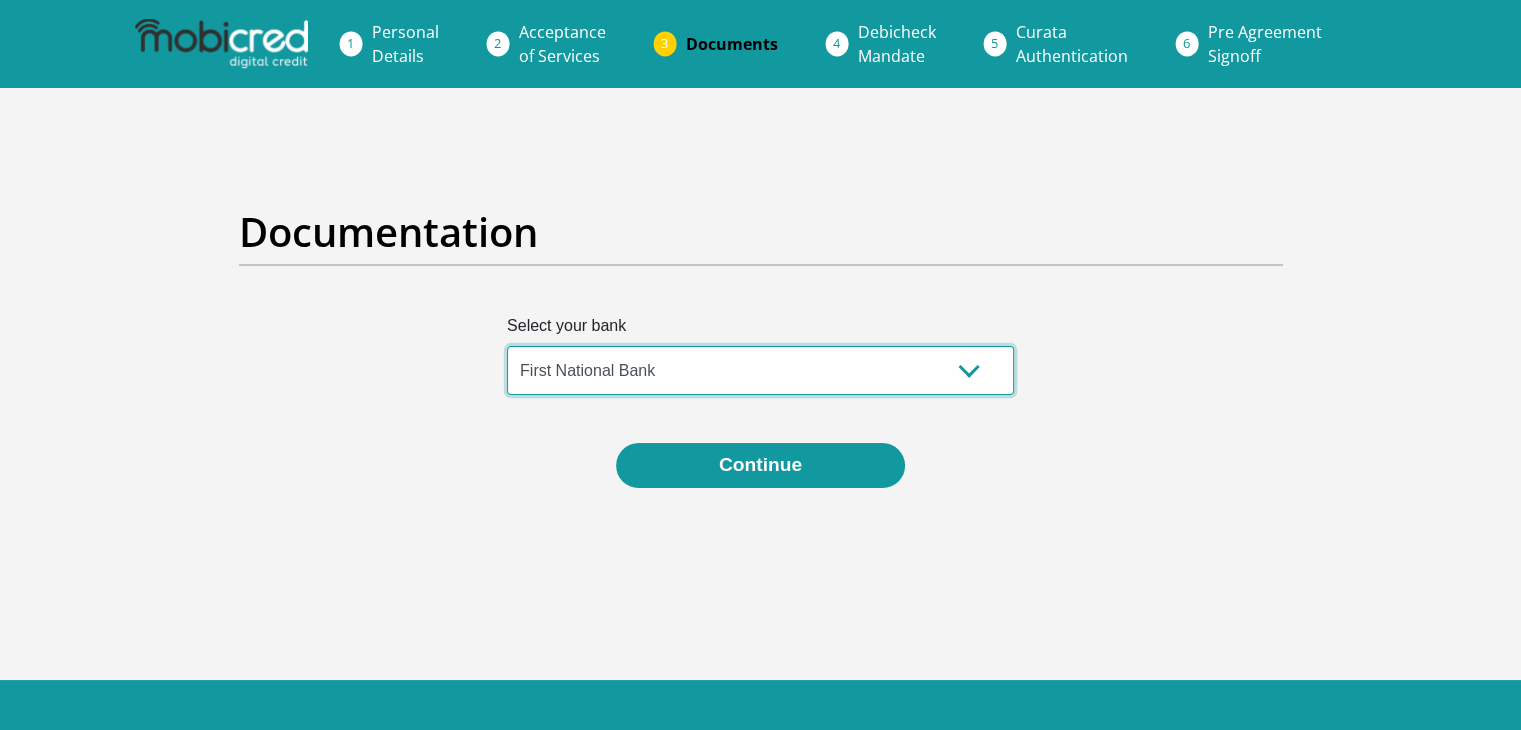 click on "Absa
Capitec Bank
Discovery Bank
First National Bank
Nedbank
Standard Bank
TymeBank" at bounding box center [760, 370] 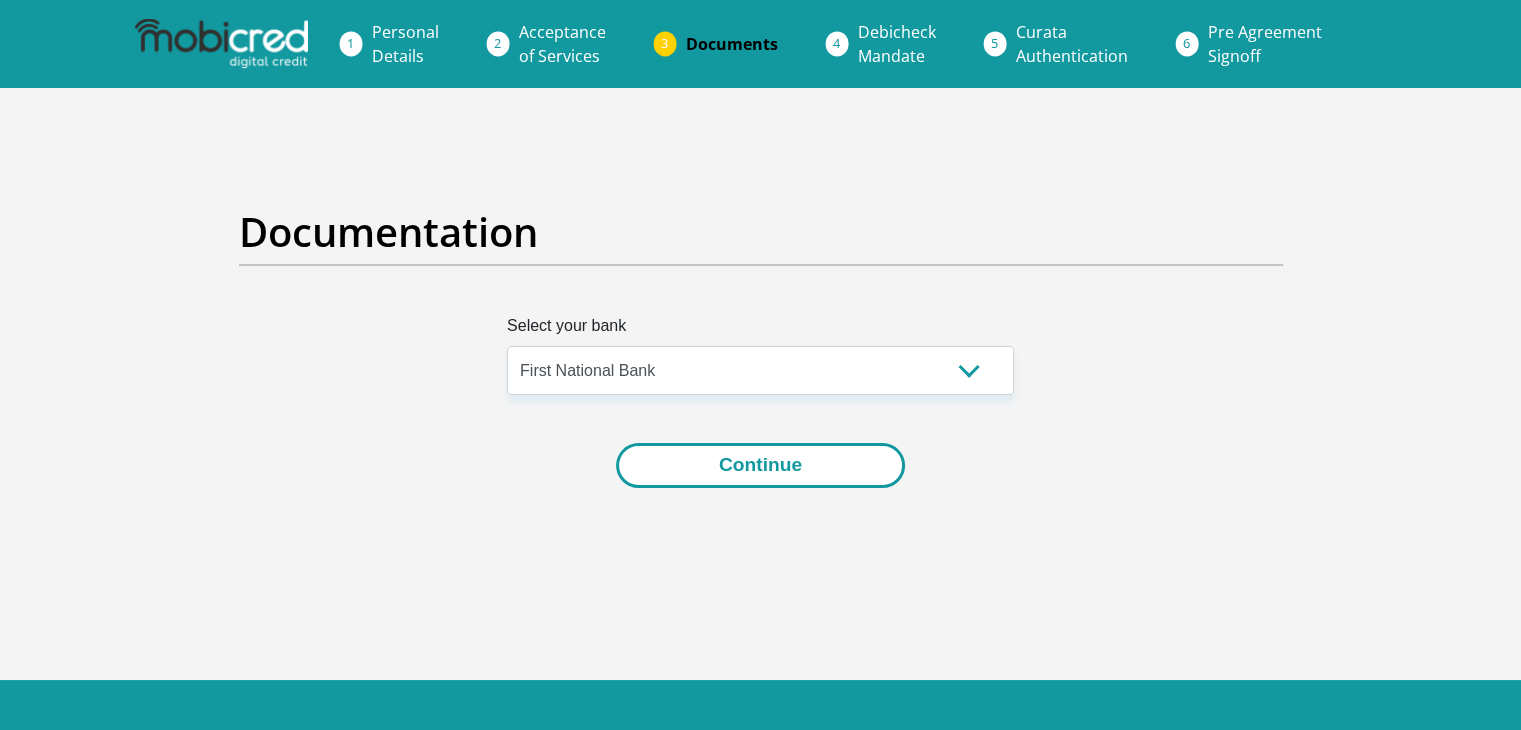 click on "Continue" at bounding box center (760, 465) 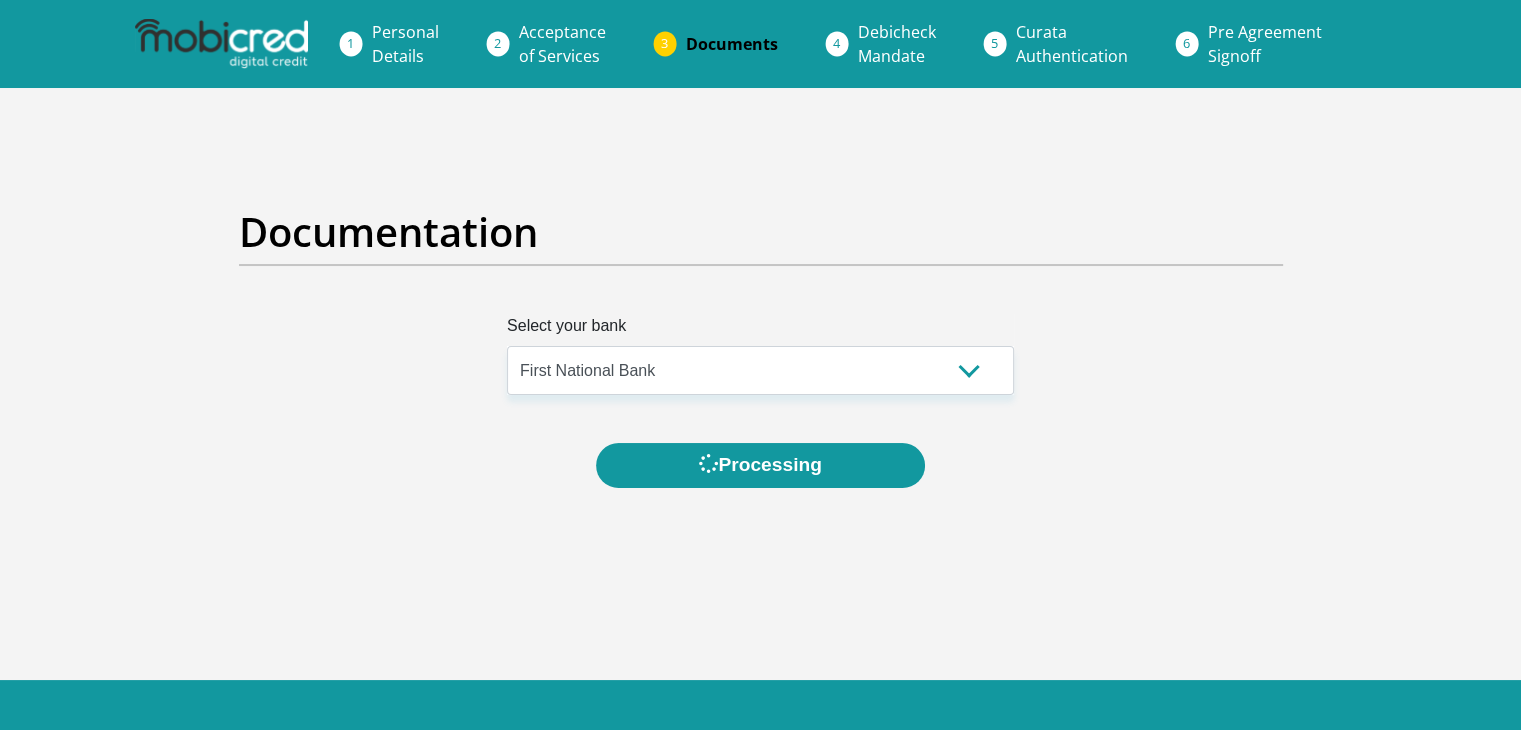 scroll, scrollTop: 0, scrollLeft: 0, axis: both 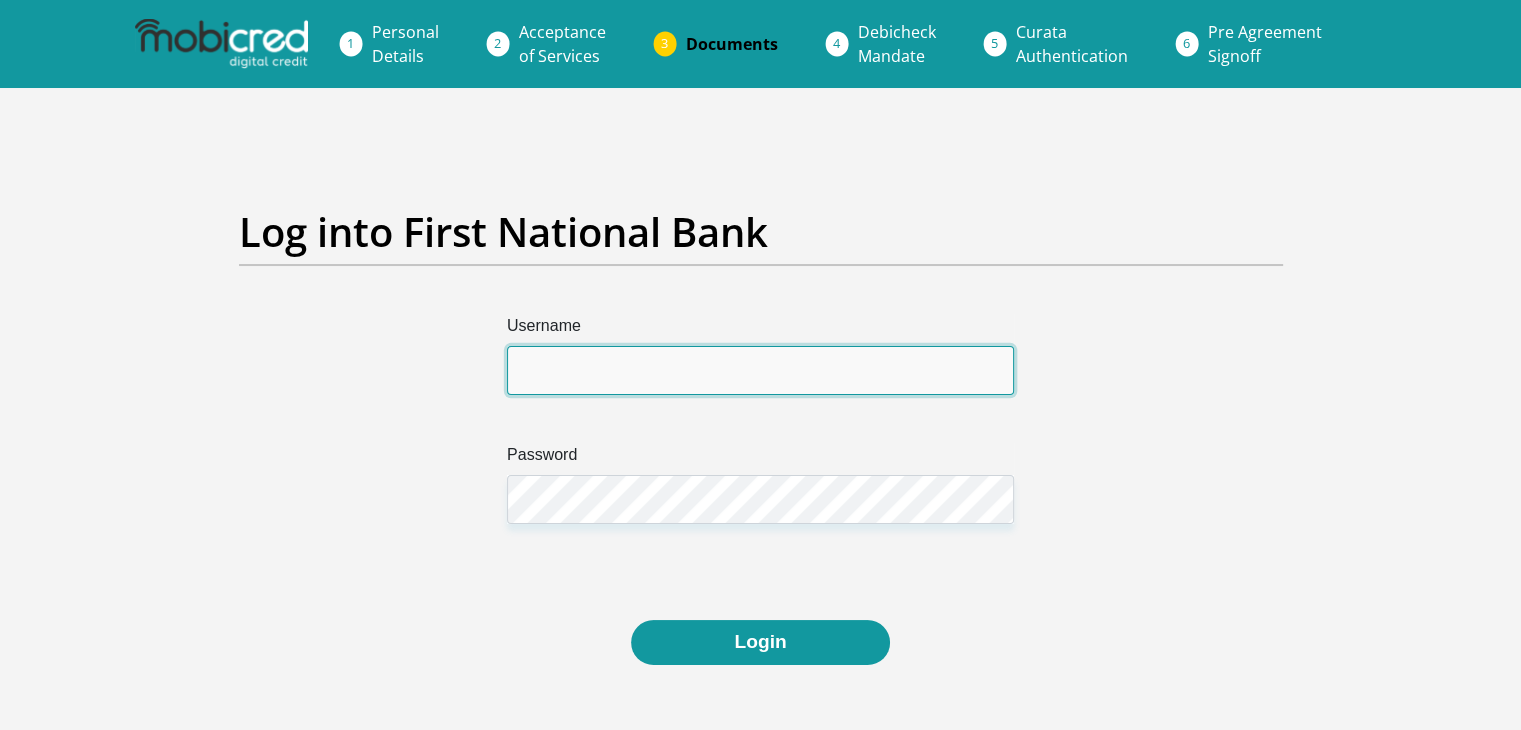 click on "Username" at bounding box center (760, 370) 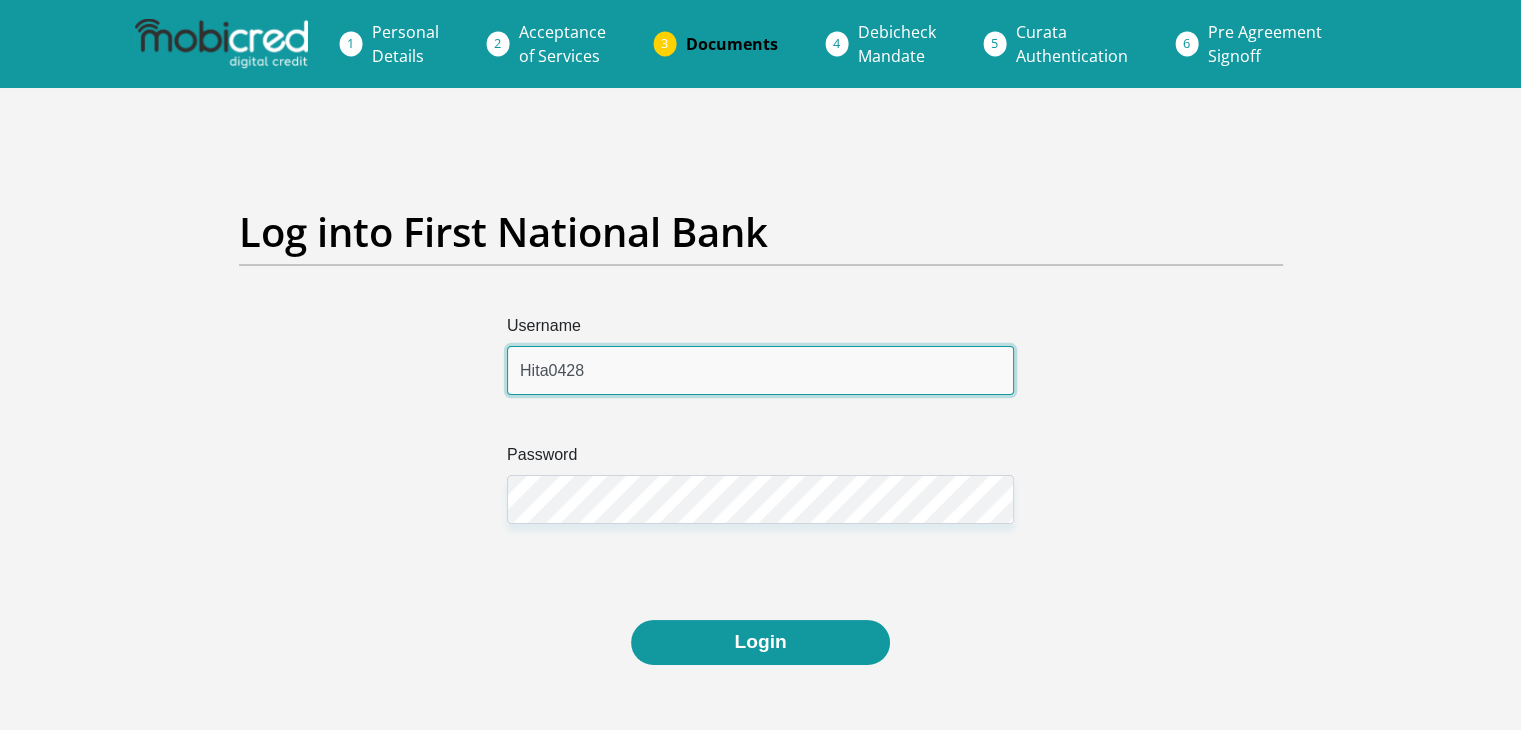 type on "Hita0428" 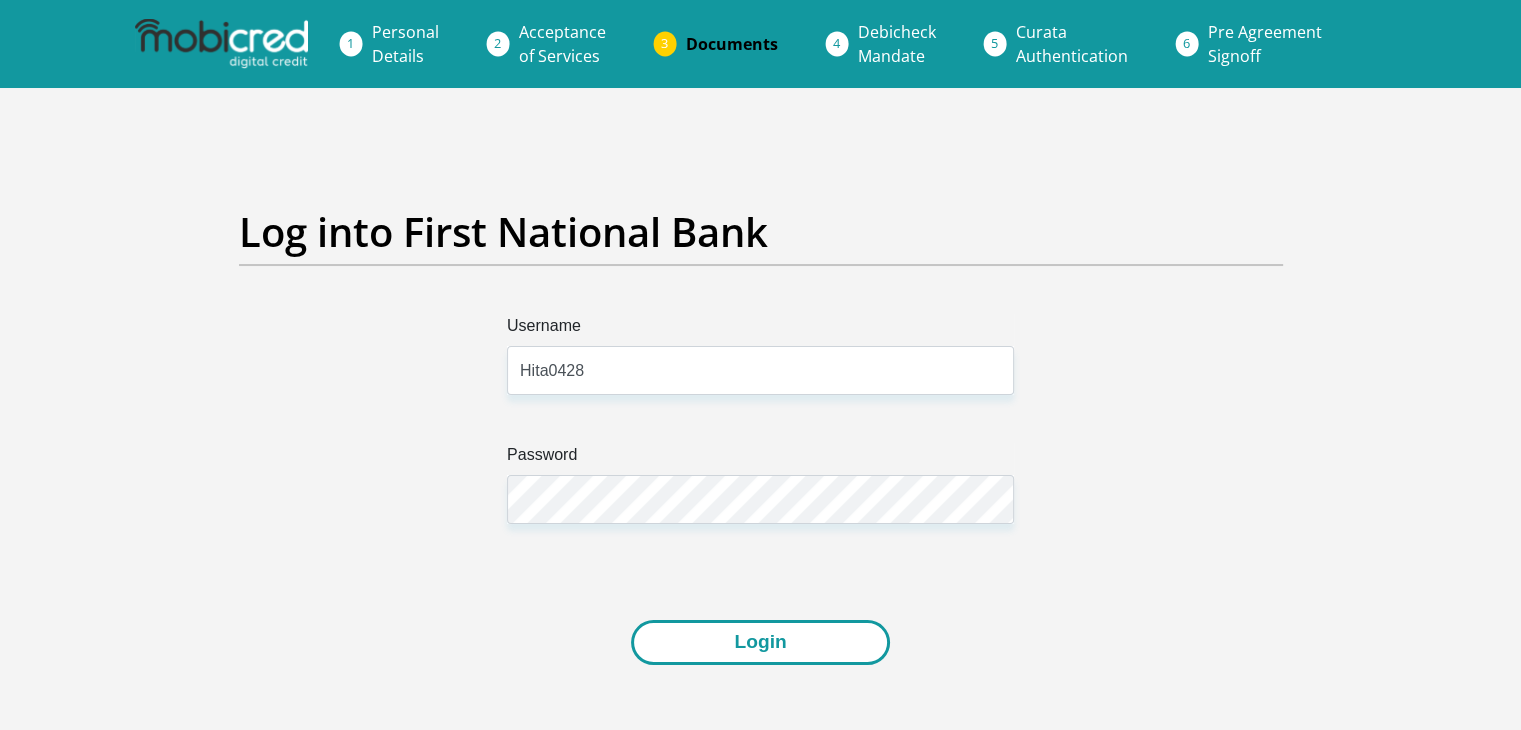 click on "Login" at bounding box center (760, 642) 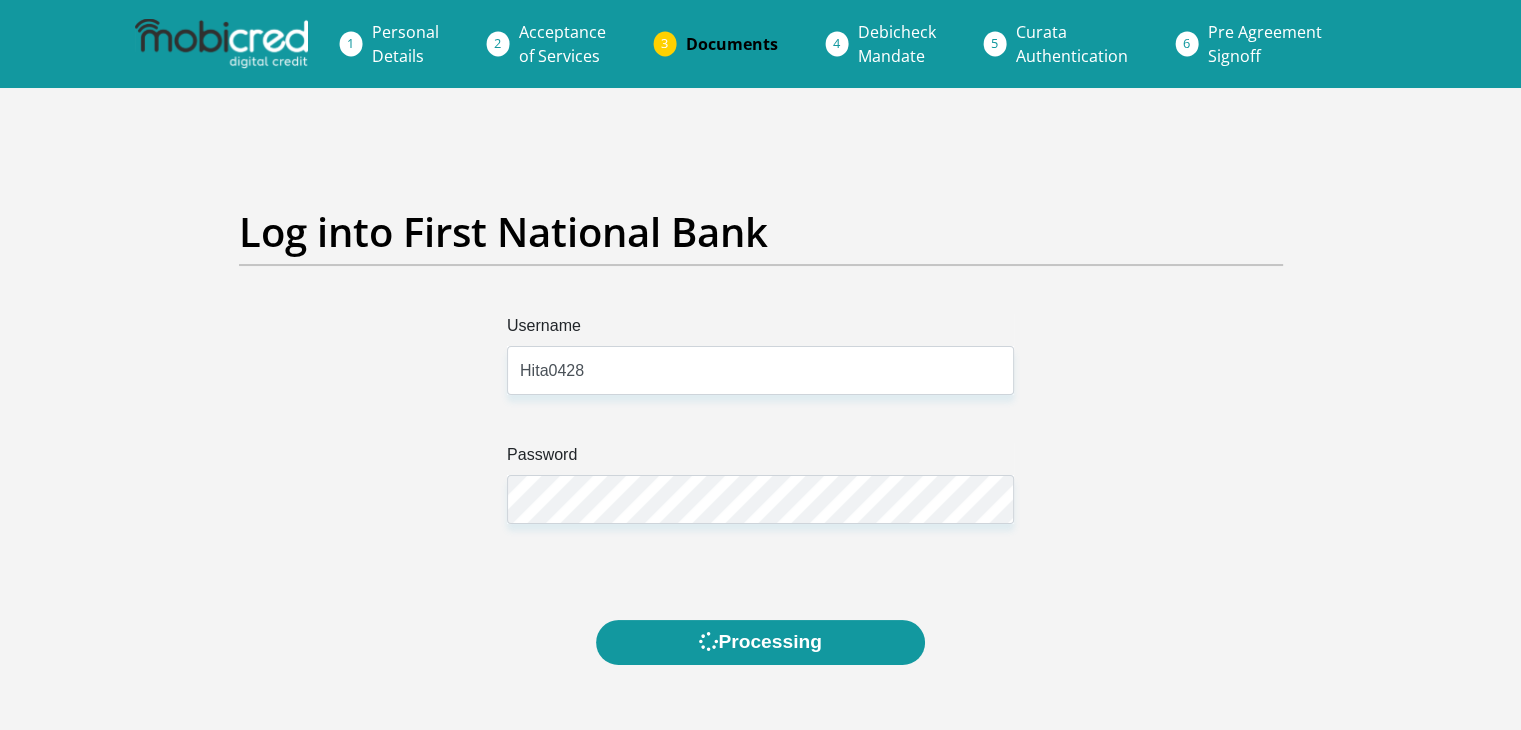 scroll, scrollTop: 0, scrollLeft: 0, axis: both 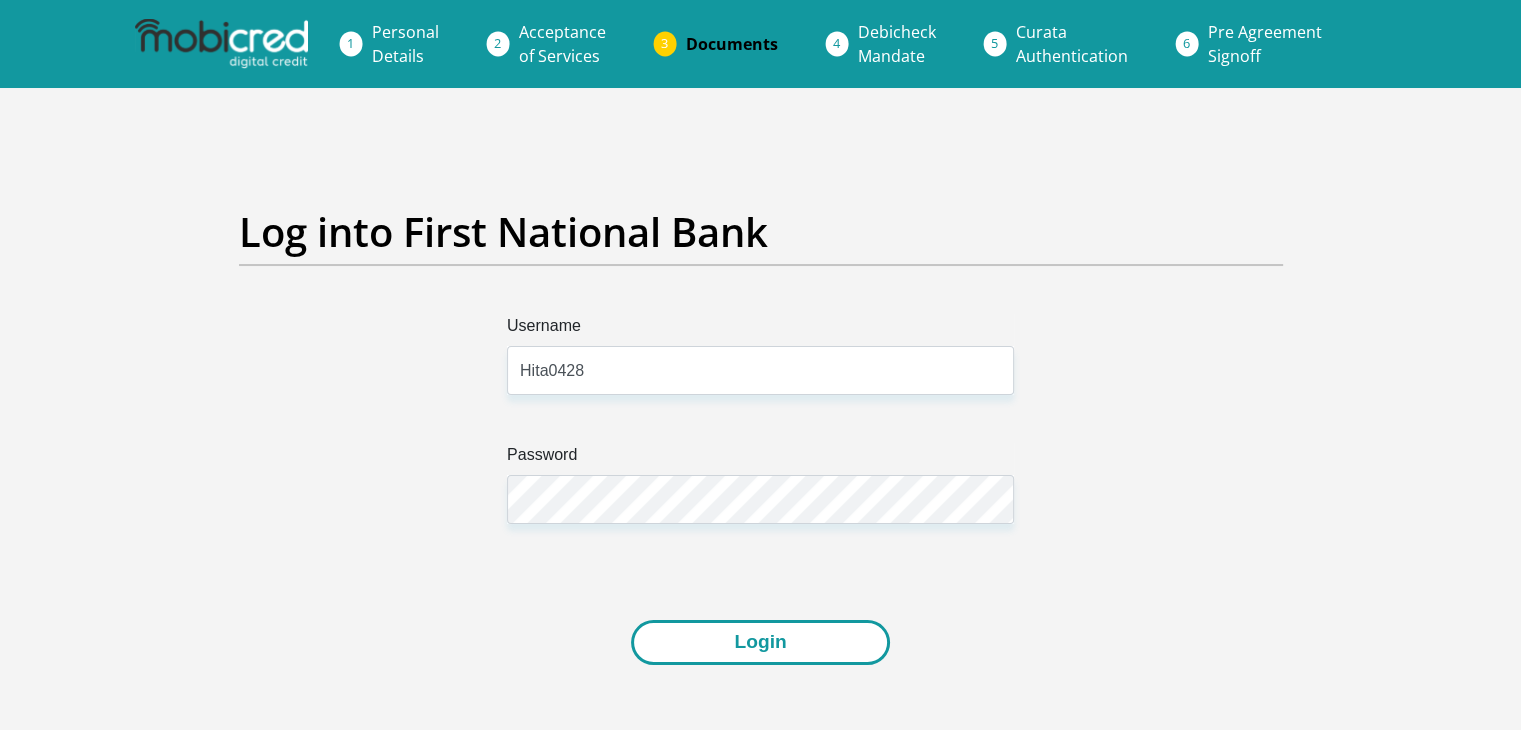 click on "Login" at bounding box center [760, 642] 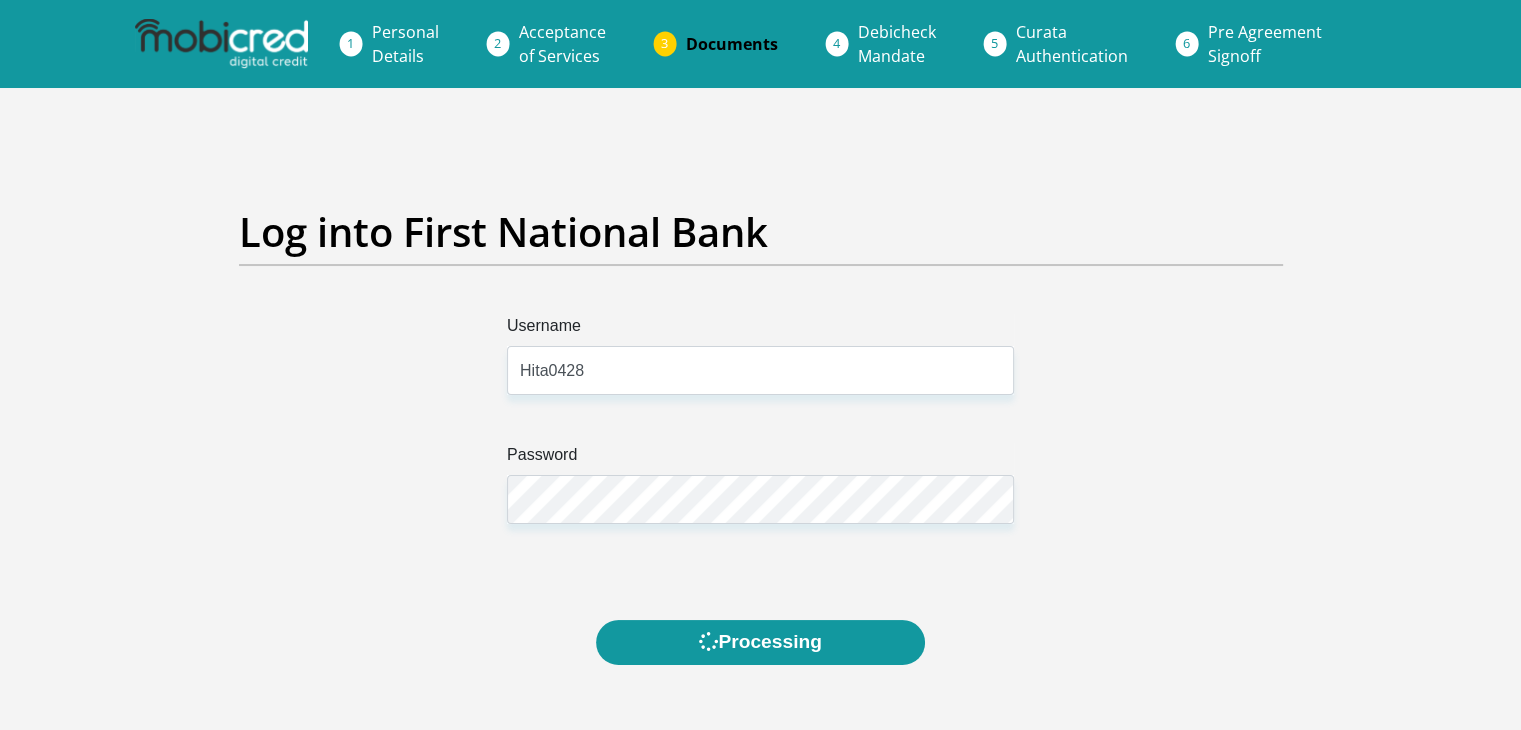 scroll, scrollTop: 0, scrollLeft: 0, axis: both 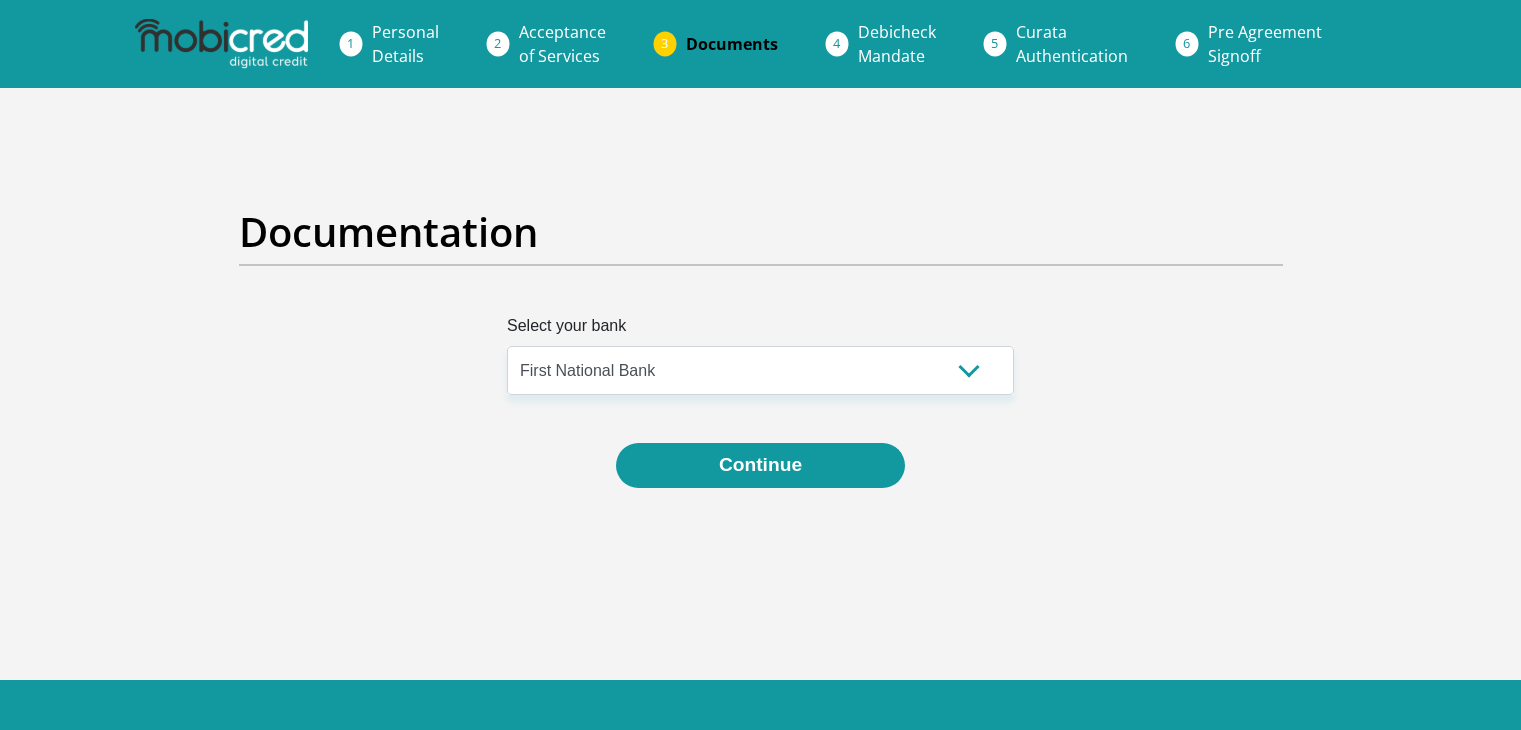 select on "{"id":"1","title":"First National Bank","institution":"Rand Merchant Bank","alias":"fnb","country":"ZA","branch_code":250655,"login_fields":[{"title":"Username","name":"field1","placeholder":"Username"},{"title":"Password","name":"field2","placeholder":"Password"}]}" 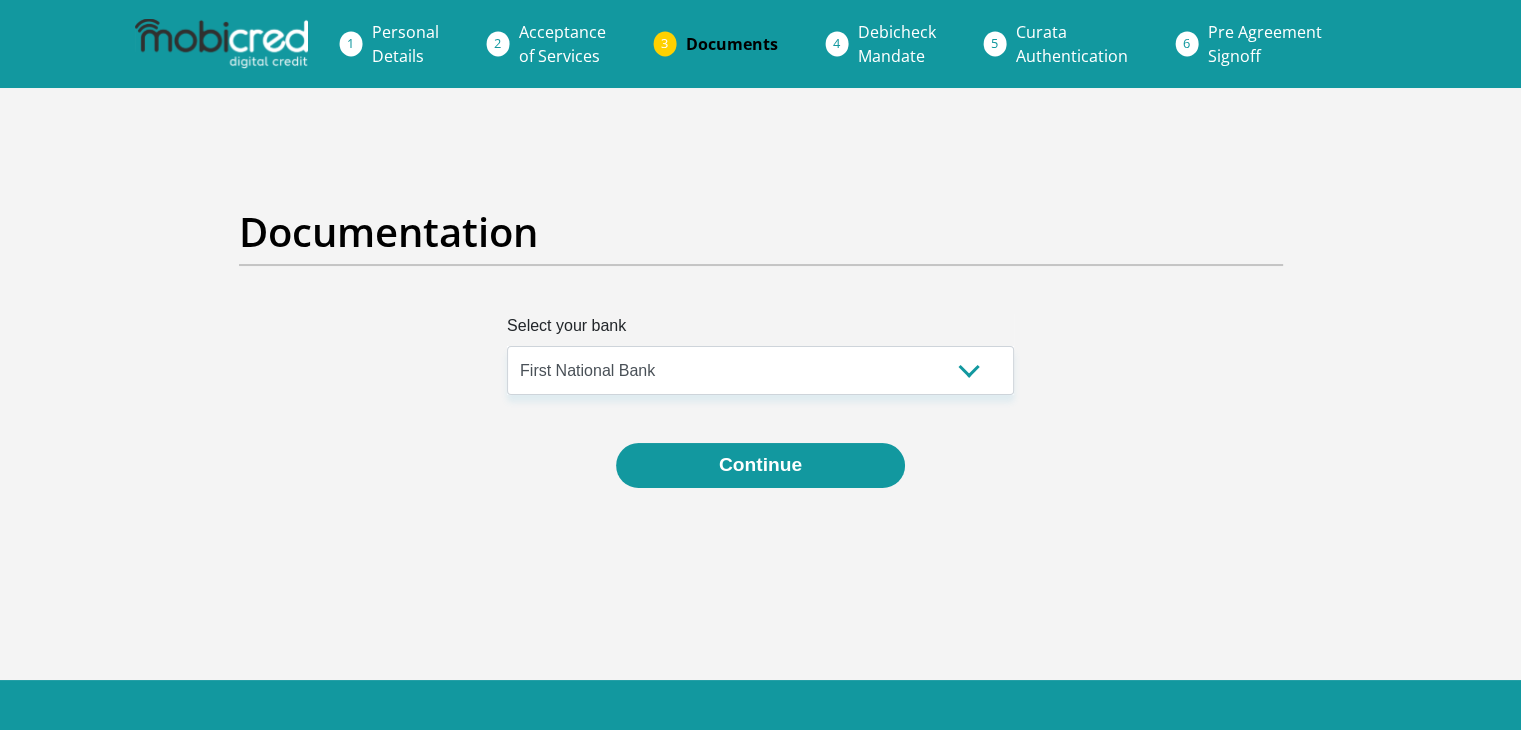 click on "Select your bank
Absa
Capitec Bank
Discovery Bank
First National Bank
Nedbank
Standard Bank
TymeBank
Continue" at bounding box center [761, 425] 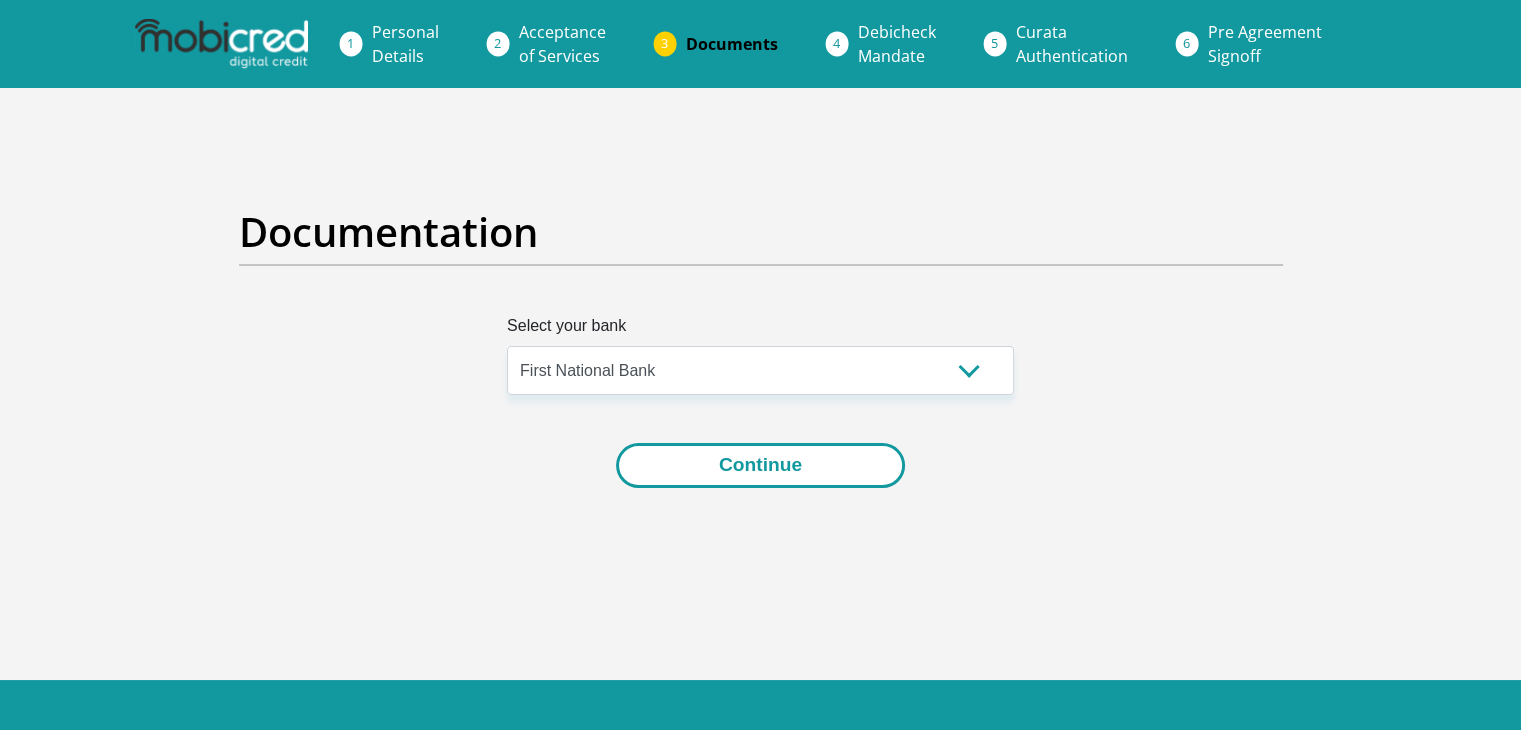click on "Continue" at bounding box center [760, 465] 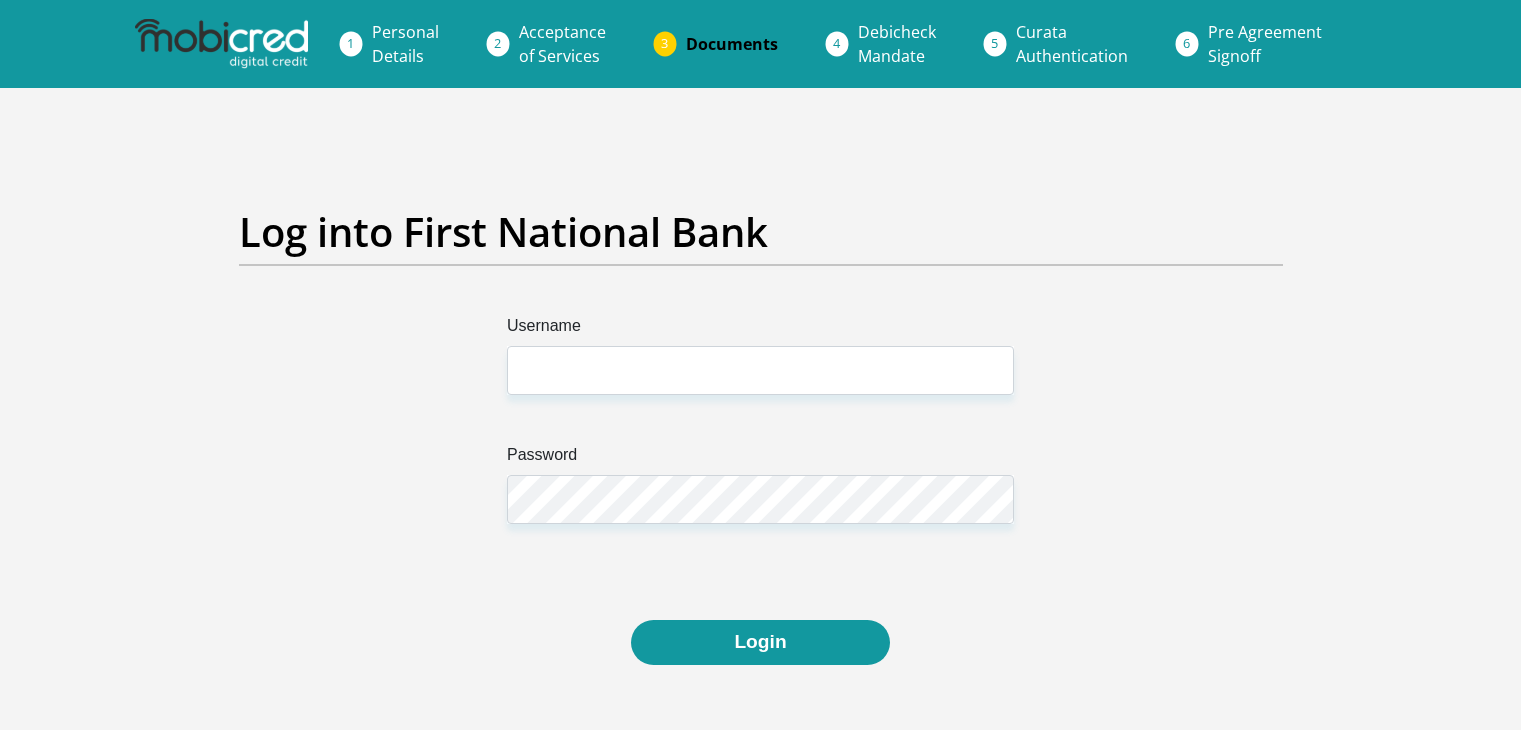scroll, scrollTop: 0, scrollLeft: 0, axis: both 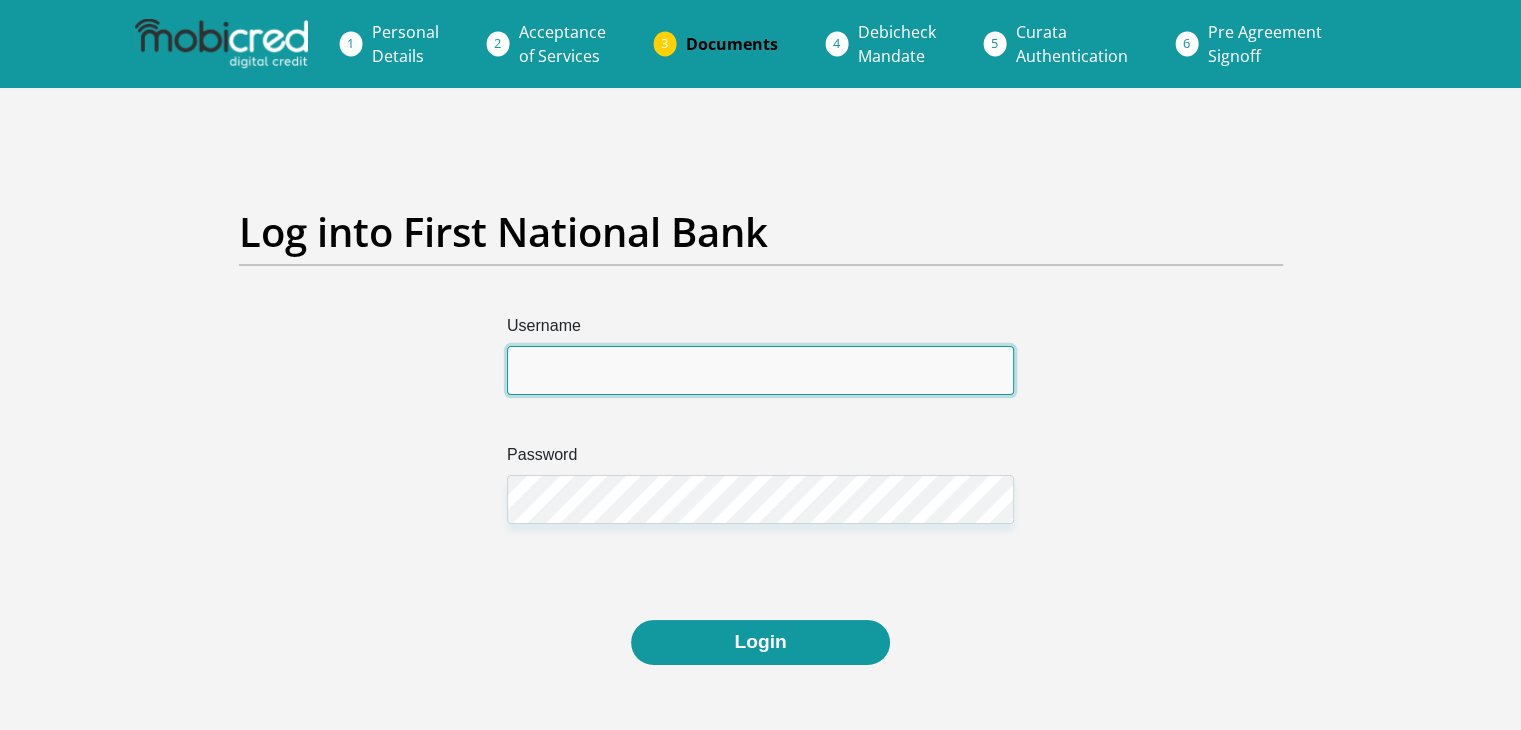 click on "Username" at bounding box center [760, 370] 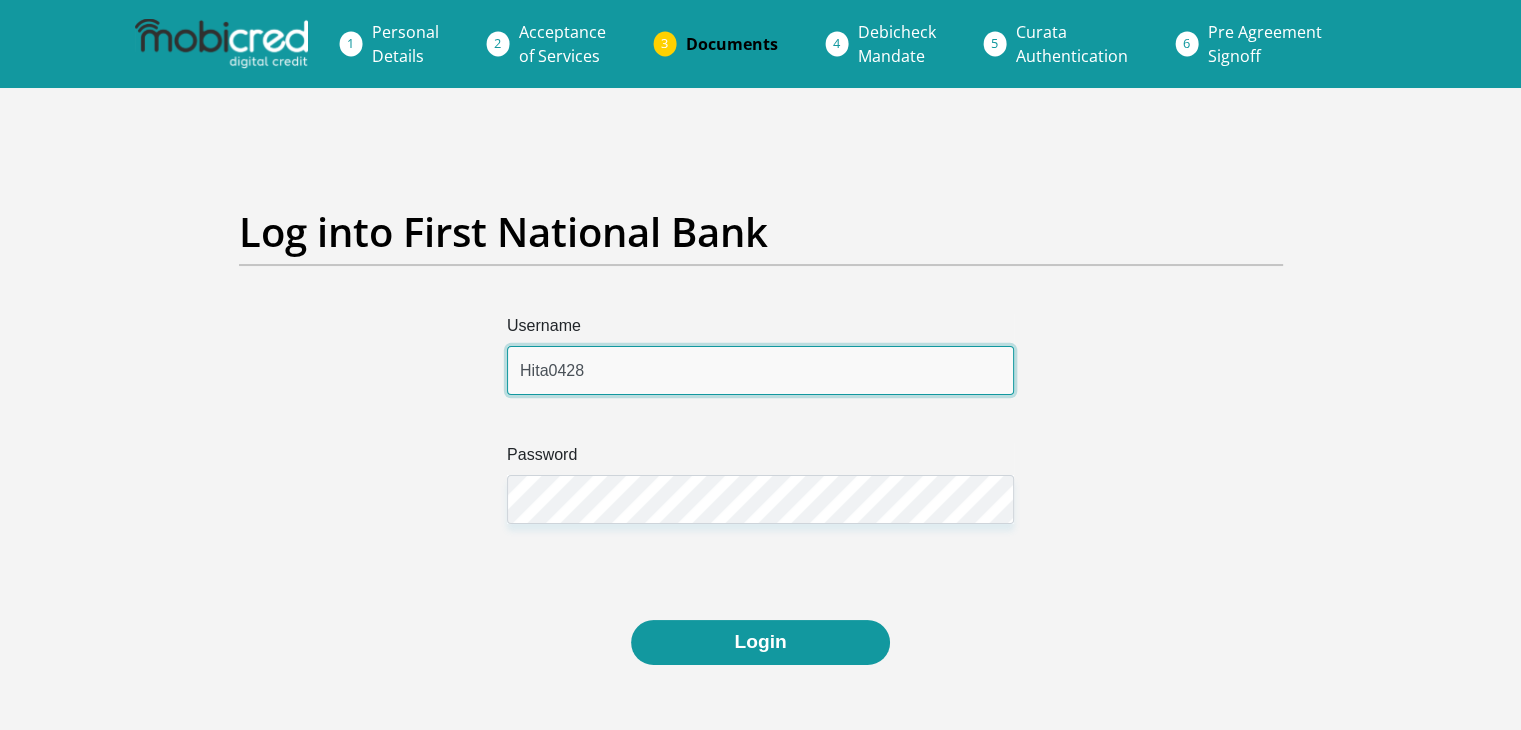 type on "Hita0428" 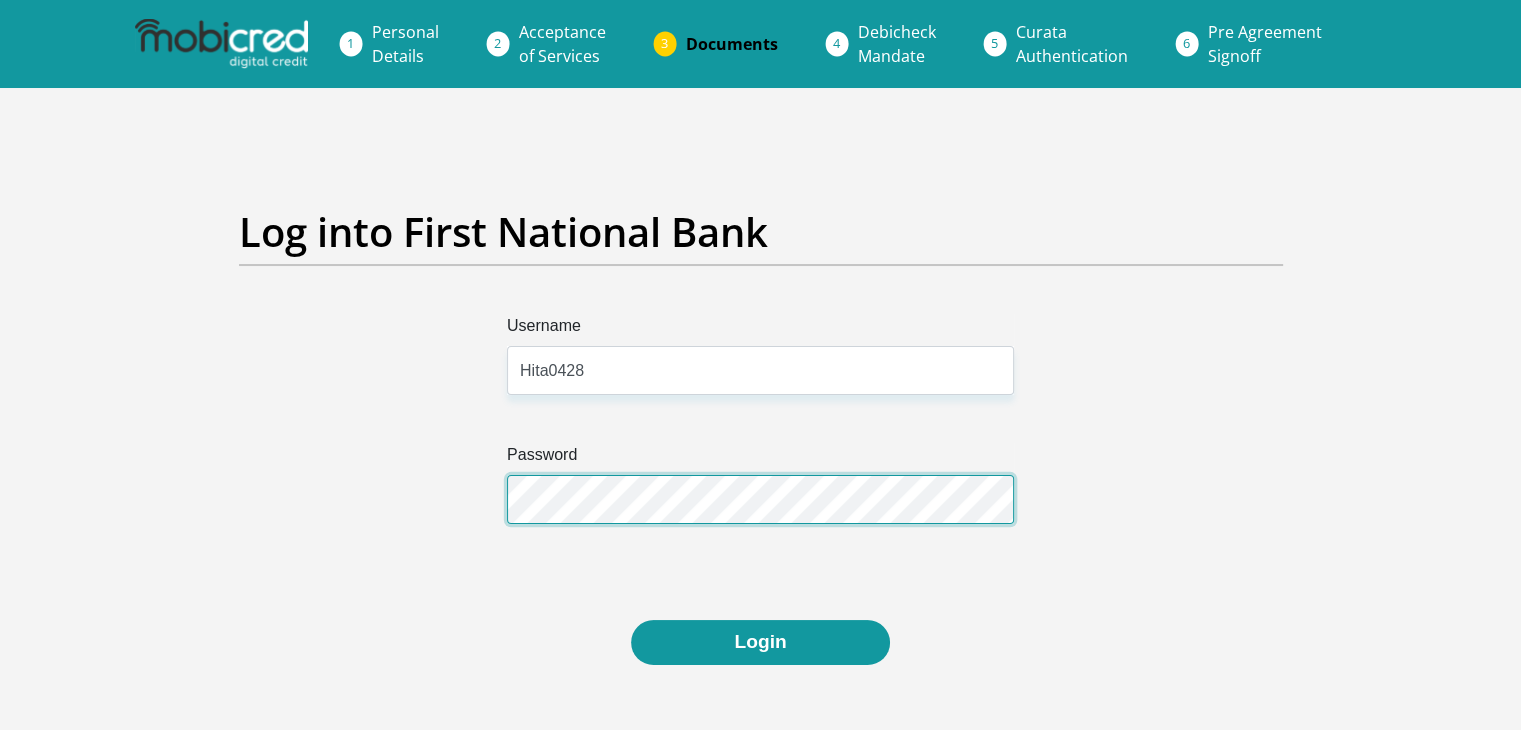 click on "Login" at bounding box center (760, 642) 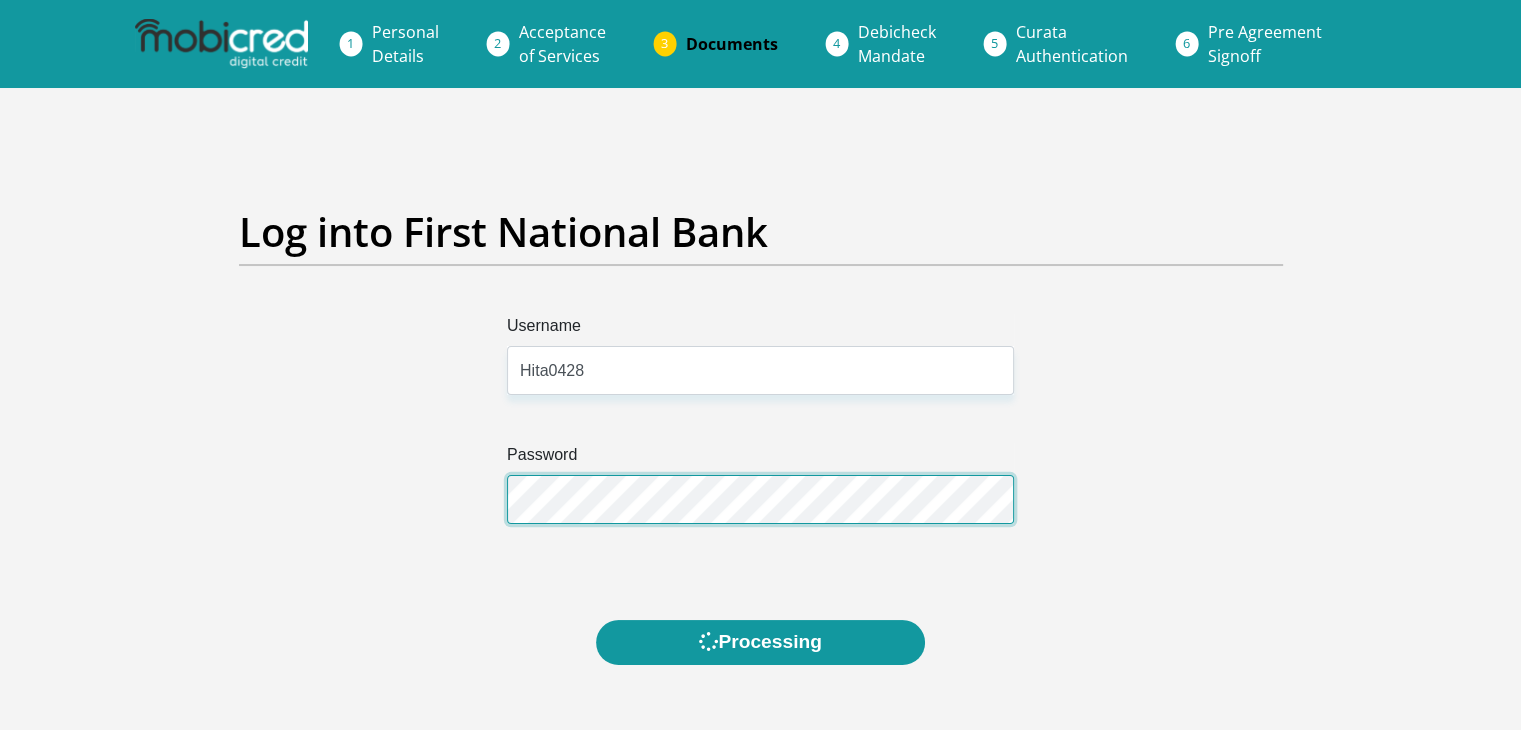 scroll, scrollTop: 0, scrollLeft: 0, axis: both 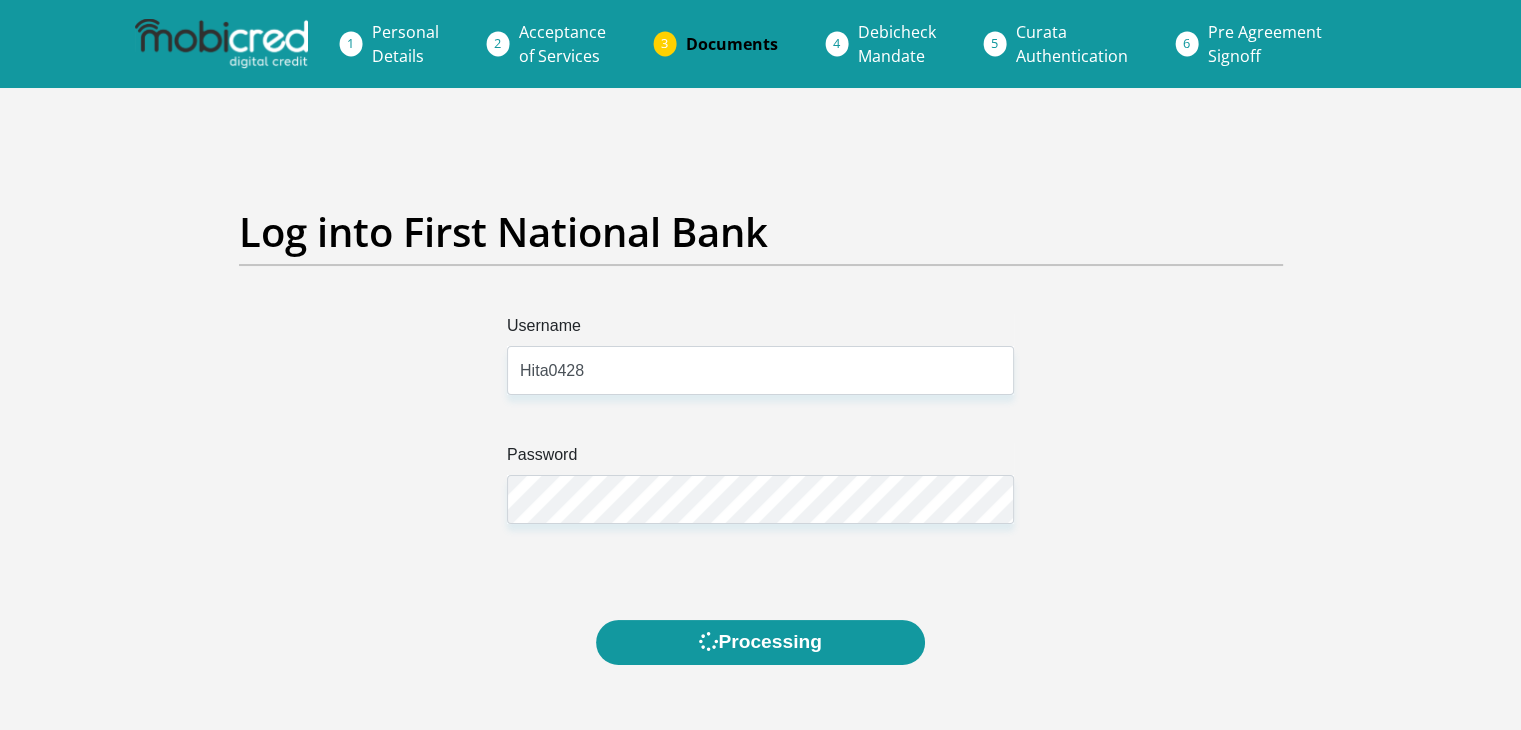 click on "Username
Hita0428
Password" at bounding box center [761, 467] 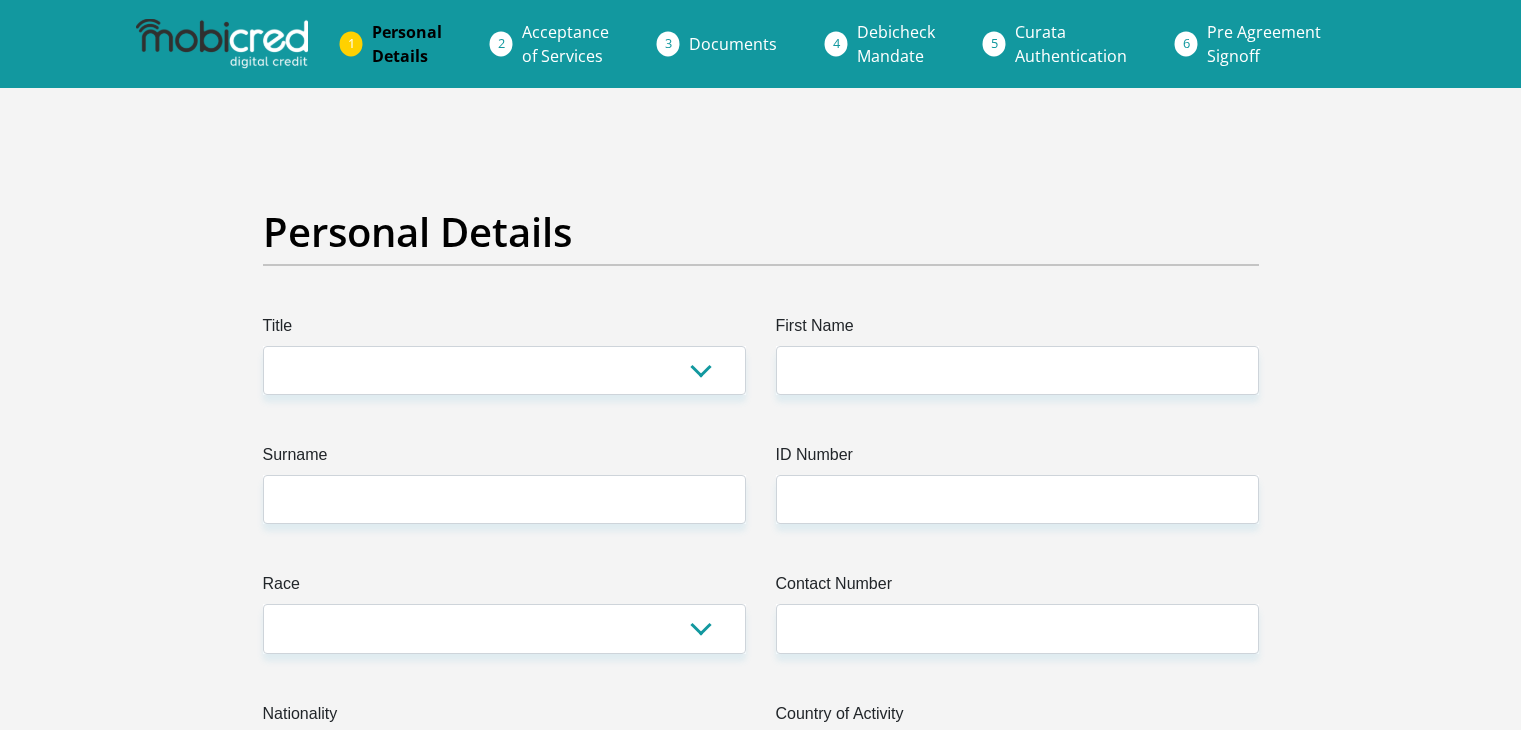 scroll, scrollTop: 0, scrollLeft: 0, axis: both 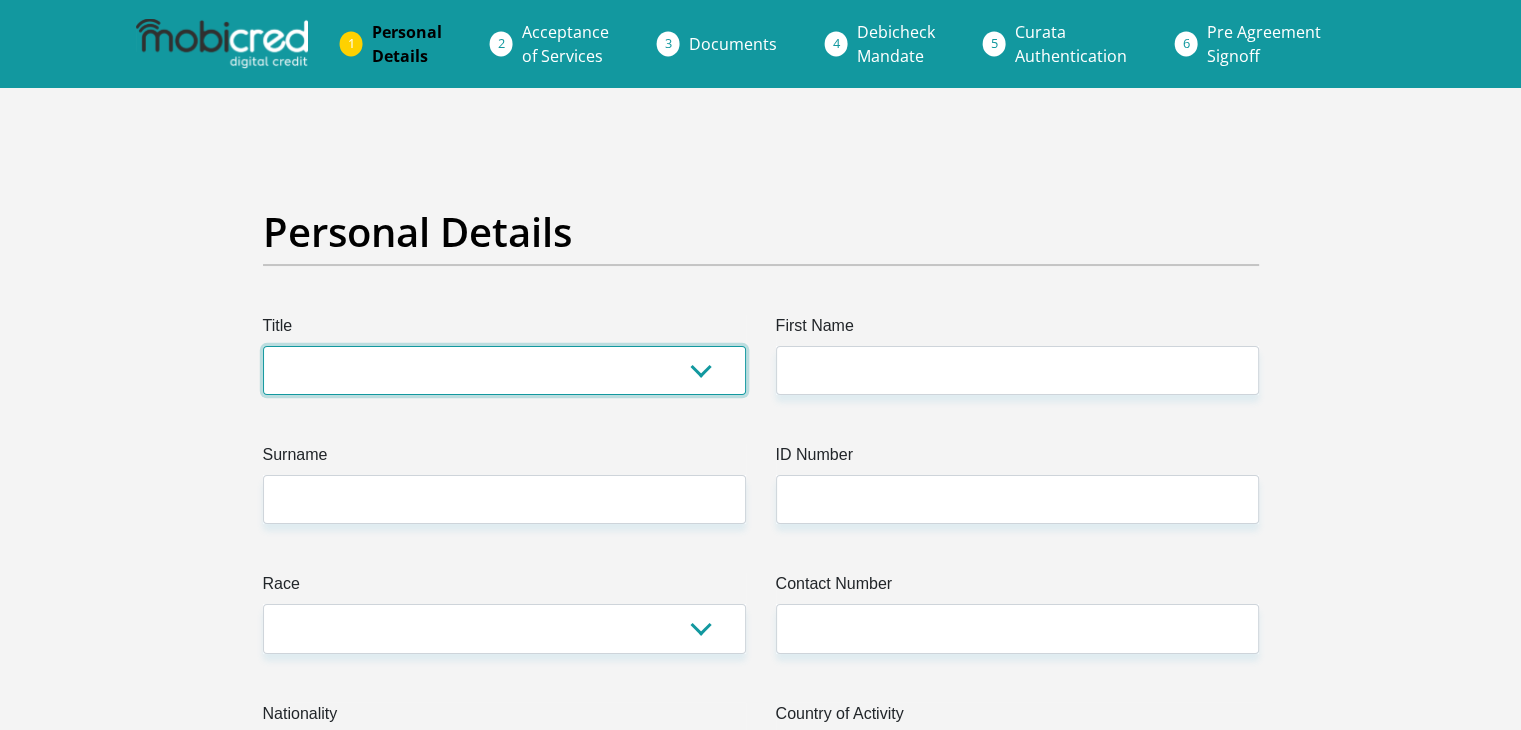 click on "Mr
Ms
Mrs
Dr
[PERSON_NAME]" at bounding box center [504, 370] 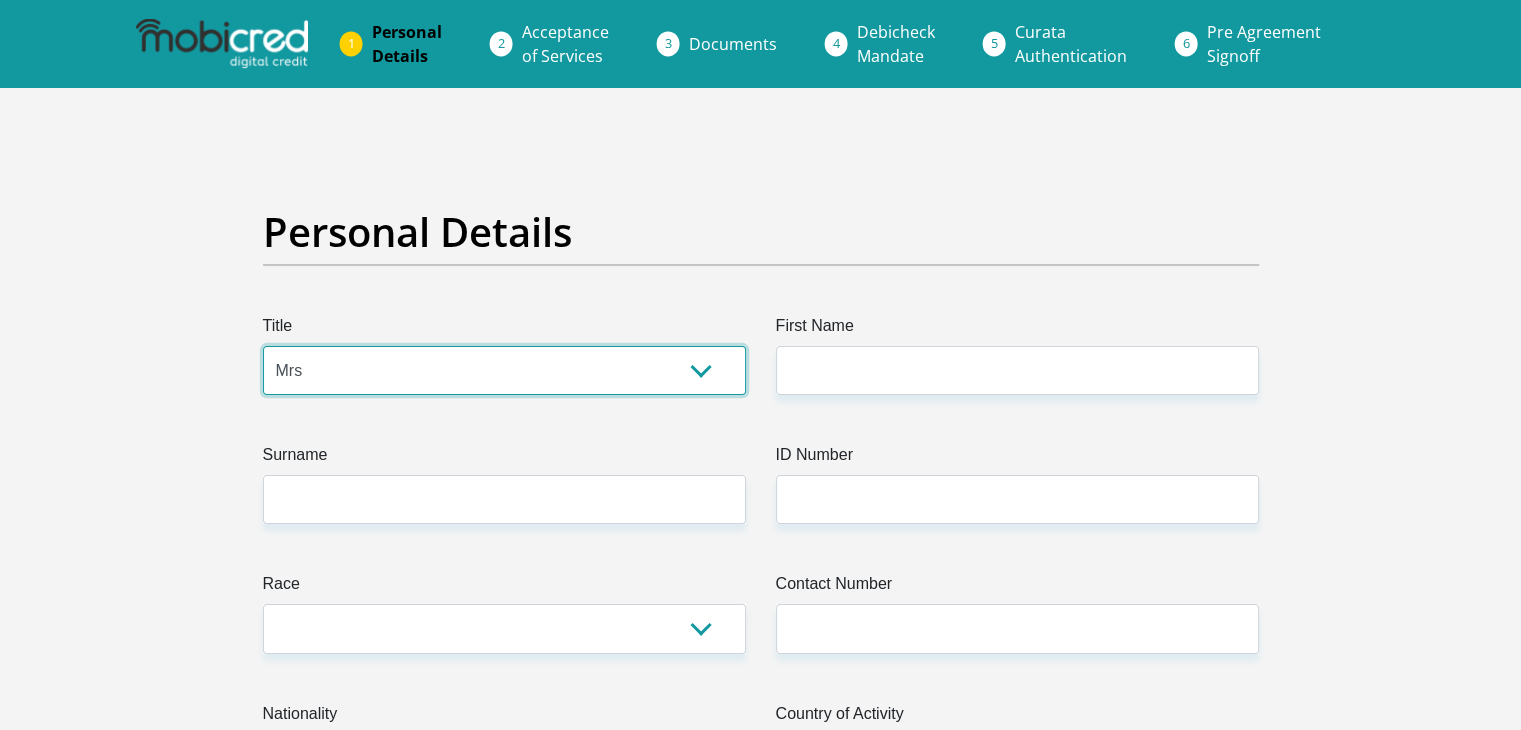 click on "Mr
Ms
Mrs
Dr
Other" at bounding box center (504, 370) 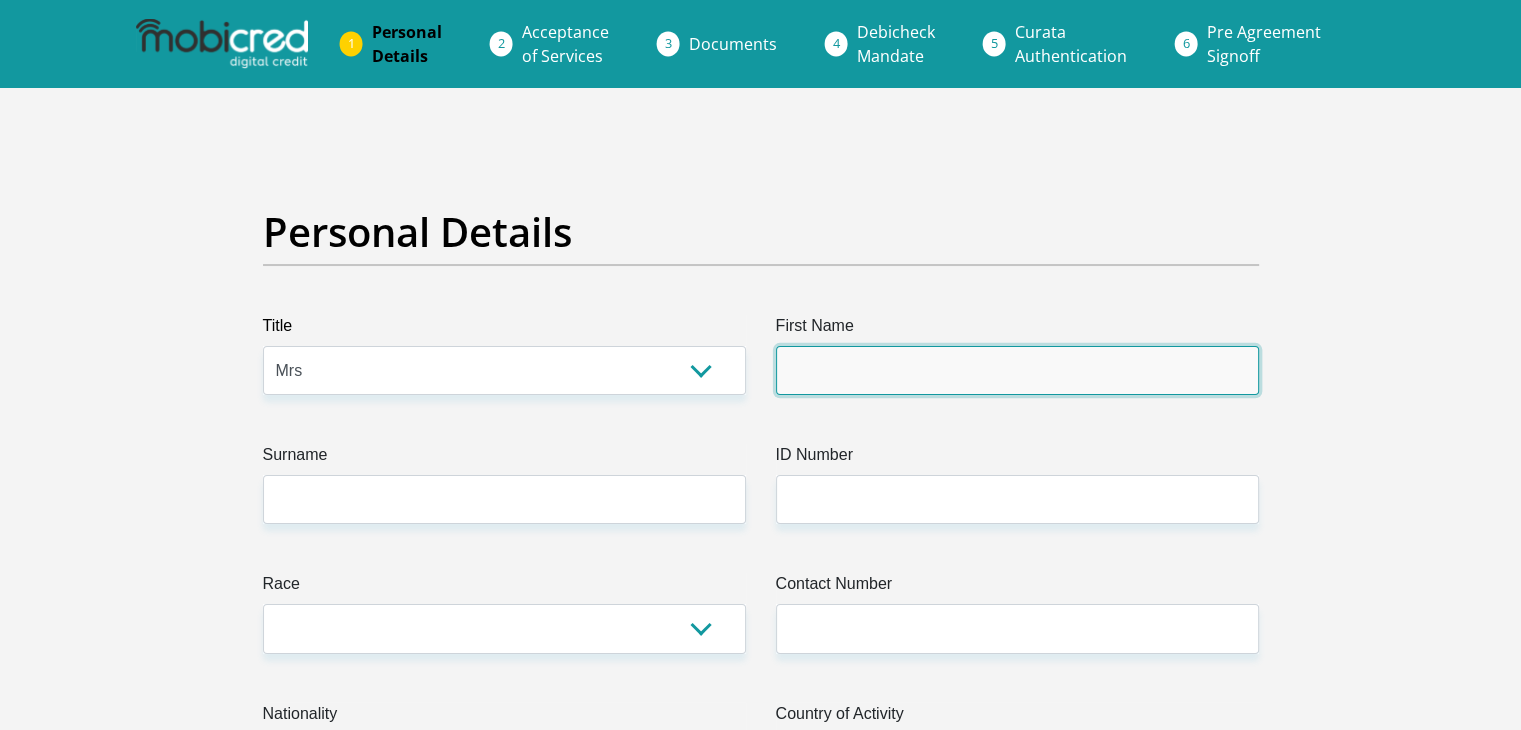 click on "First Name" at bounding box center (1017, 370) 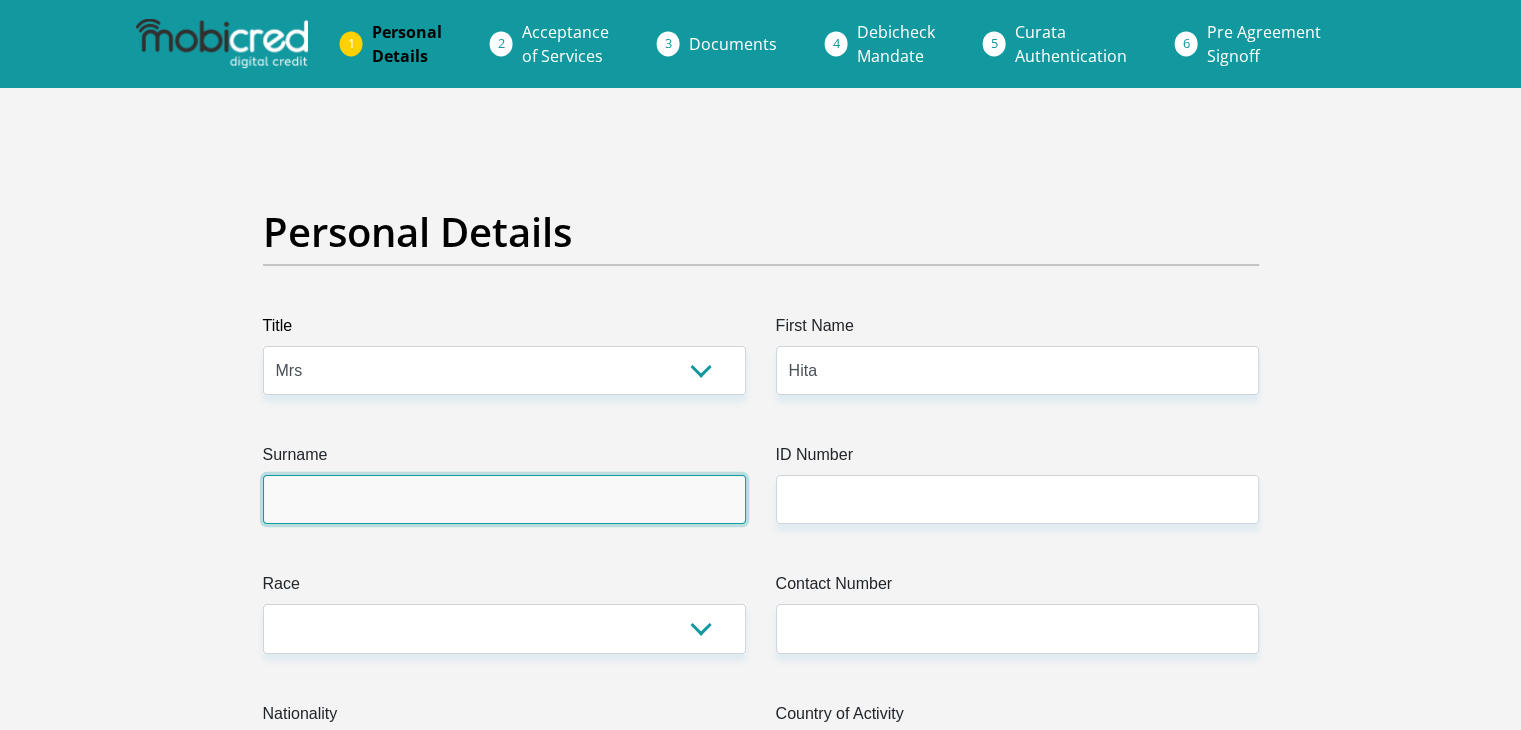 type on "BahadoorDewoonarain" 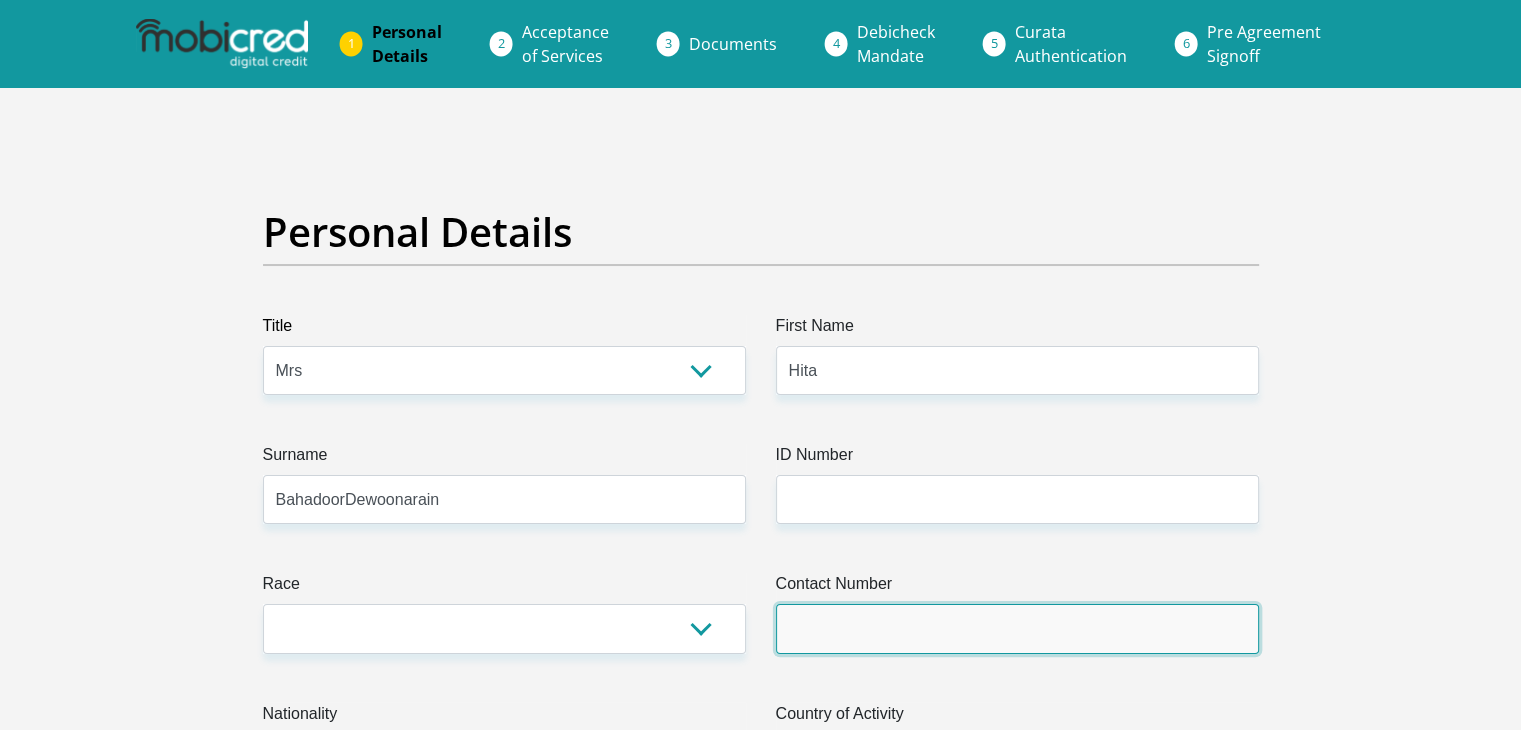 type on "0637334531" 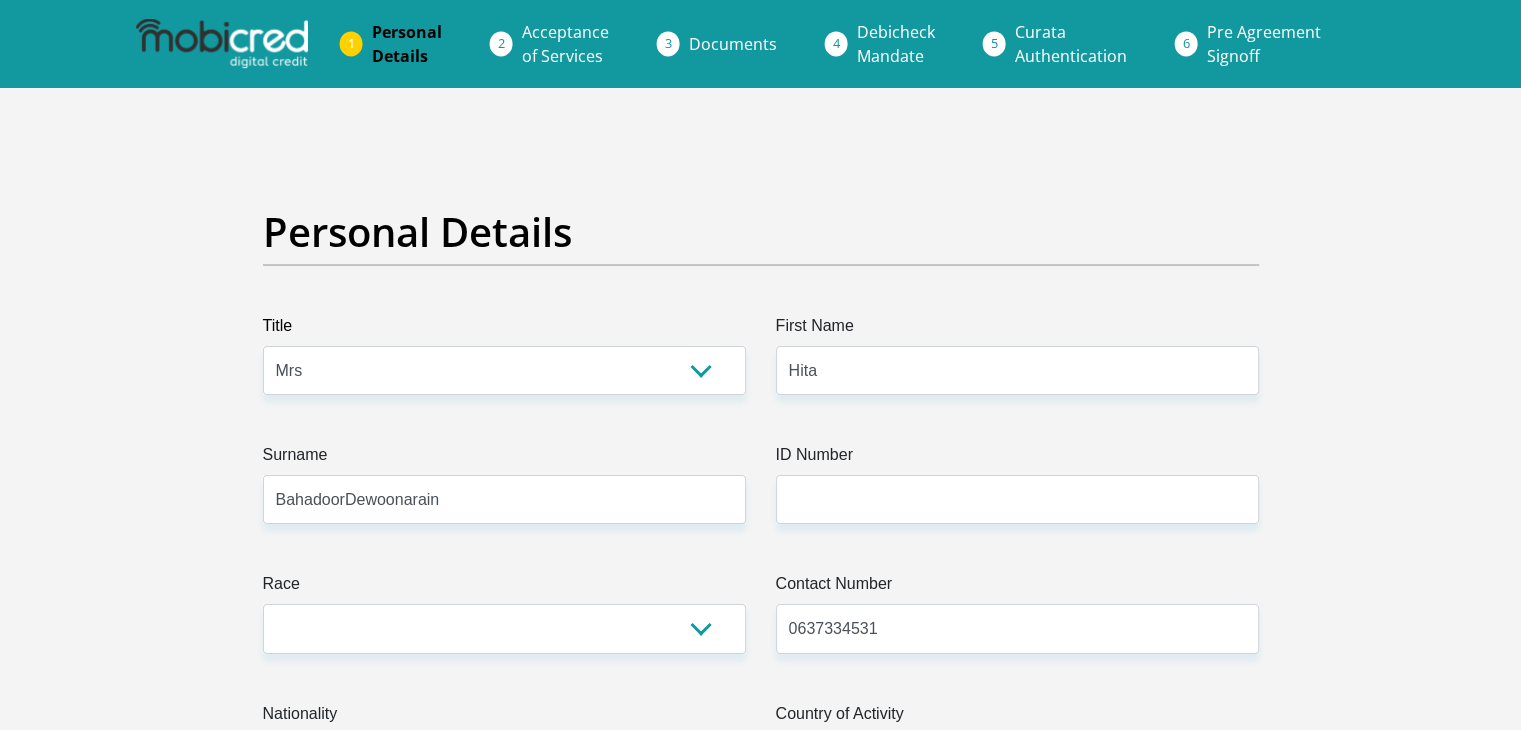 select on "ZAF" 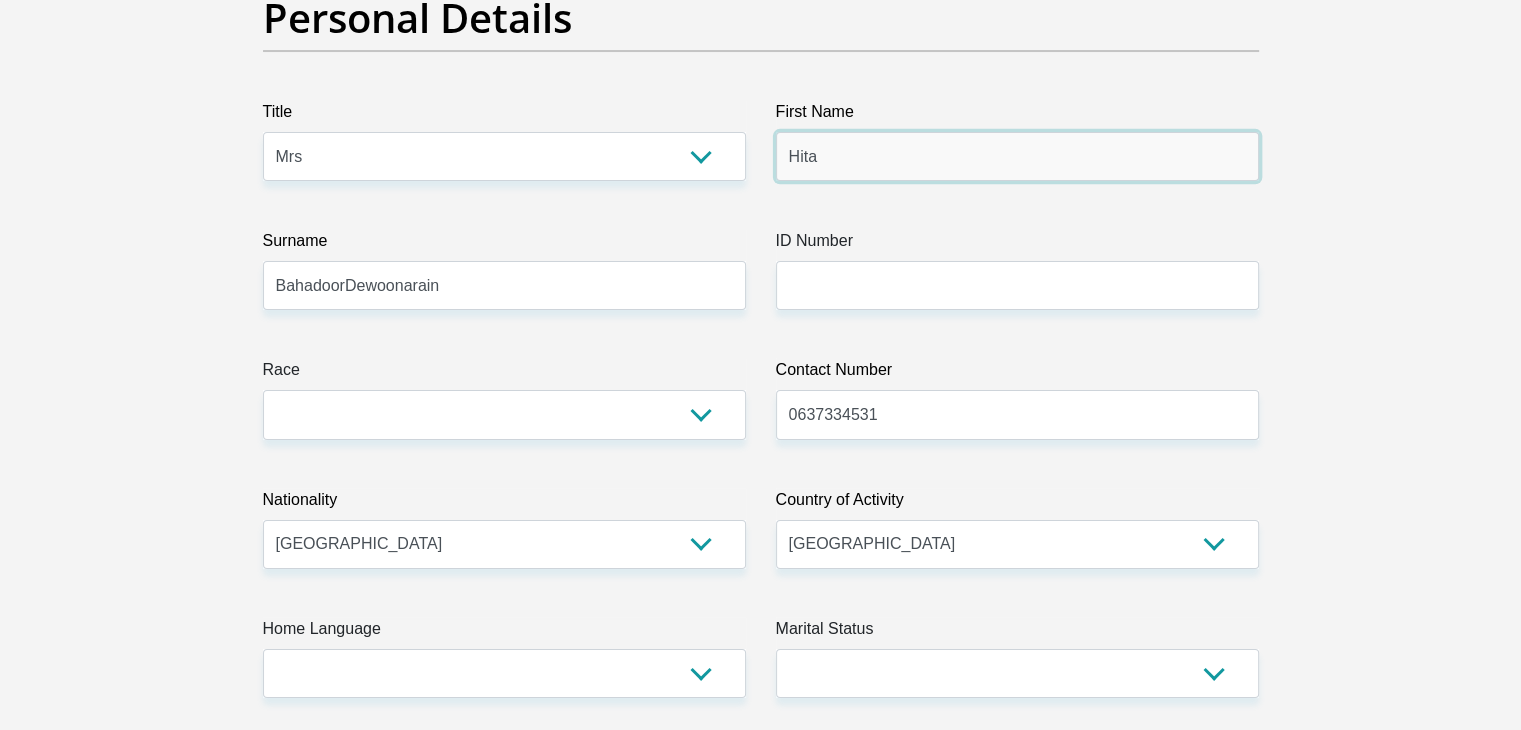 scroll, scrollTop: 300, scrollLeft: 0, axis: vertical 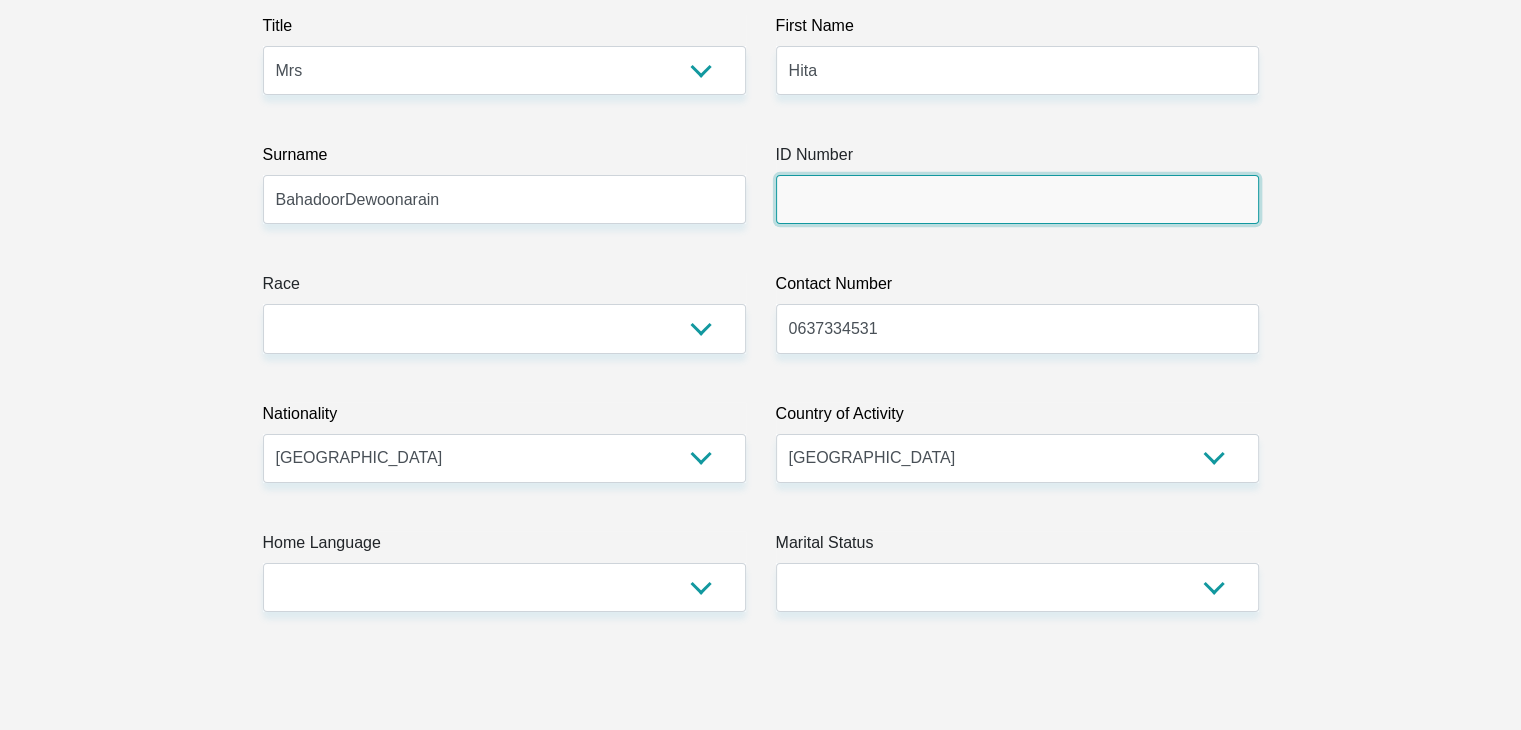 click on "ID Number" at bounding box center [1017, 199] 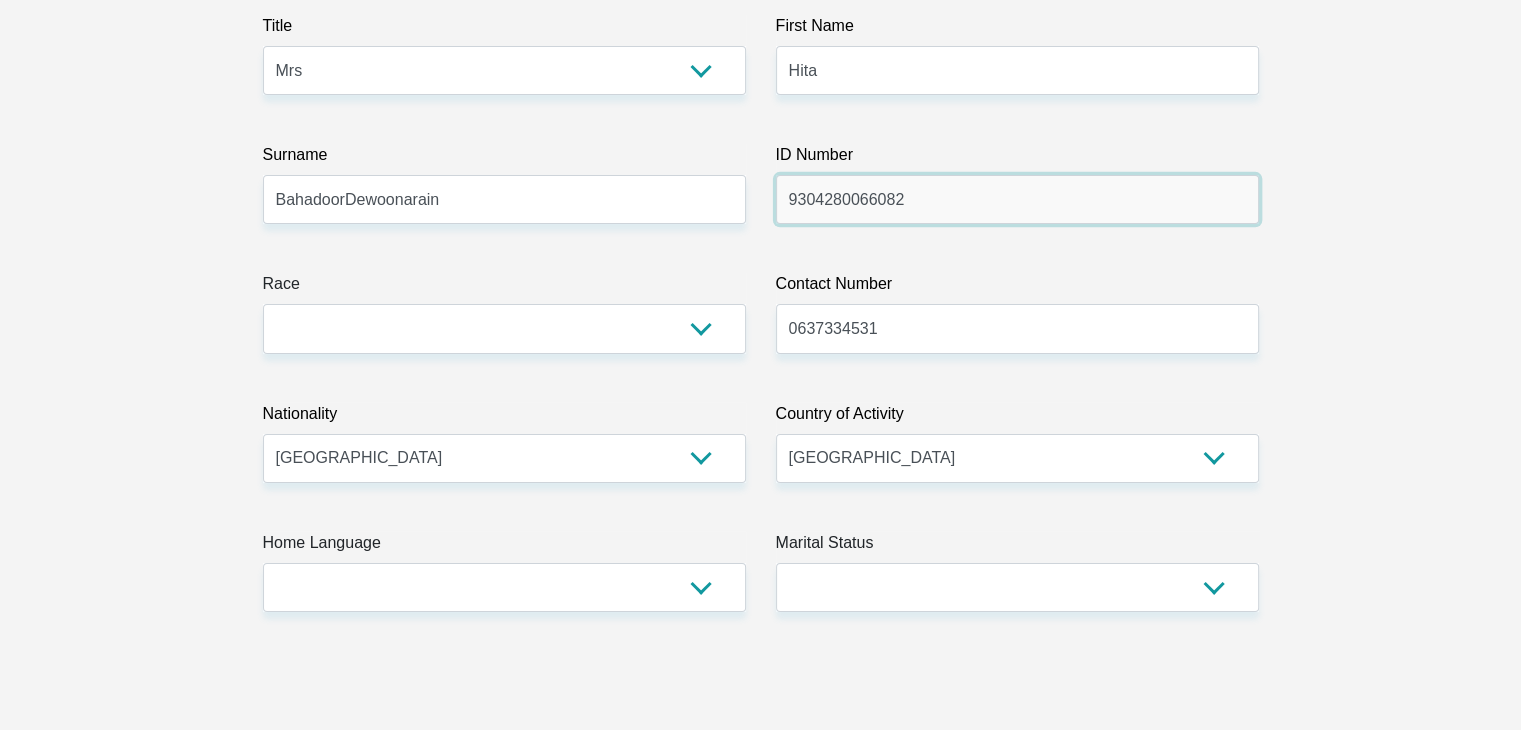 type on "9304280066082" 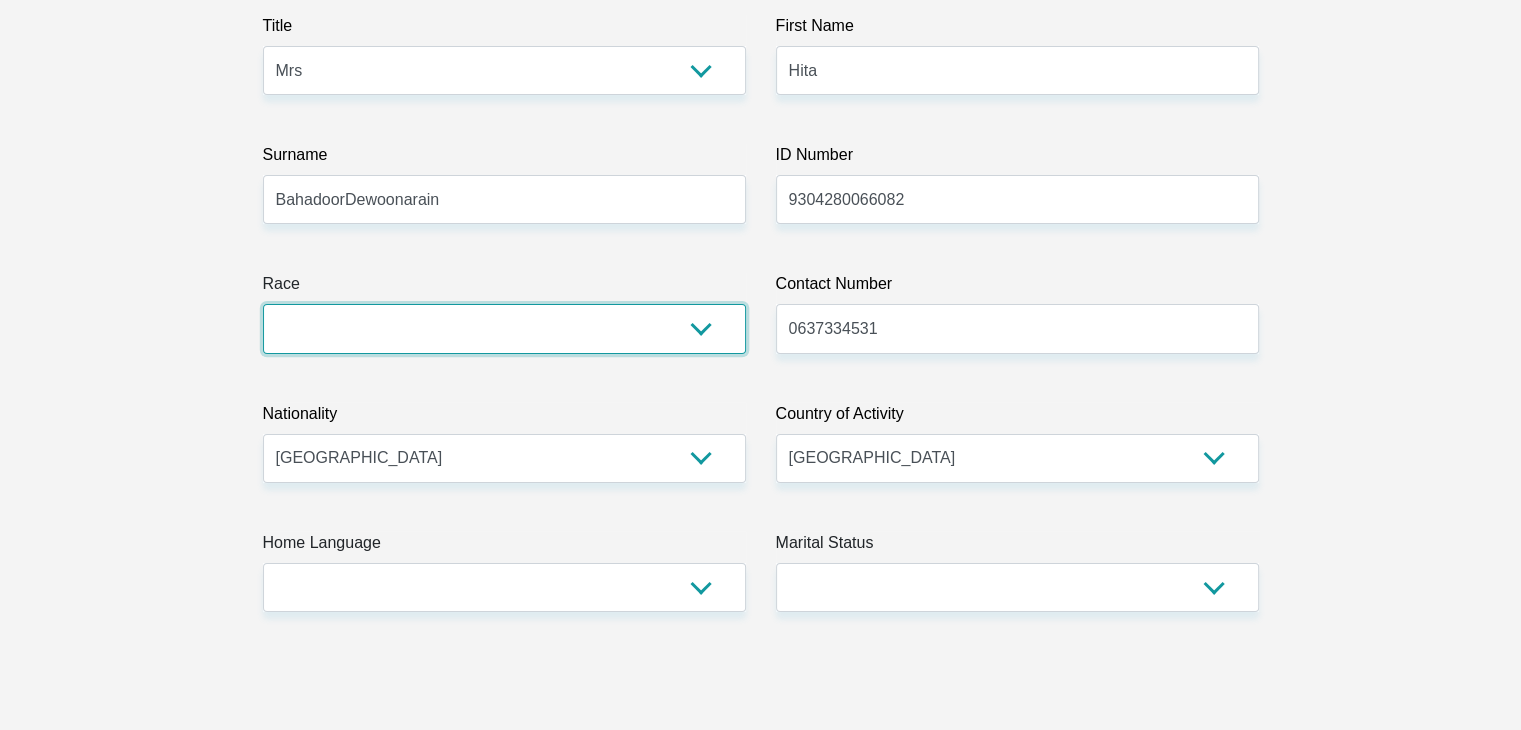 click on "Black
Coloured
Indian
White
Other" at bounding box center [504, 328] 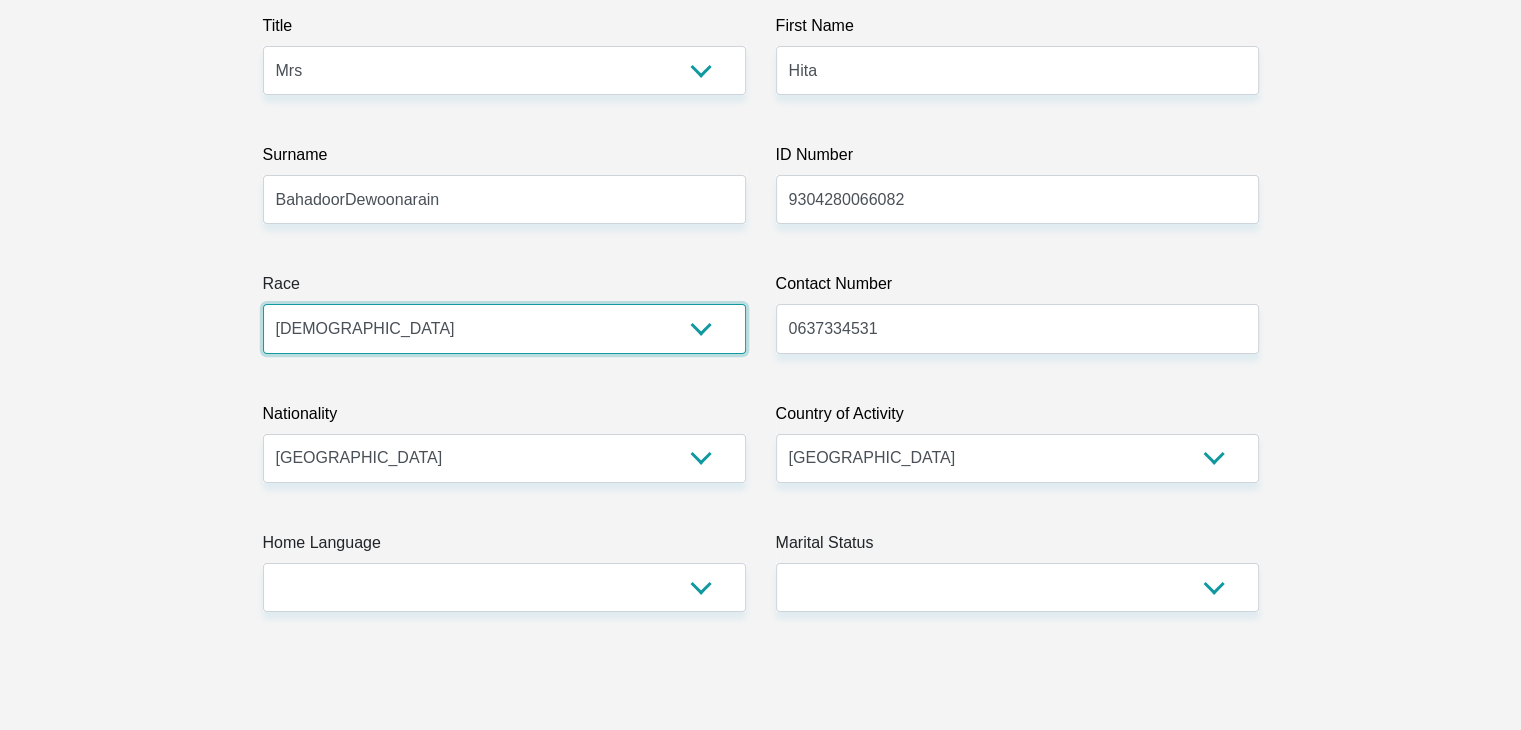 click on "Black
Coloured
Indian
White
Other" at bounding box center [504, 328] 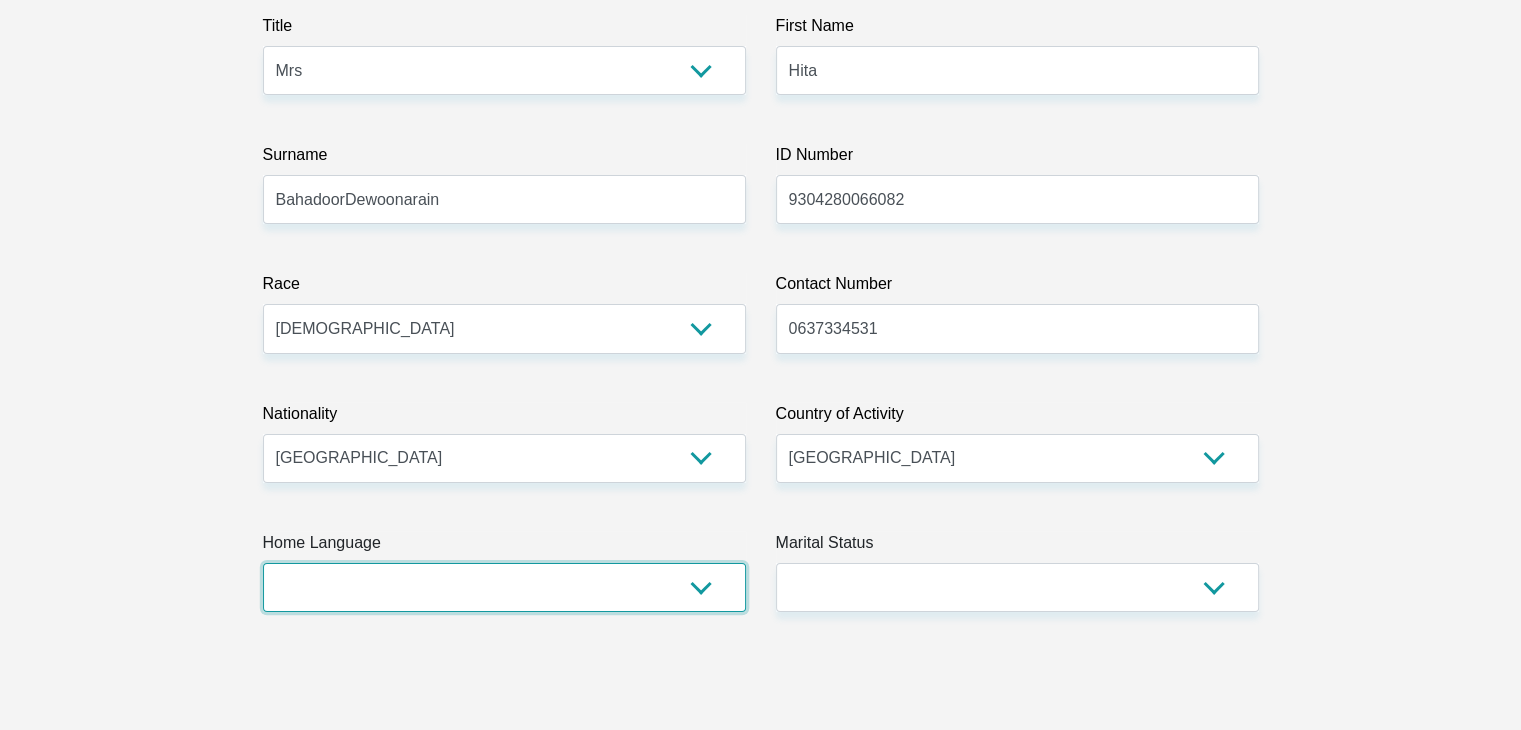 click on "Afrikaans
English
Sepedi
South Ndebele
Southern Sotho
Swati
Tsonga
Tswana
Venda
Xhosa
Zulu
Other" at bounding box center (504, 587) 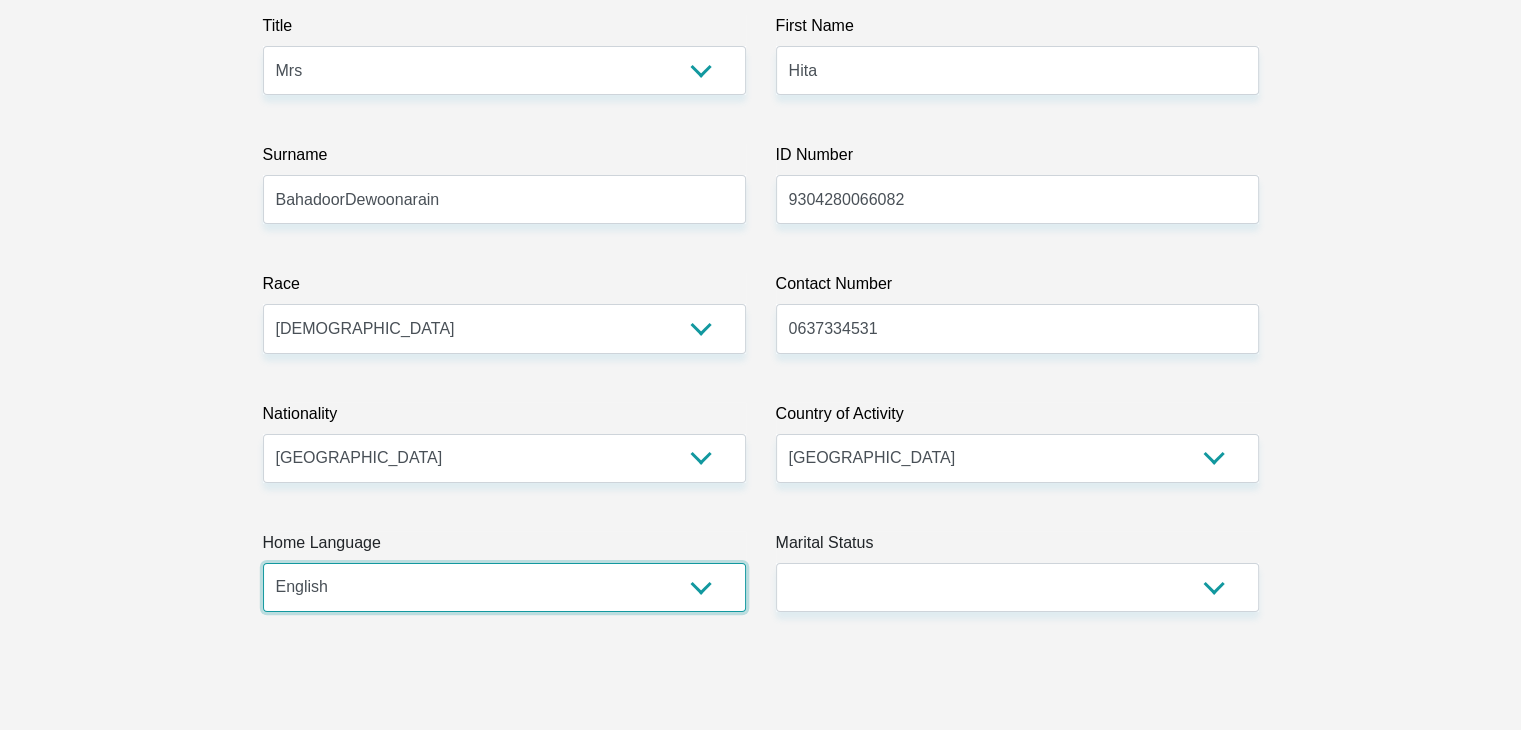 click on "Afrikaans
English
Sepedi
South Ndebele
Southern Sotho
Swati
Tsonga
Tswana
Venda
Xhosa
Zulu
Other" at bounding box center (504, 587) 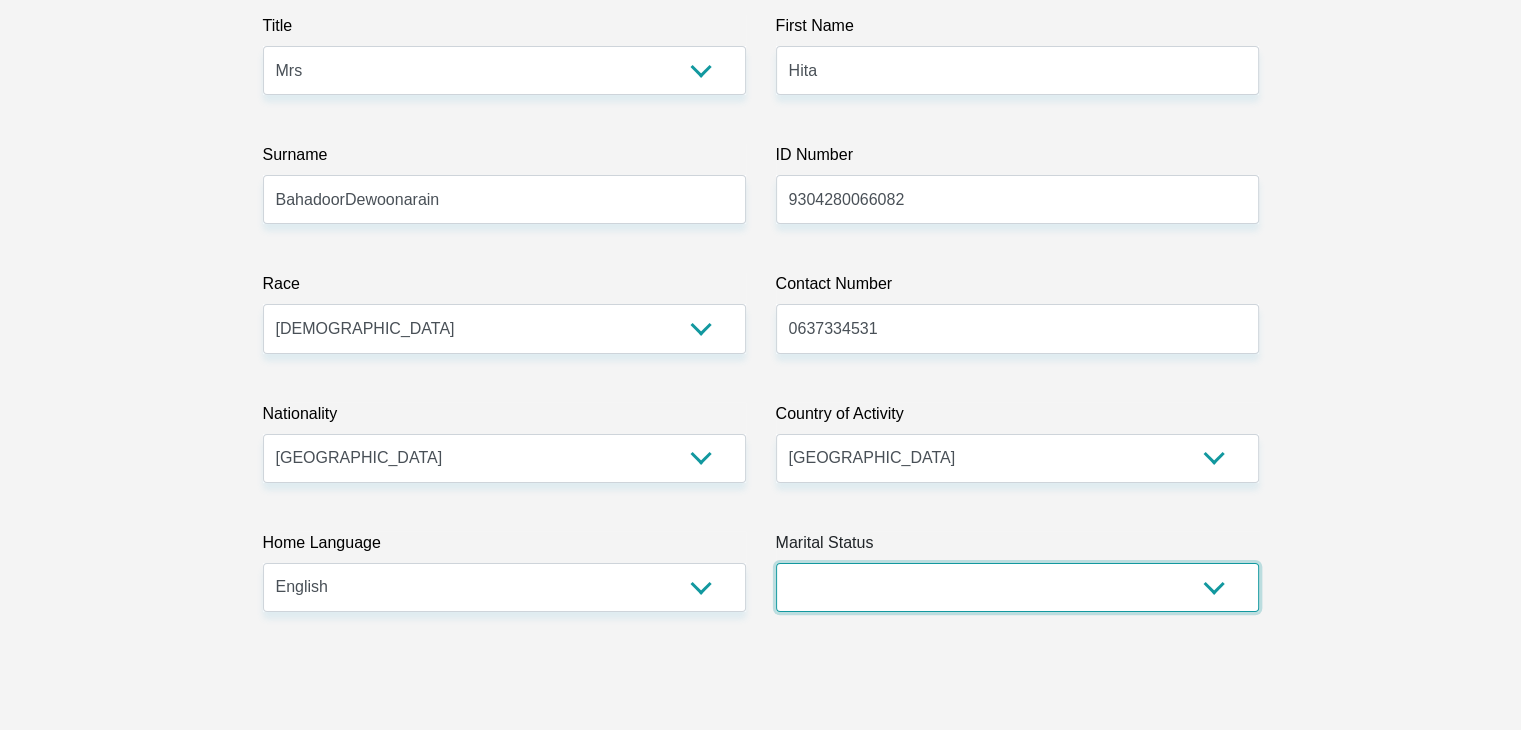 click on "Married ANC
Single
Divorced
Widowed
Married COP or Customary Law" at bounding box center (1017, 587) 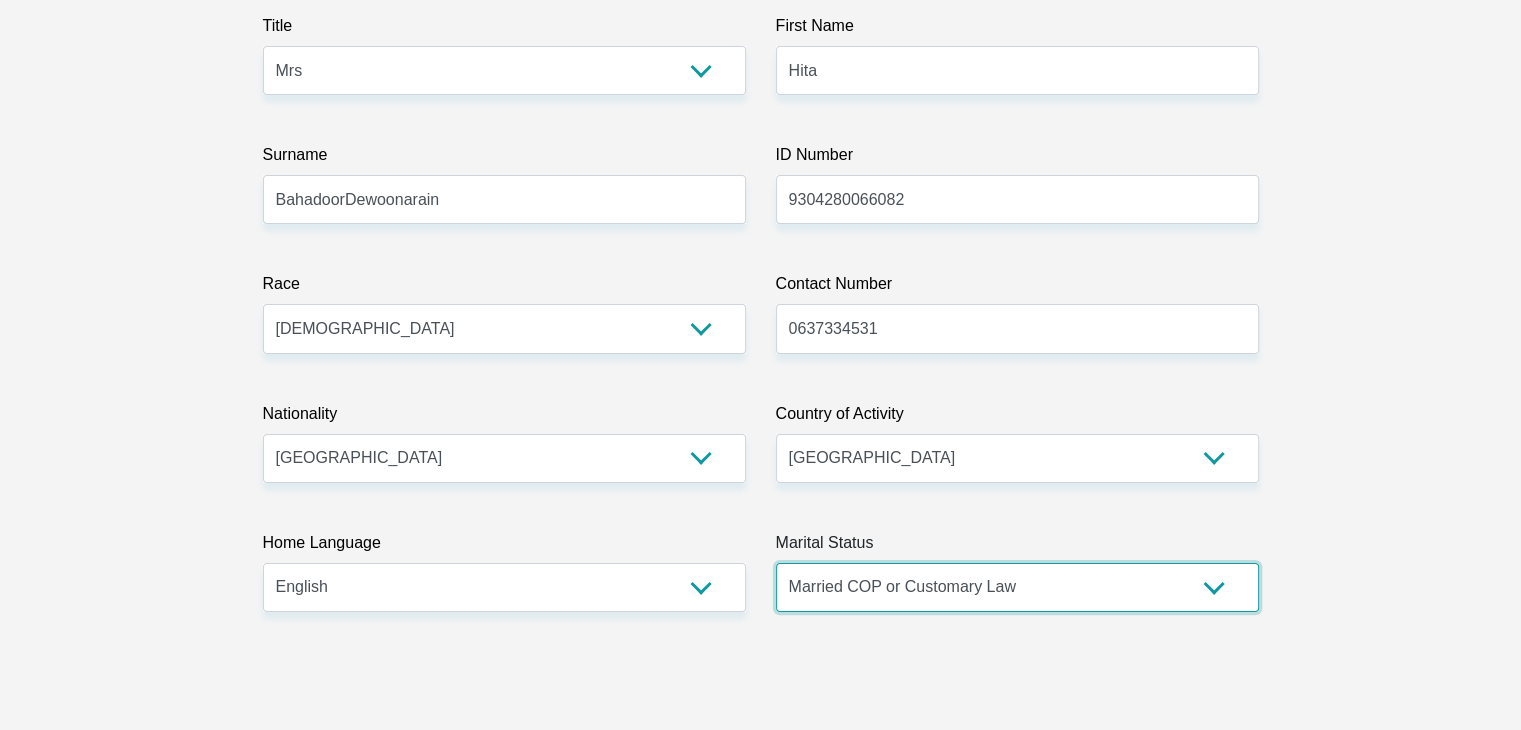 click on "Married ANC
Single
Divorced
Widowed
Married COP or Customary Law" at bounding box center [1017, 587] 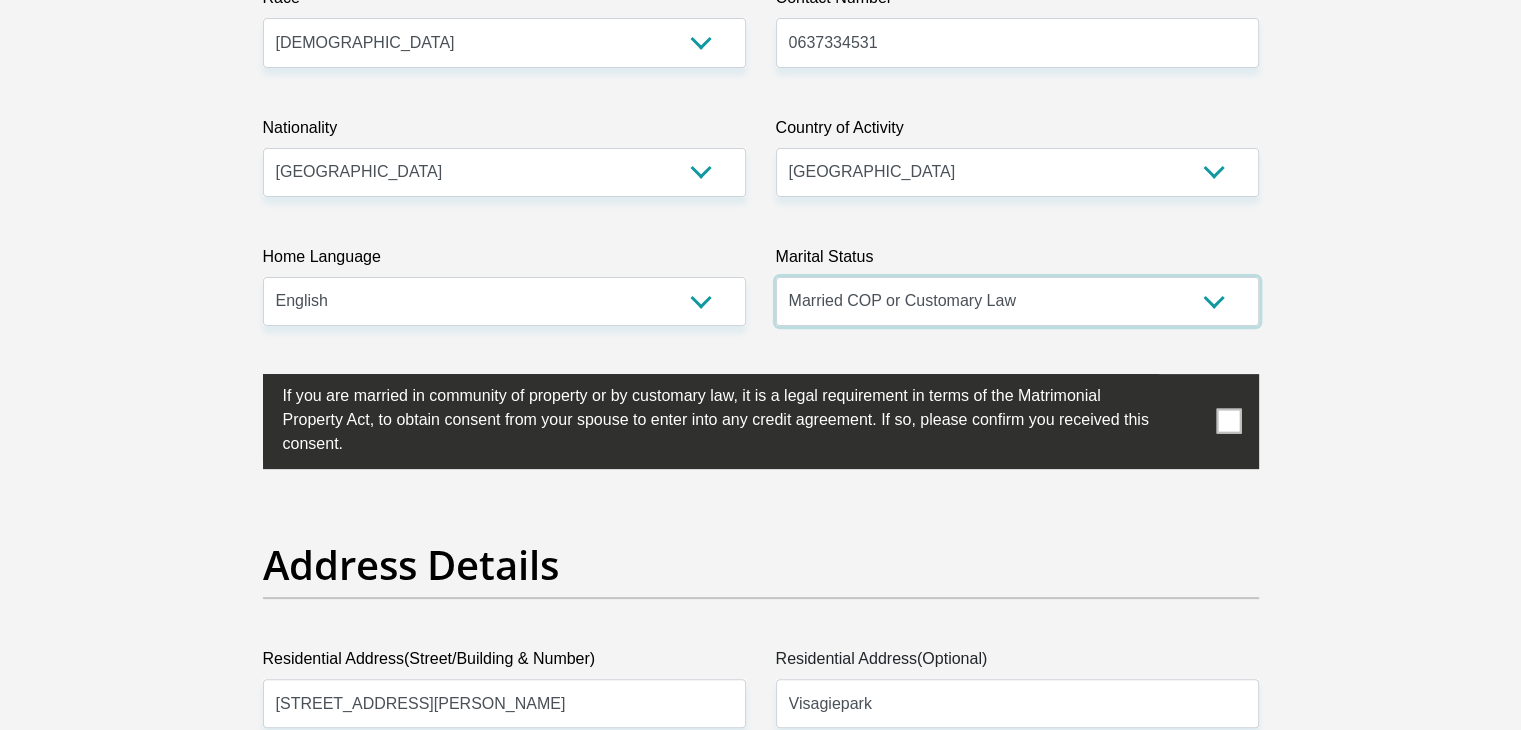 scroll, scrollTop: 600, scrollLeft: 0, axis: vertical 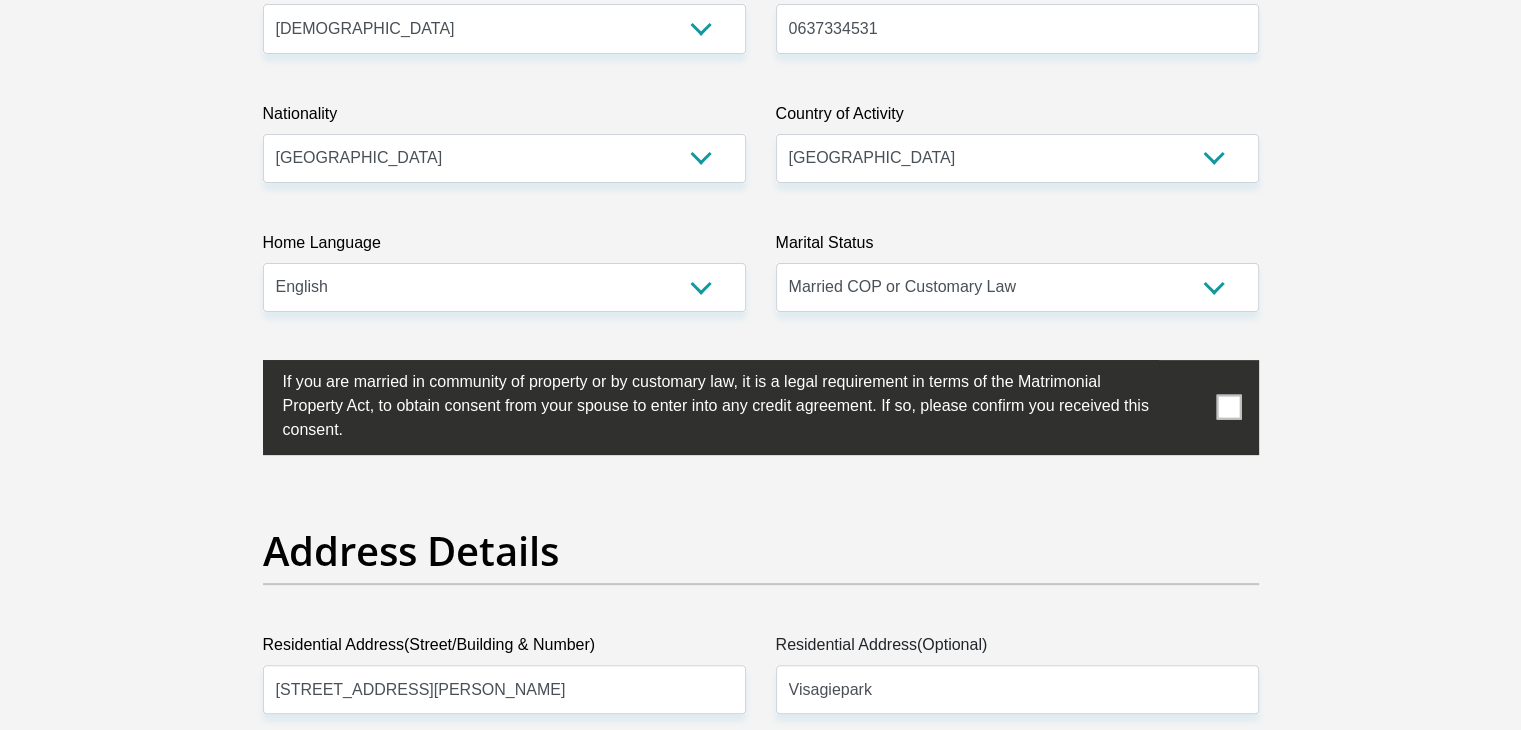 click at bounding box center [1228, 407] 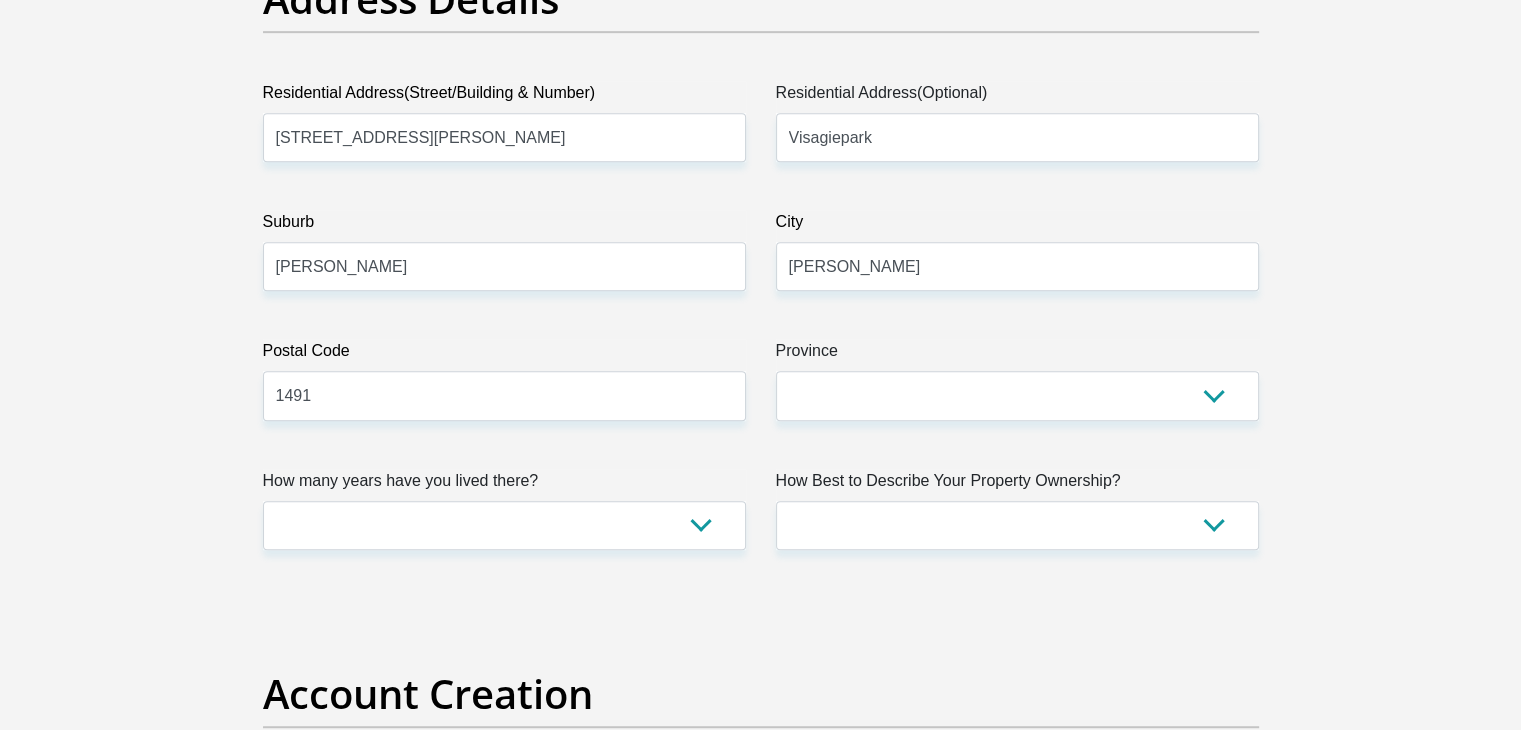 scroll, scrollTop: 1200, scrollLeft: 0, axis: vertical 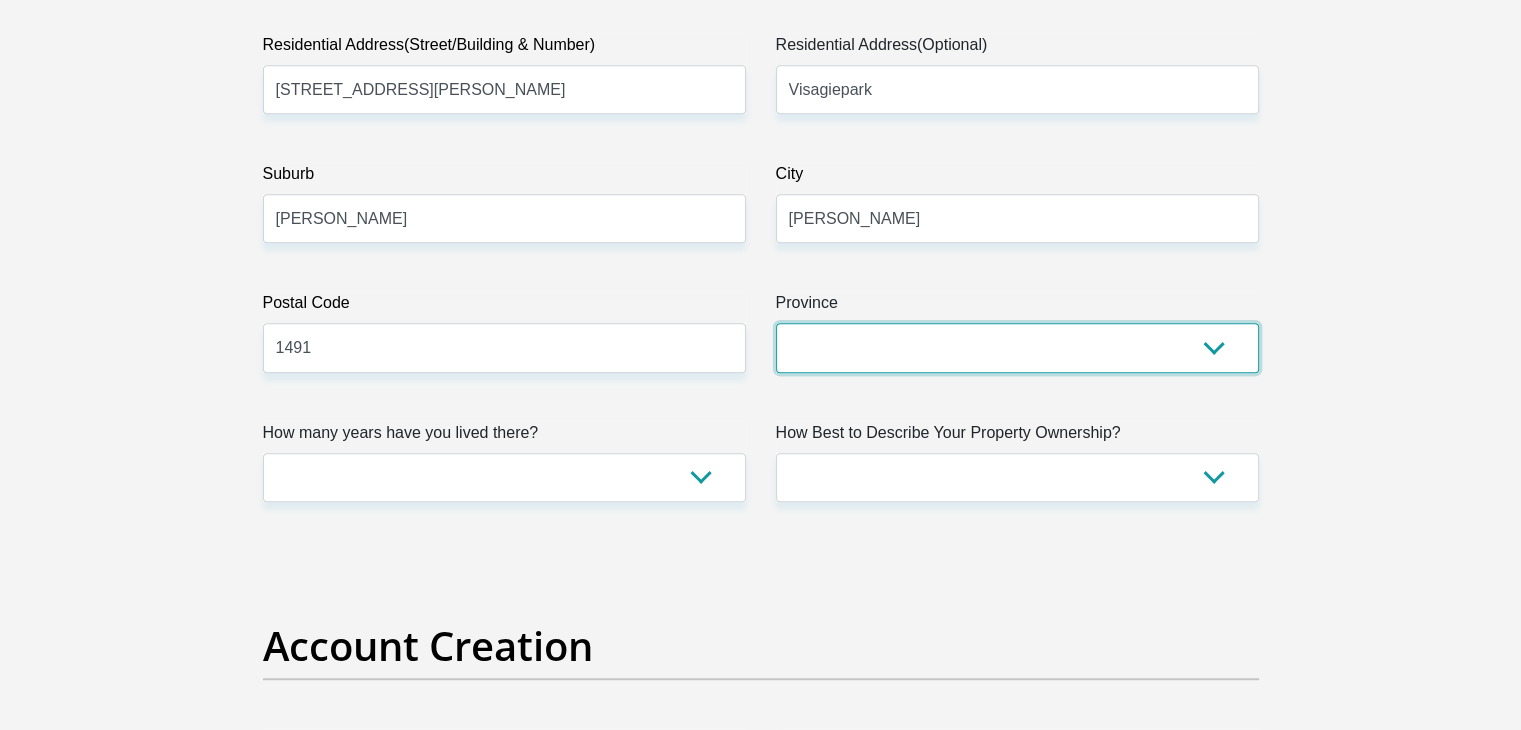 click on "Eastern Cape
Free State
Gauteng
KwaZulu-Natal
Limpopo
Mpumalanga
Northern Cape
North West
Western Cape" at bounding box center (1017, 347) 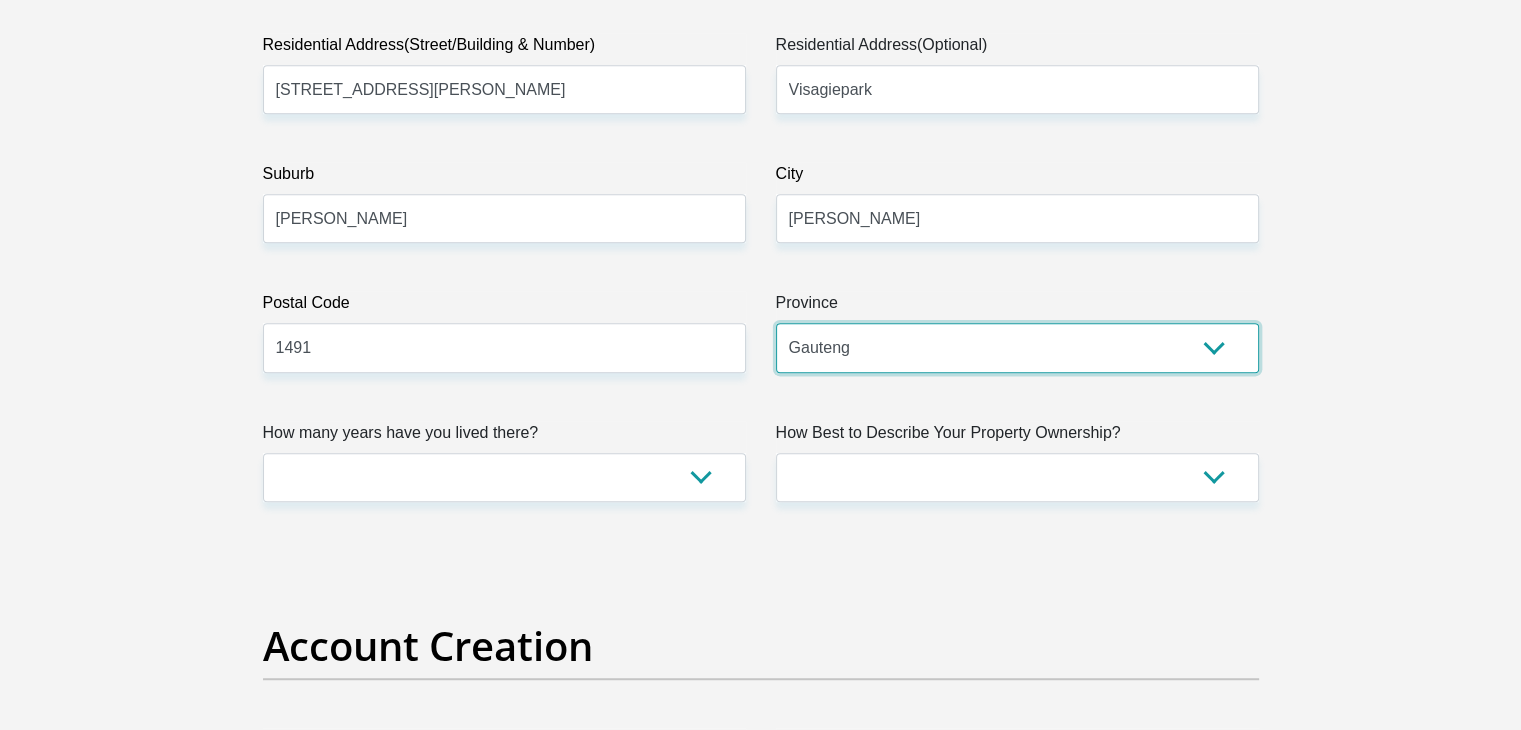 click on "Eastern Cape
Free State
Gauteng
KwaZulu-Natal
Limpopo
Mpumalanga
Northern Cape
North West
Western Cape" at bounding box center [1017, 347] 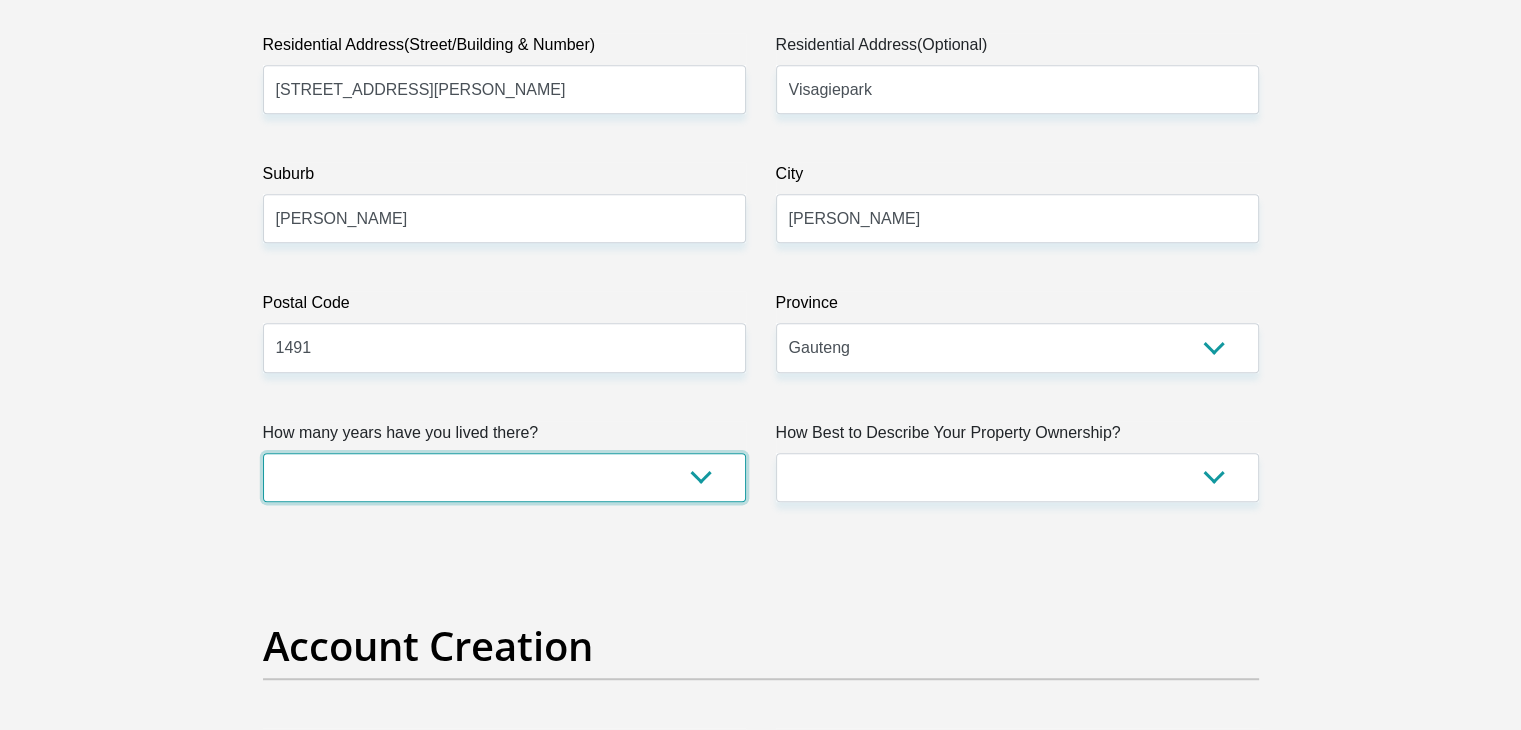 click on "less than 1 year
1-3 years
3-5 years
5+ years" at bounding box center [504, 477] 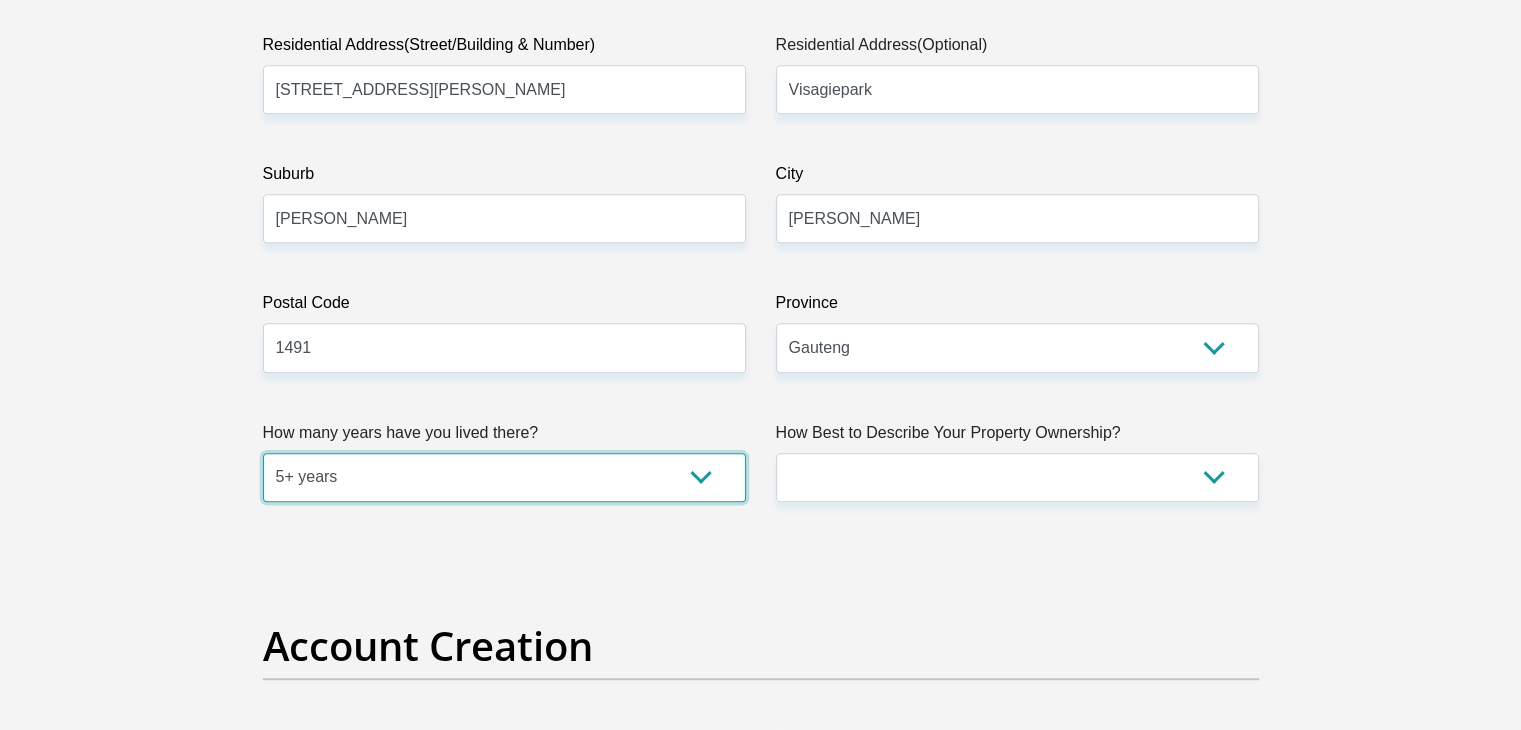 click on "less than 1 year
1-3 years
3-5 years
5+ years" at bounding box center [504, 477] 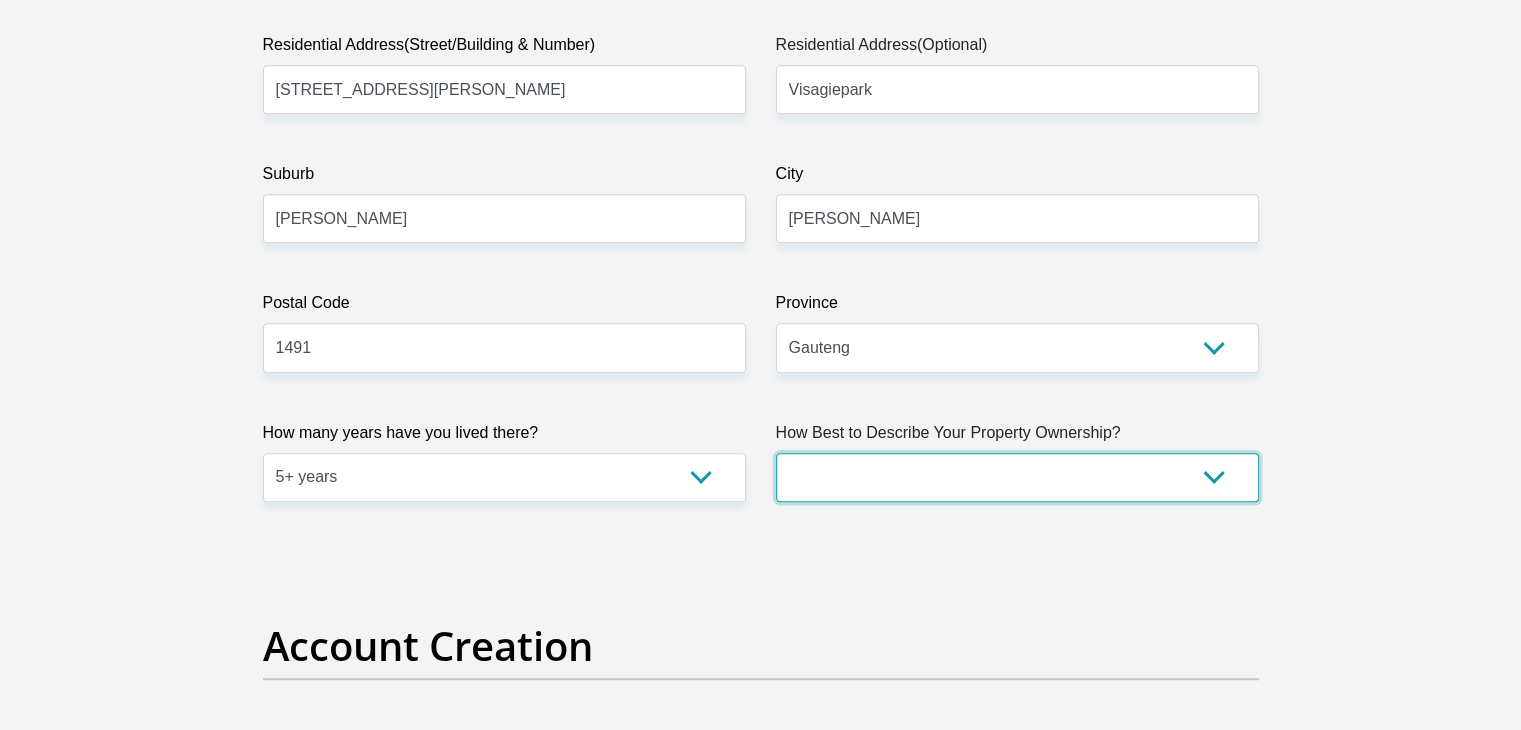 click on "Owned
Rented
Family Owned
Company Dwelling" at bounding box center (1017, 477) 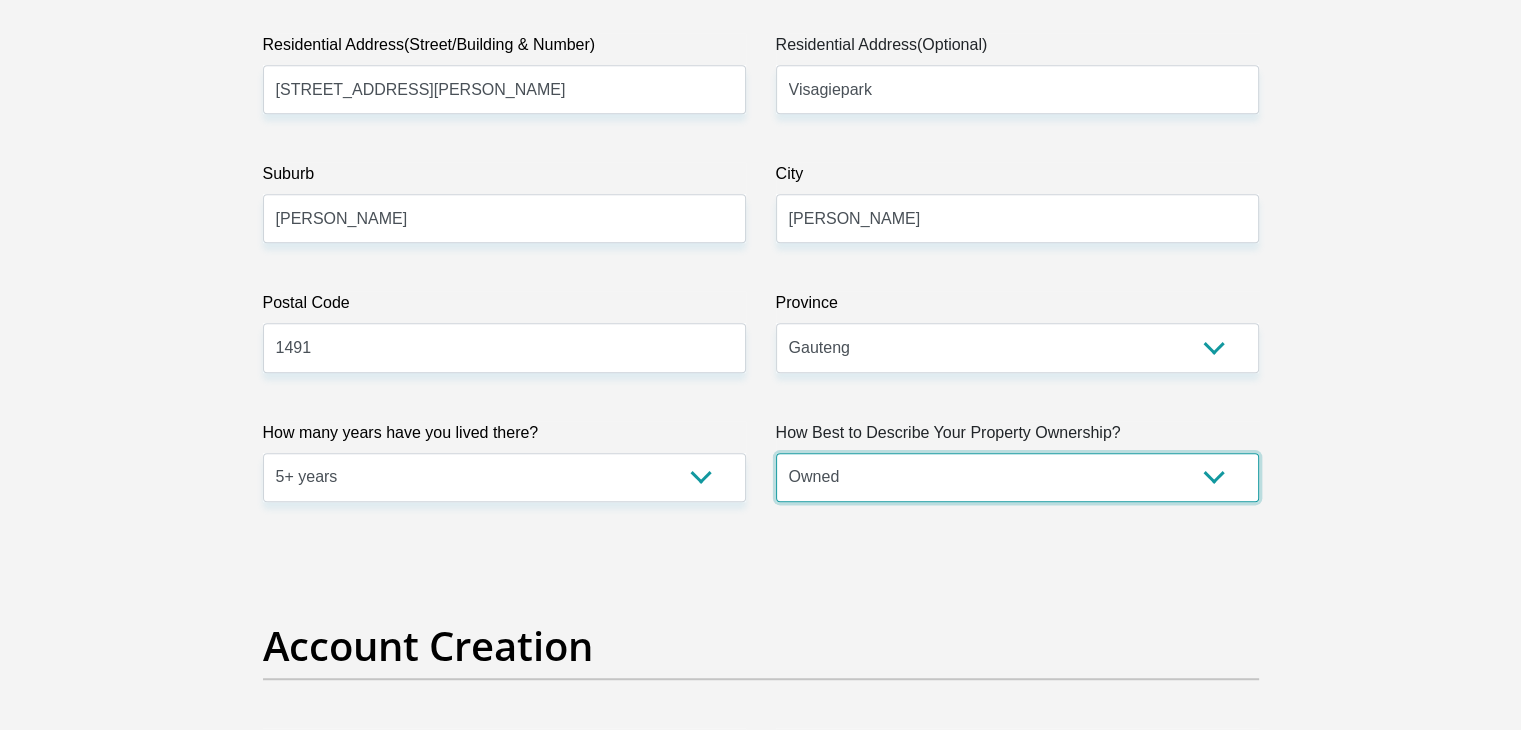 click on "Owned
Rented
Family Owned
Company Dwelling" at bounding box center [1017, 477] 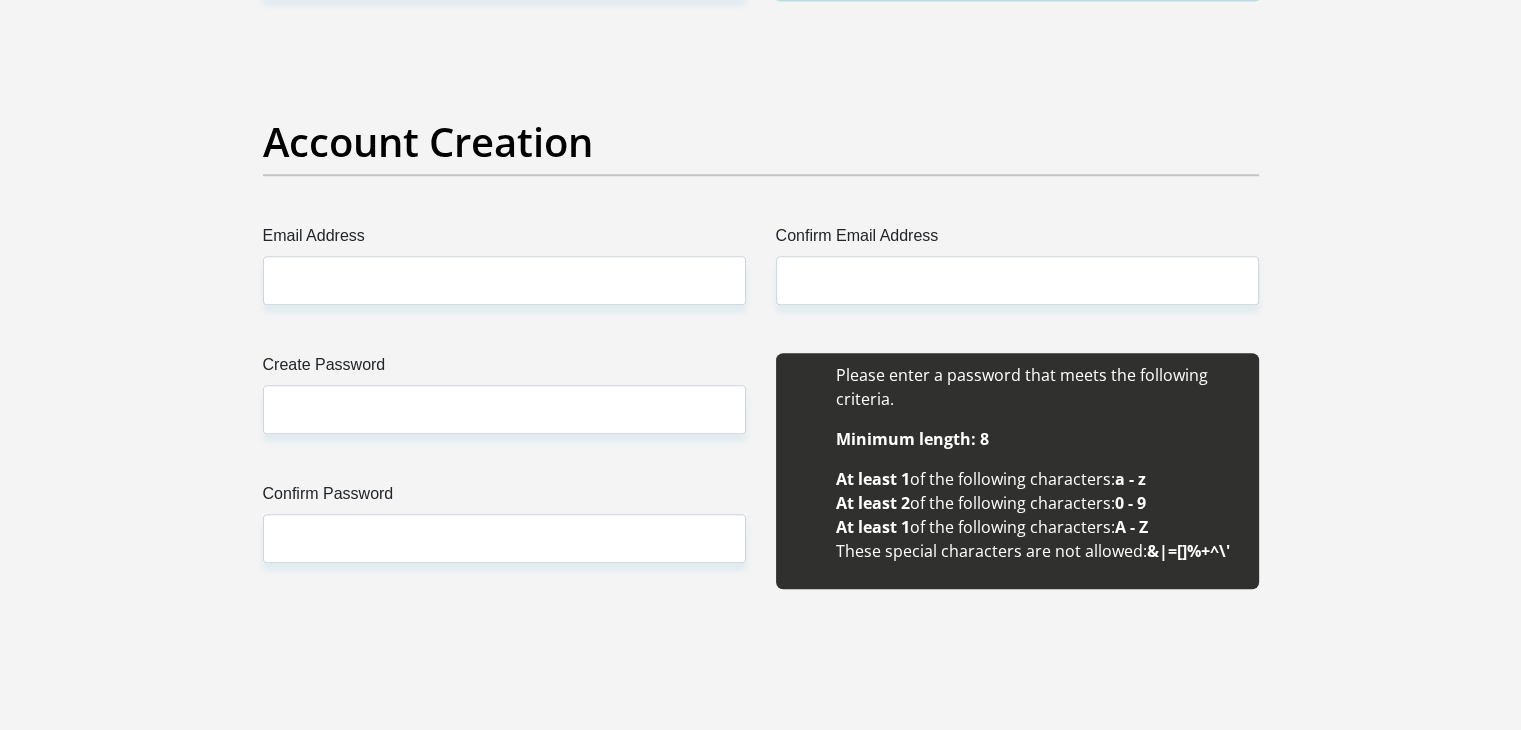 scroll, scrollTop: 1800, scrollLeft: 0, axis: vertical 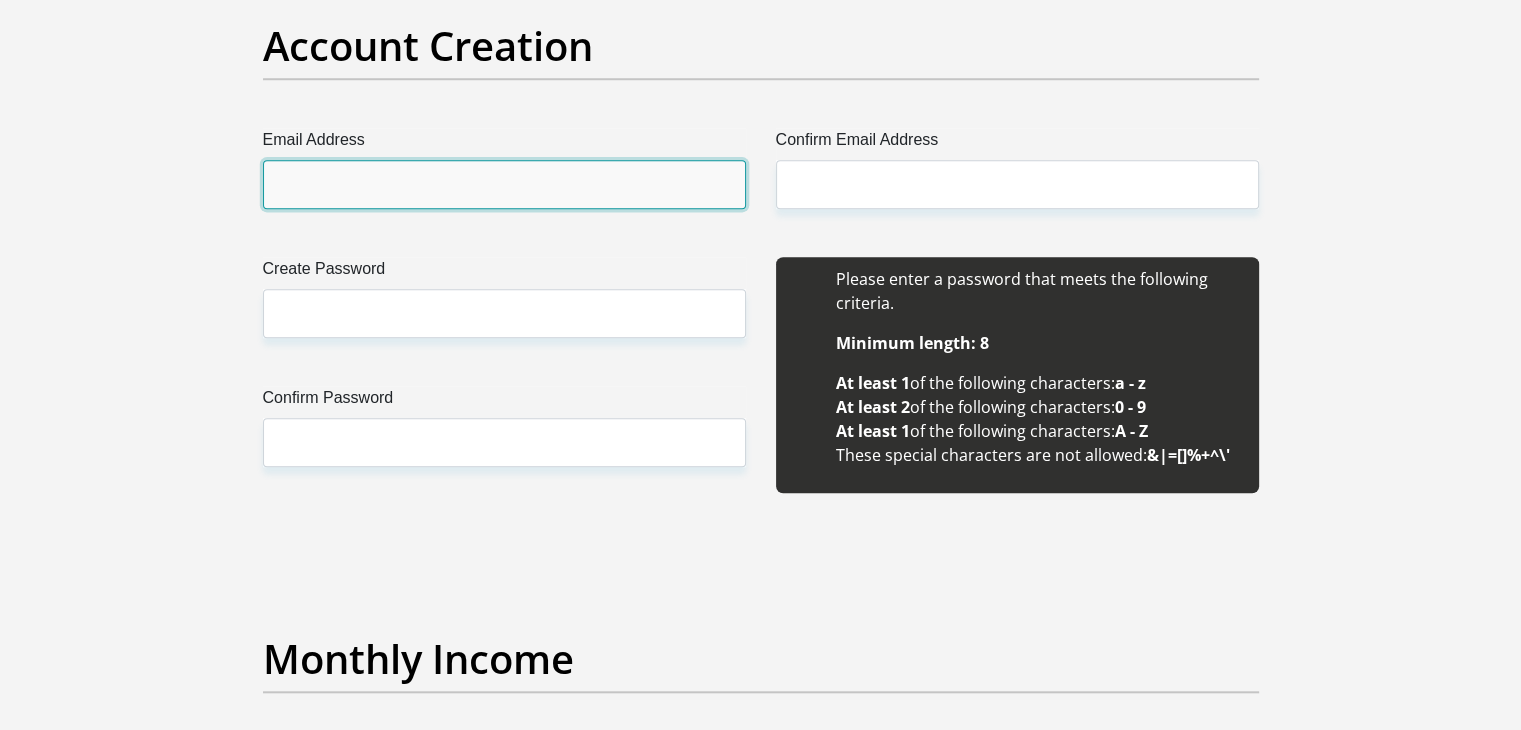 click on "Email Address" at bounding box center (504, 184) 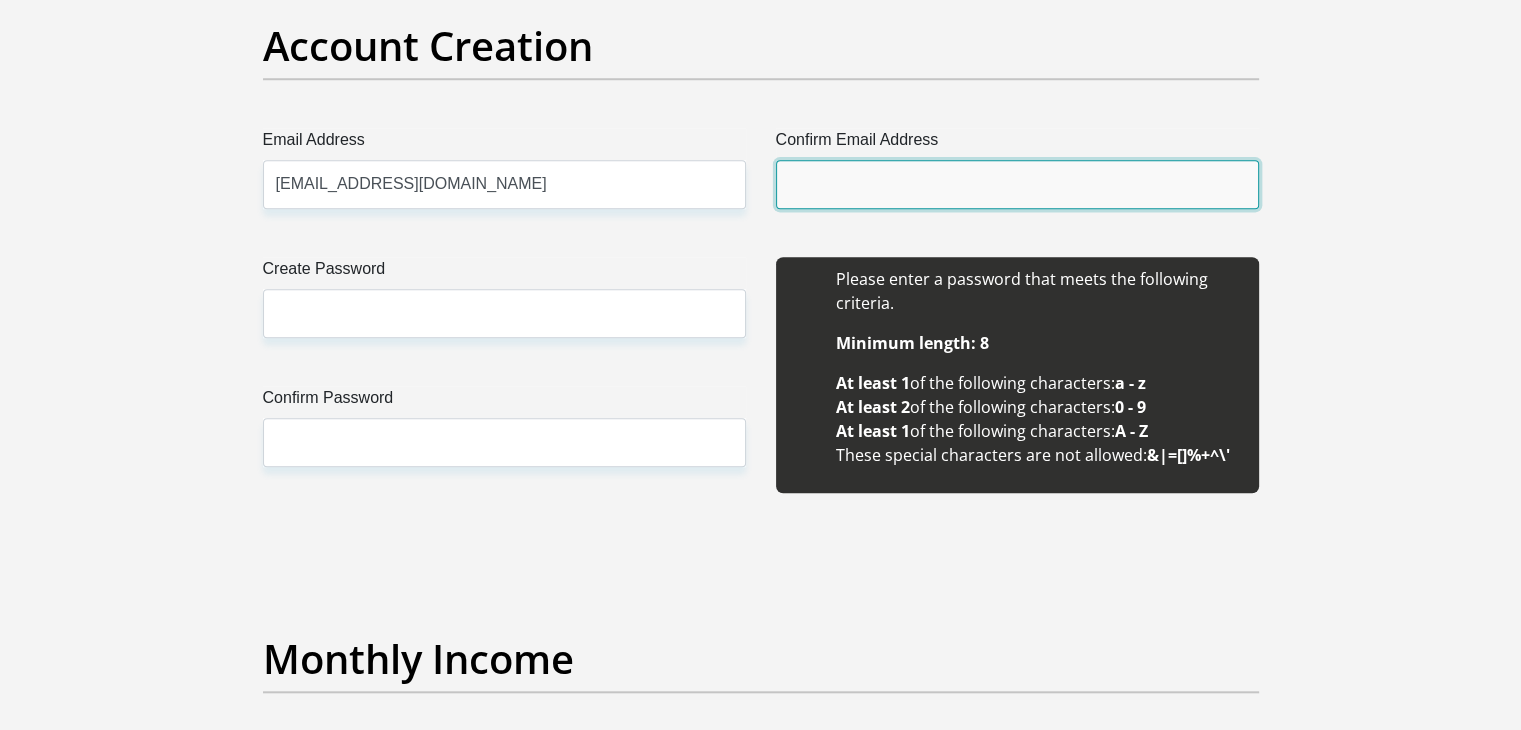 type on "hitabahadoor@gmail.com" 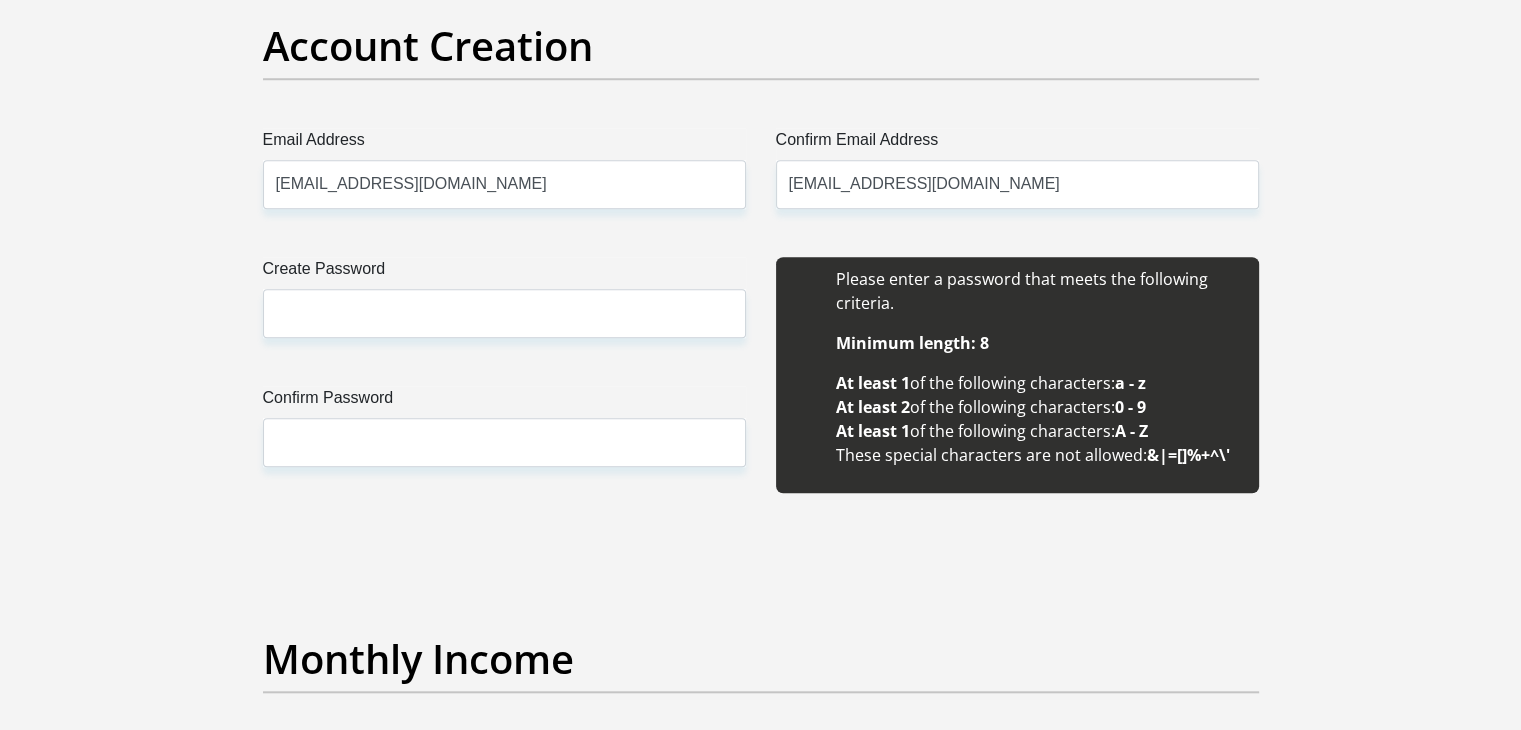 type 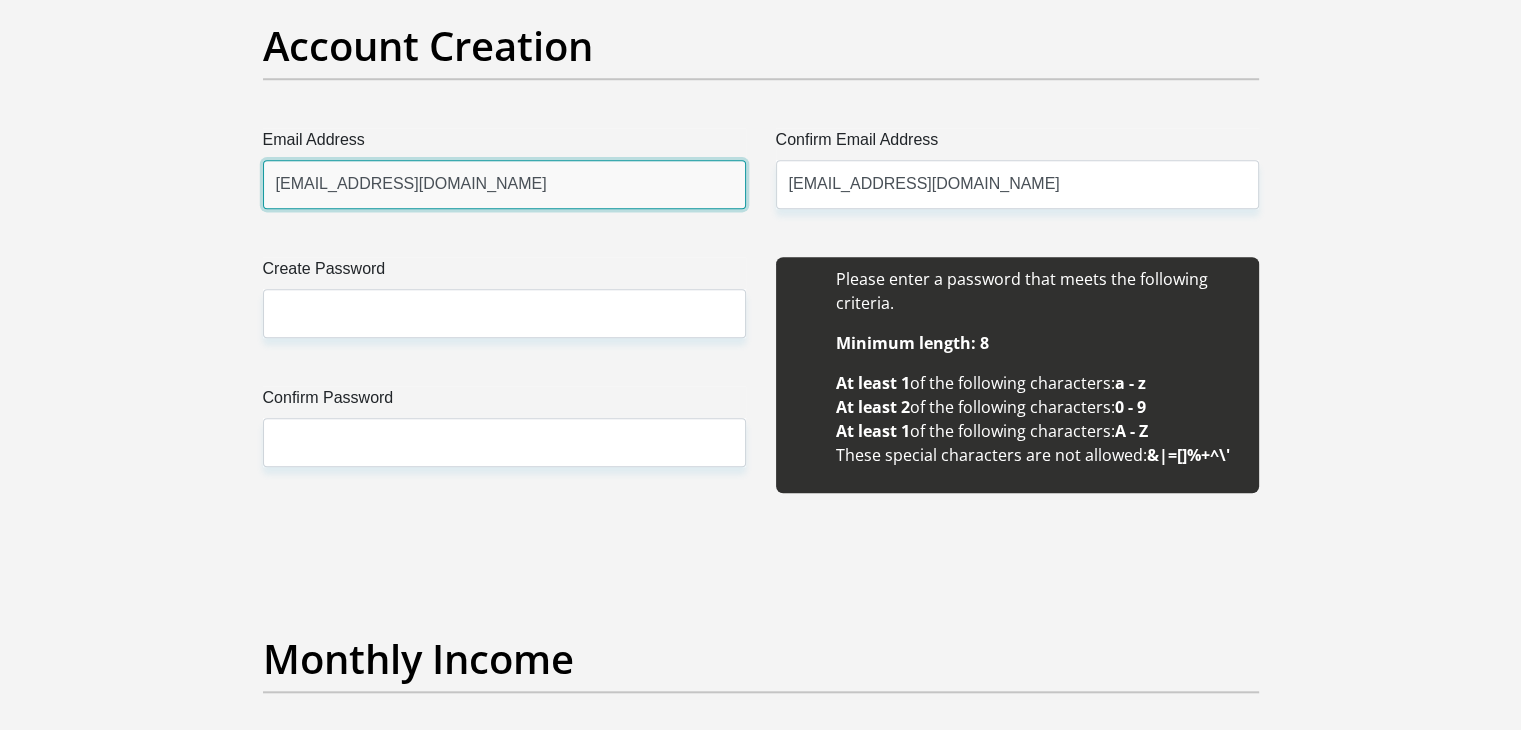 type 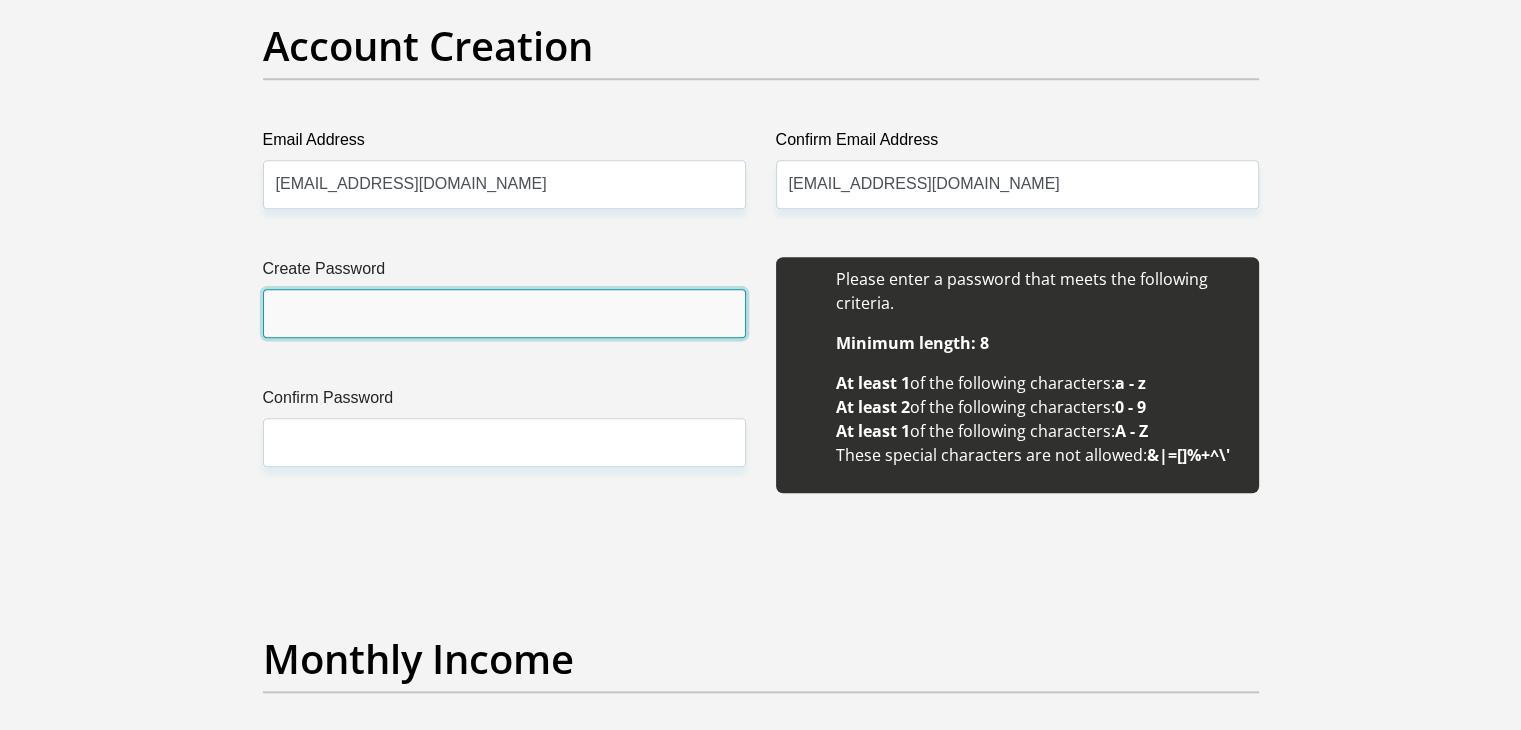 click on "Create Password" at bounding box center (504, 313) 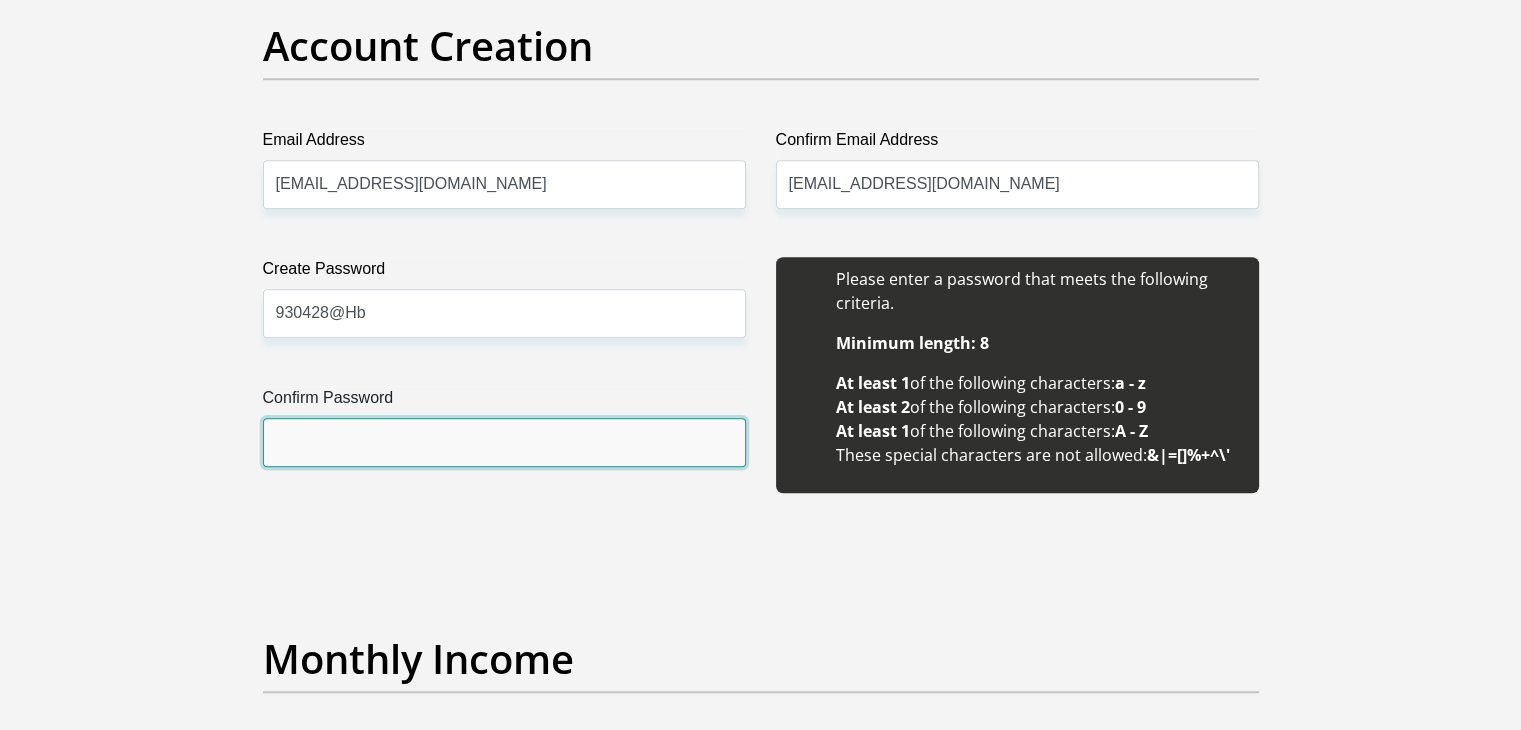 click on "Confirm Password" at bounding box center (504, 442) 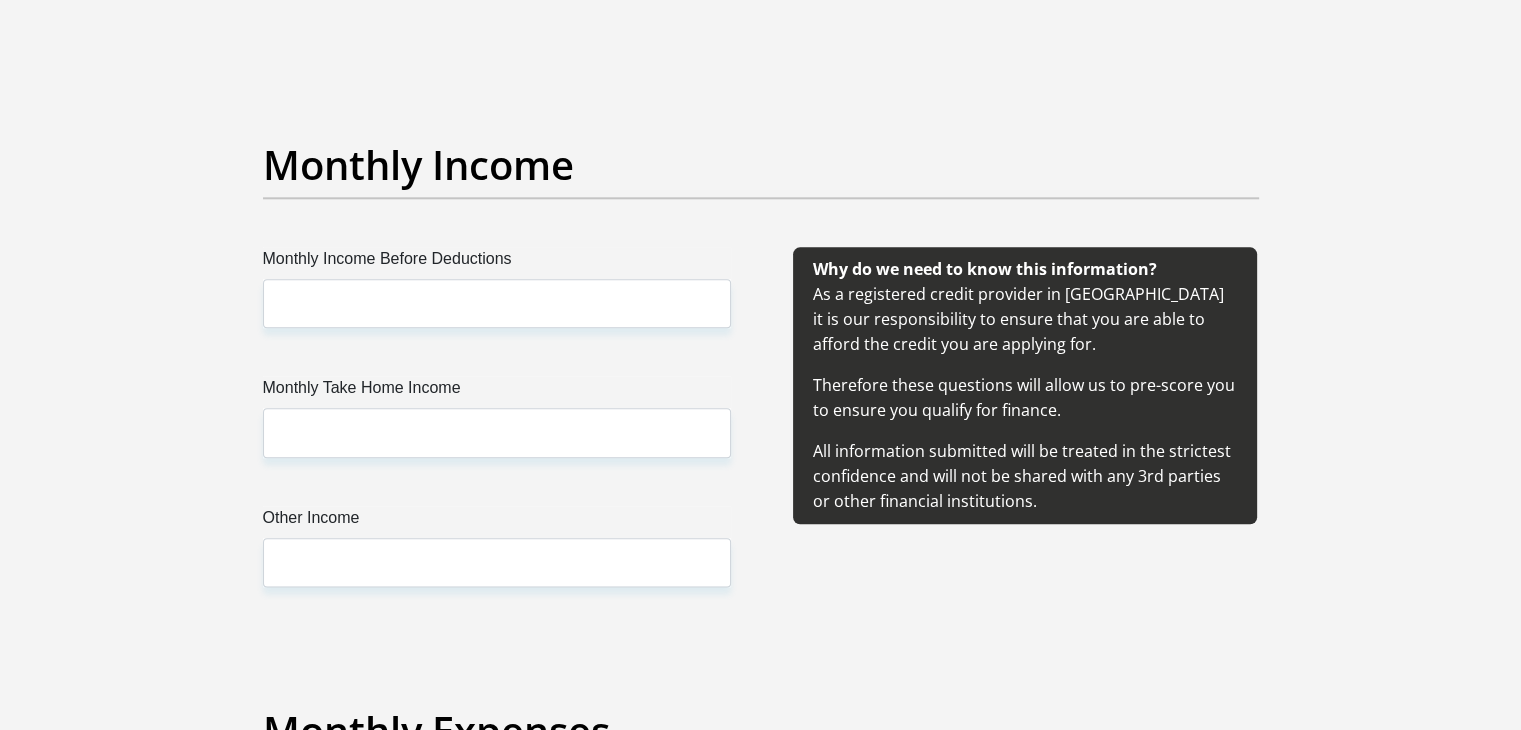 scroll, scrollTop: 2300, scrollLeft: 0, axis: vertical 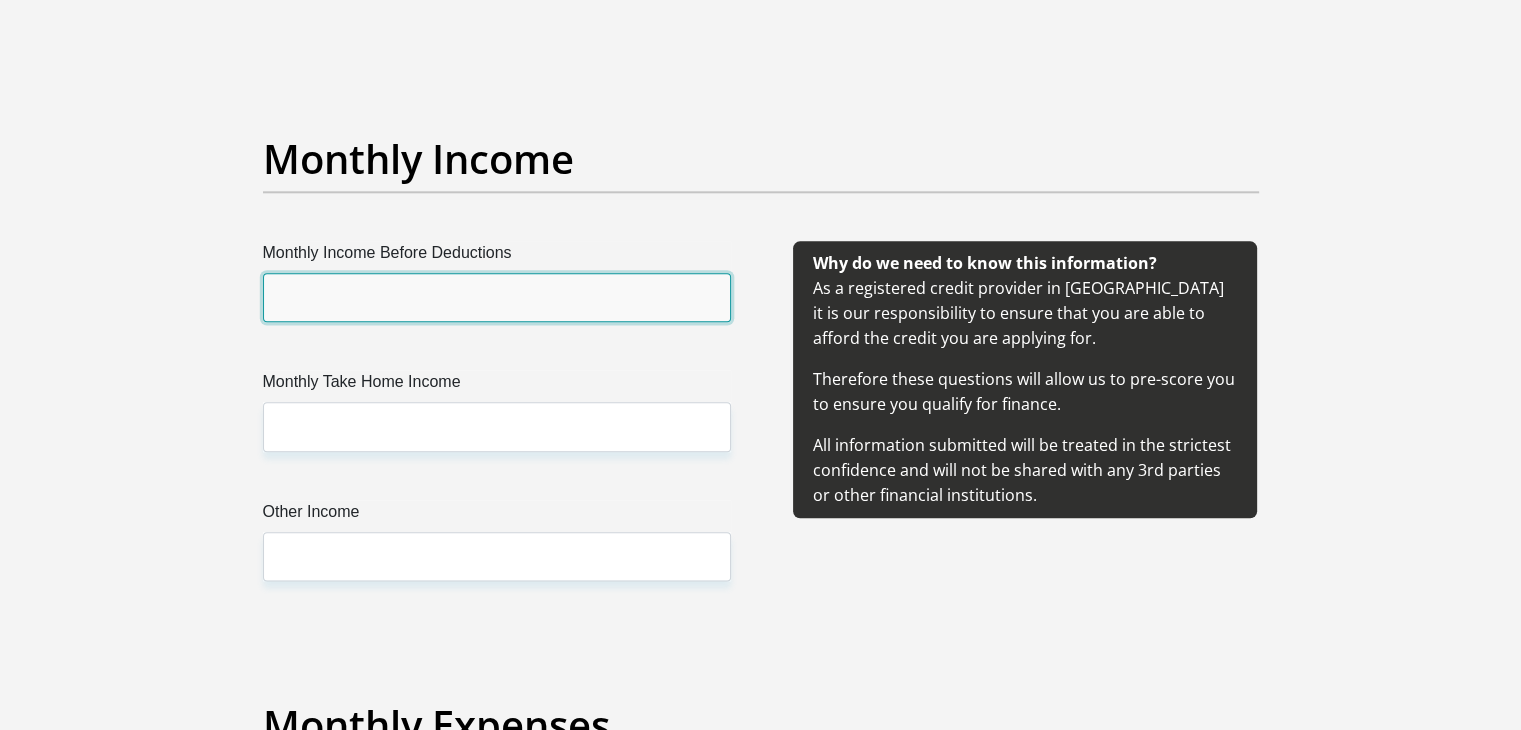 click on "Monthly Income Before Deductions" at bounding box center [497, 297] 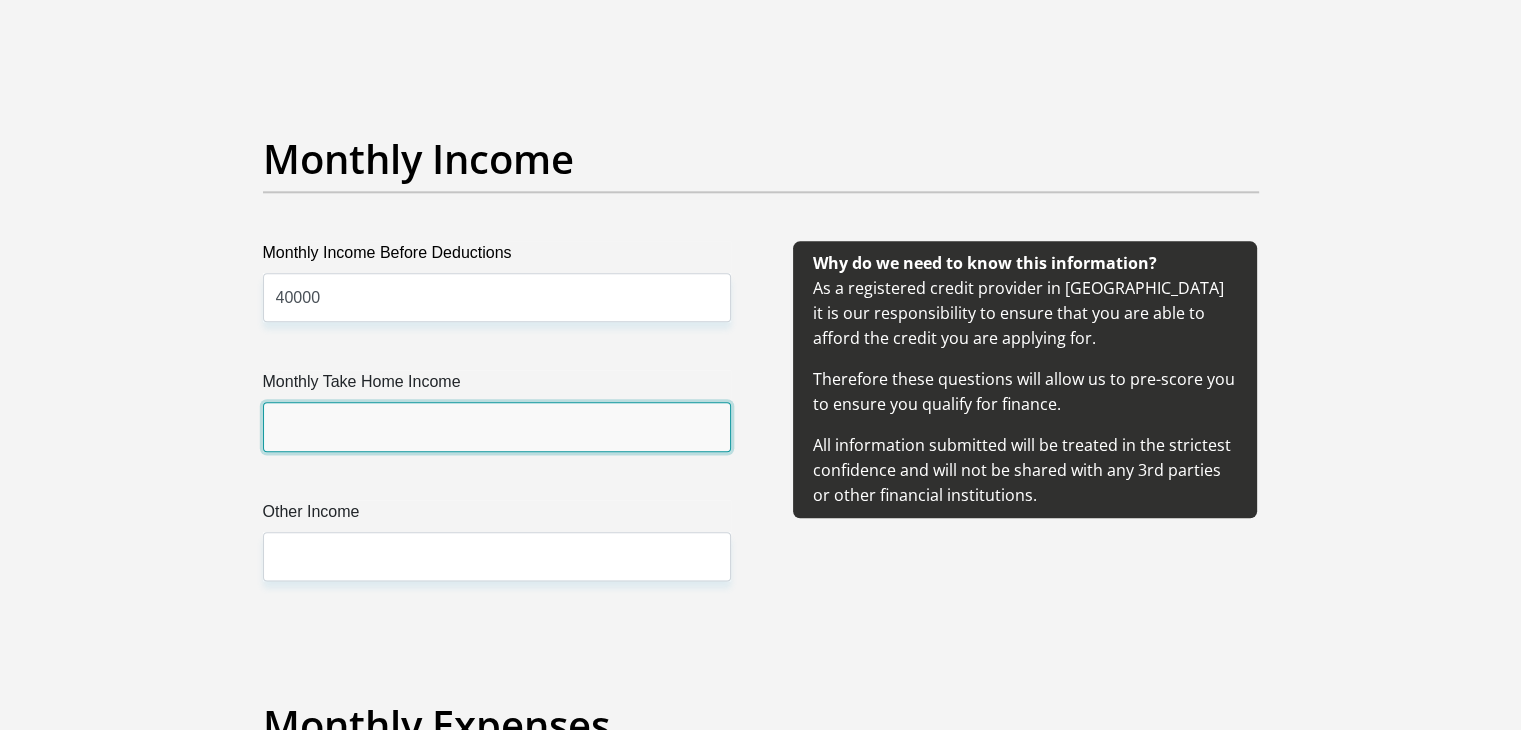 click on "Monthly Take Home Income" at bounding box center (497, 426) 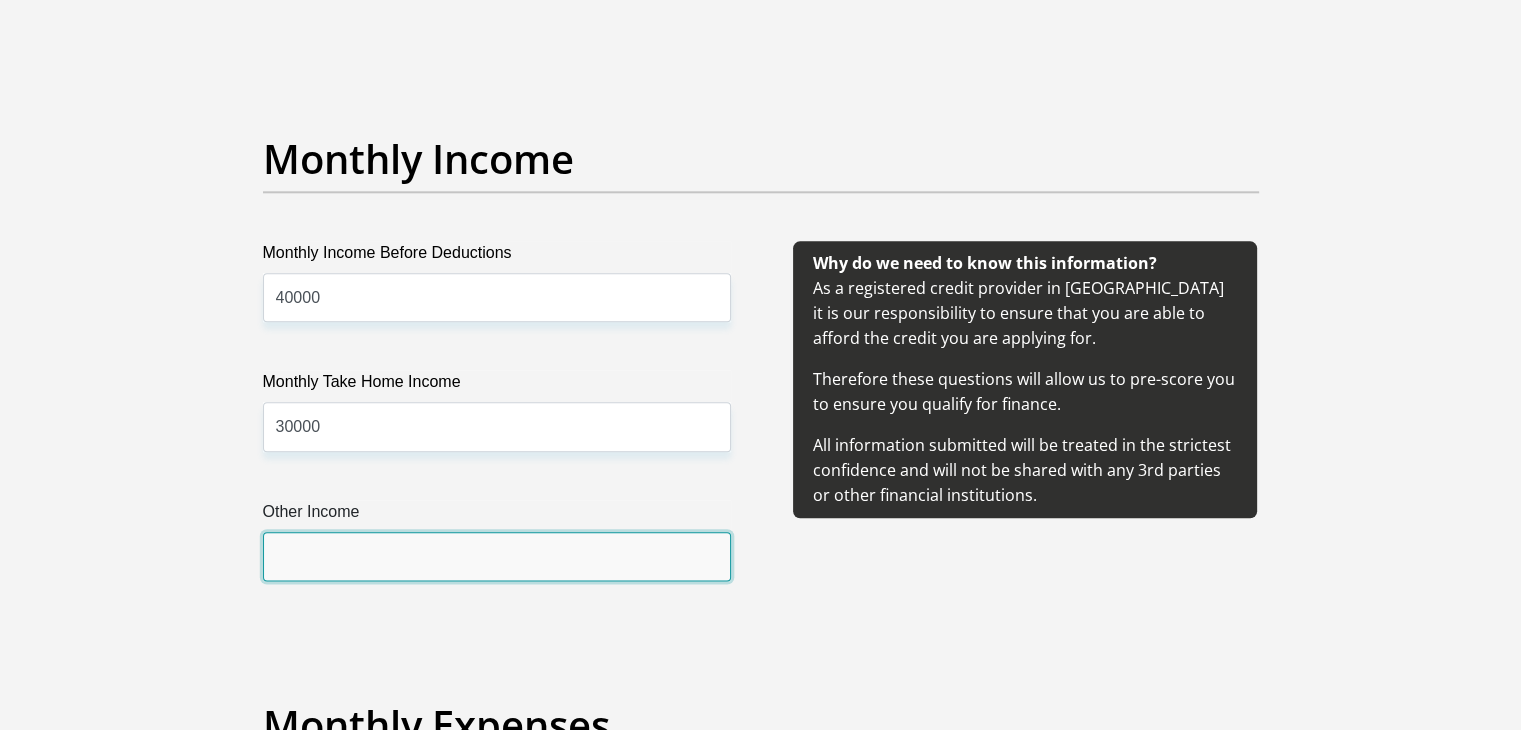 click on "Other Income" at bounding box center (497, 556) 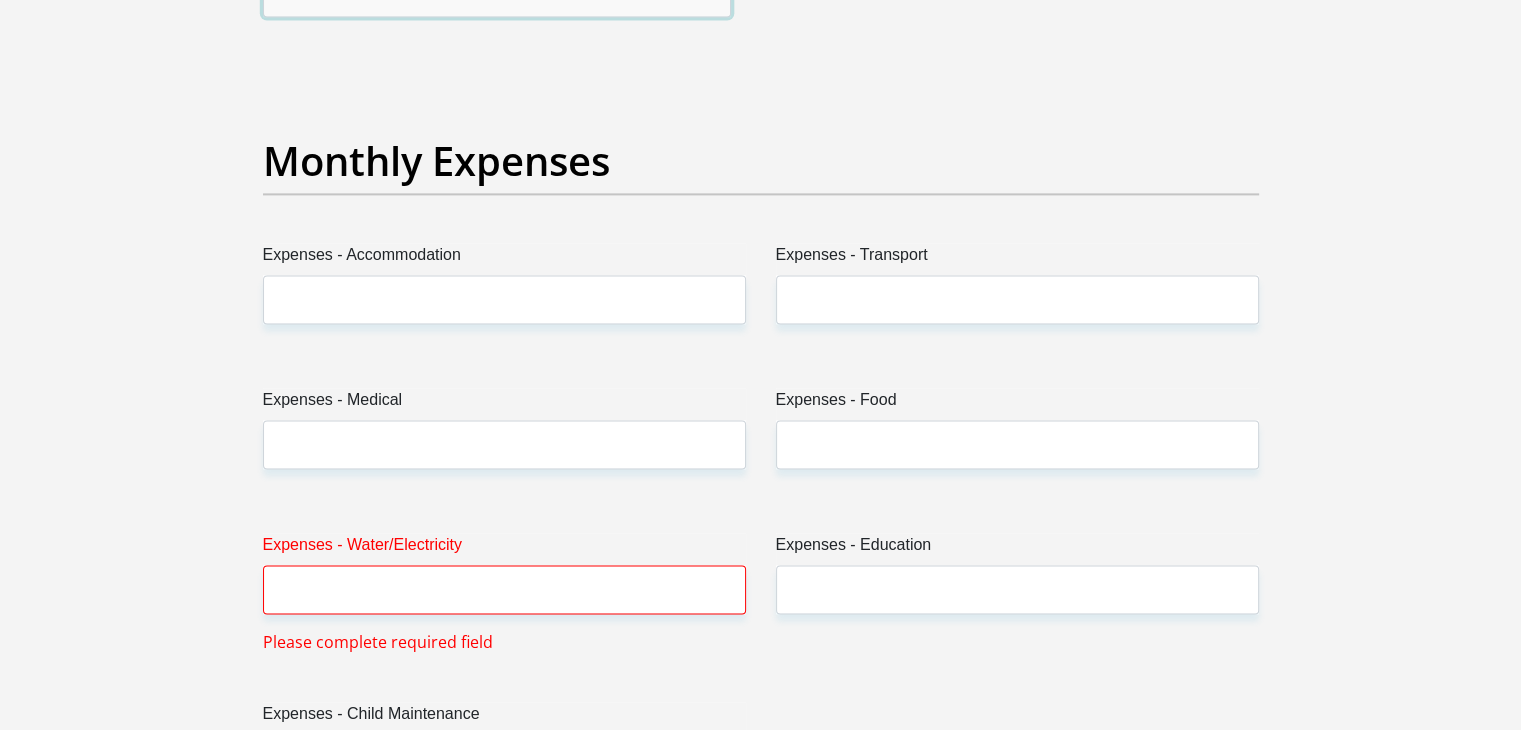 scroll, scrollTop: 2900, scrollLeft: 0, axis: vertical 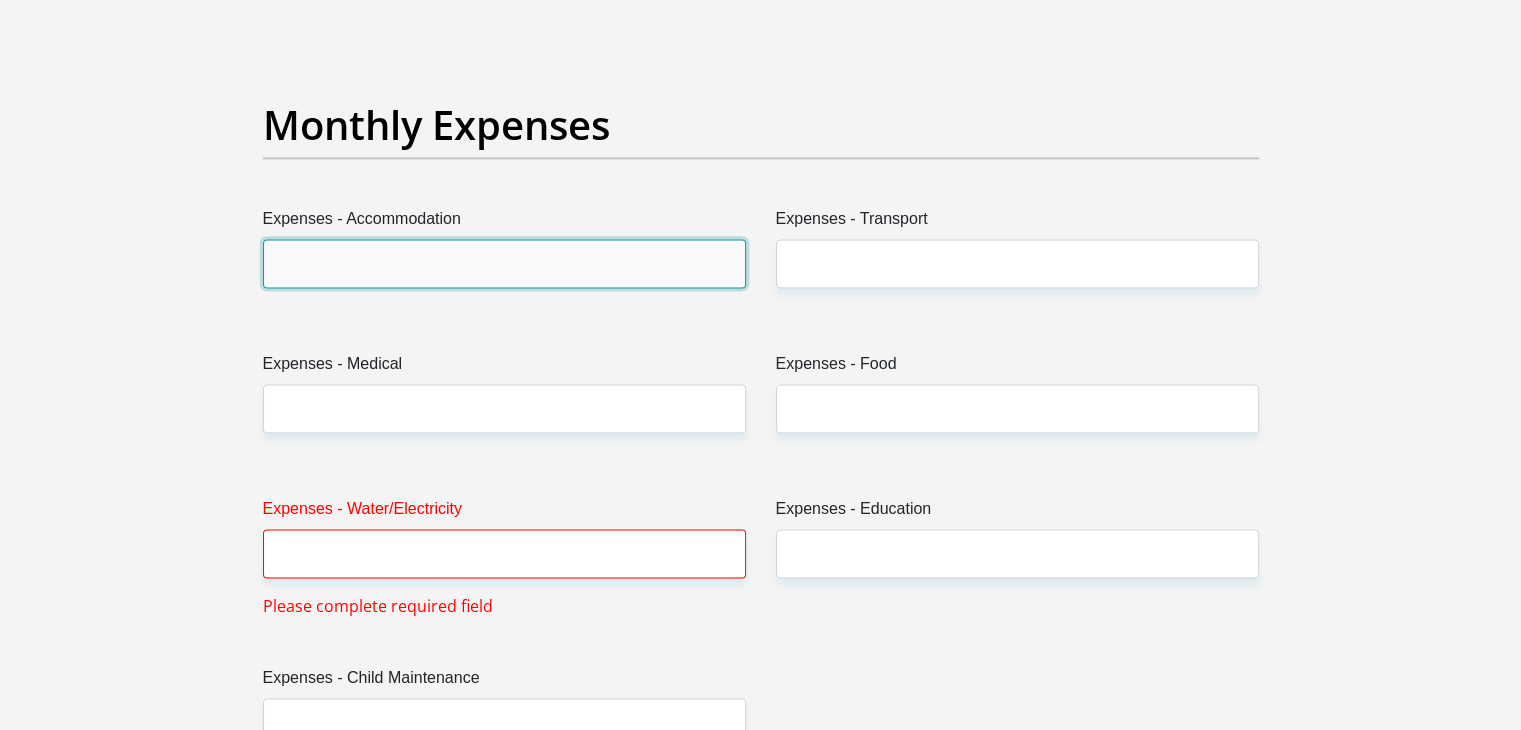 click on "Expenses - Accommodation" at bounding box center [504, 263] 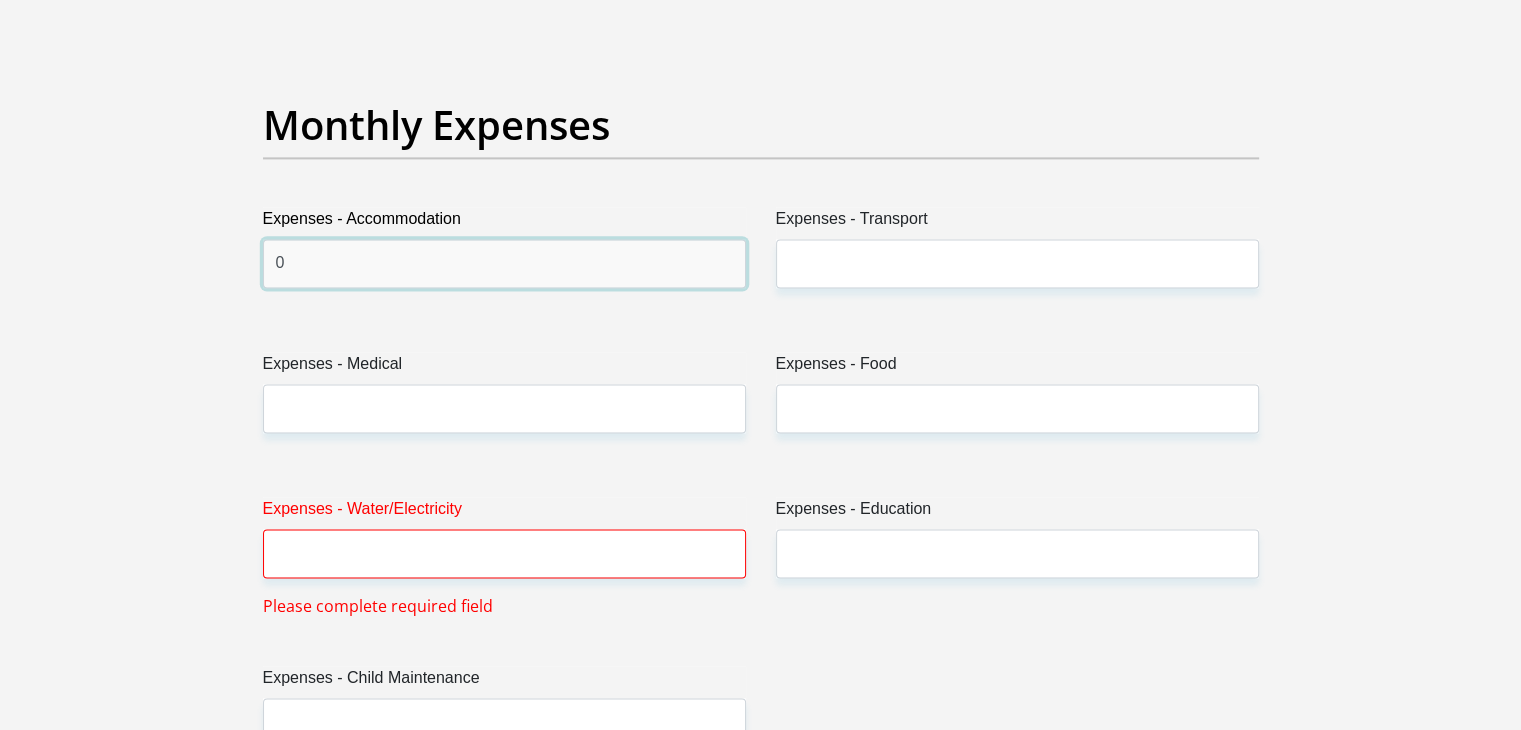 type on "0" 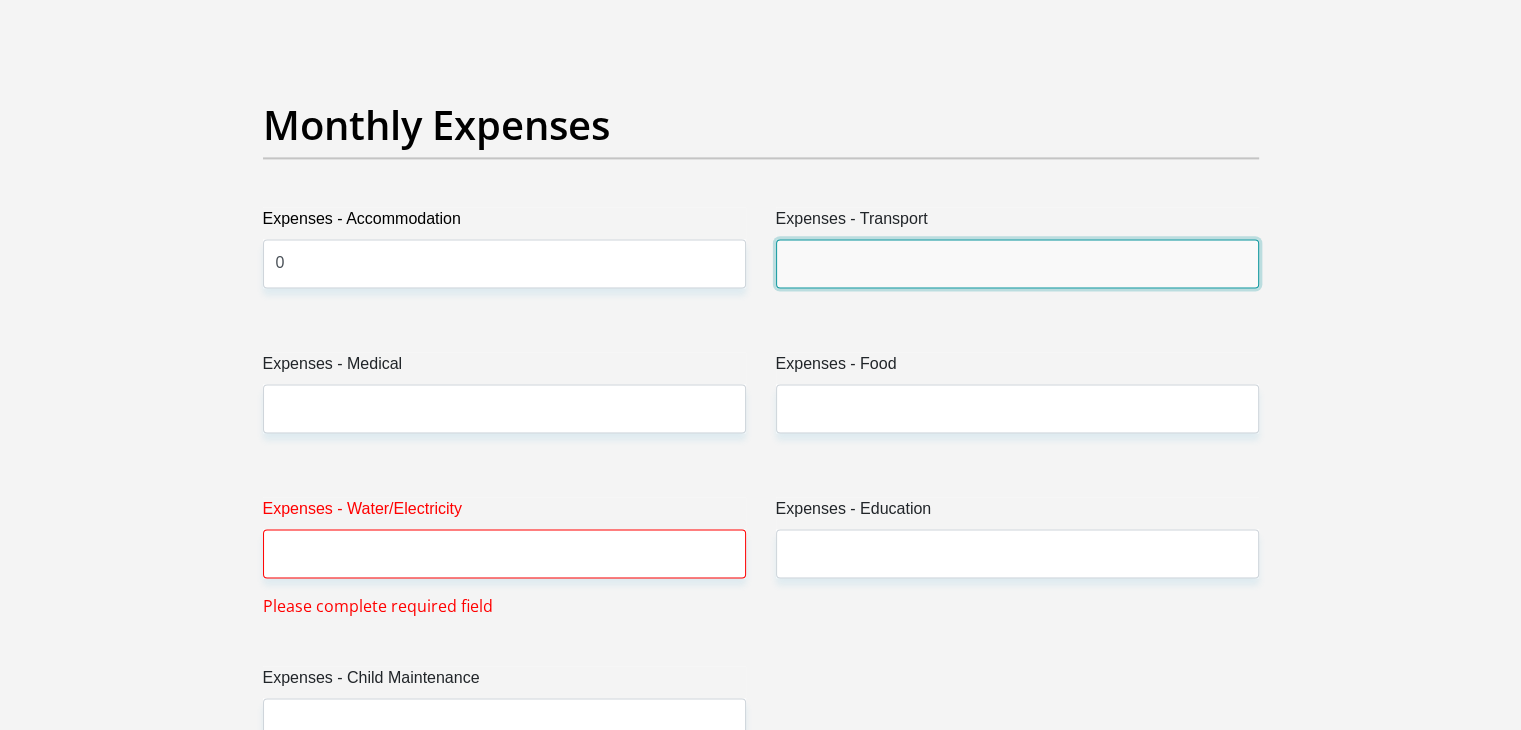click on "Expenses - Transport" at bounding box center [1017, 263] 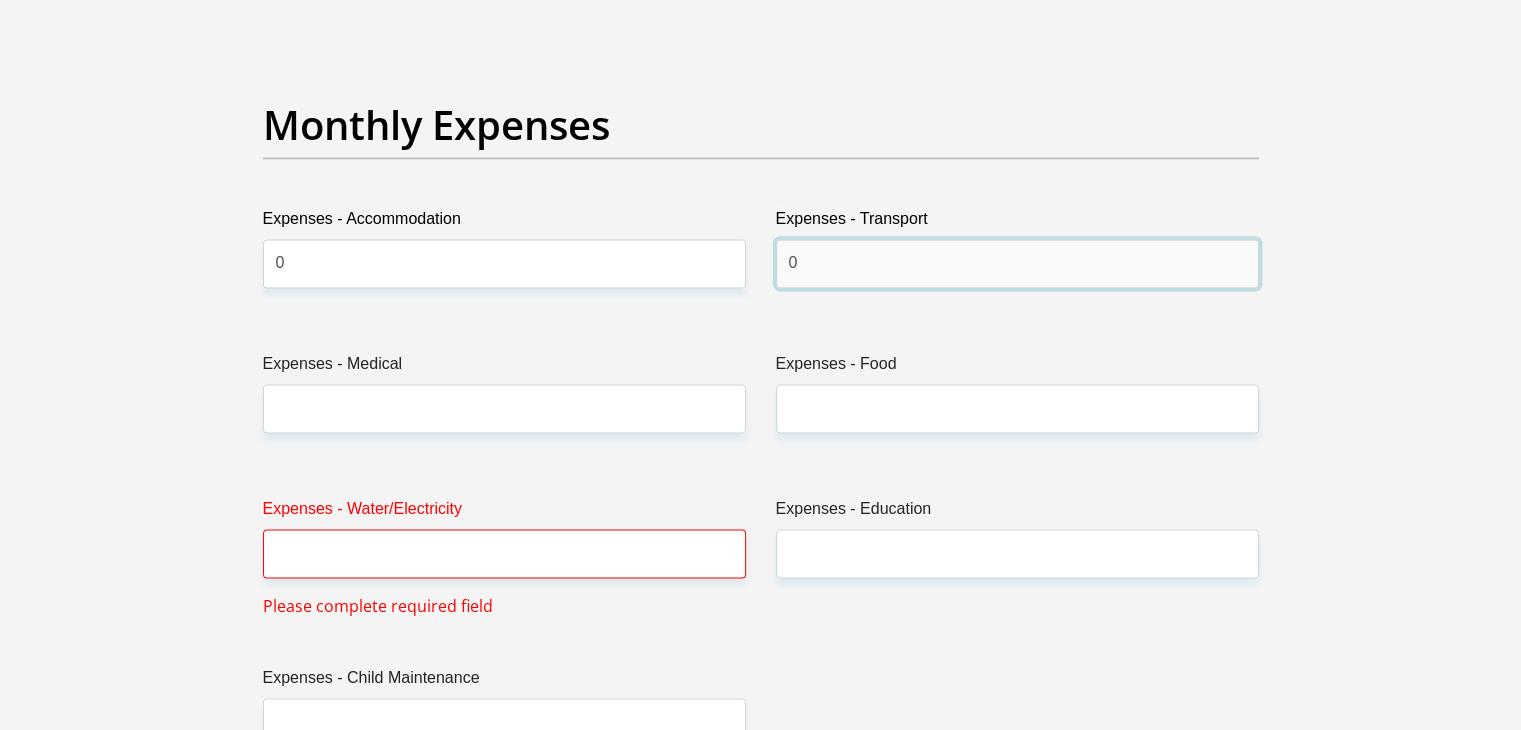 type on "0" 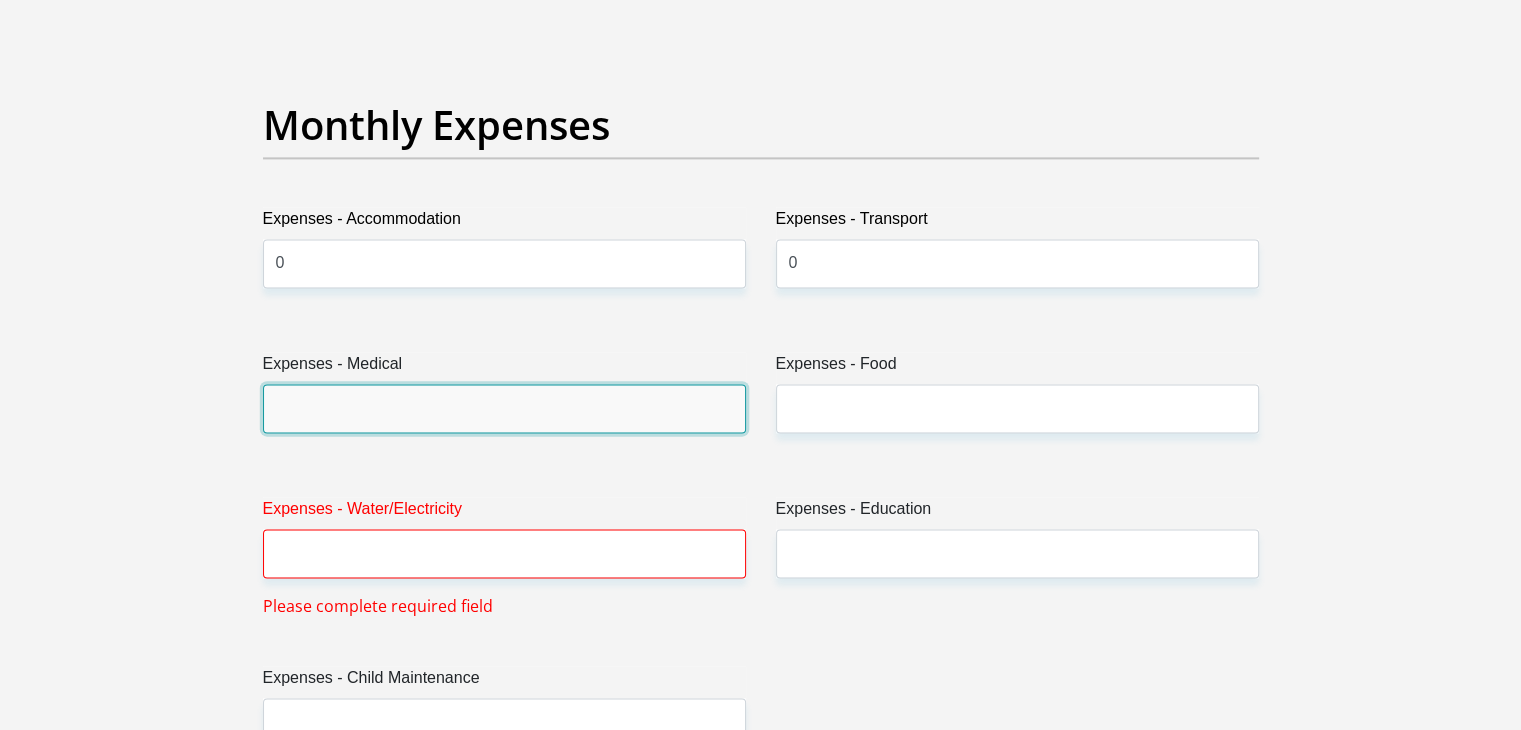 click on "Expenses - Medical" at bounding box center [504, 408] 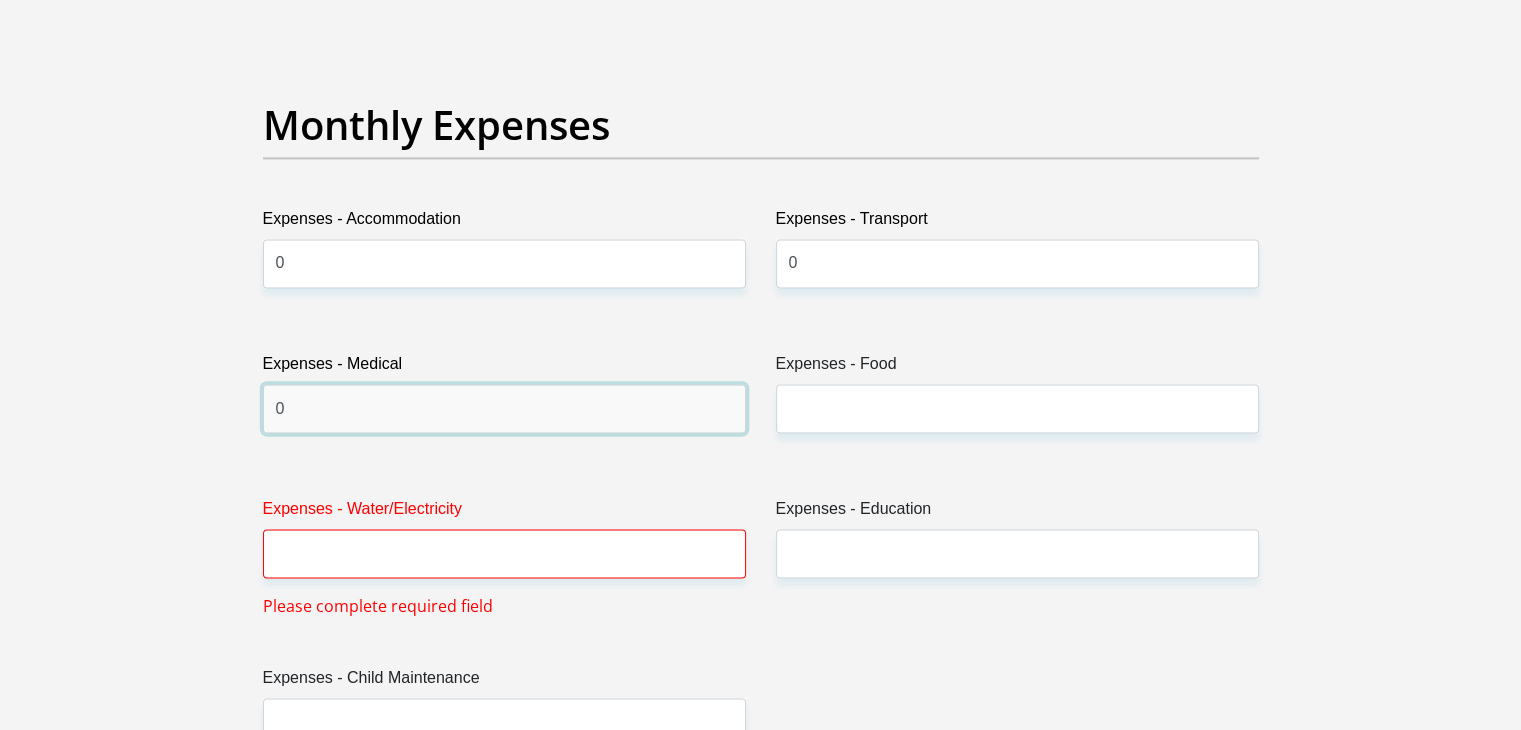 type on "0" 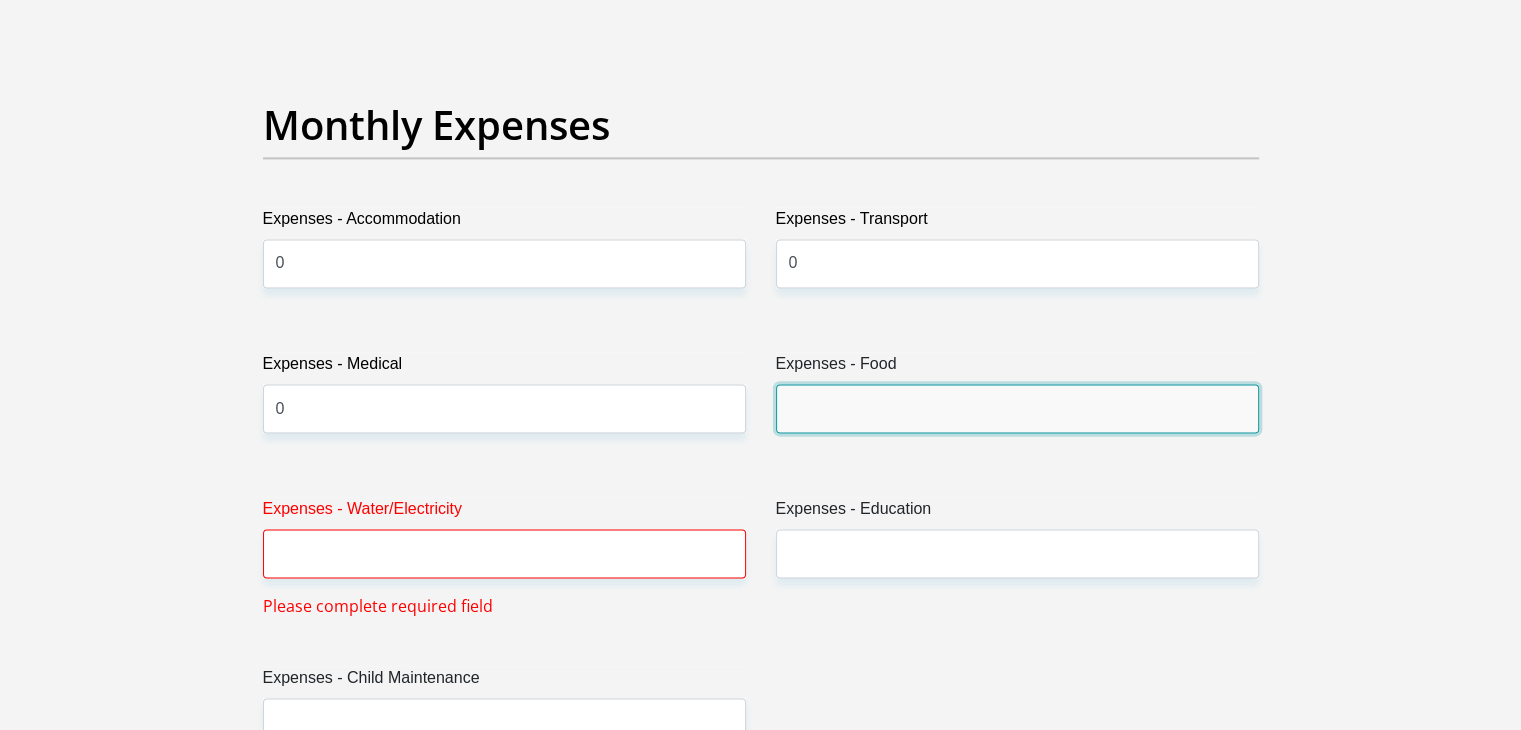 click on "Expenses - Food" at bounding box center (1017, 408) 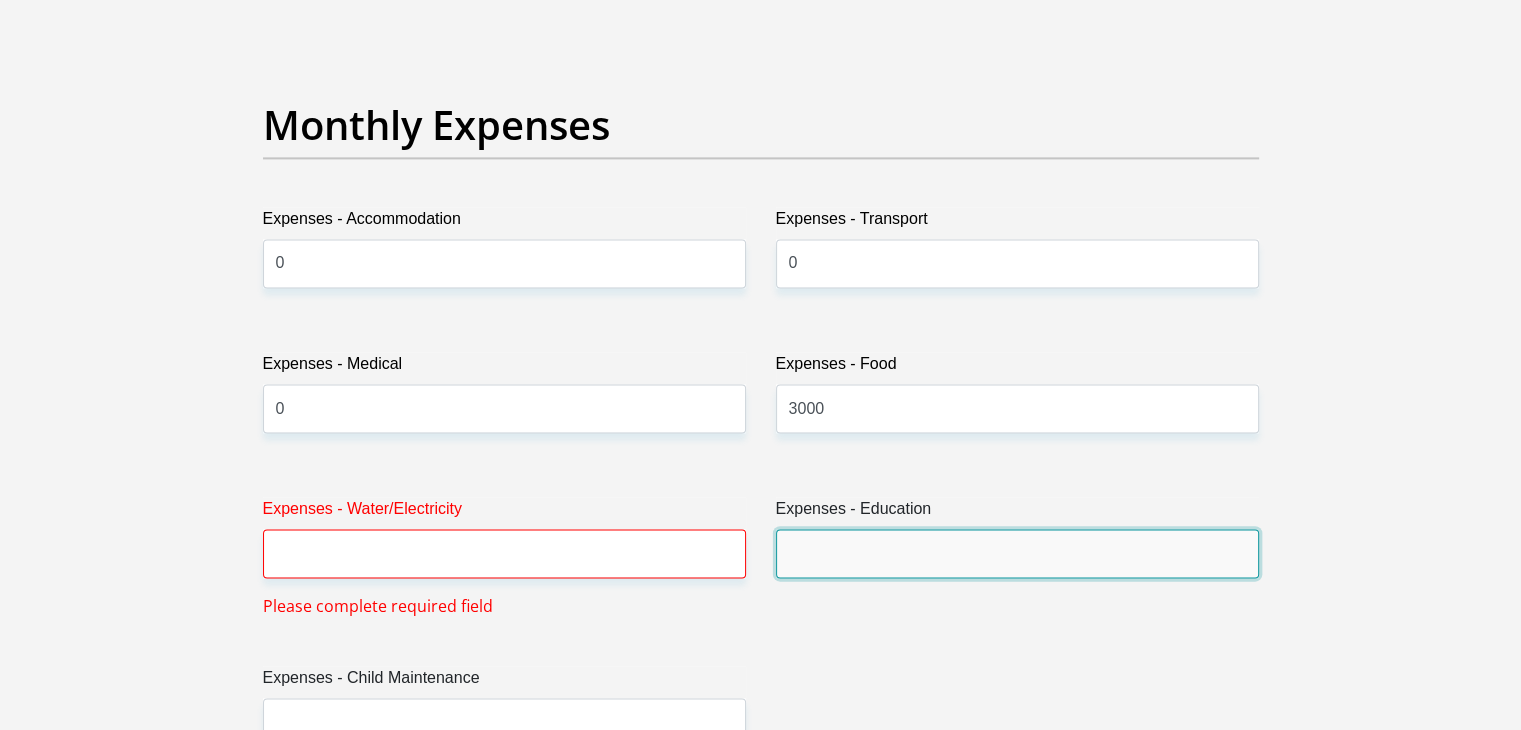 click on "Expenses - Education" at bounding box center [1017, 553] 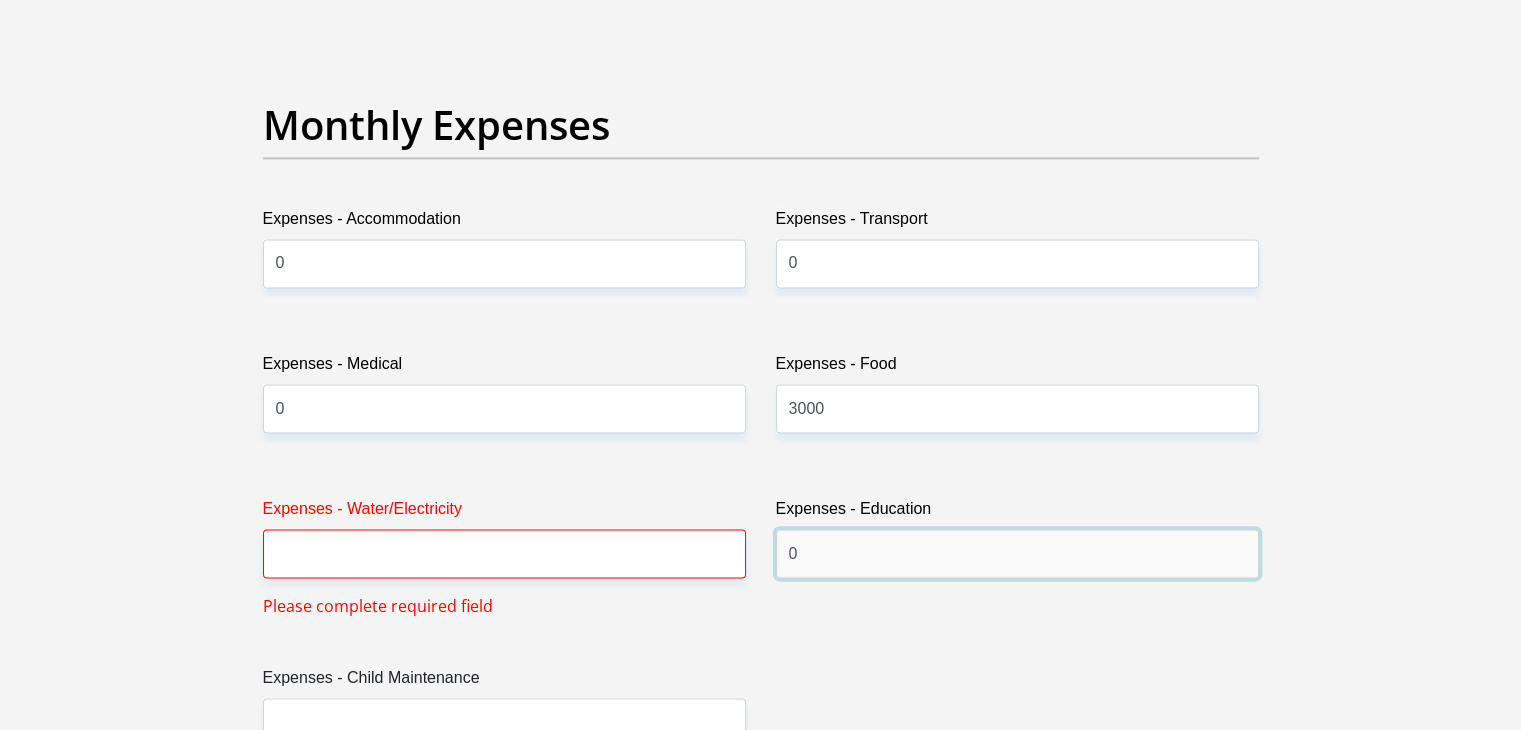 type on "0" 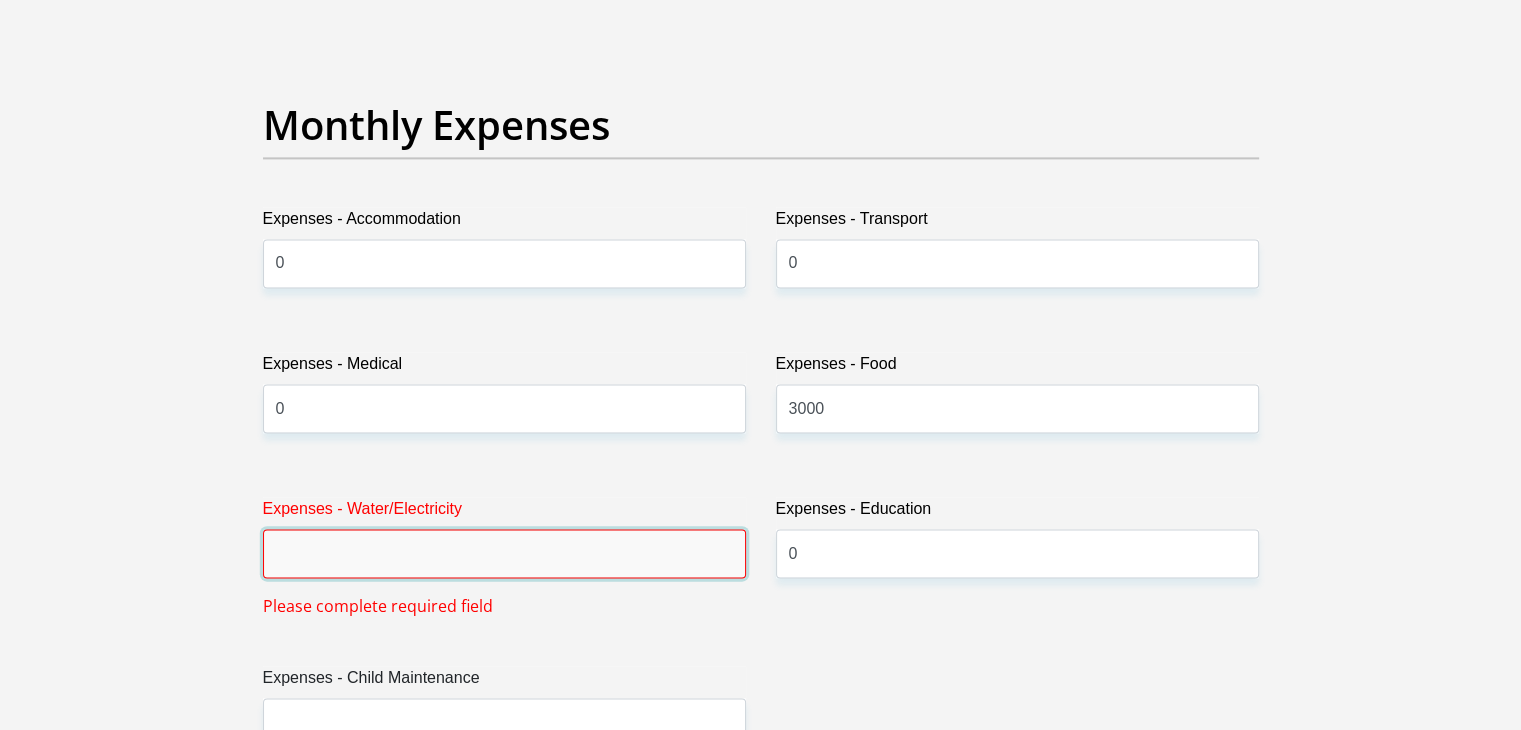 click on "Expenses - Water/Electricity" at bounding box center [504, 553] 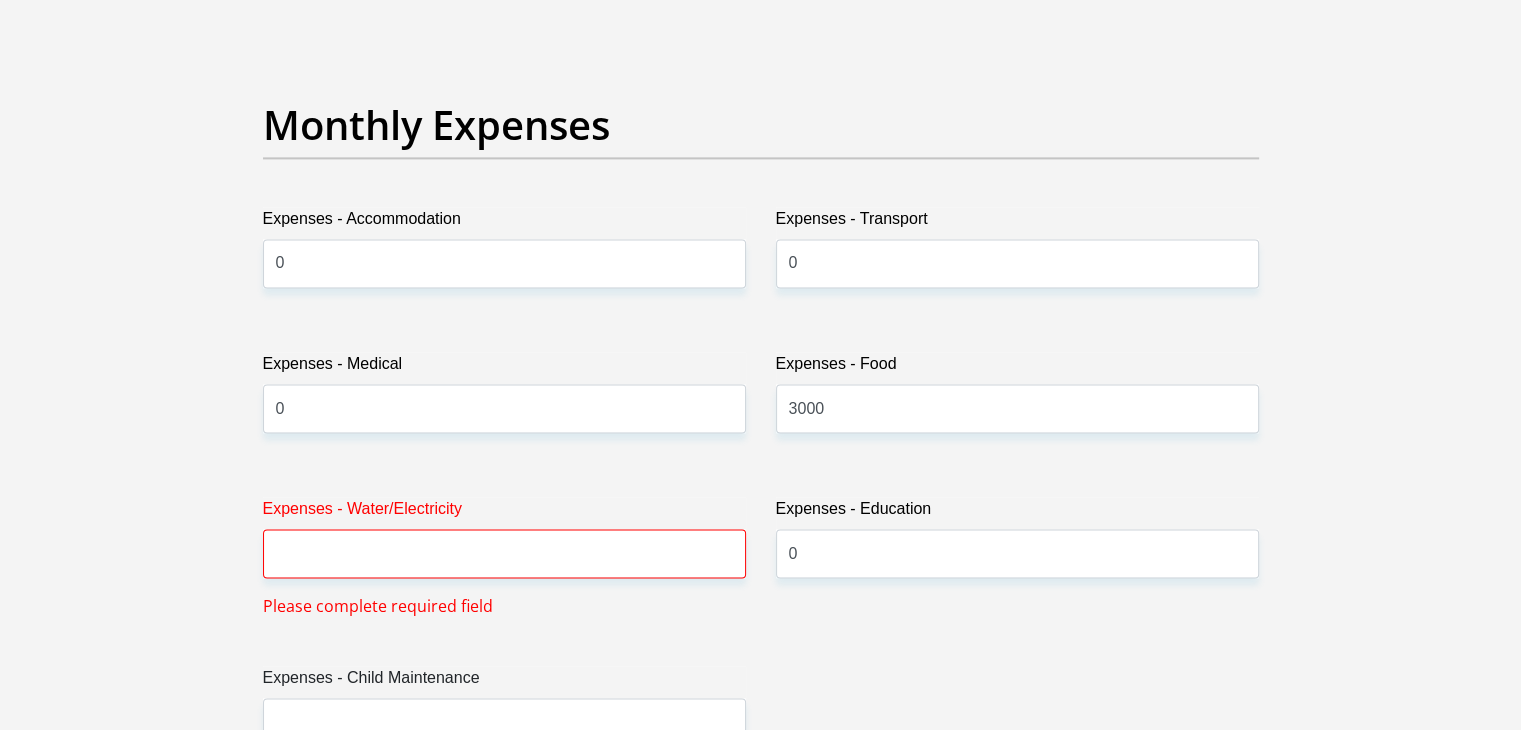 click on "Title
Mr
Ms
Mrs
Dr
Other
First Name
Hita
Surname
BahadoorDewoonarain
ID Number
9304280066082
Please input valid ID number
Race
Black
Coloured
Indian
White
Other
Contact Number
0637334531
Please input valid contact number
Nationality
South Africa
Afghanistan
Aland Islands  Albania" at bounding box center [761, 727] 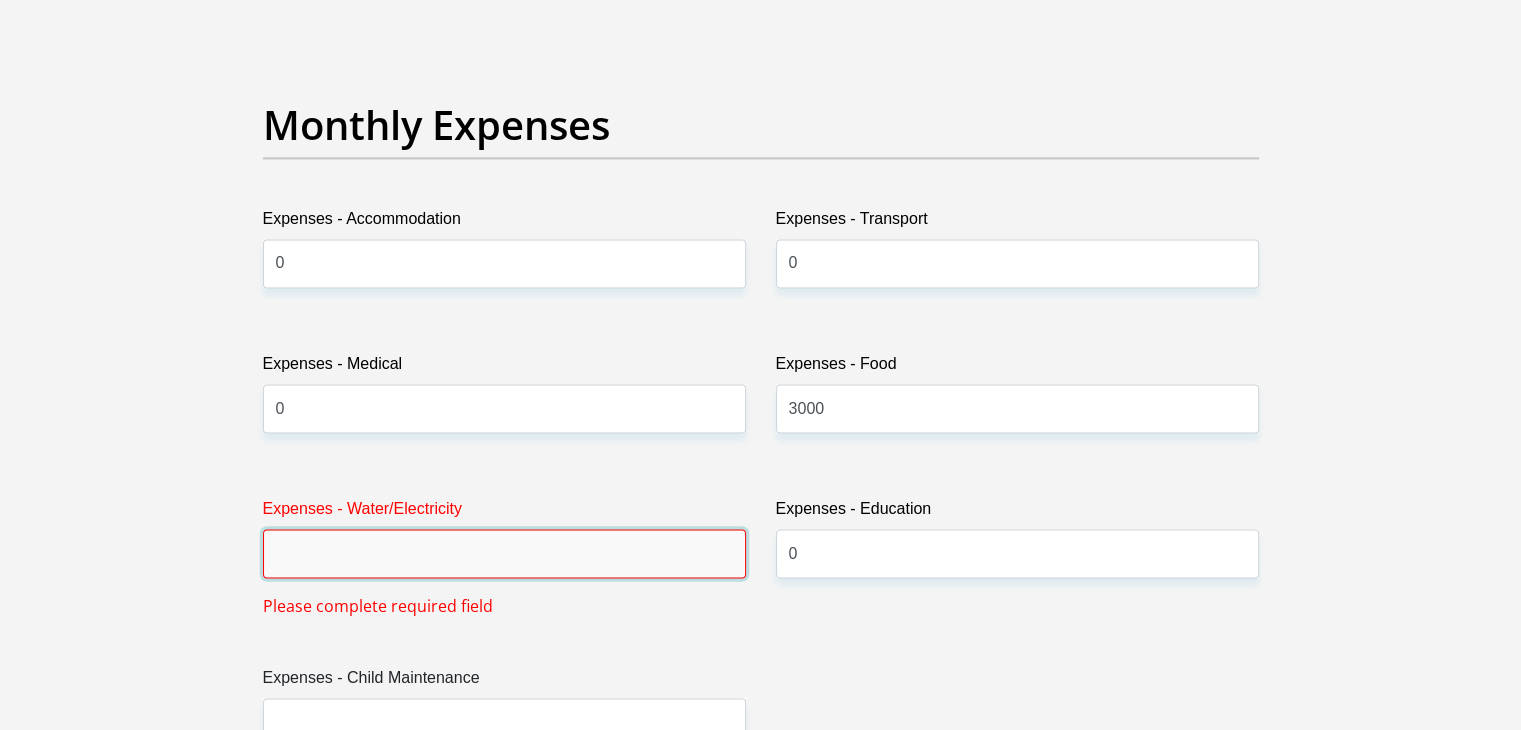 click on "Expenses - Water/Electricity" at bounding box center (504, 553) 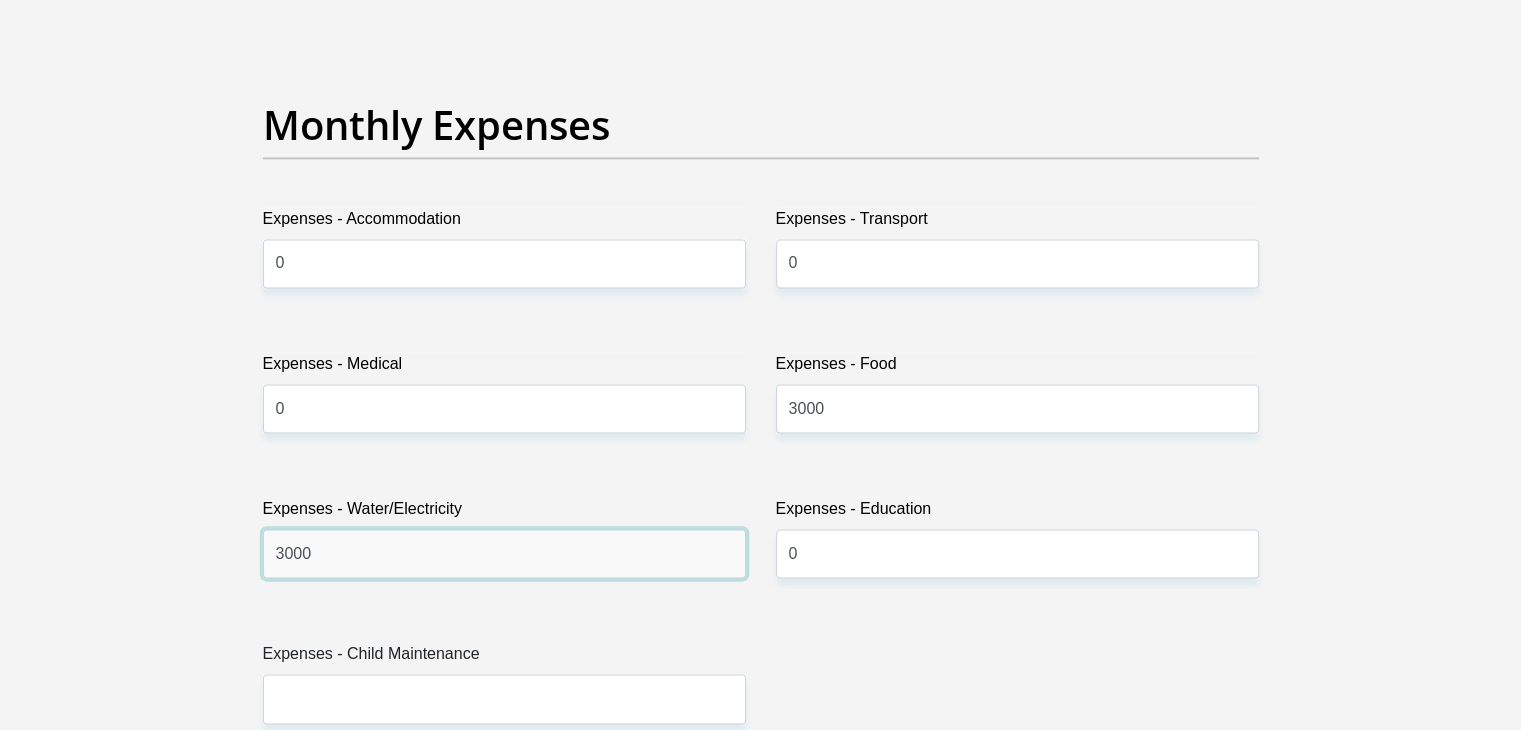 type on "3000" 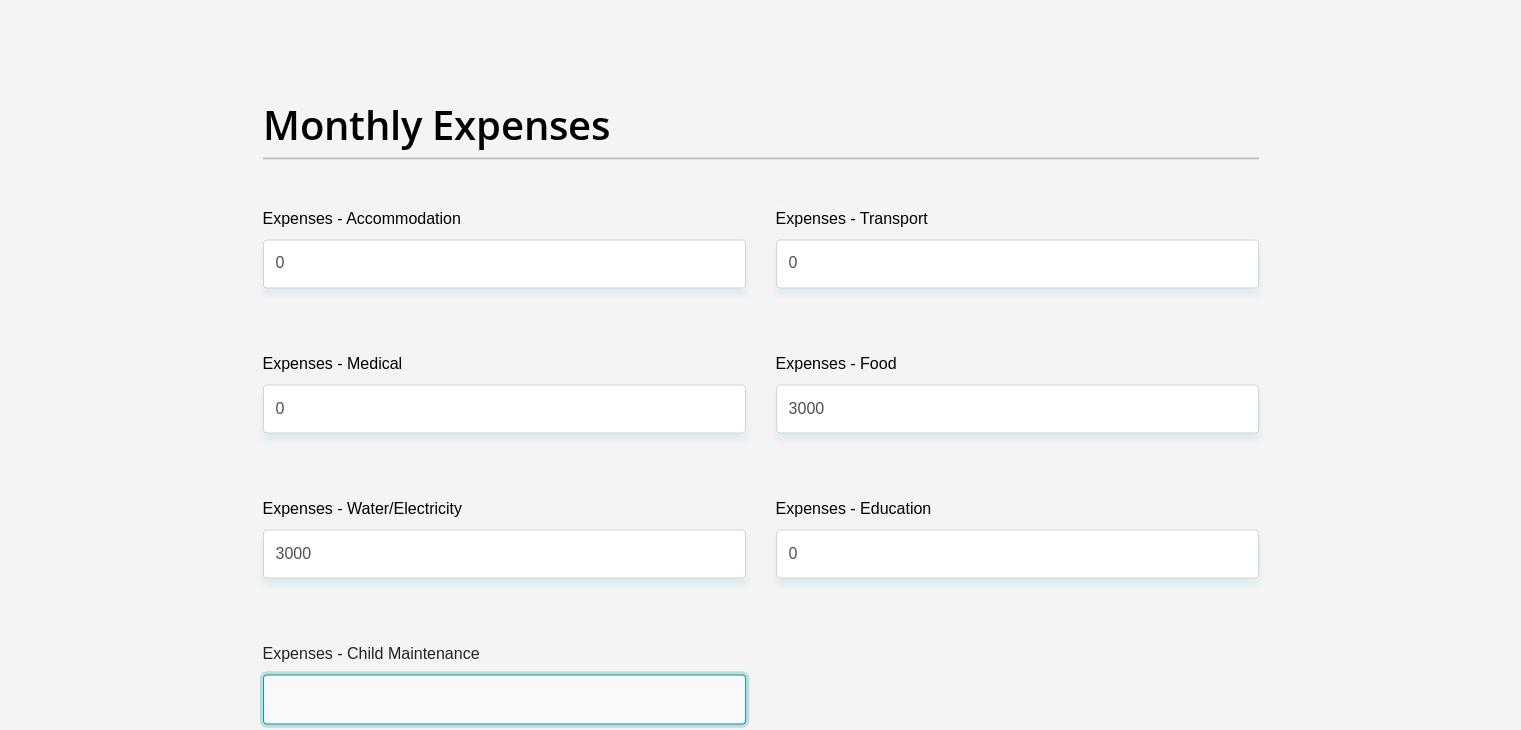 click on "Expenses - Child Maintenance" at bounding box center (504, 698) 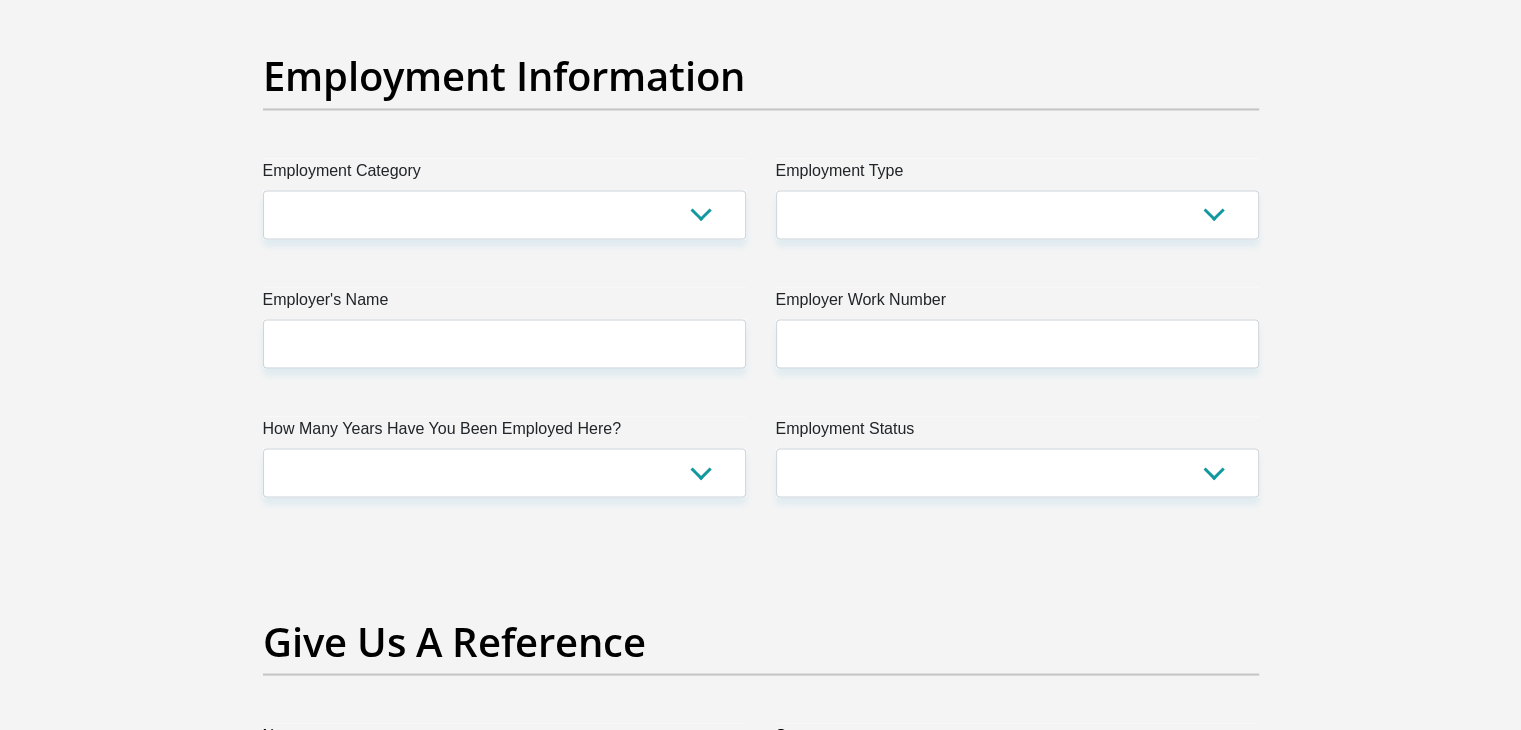 scroll, scrollTop: 3700, scrollLeft: 0, axis: vertical 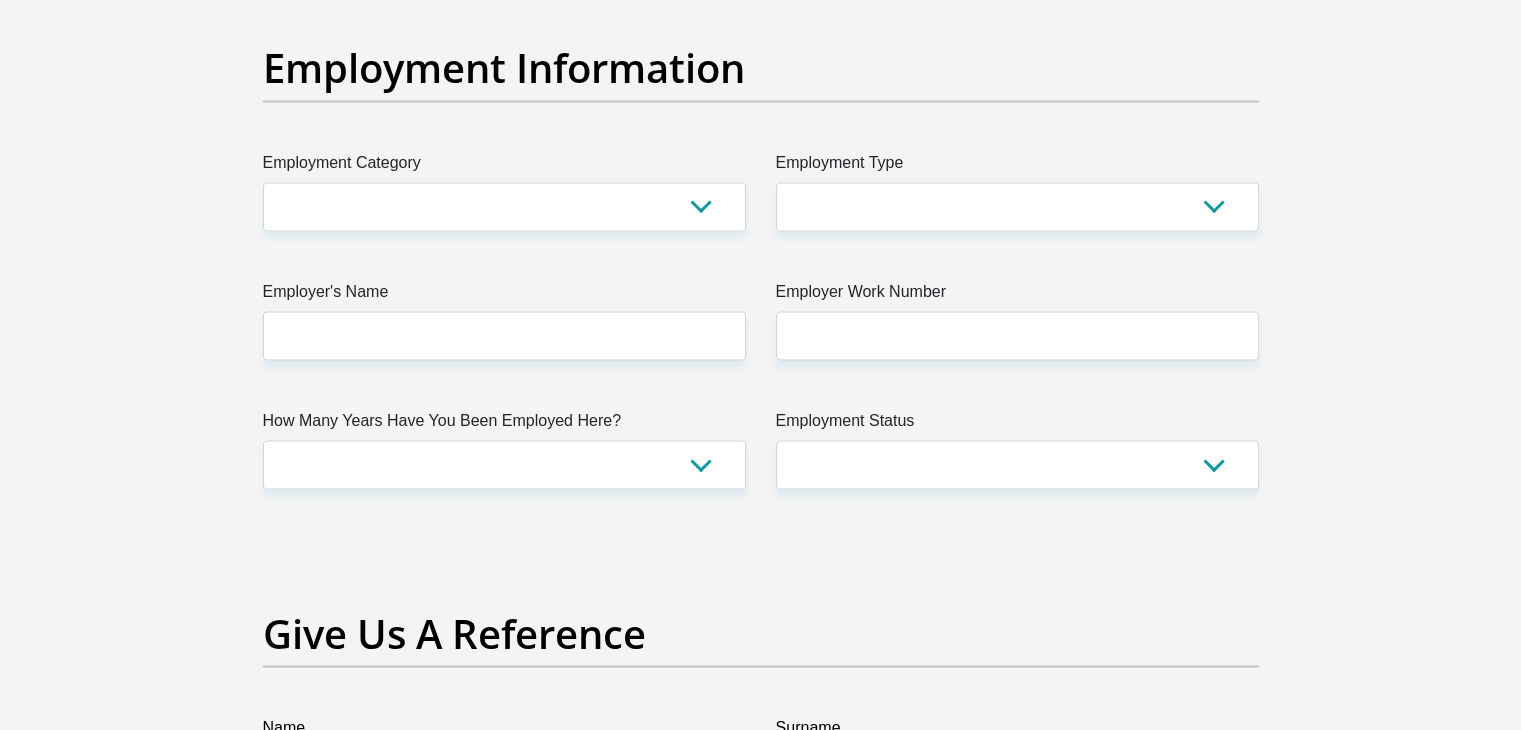 type on "0" 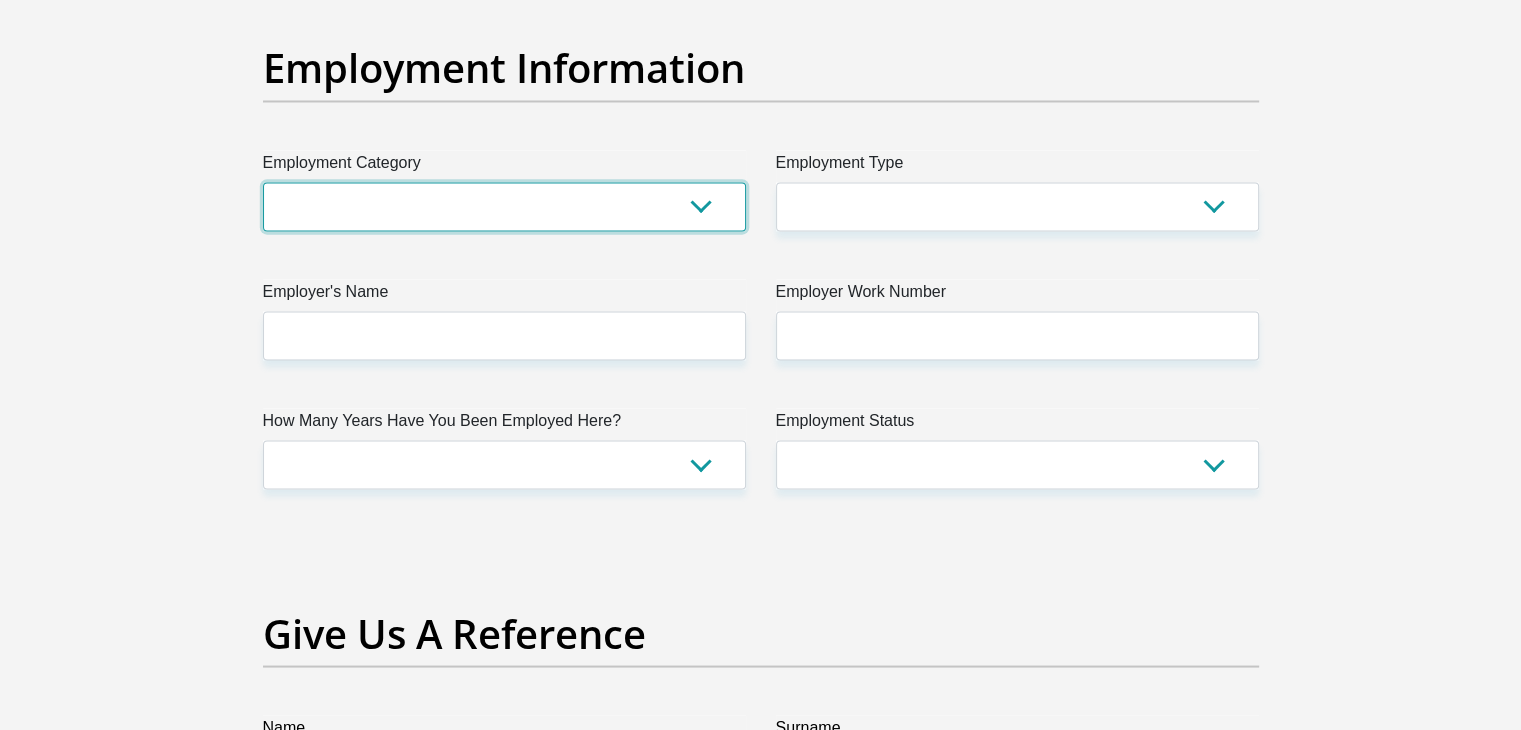 click on "AGRICULTURE
ALCOHOL & TOBACCO
CONSTRUCTION MATERIALS
METALLURGY
EQUIPMENT FOR RENEWABLE ENERGY
SPECIALIZED CONTRACTORS
CAR
GAMING (INCL. INTERNET
OTHER WHOLESALE
UNLICENSED PHARMACEUTICALS
CURRENCY EXCHANGE HOUSES
OTHER FINANCIAL INSTITUTIONS & INSURANCE
REAL ESTATE AGENTS
OIL & GAS
OTHER MATERIALS (E.G. IRON ORE)
PRECIOUS STONES & PRECIOUS METALS
POLITICAL ORGANIZATIONS
RELIGIOUS ORGANIZATIONS(NOT SECTS)
ACTI. HAVING BUSINESS DEAL WITH PUBLIC ADMINISTRATION
LAUNDROMATS" at bounding box center [504, 206] 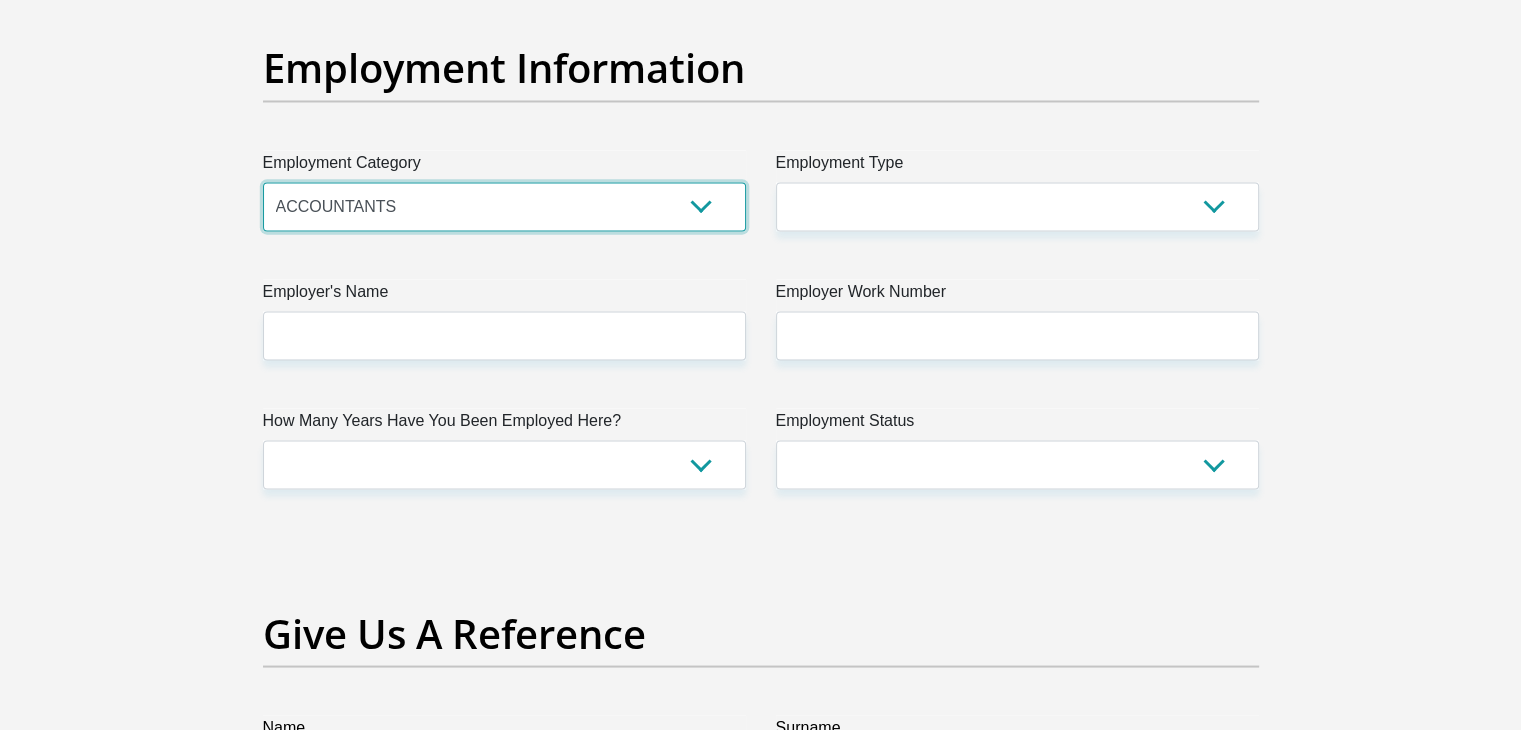 click on "AGRICULTURE
ALCOHOL & TOBACCO
CONSTRUCTION MATERIALS
METALLURGY
EQUIPMENT FOR RENEWABLE ENERGY
SPECIALIZED CONTRACTORS
CAR
GAMING (INCL. INTERNET
OTHER WHOLESALE
UNLICENSED PHARMACEUTICALS
CURRENCY EXCHANGE HOUSES
OTHER FINANCIAL INSTITUTIONS & INSURANCE
REAL ESTATE AGENTS
OIL & GAS
OTHER MATERIALS (E.G. IRON ORE)
PRECIOUS STONES & PRECIOUS METALS
POLITICAL ORGANIZATIONS
RELIGIOUS ORGANIZATIONS(NOT SECTS)
ACTI. HAVING BUSINESS DEAL WITH PUBLIC ADMINISTRATION
LAUNDROMATS" at bounding box center [504, 206] 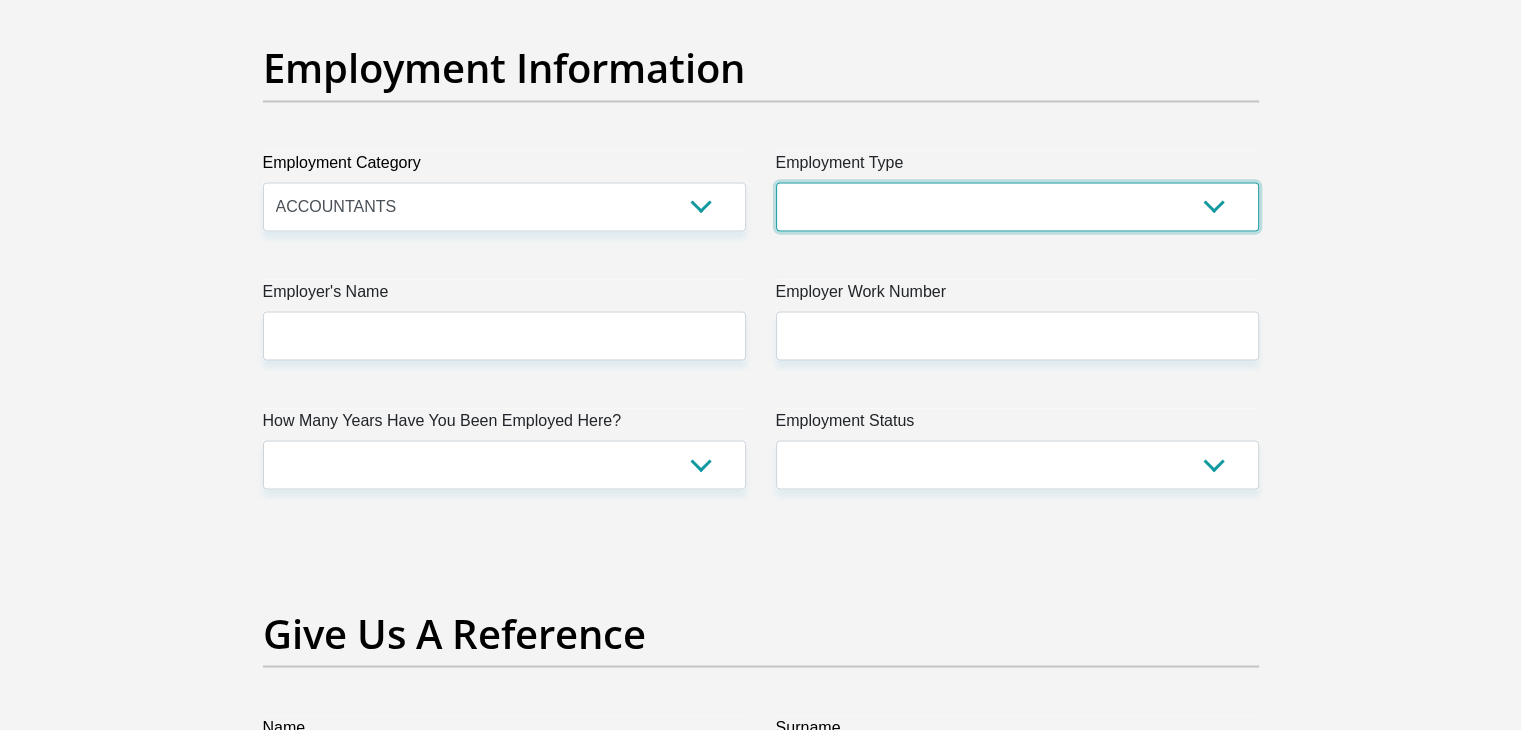 click on "College/Lecturer
Craft Seller
Creative
Driver
Executive
Farmer
Forces - Non Commissioned
Forces - Officer
Hawker
Housewife
Labourer
Licenced Professional
Manager
Miner
Non Licenced Professional
Office Staff/Clerk
Outside Worker
Pensioner
Permanent Teacher
Production/Manufacturing
Sales
Self-Employed
Semi-Professional Worker
Service Industry  Social Worker  Student" at bounding box center [1017, 206] 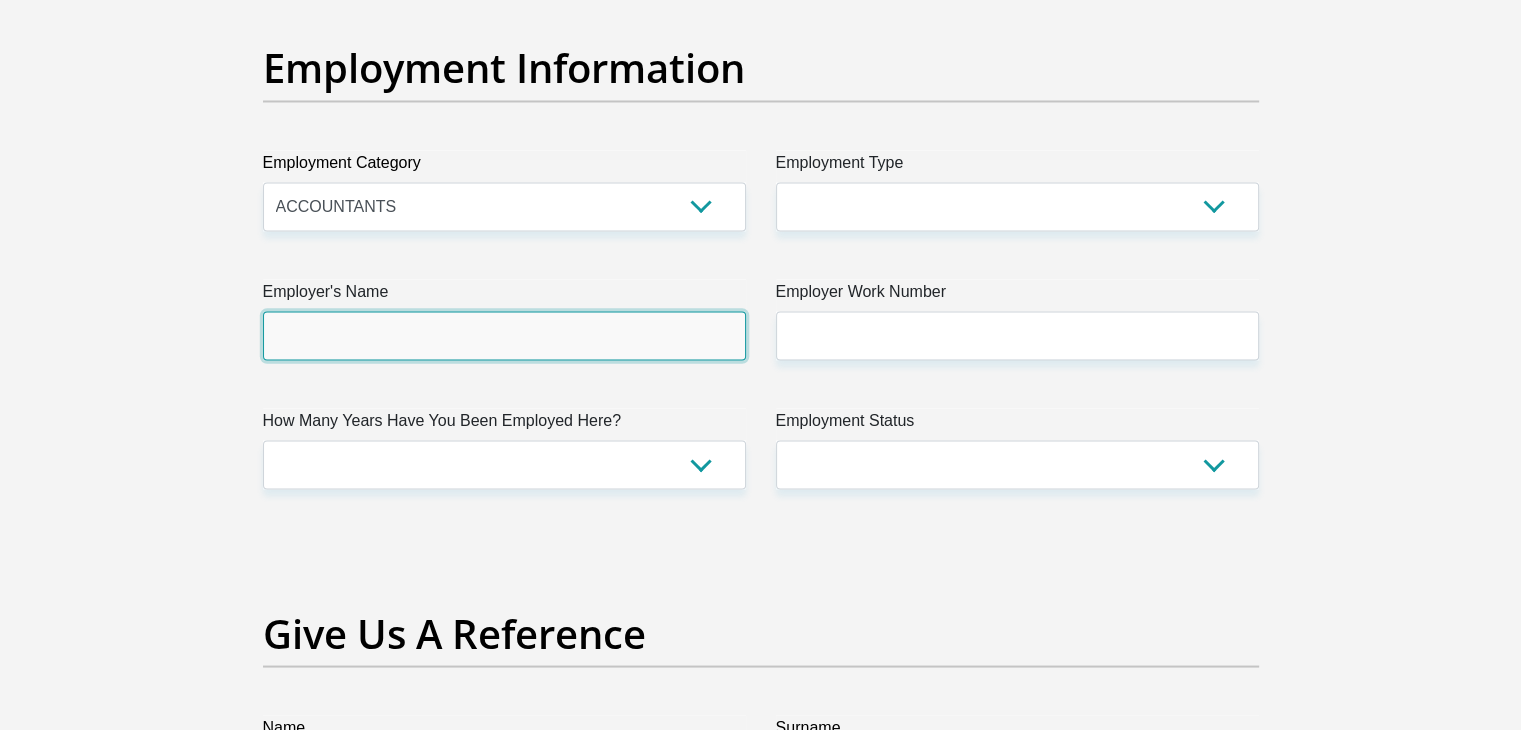 click on "Employer's Name" at bounding box center [504, 335] 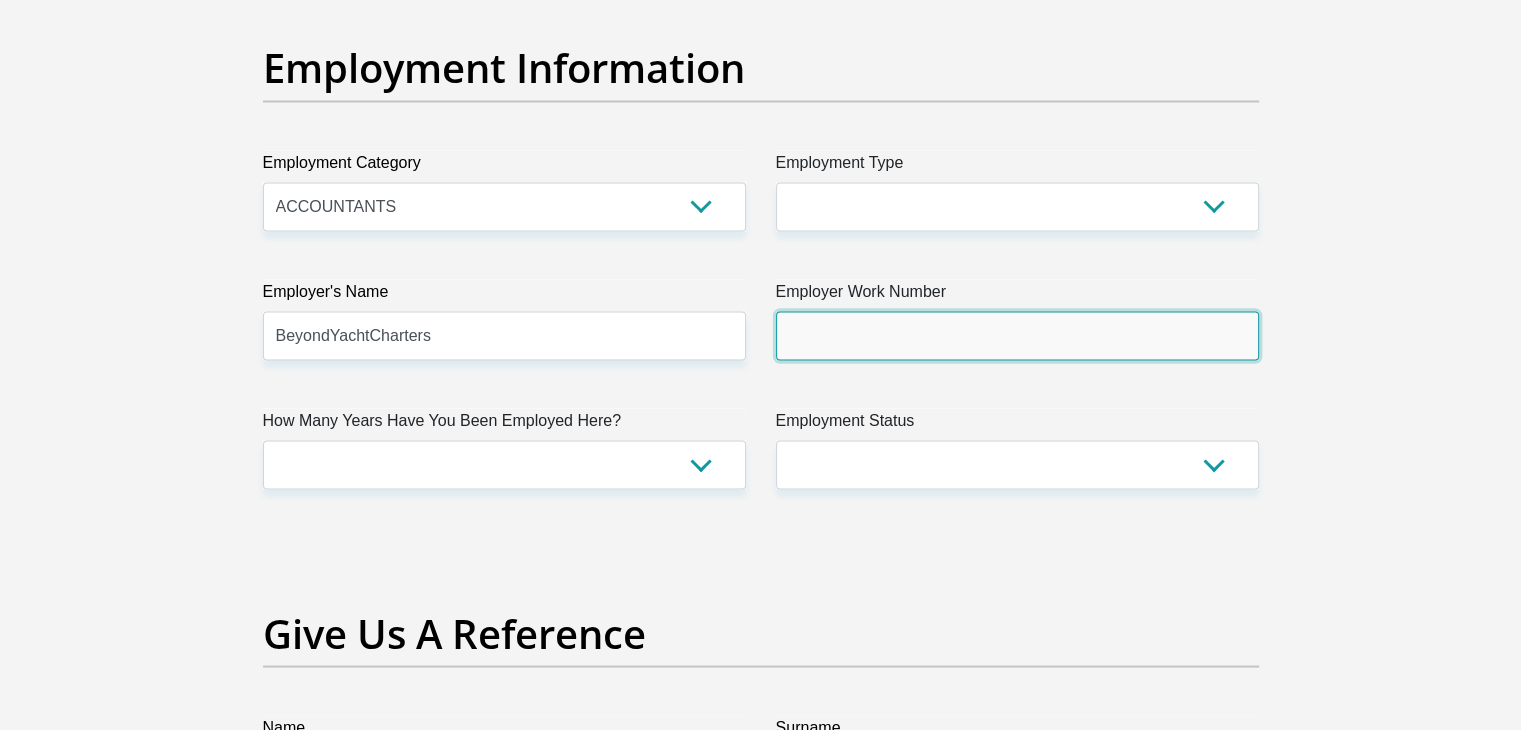 click on "Employer Work Number" at bounding box center [1017, 335] 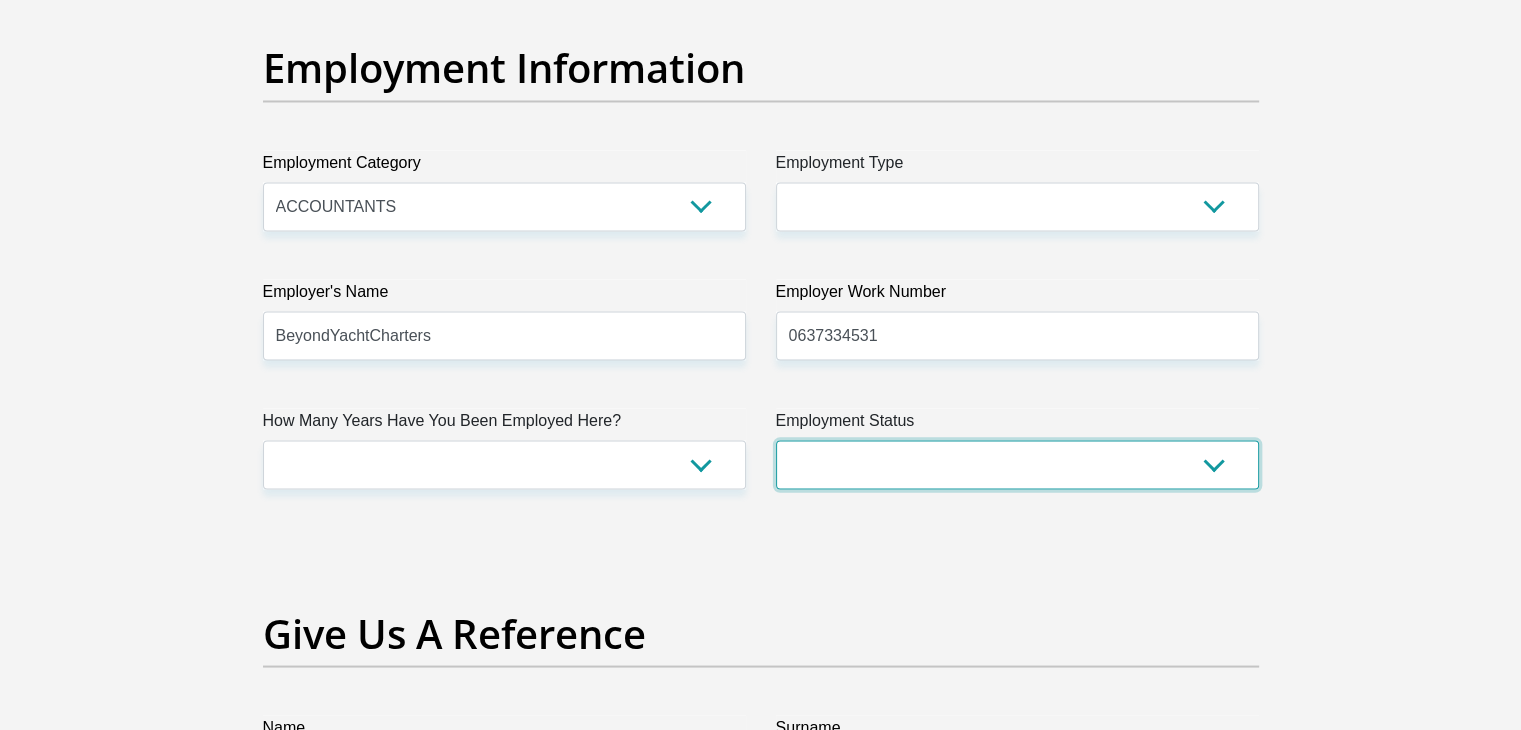 click on "Permanent/Full-time
Part-time/Casual
Contract Worker
Self-Employed
Housewife
Retired
Student
Medically Boarded
Disability
Unemployed" at bounding box center [1017, 464] 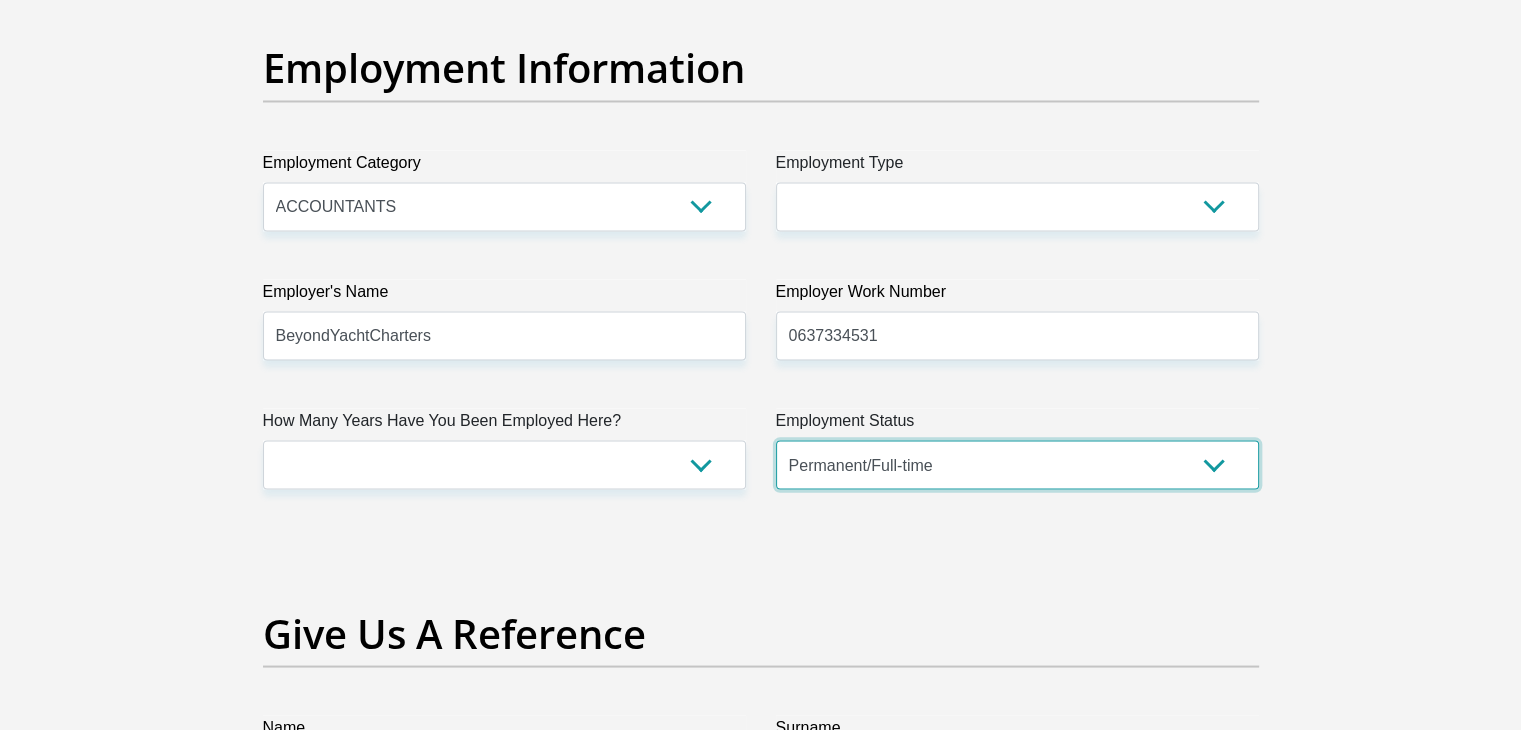 click on "Permanent/Full-time
Part-time/Casual
Contract Worker
Self-Employed
Housewife
Retired
Student
Medically Boarded
Disability
Unemployed" at bounding box center (1017, 464) 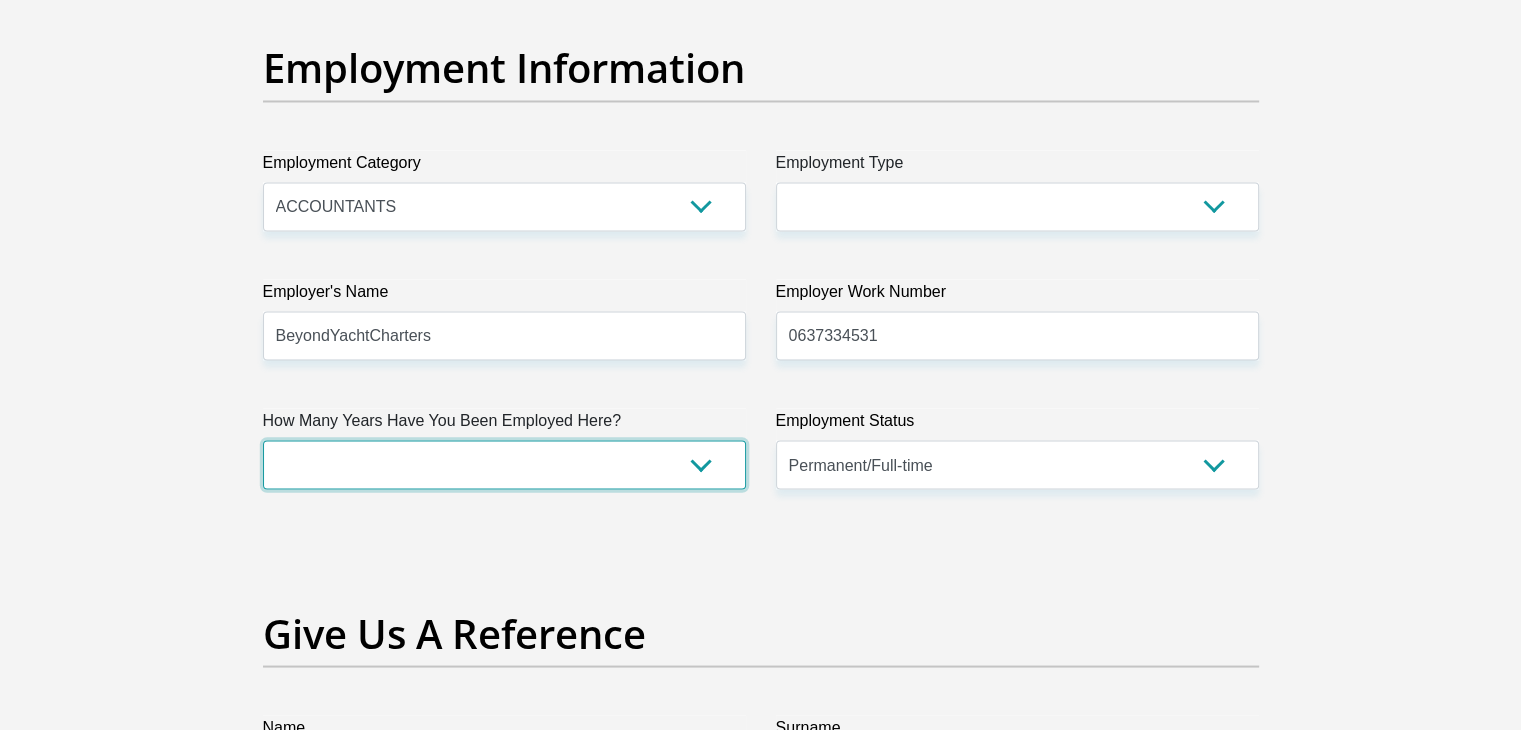 click on "less than 1 year
1-3 years
3-5 years
5+ years" at bounding box center [504, 464] 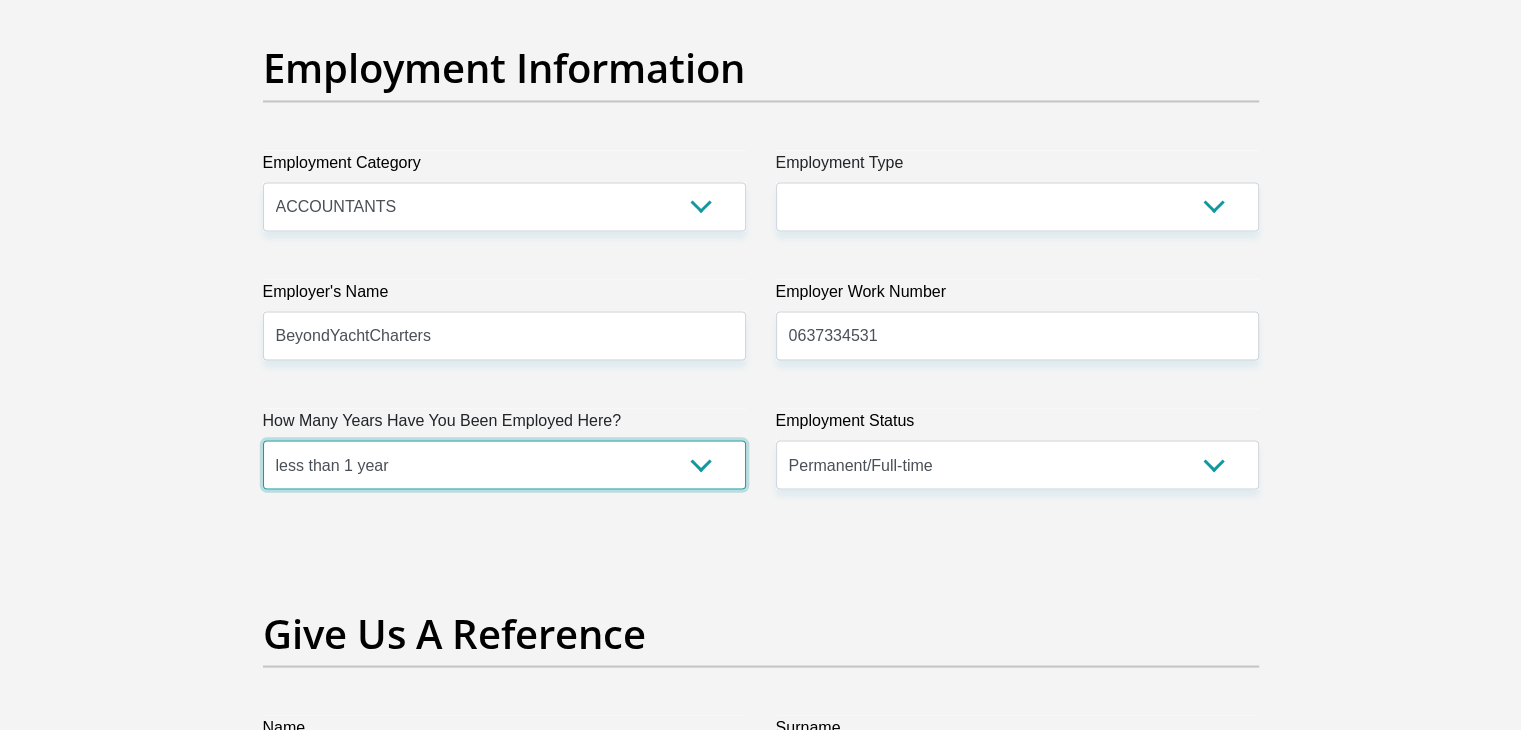 click on "less than 1 year
1-3 years
3-5 years
5+ years" at bounding box center [504, 464] 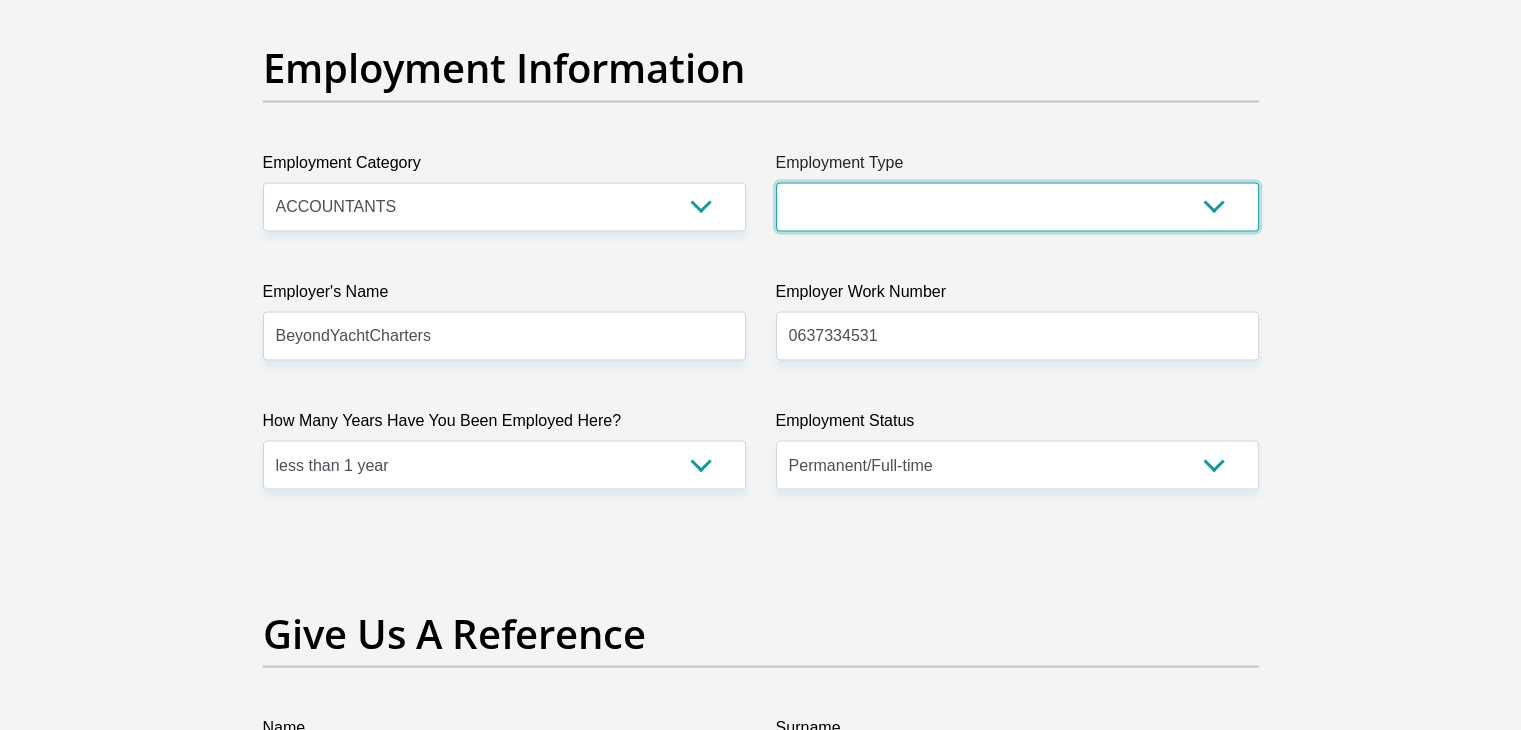 click on "College/Lecturer
Craft Seller
Creative
Driver
Executive
Farmer
Forces - Non Commissioned
Forces - Officer
Hawker
Housewife
Labourer
Licenced Professional
Manager
Miner
Non Licenced Professional
Office Staff/Clerk
Outside Worker
Pensioner
Permanent Teacher
Production/Manufacturing
Sales
Self-Employed
Semi-Professional Worker
Service Industry  Social Worker  Student" at bounding box center (1017, 206) 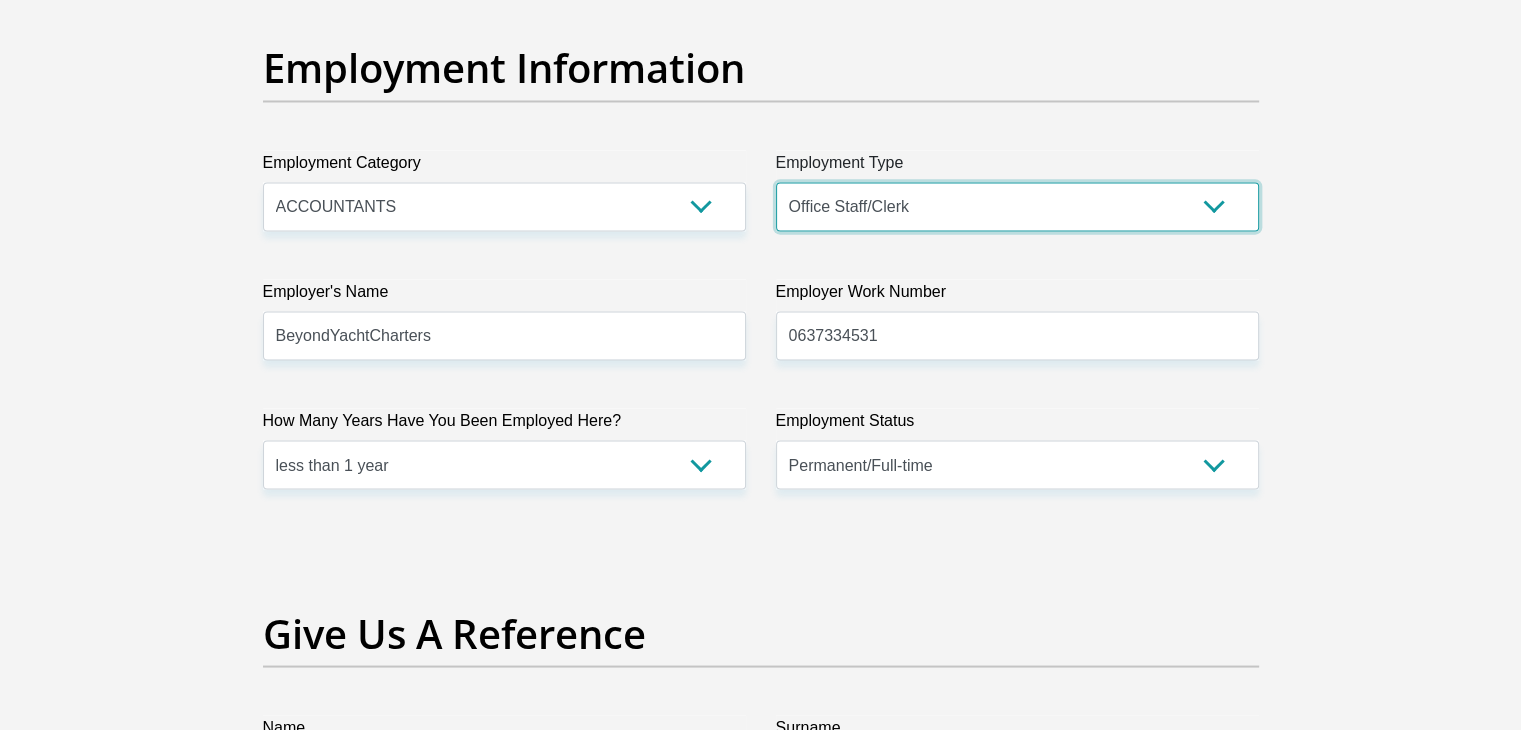 click on "College/Lecturer
Craft Seller
Creative
Driver
Executive
Farmer
Forces - Non Commissioned
Forces - Officer
Hawker
Housewife
Labourer
Licenced Professional
Manager
Miner
Non Licenced Professional
Office Staff/Clerk
Outside Worker
Pensioner
Permanent Teacher
Production/Manufacturing
Sales
Self-Employed
Semi-Professional Worker
Service Industry  Social Worker  Student" at bounding box center (1017, 206) 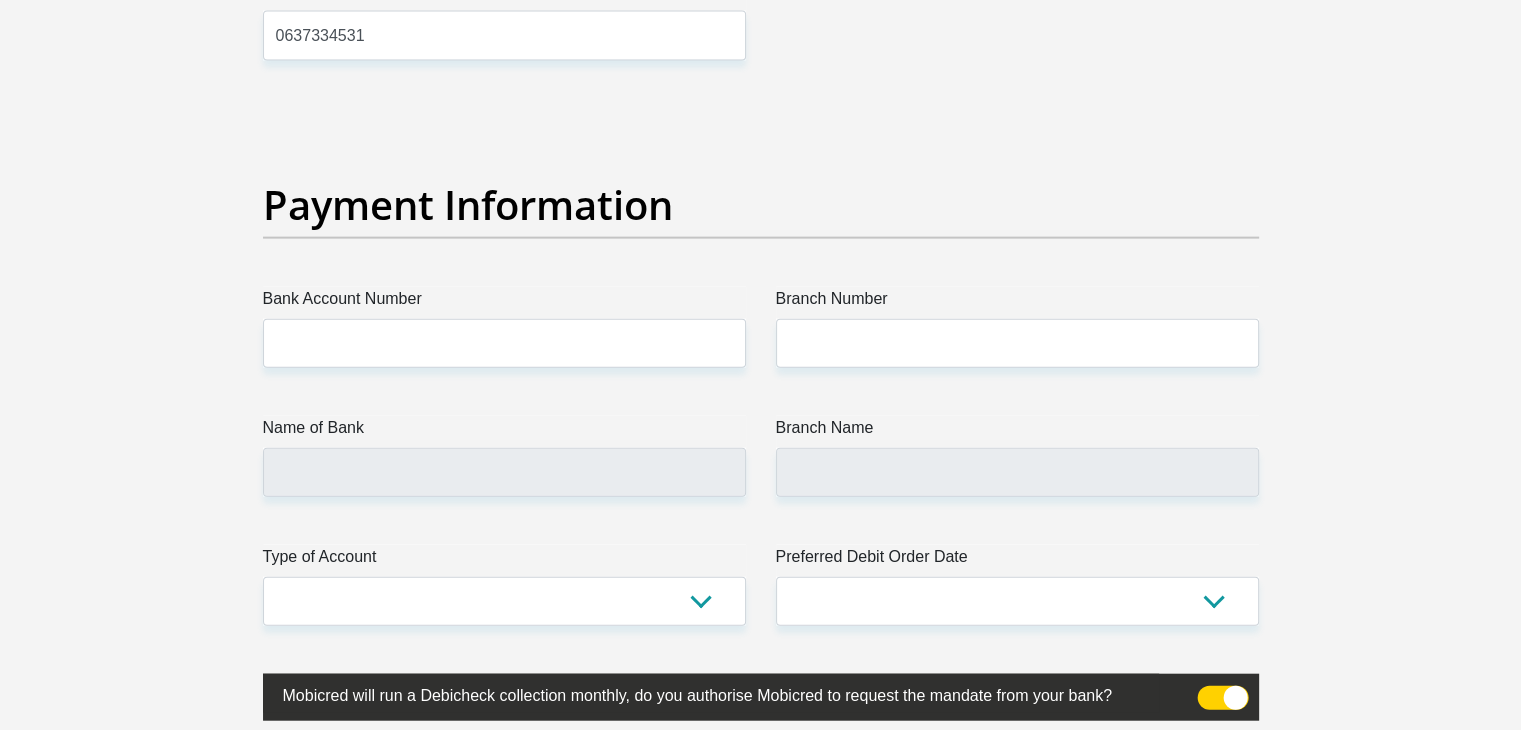 scroll, scrollTop: 4700, scrollLeft: 0, axis: vertical 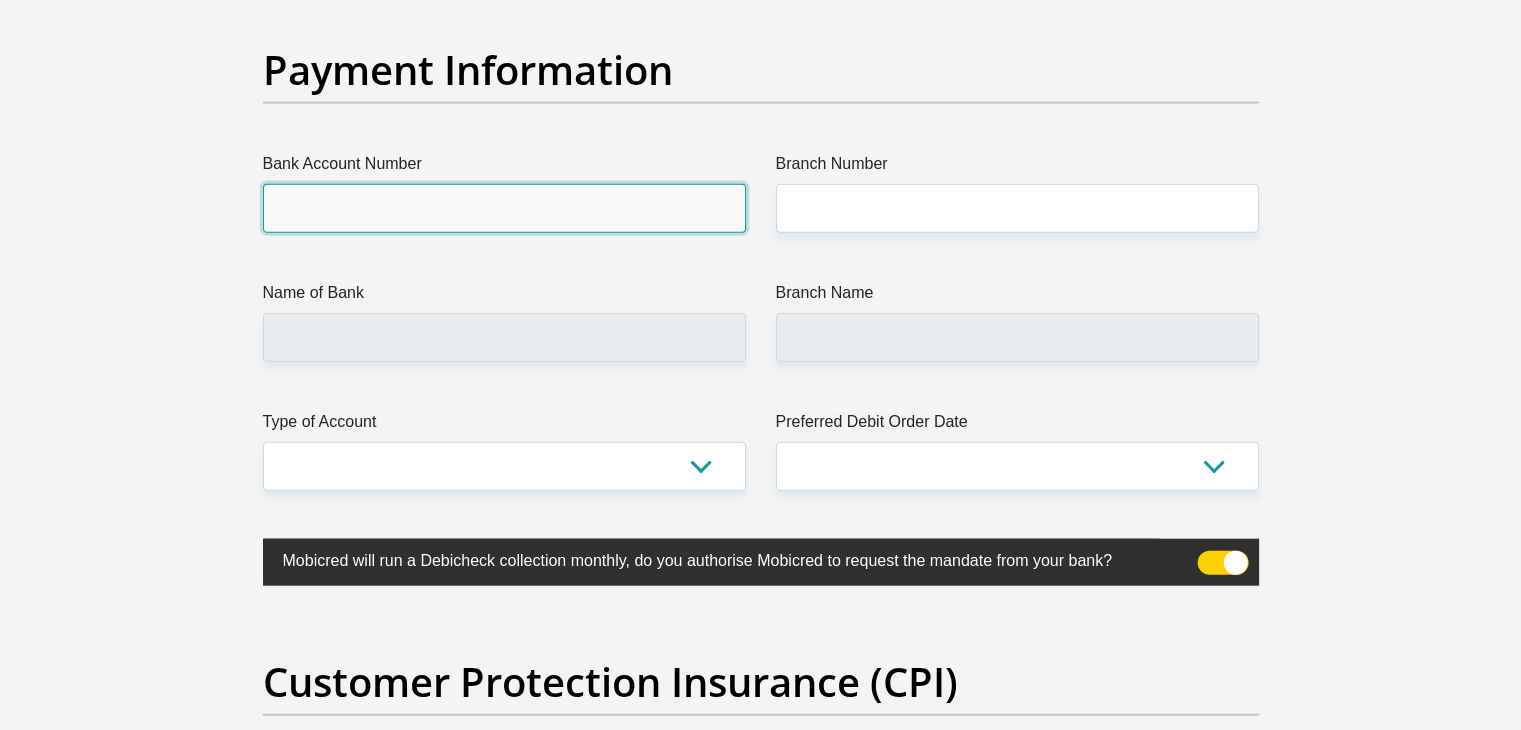 click on "Bank Account Number" at bounding box center [504, 208] 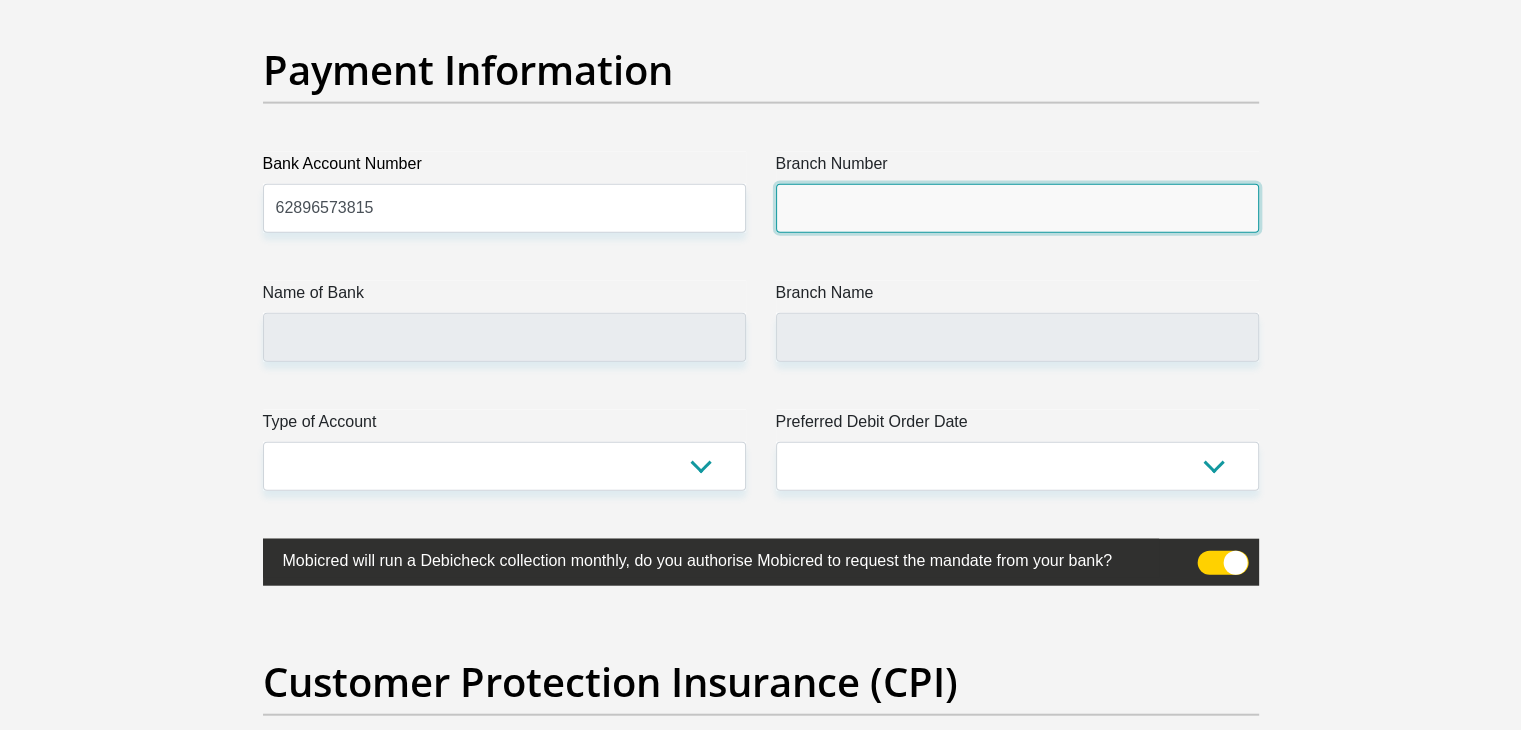 click on "Branch Number" at bounding box center (1017, 208) 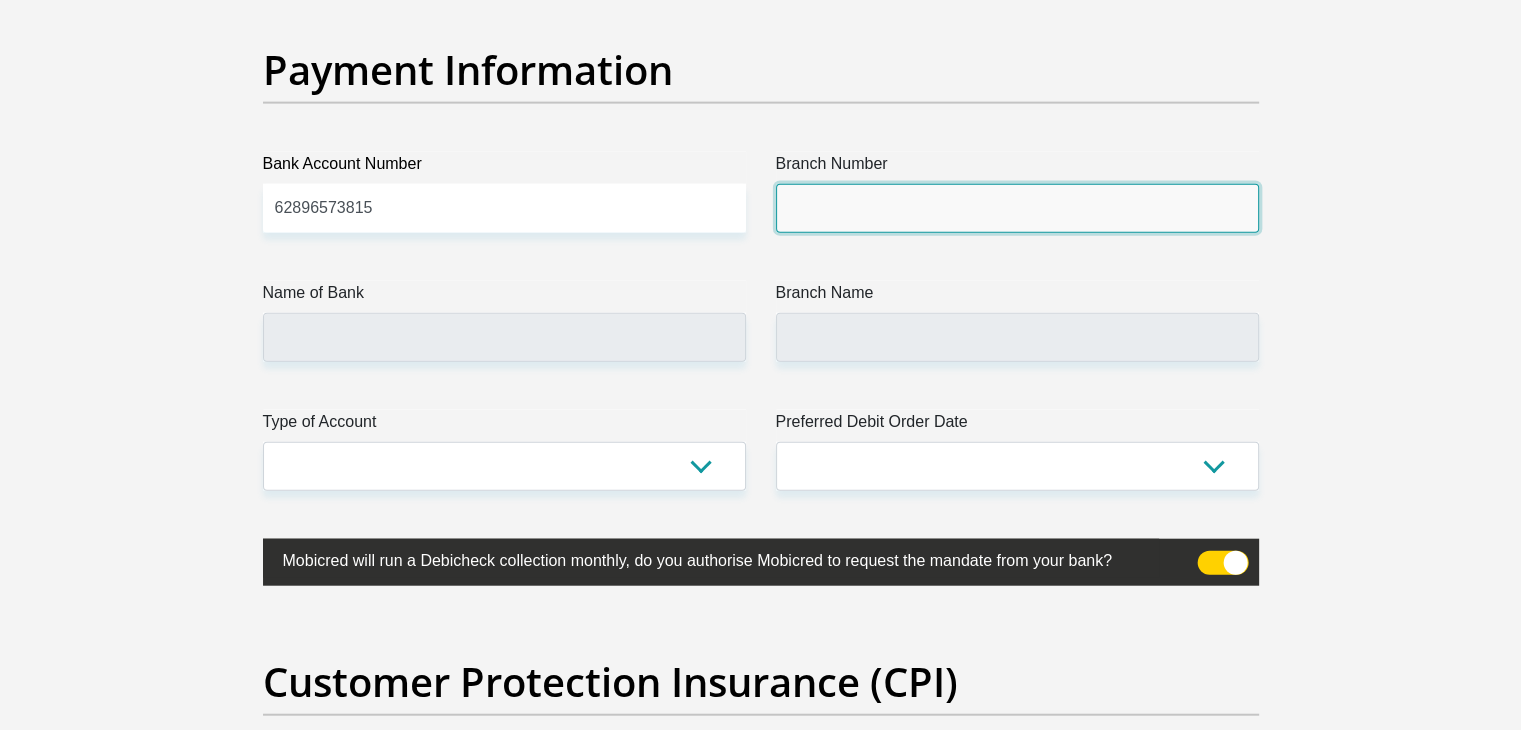 type on "250655" 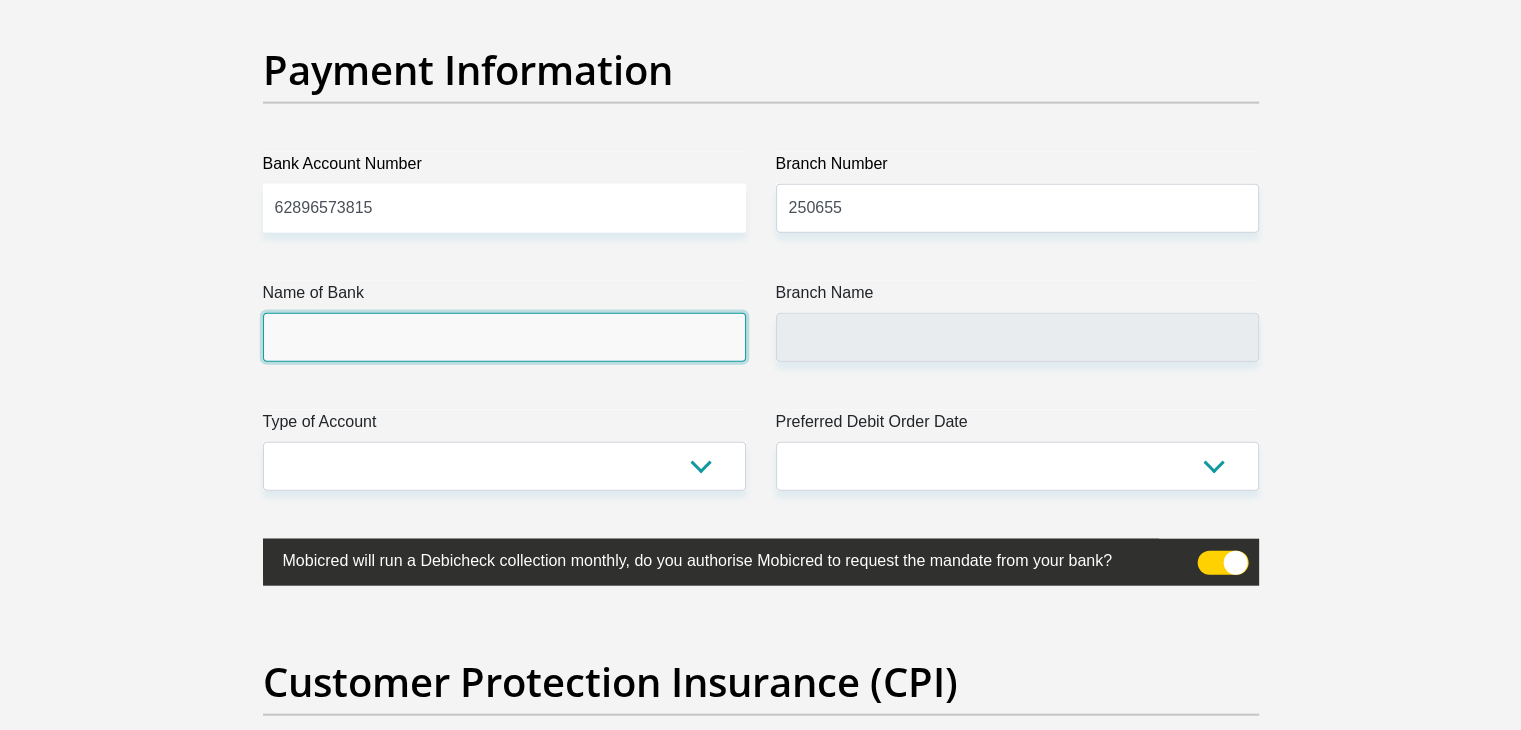 click on "Name of Bank" at bounding box center (504, 337) 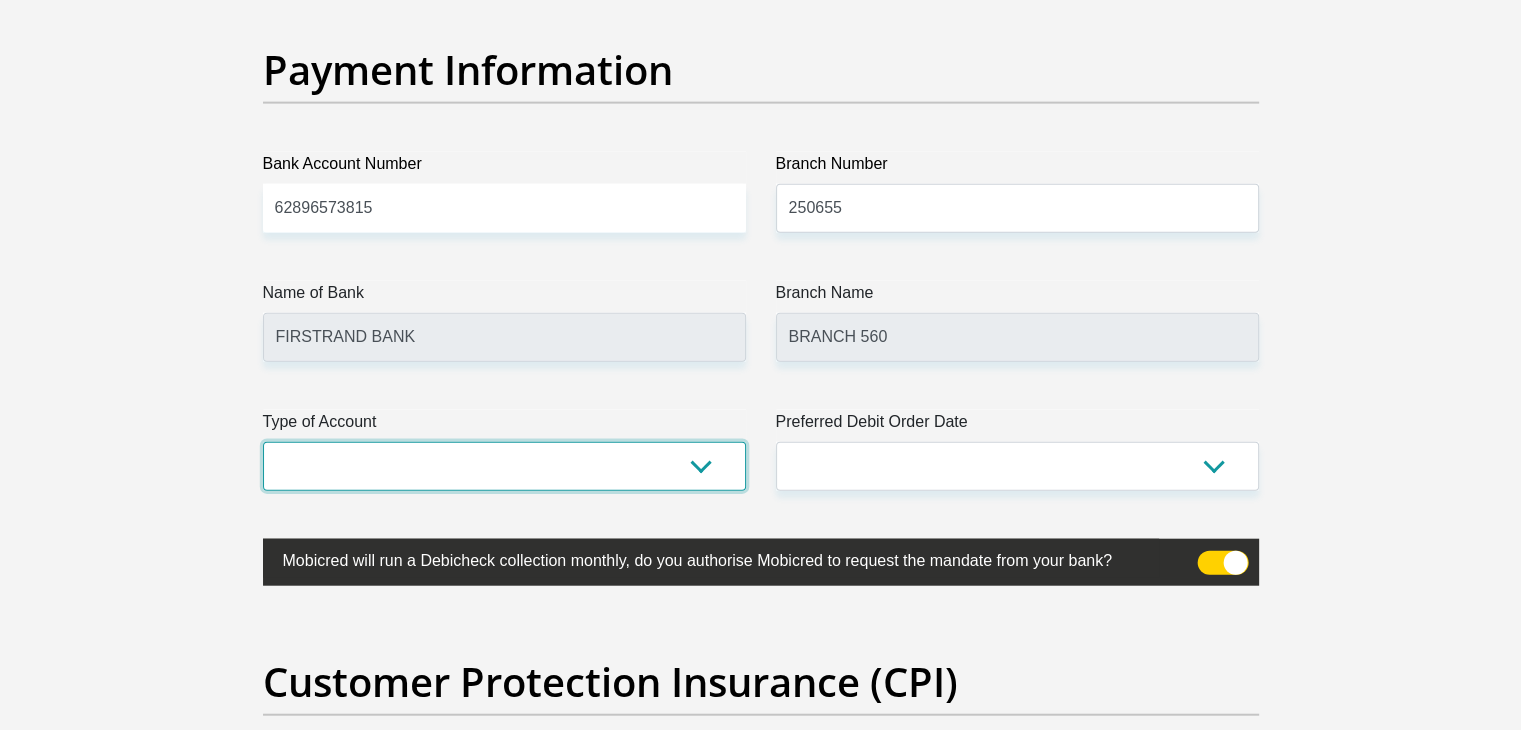 click on "Cheque
Savings" at bounding box center [504, 466] 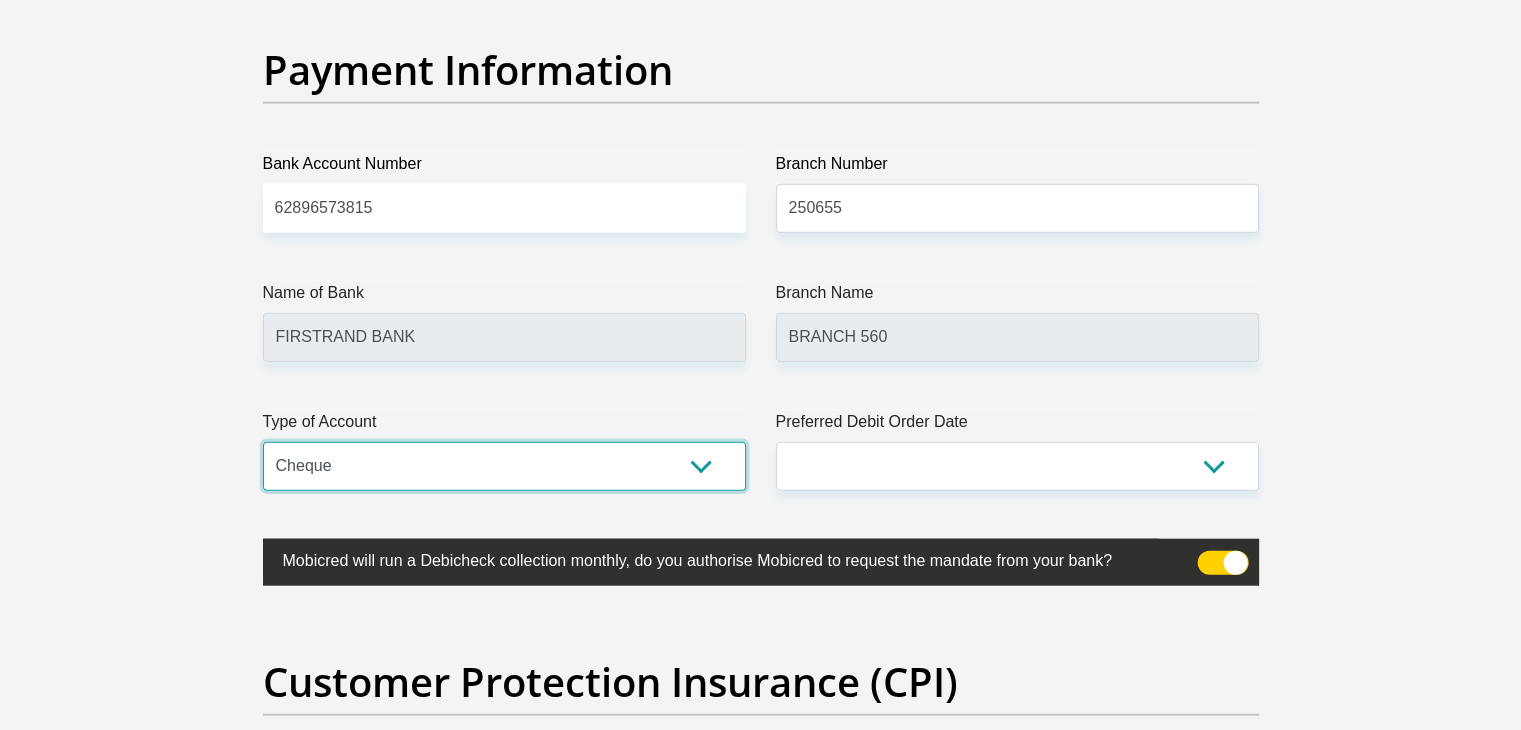 click on "Cheque
Savings" at bounding box center [504, 466] 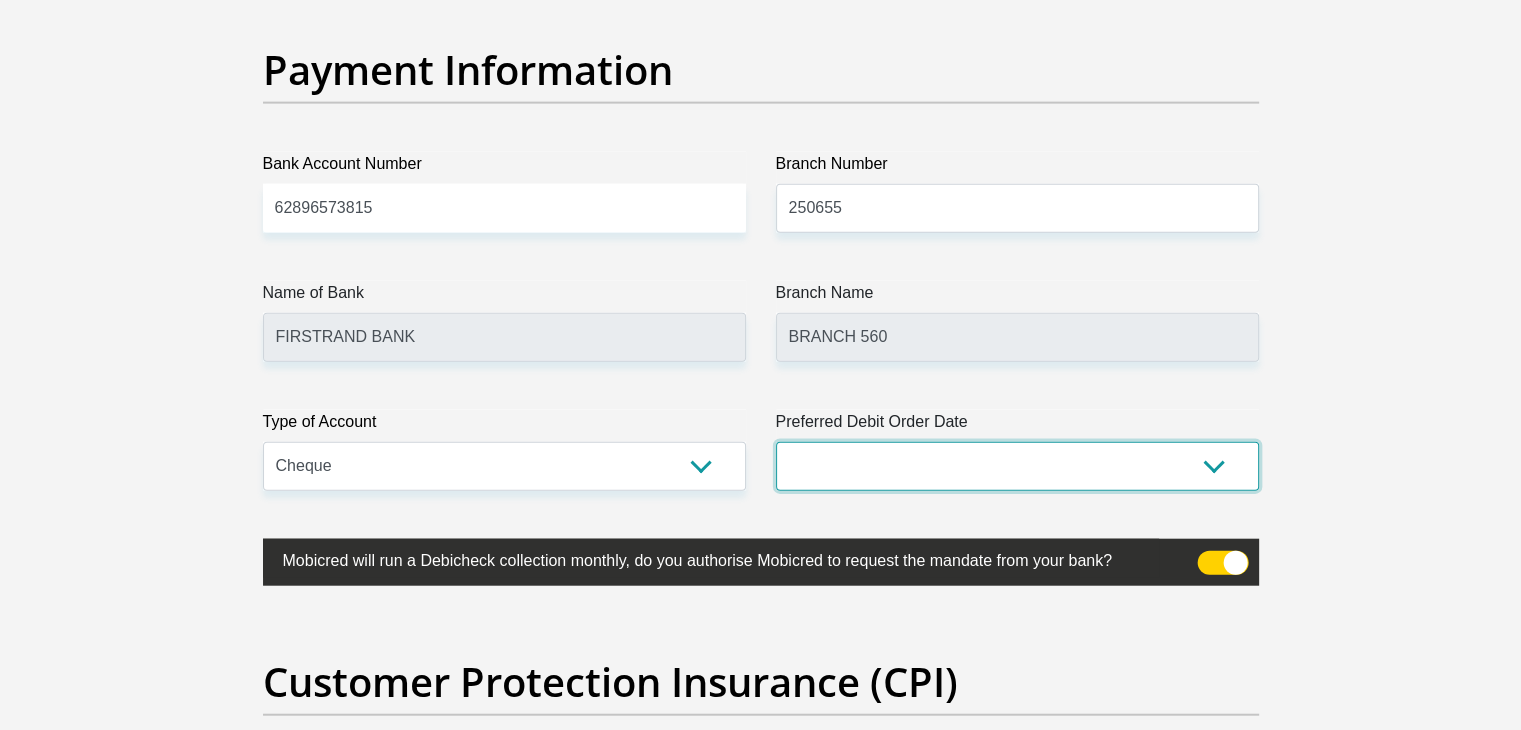 click on "1st
2nd
3rd
4th
5th
7th
18th
19th
20th
21st
22nd
23rd
24th
25th
26th
27th
28th
29th
30th" at bounding box center (1017, 466) 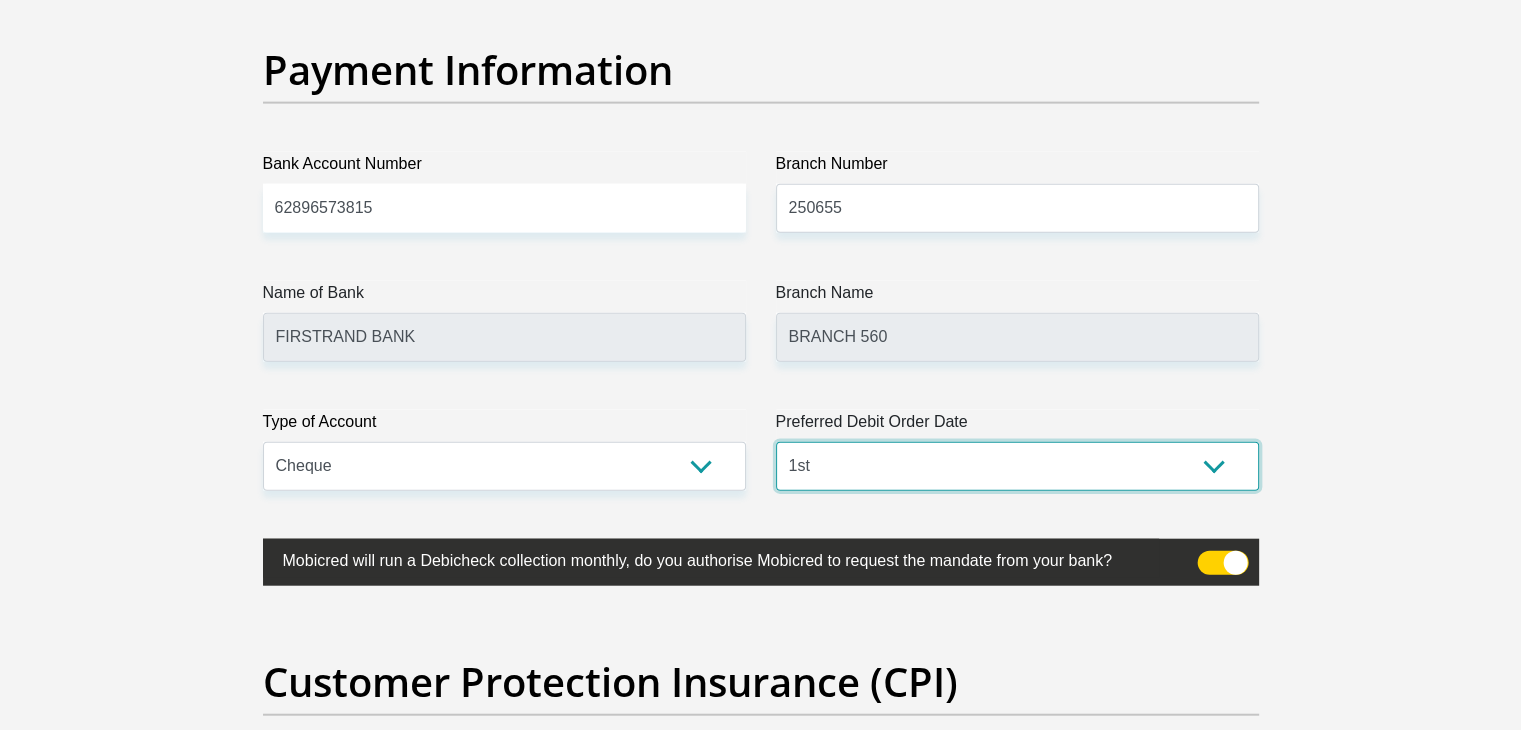 click on "1st
2nd
3rd
4th
5th
7th
18th
19th
20th
21st
22nd
23rd
24th
25th
26th
27th
28th
29th
30th" at bounding box center [1017, 466] 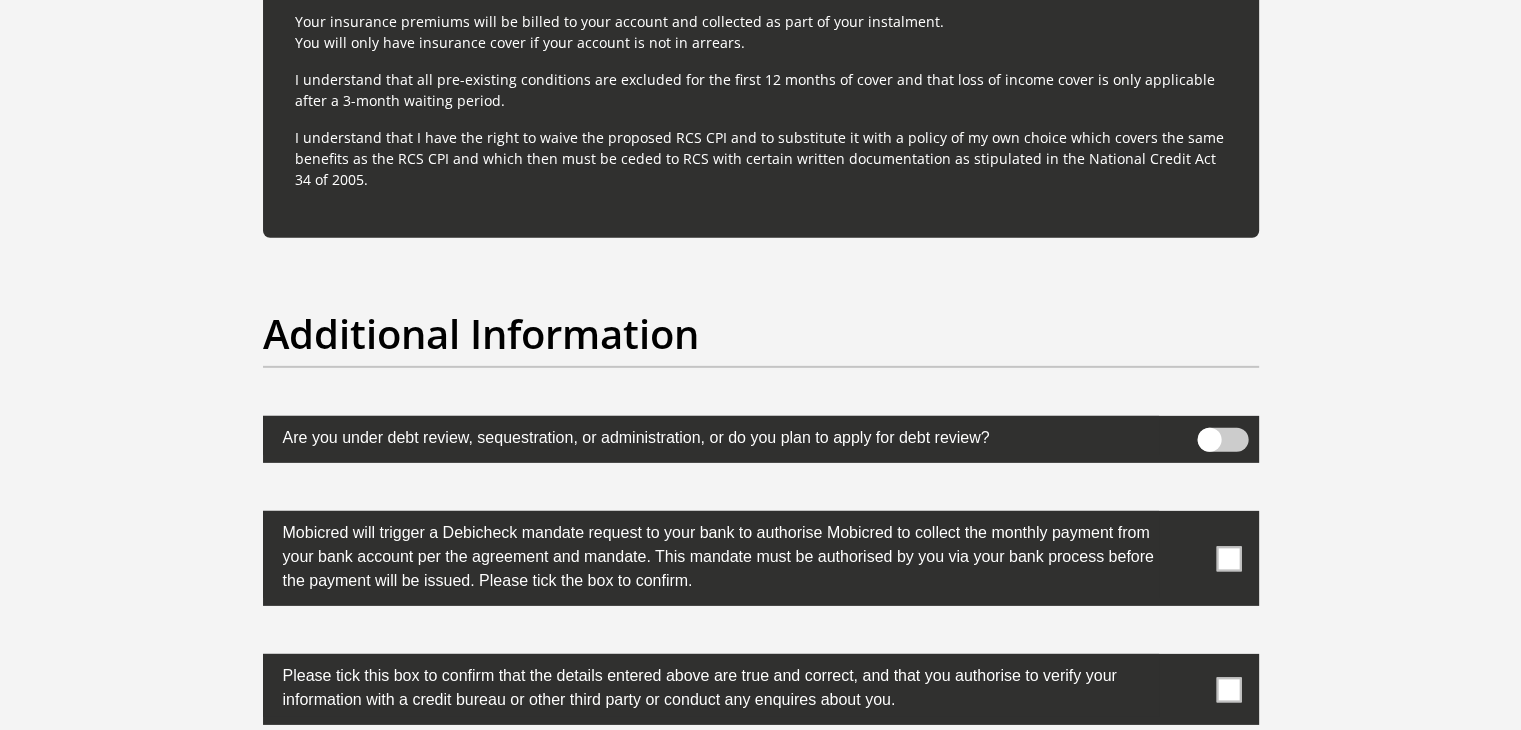 scroll, scrollTop: 6100, scrollLeft: 0, axis: vertical 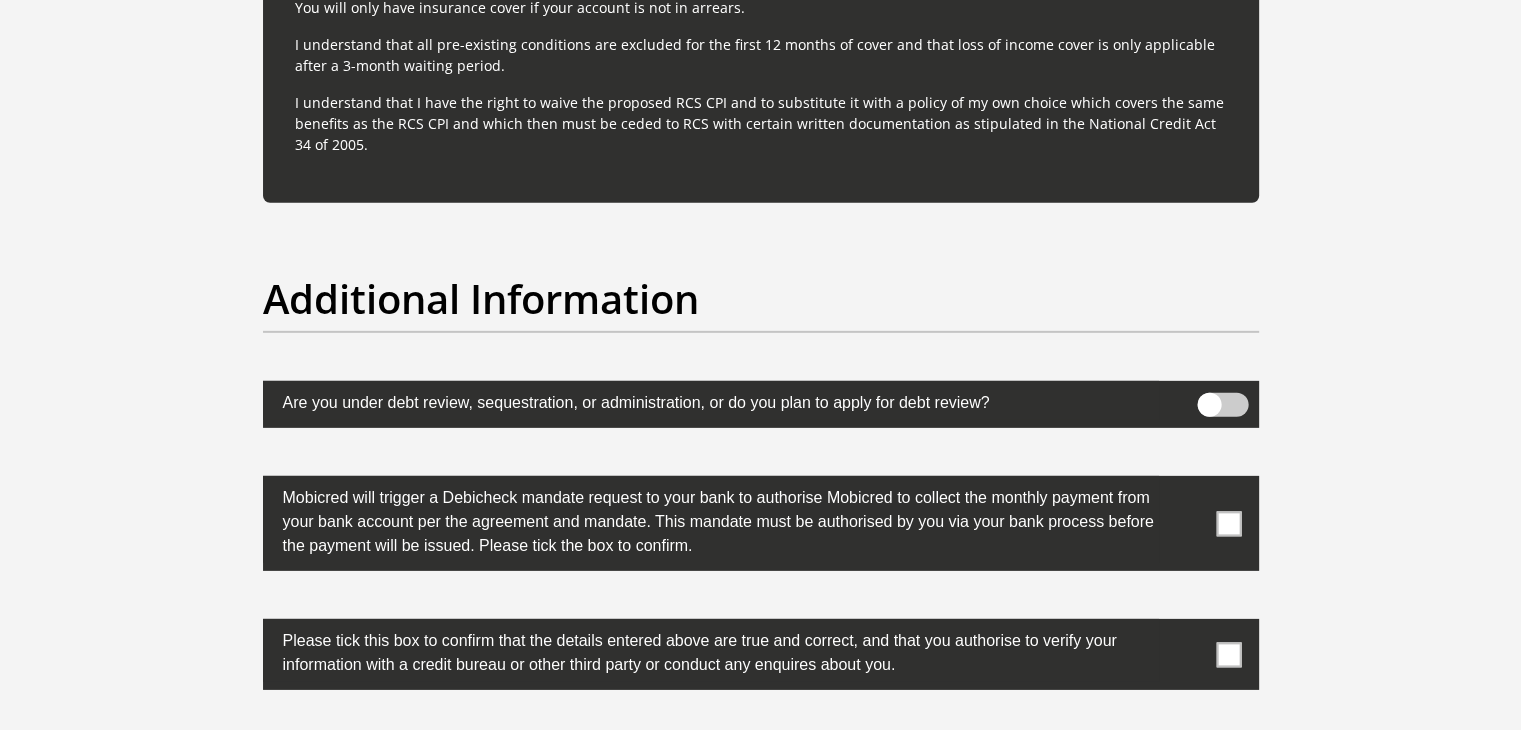 click at bounding box center (1228, 523) 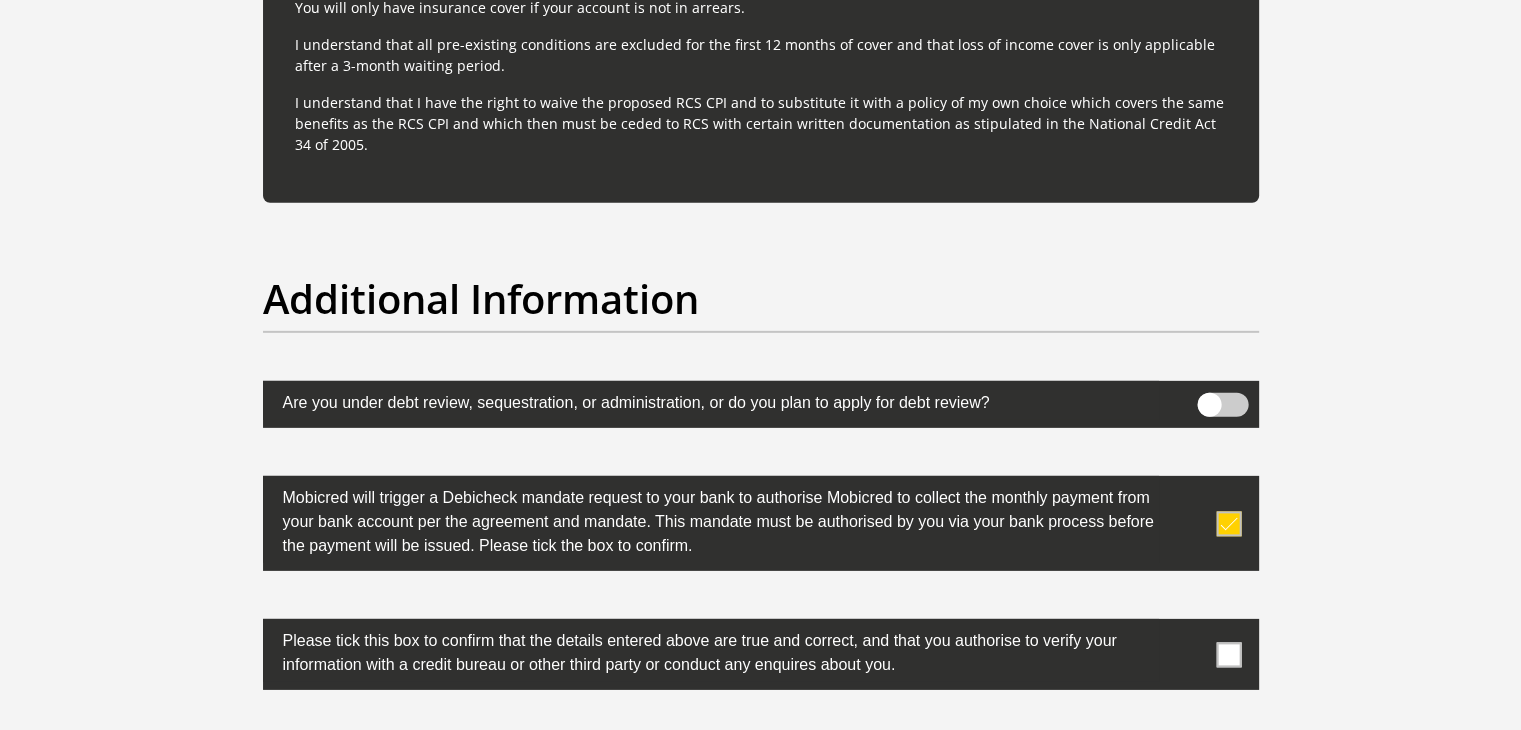 click at bounding box center (1228, 654) 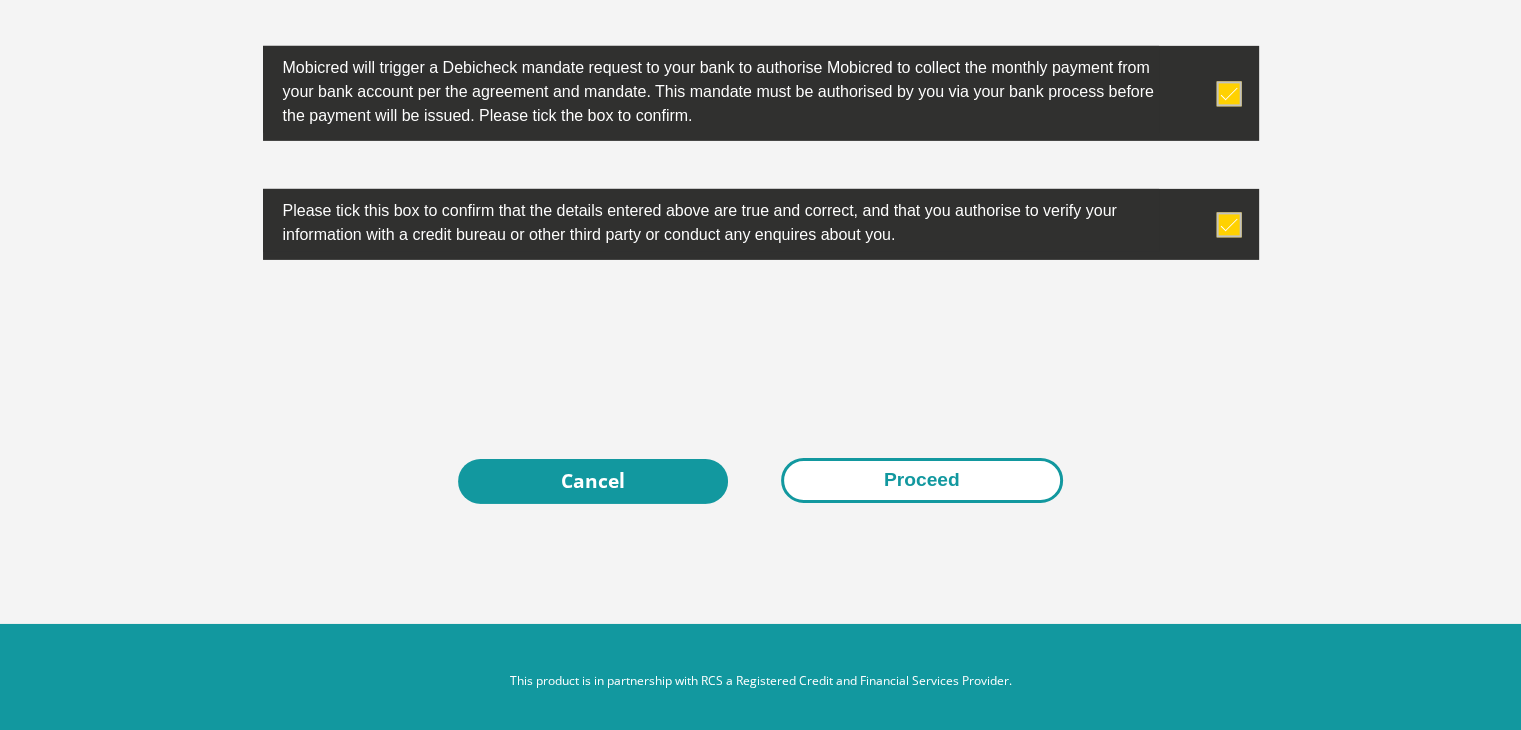 scroll, scrollTop: 6536, scrollLeft: 0, axis: vertical 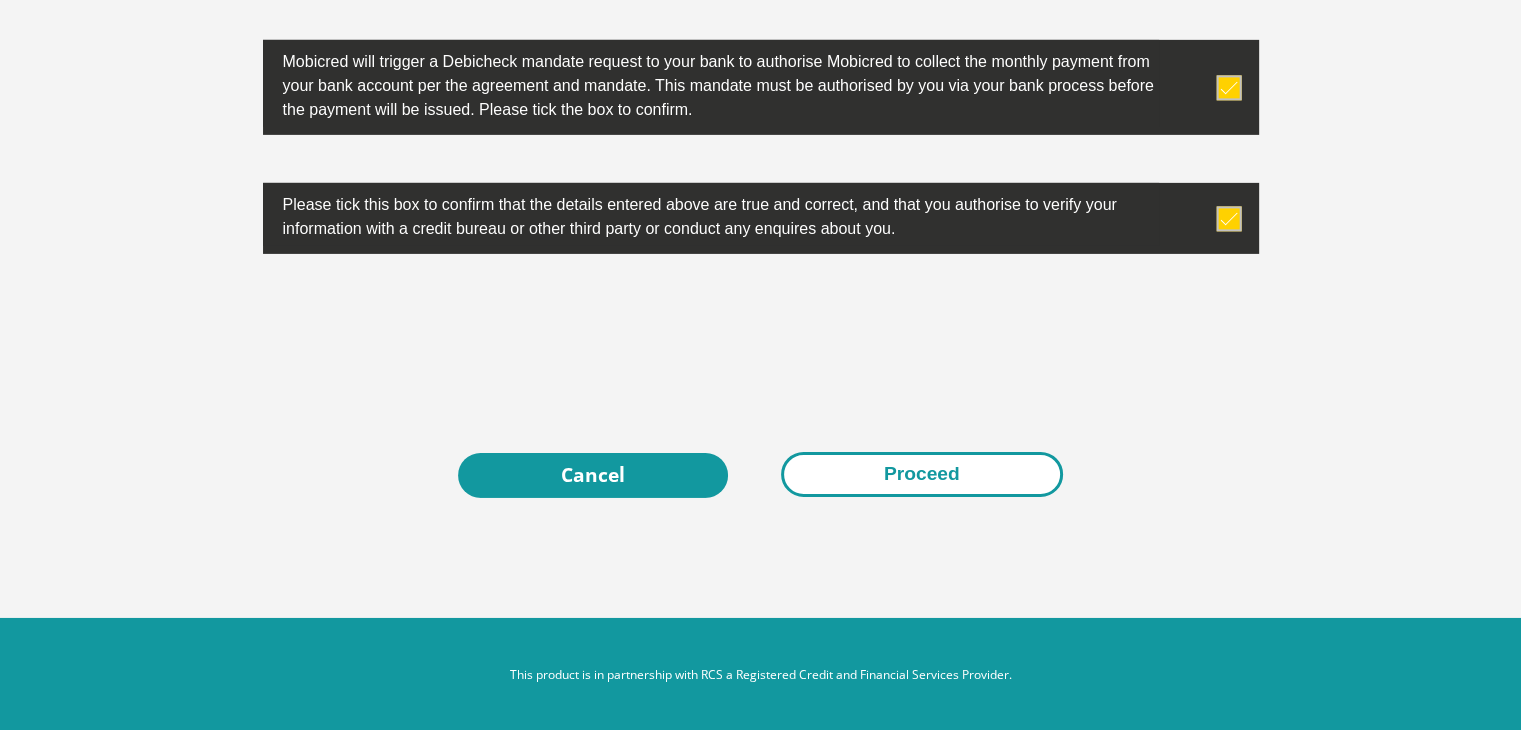 click on "Proceed" at bounding box center [922, 474] 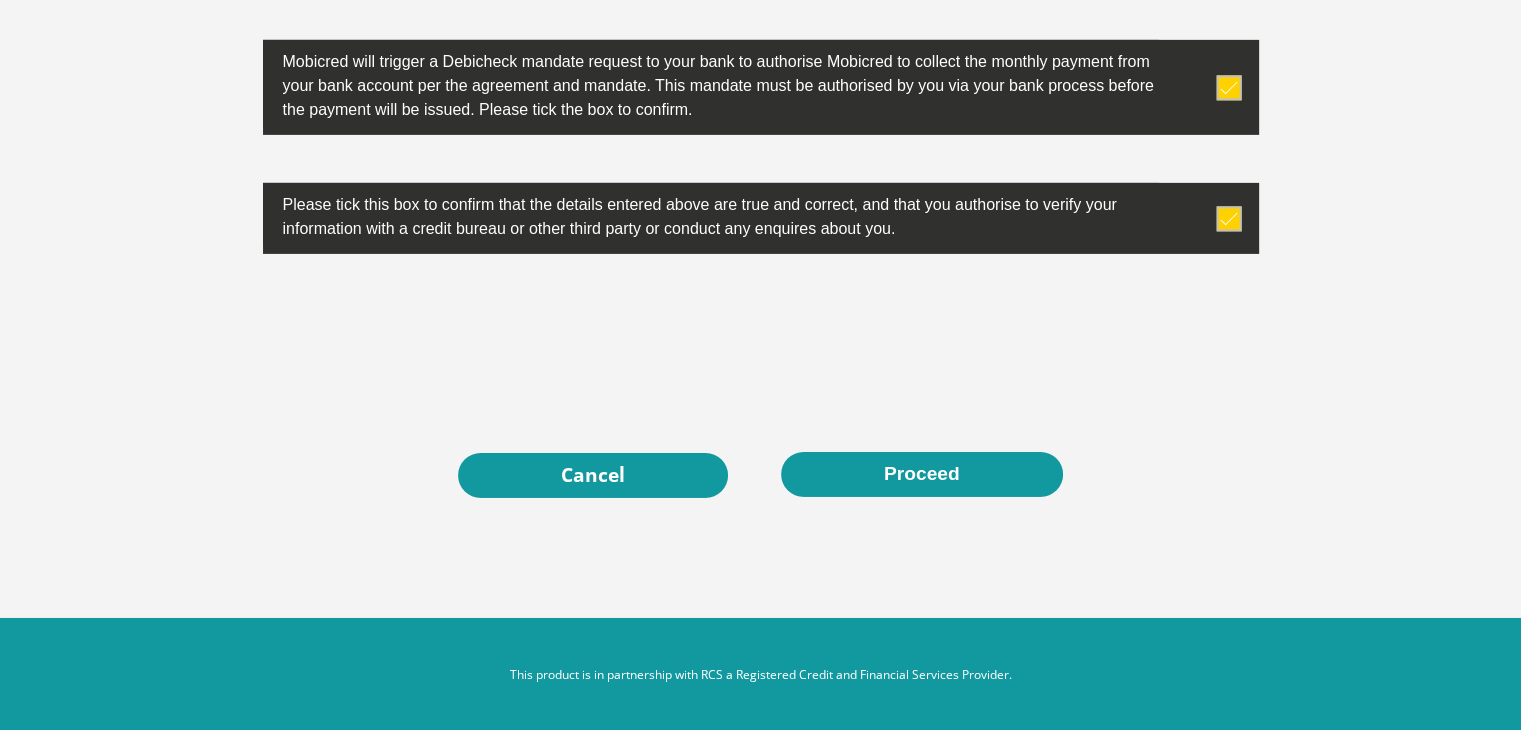 scroll, scrollTop: 0, scrollLeft: 0, axis: both 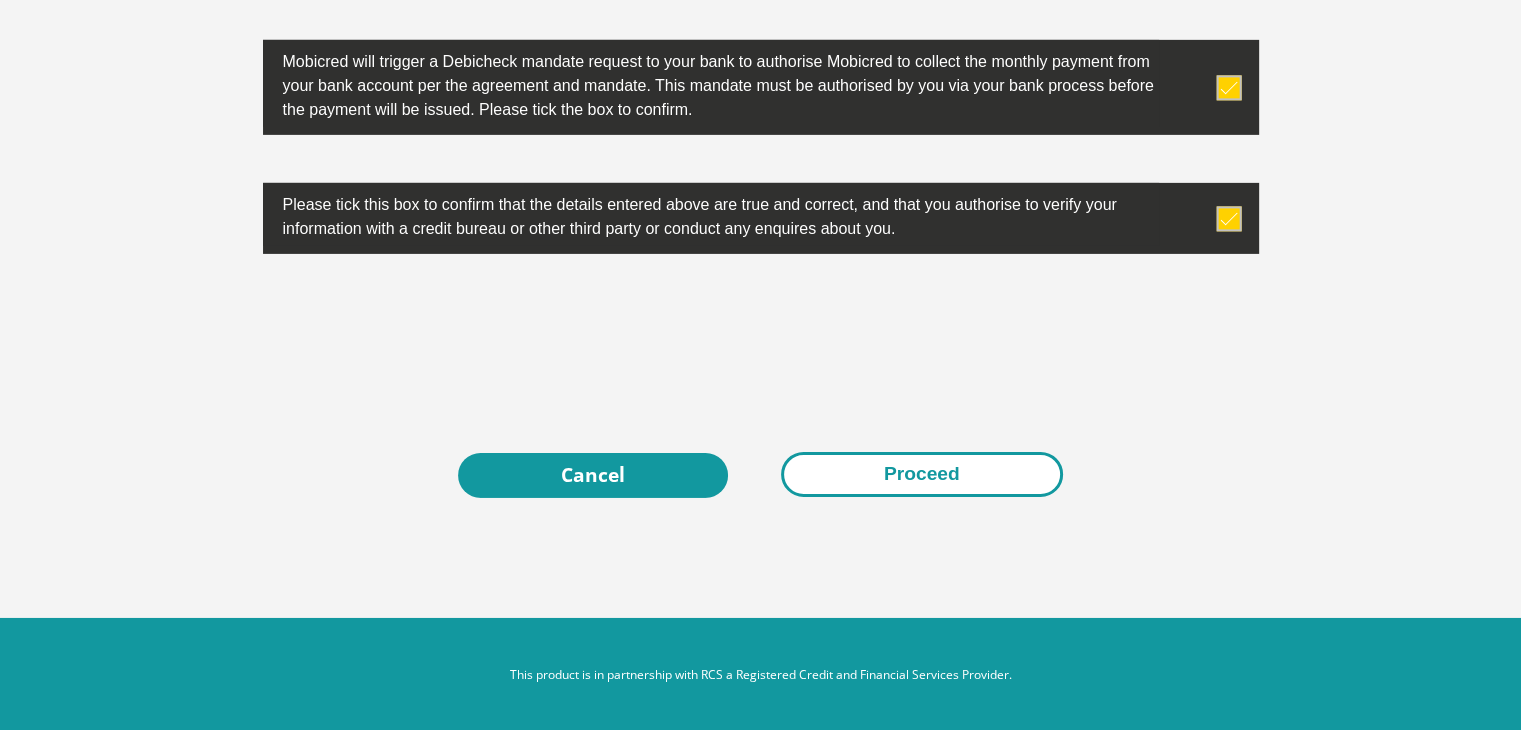 click on "Proceed" at bounding box center [922, 474] 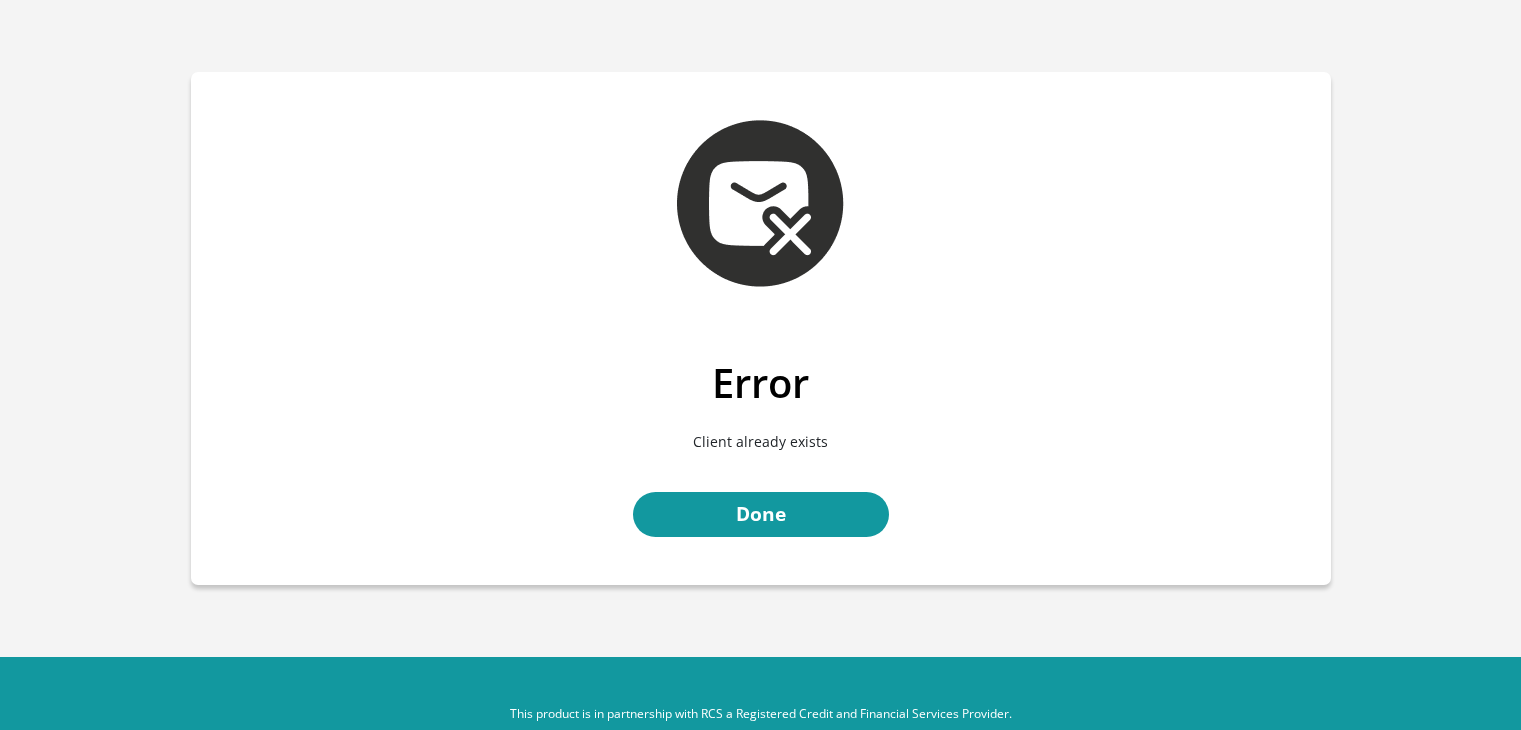 scroll, scrollTop: 0, scrollLeft: 0, axis: both 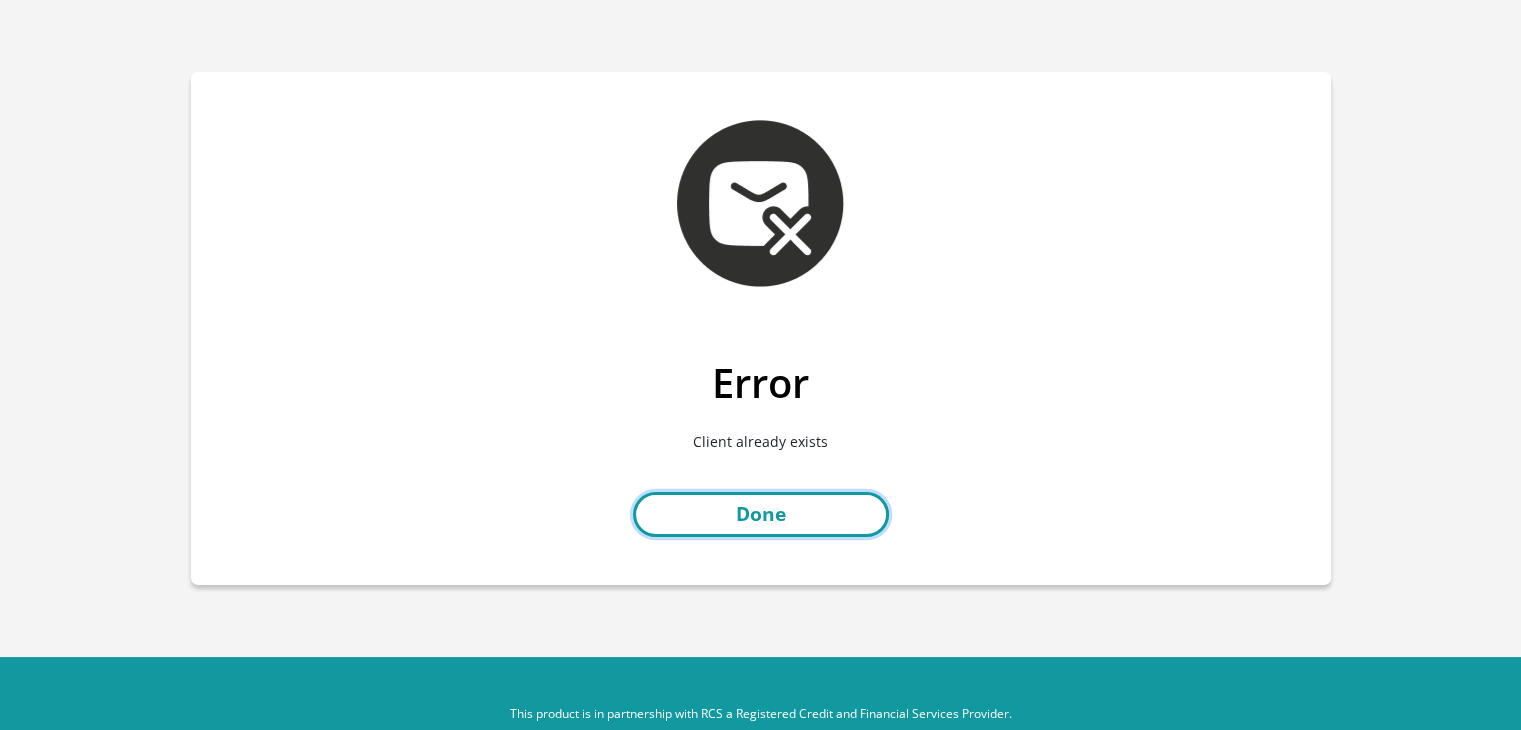 click on "Done" at bounding box center (761, 514) 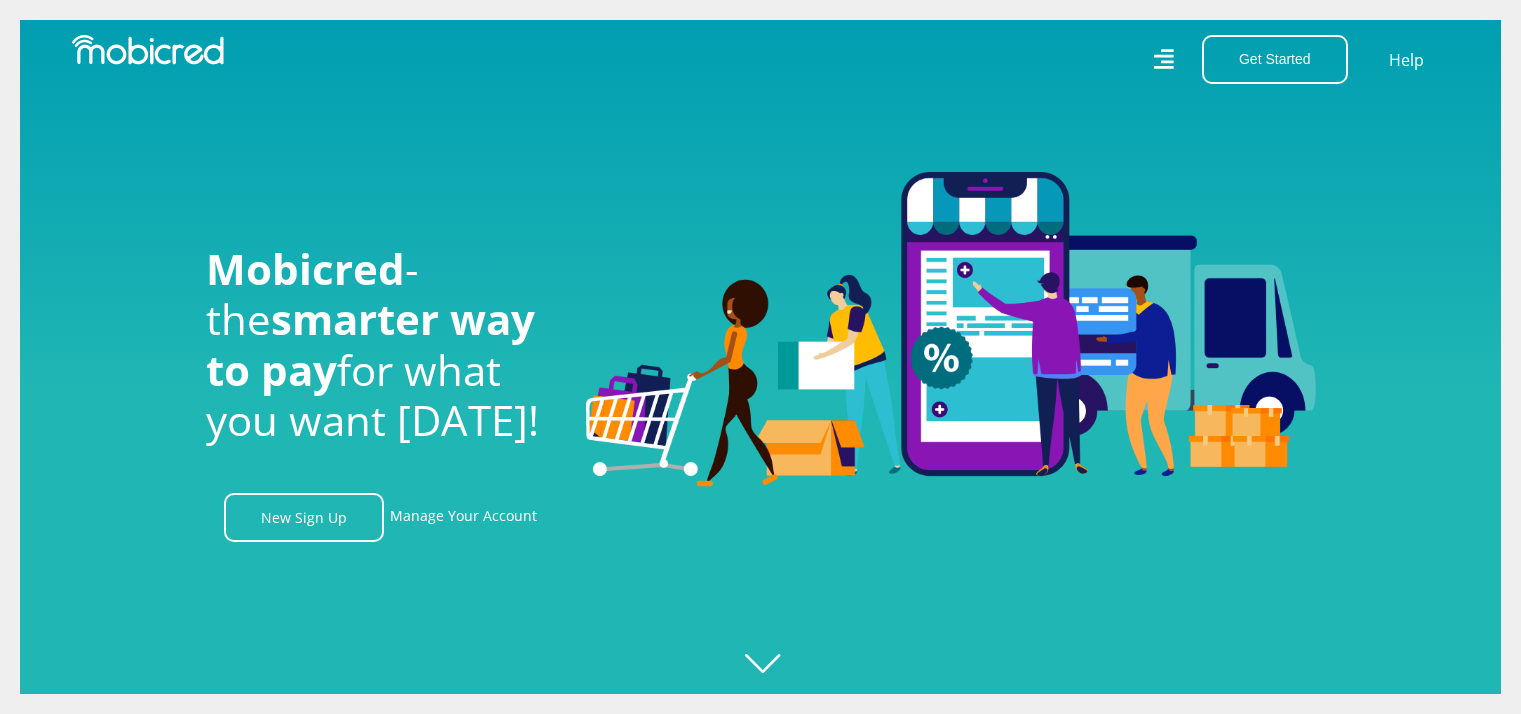 scroll, scrollTop: 0, scrollLeft: 0, axis: both 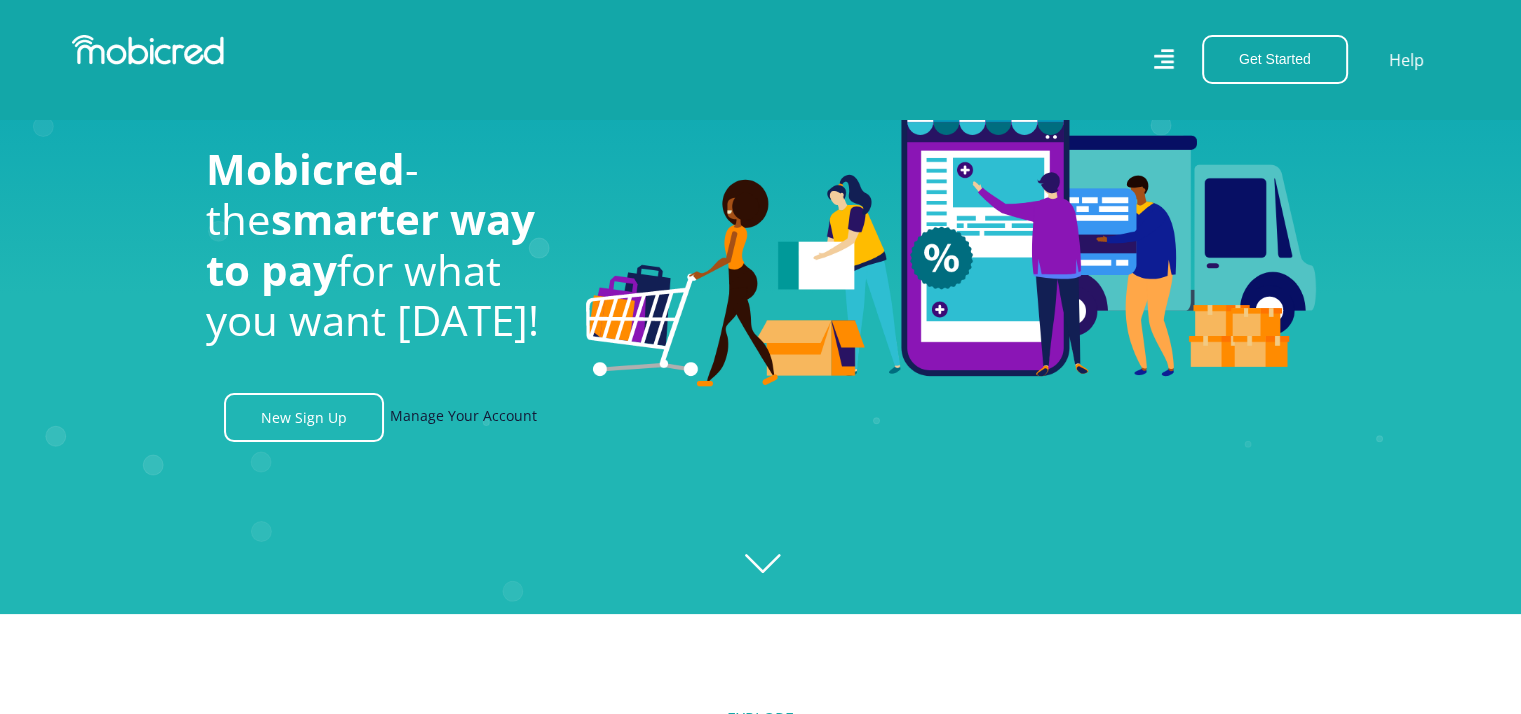 click on "Manage Your Account" at bounding box center (463, 417) 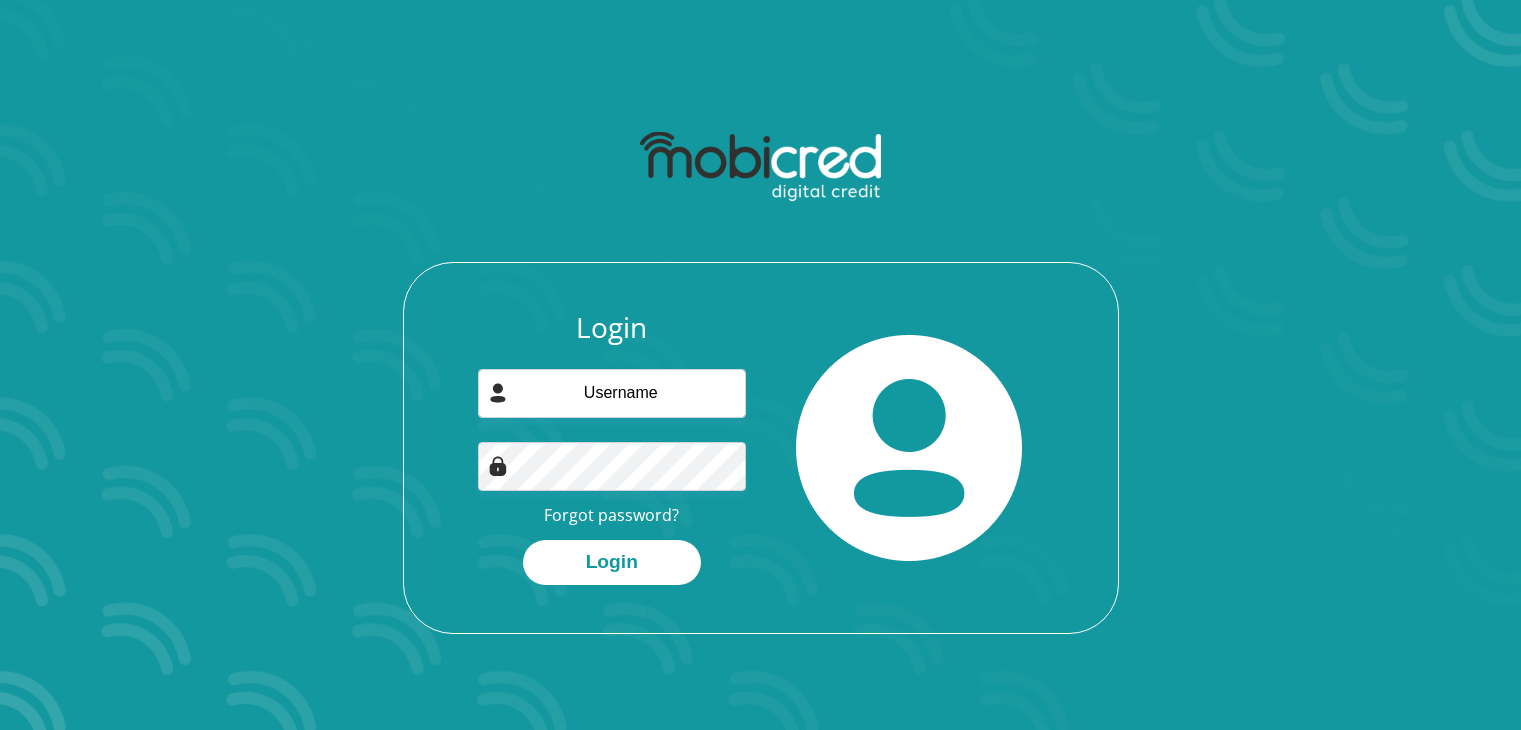 scroll, scrollTop: 0, scrollLeft: 0, axis: both 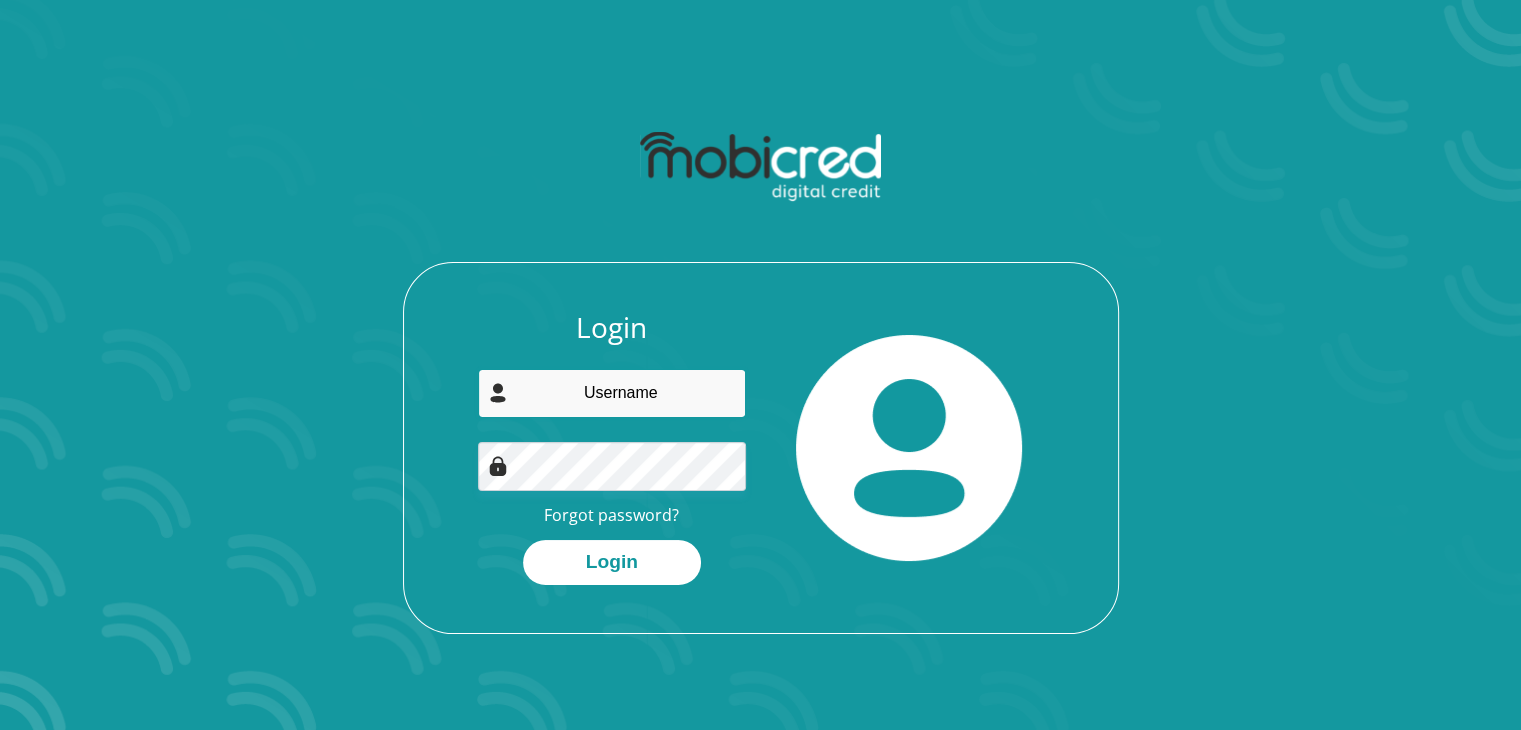 click at bounding box center (612, 393) 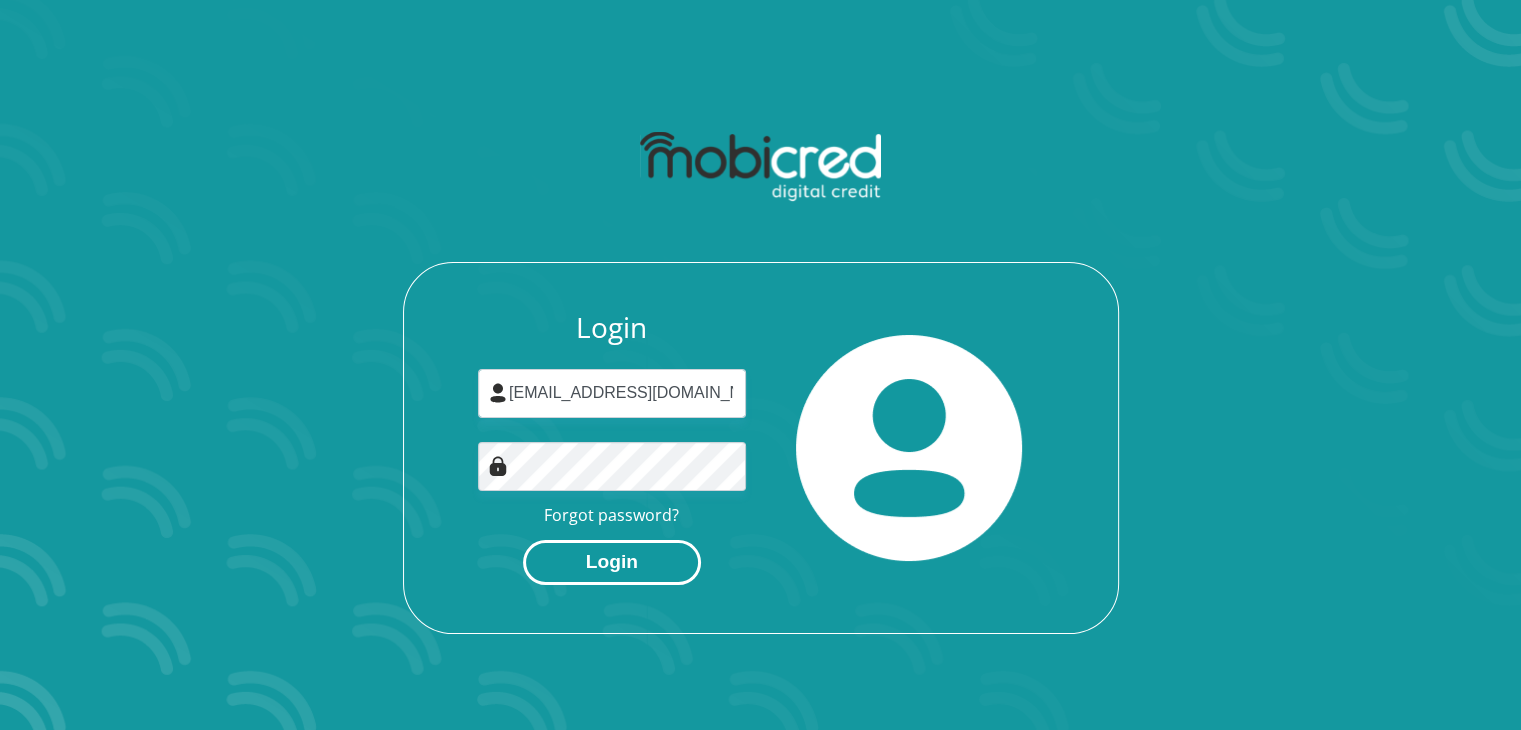 click on "Login" at bounding box center [612, 562] 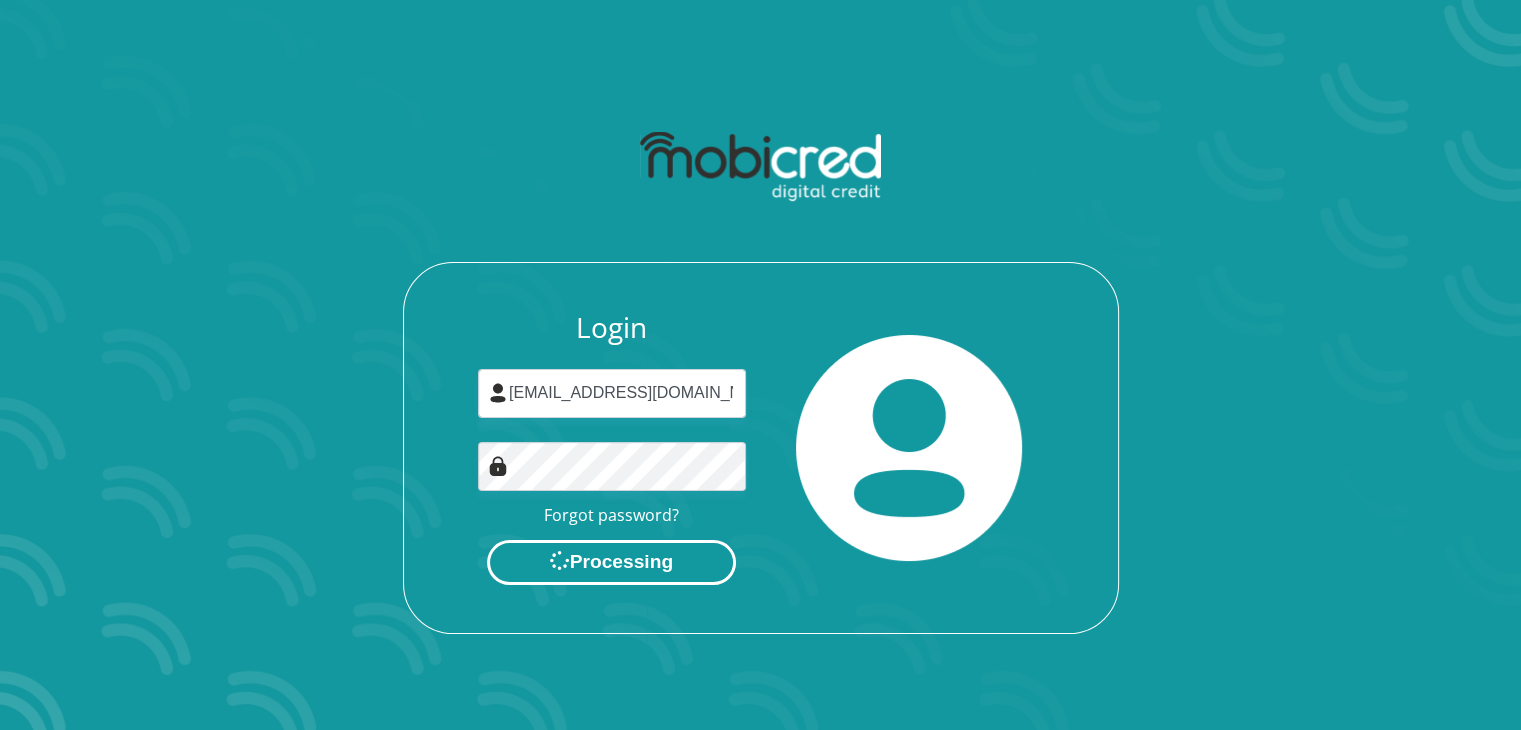 scroll, scrollTop: 0, scrollLeft: 0, axis: both 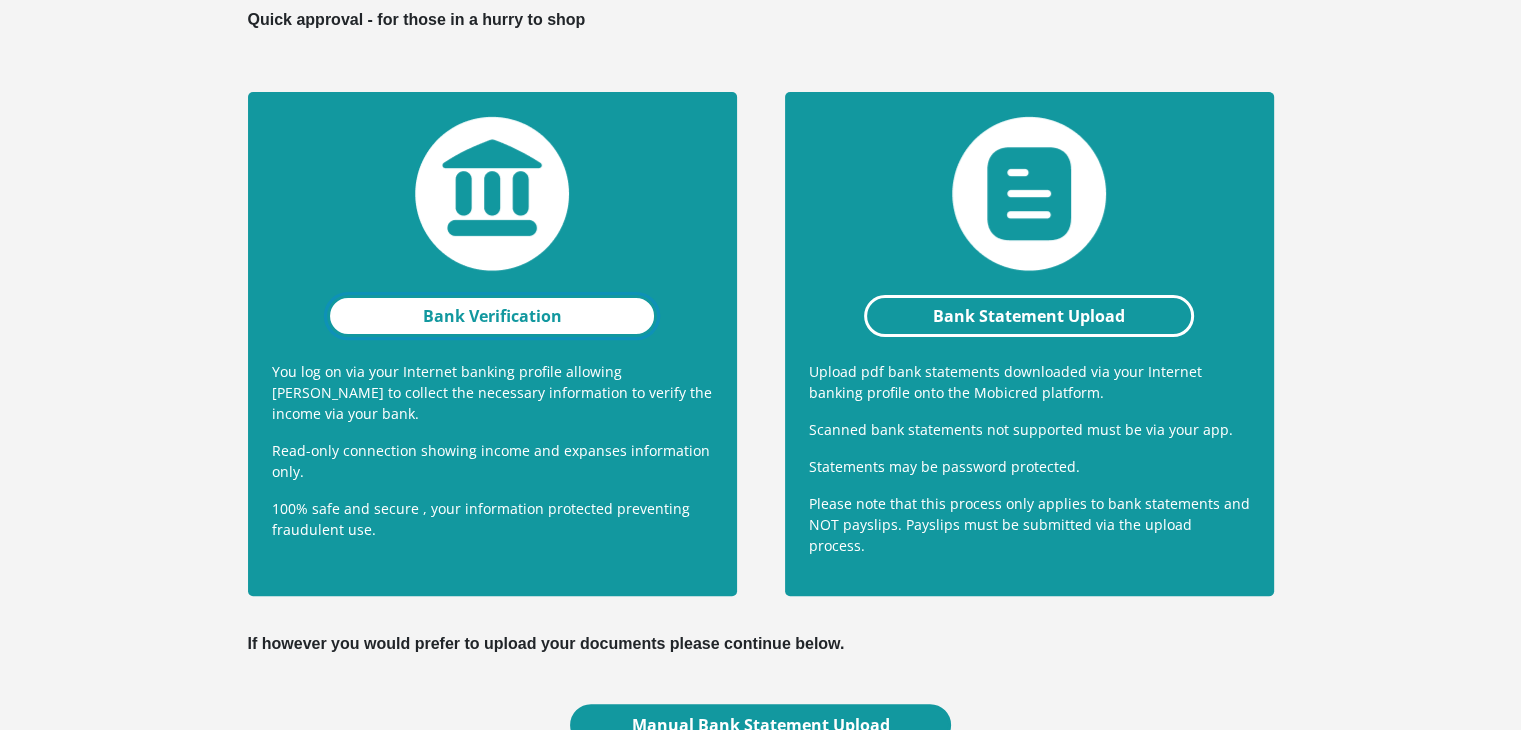 click on "Bank Verification" at bounding box center (492, 316) 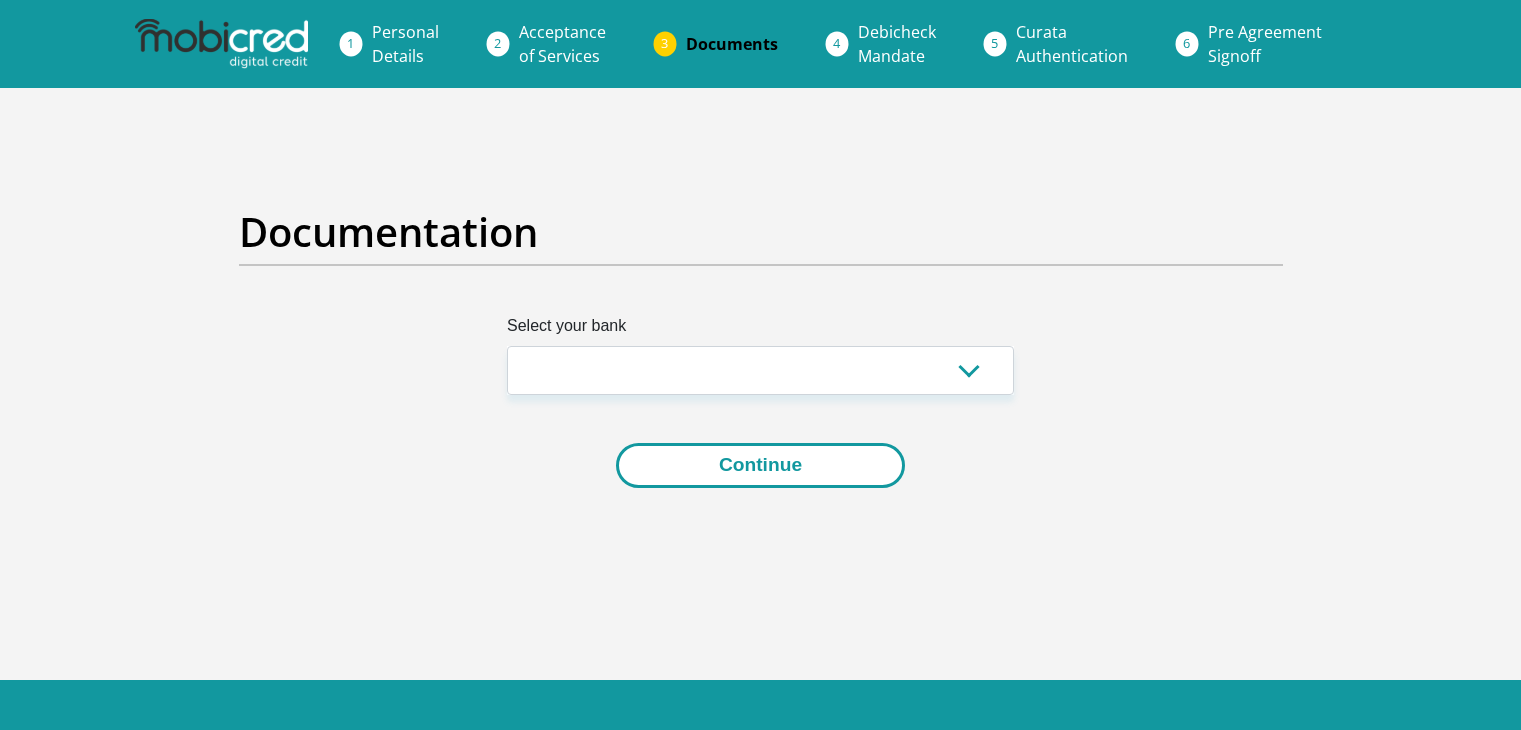 scroll, scrollTop: 0, scrollLeft: 0, axis: both 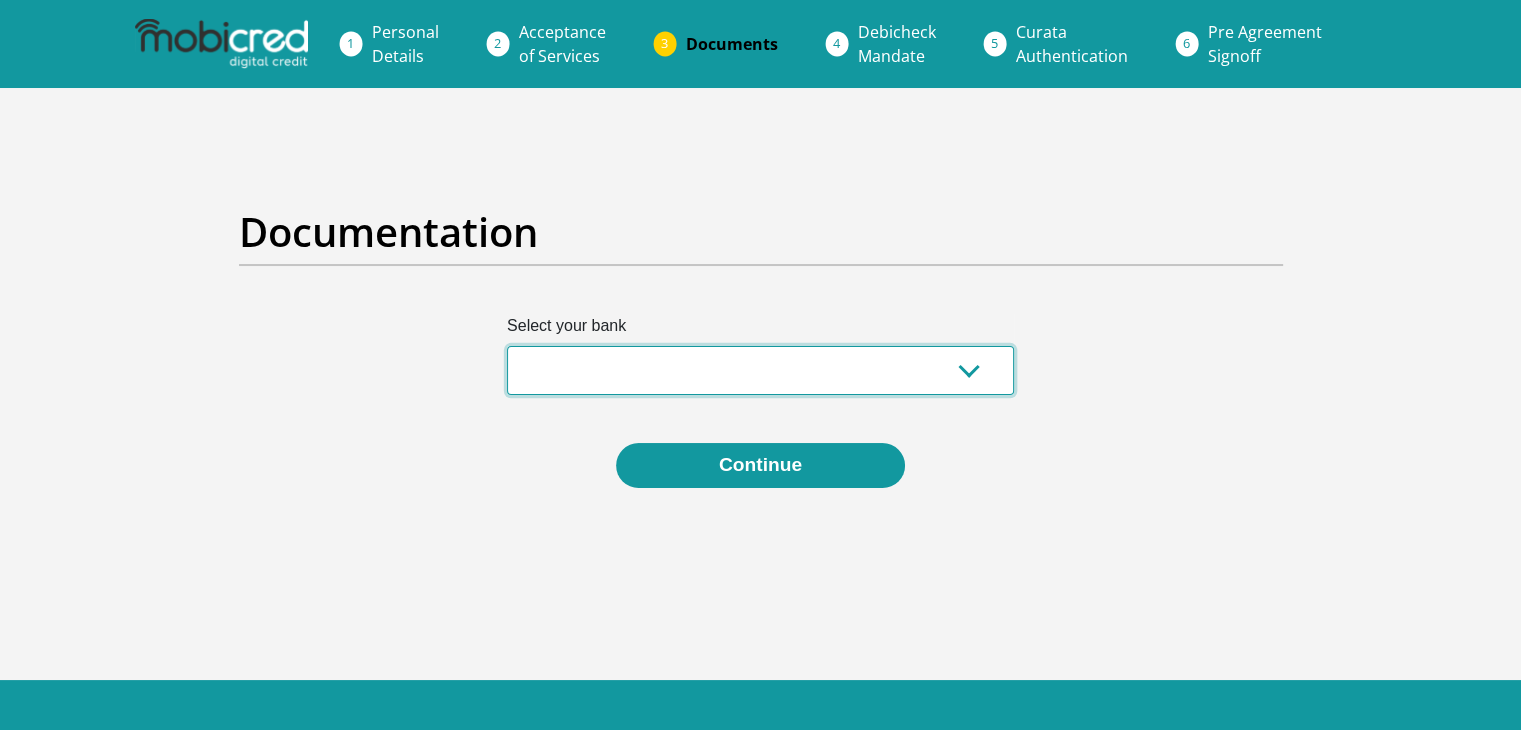 click on "Absa
Capitec Bank
Discovery Bank
First National Bank
Nedbank
Standard Bank
TymeBank" at bounding box center [760, 370] 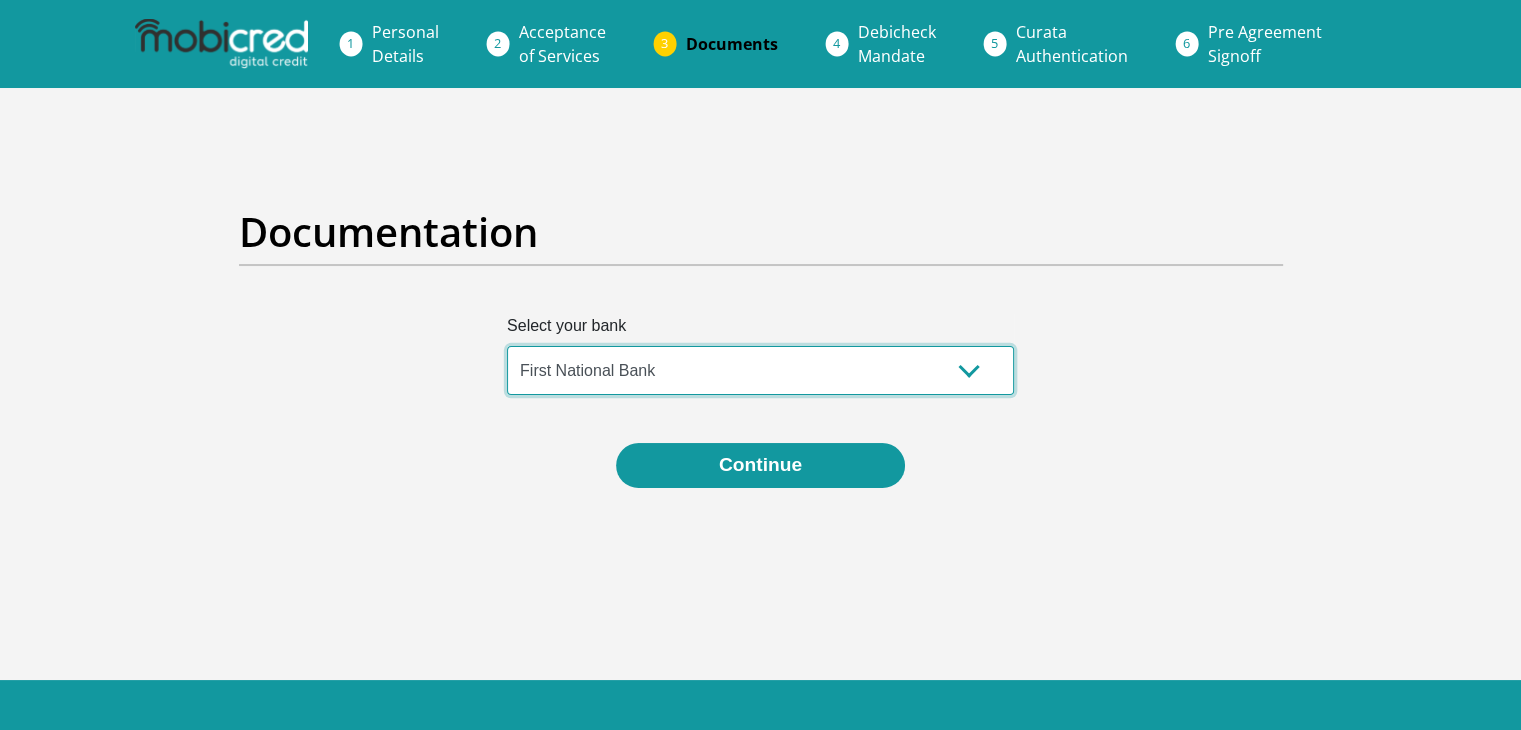 click on "Absa
Capitec Bank
Discovery Bank
First National Bank
Nedbank
Standard Bank
TymeBank" at bounding box center (760, 370) 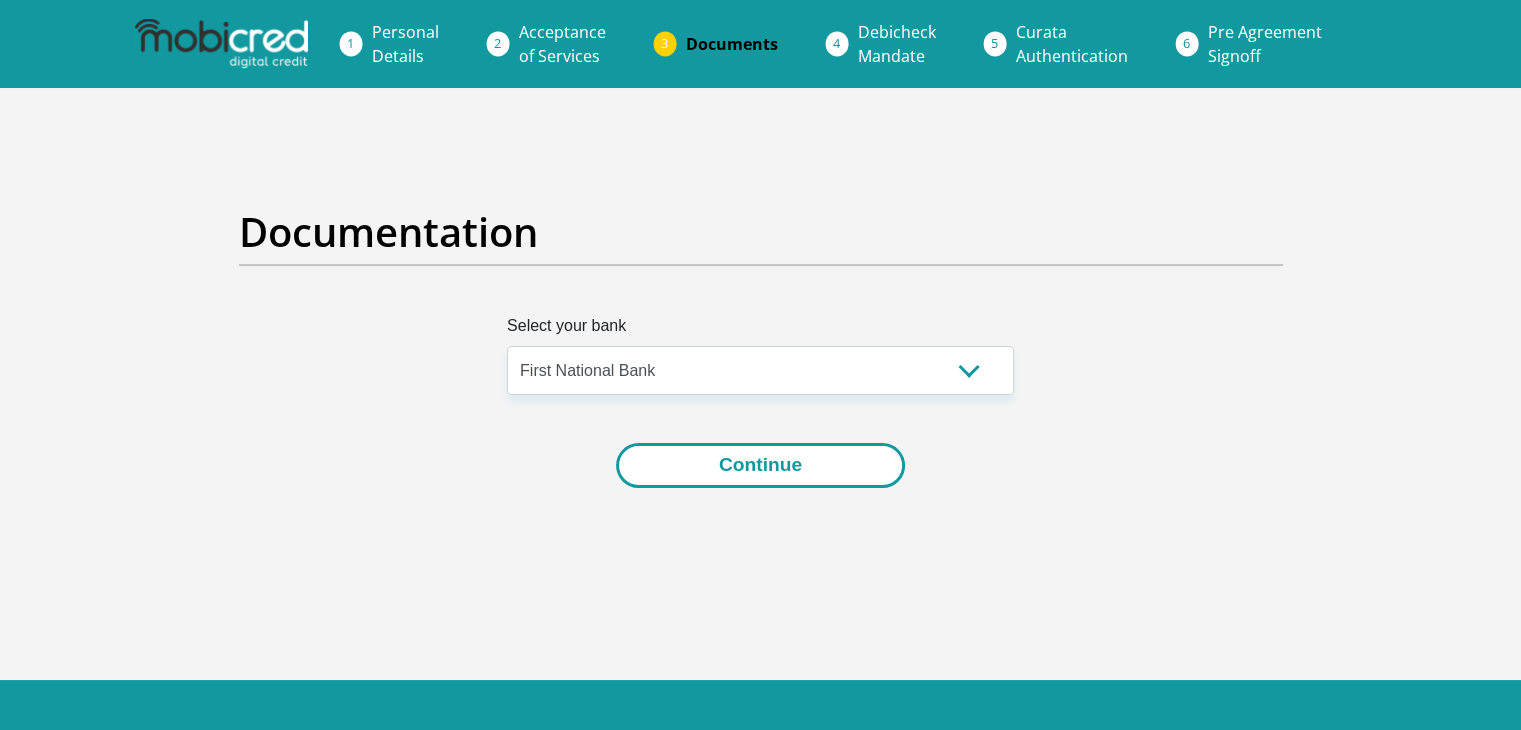 click on "Continue" at bounding box center (760, 465) 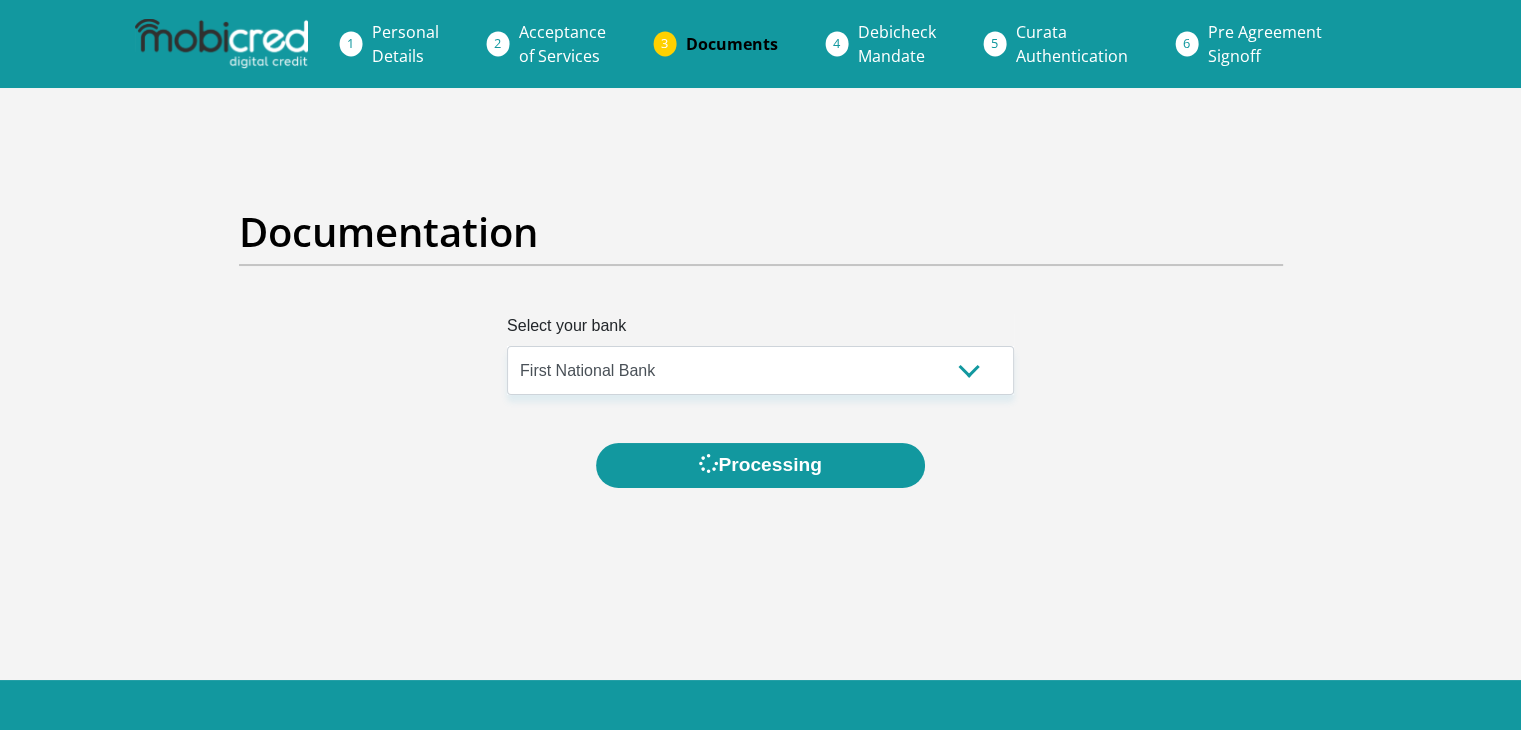 scroll, scrollTop: 0, scrollLeft: 0, axis: both 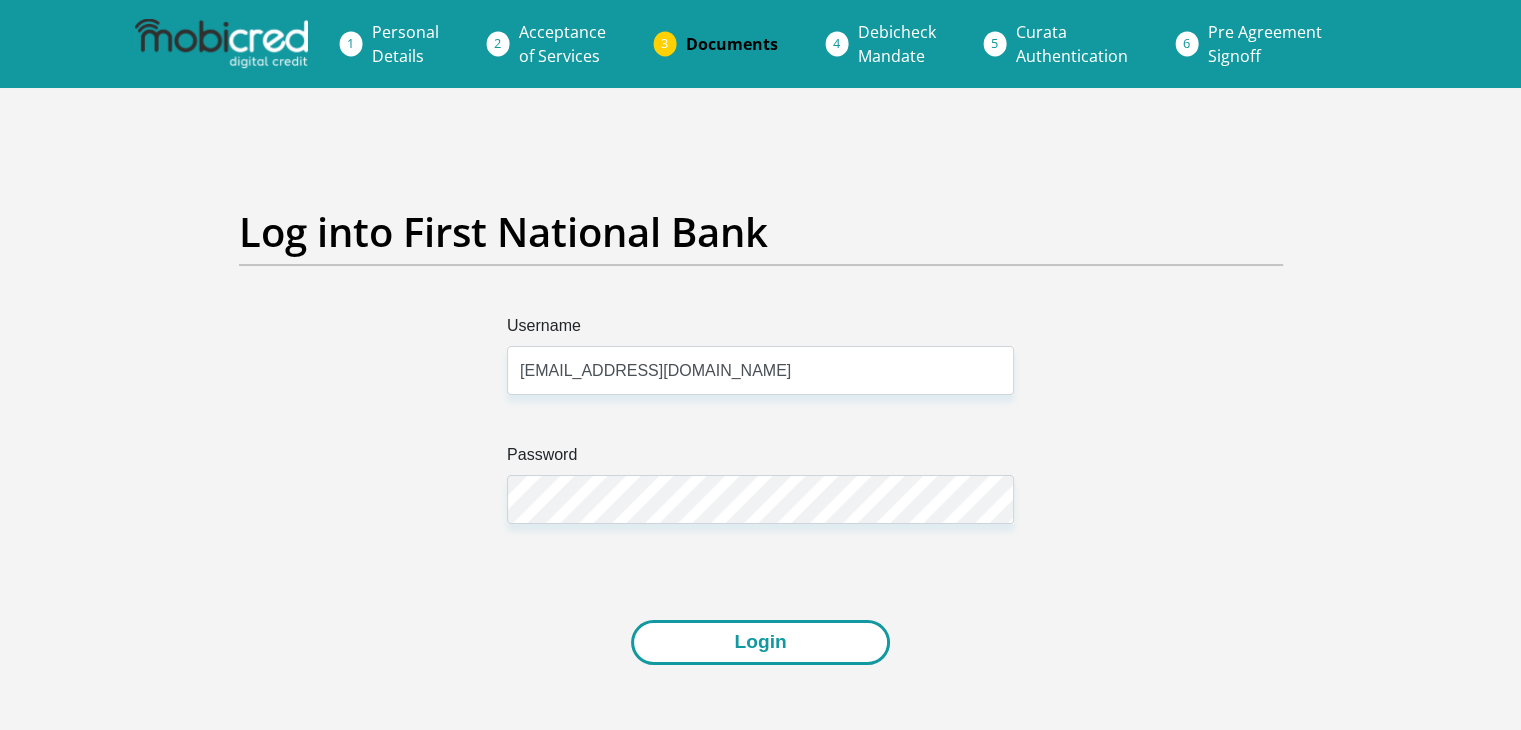 click on "Login" at bounding box center [760, 642] 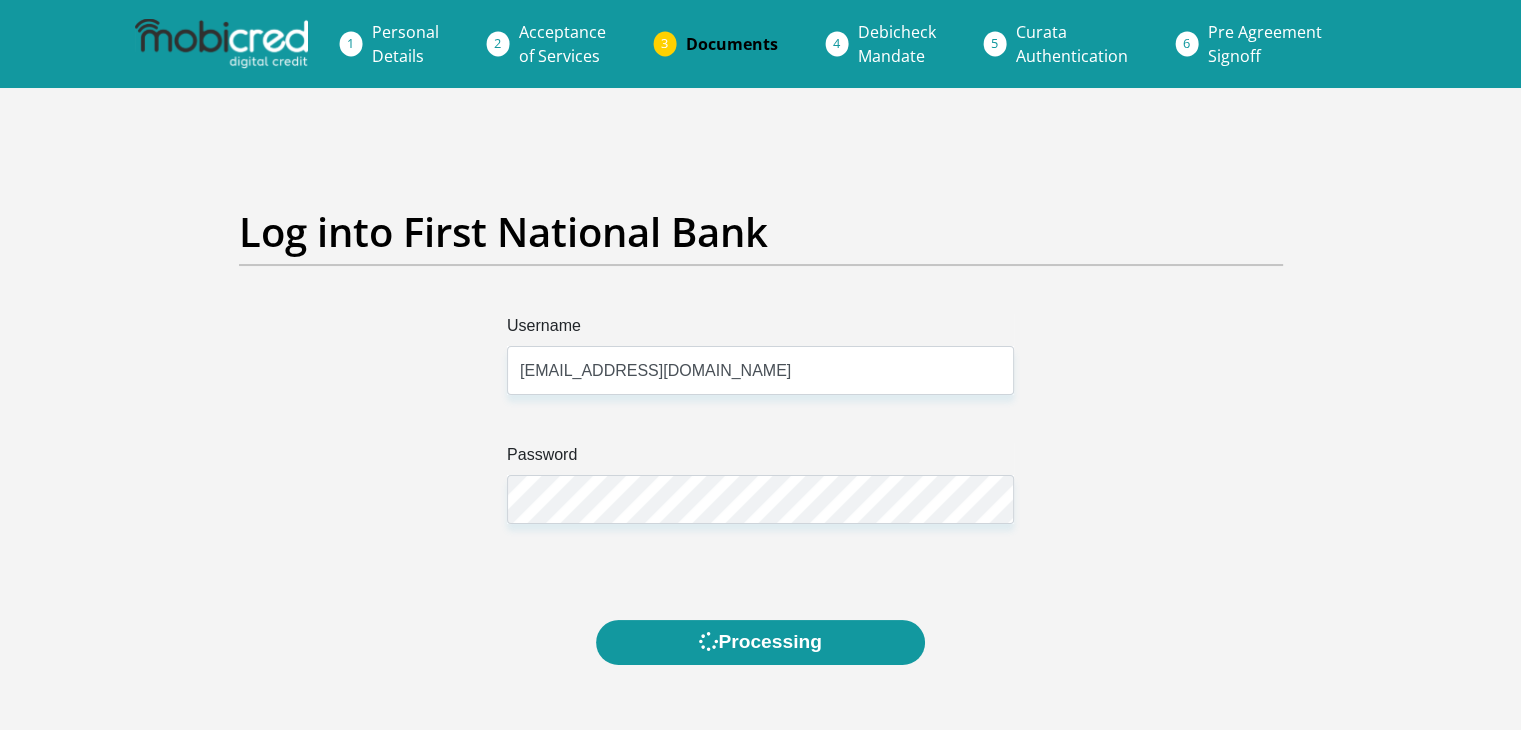 scroll, scrollTop: 0, scrollLeft: 0, axis: both 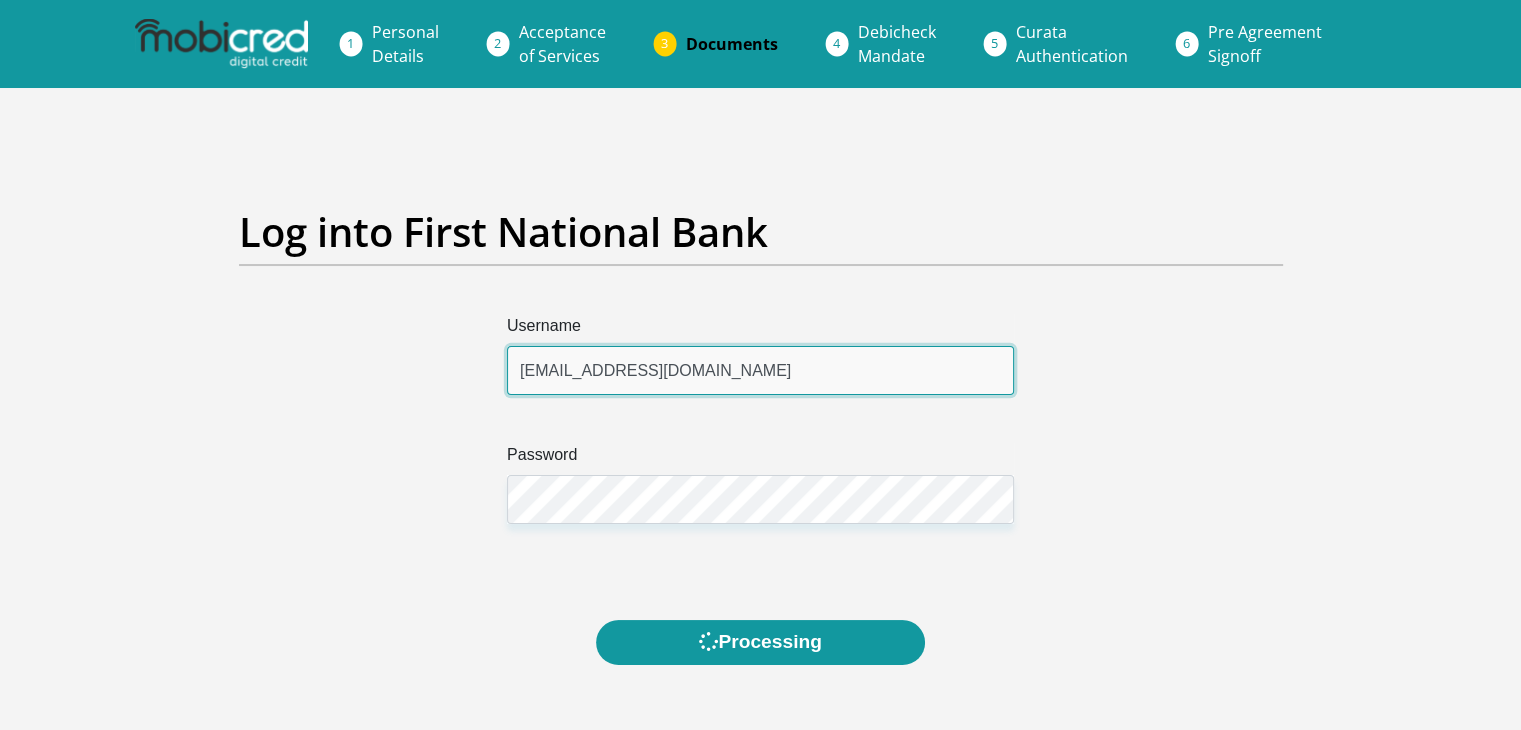 click on "[EMAIL_ADDRESS][DOMAIN_NAME]" at bounding box center (760, 370) 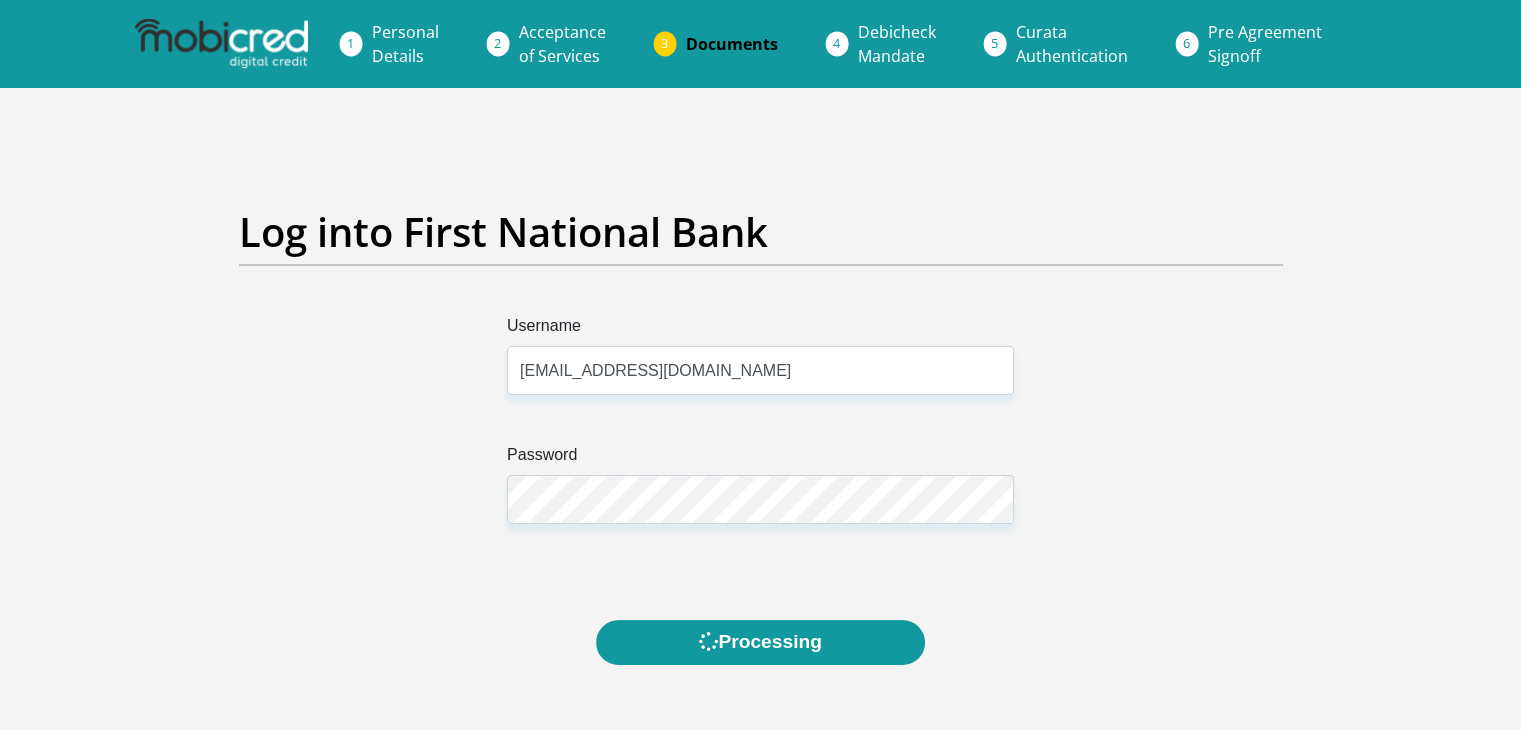 click on "Username
[EMAIL_ADDRESS][DOMAIN_NAME]
Password" at bounding box center (761, 467) 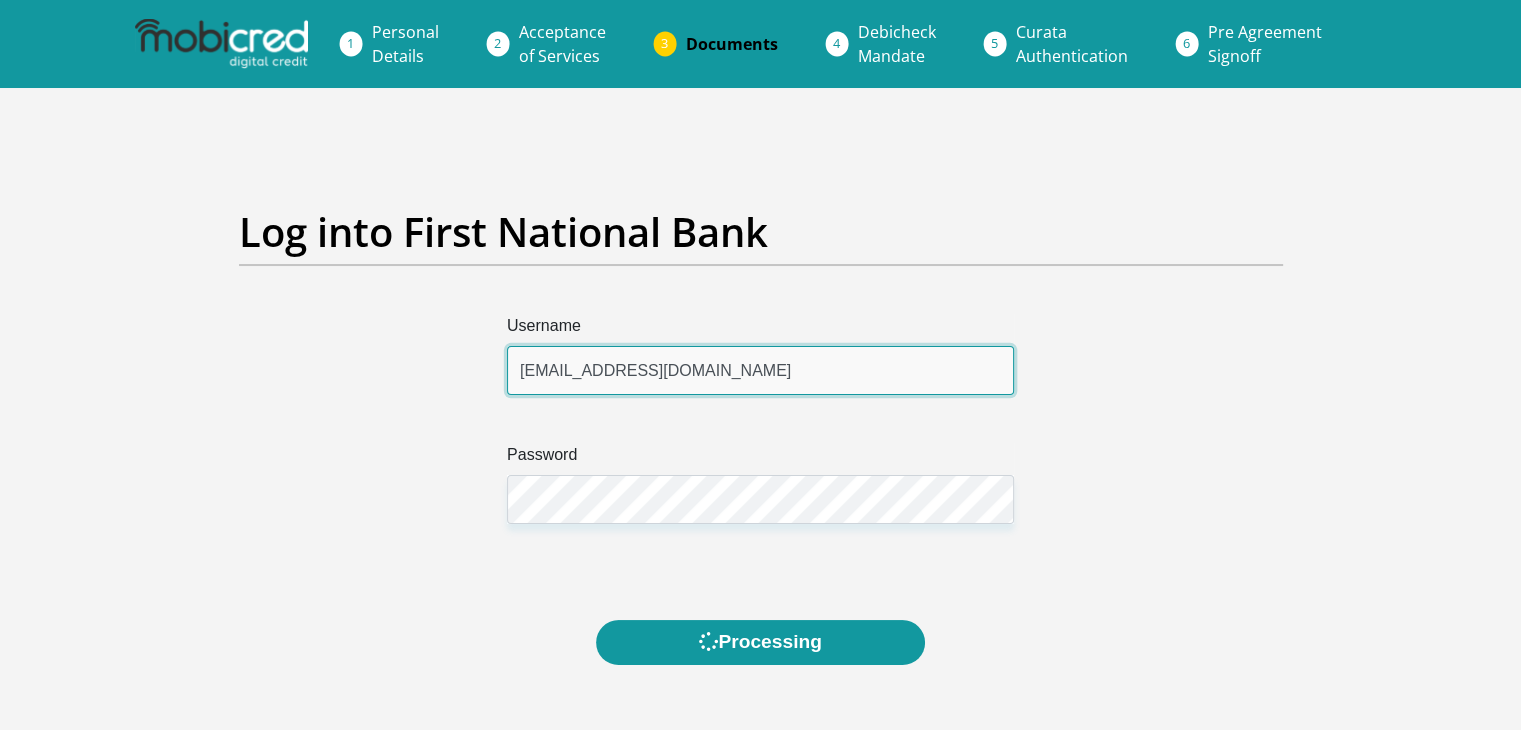 drag, startPoint x: 728, startPoint y: 377, endPoint x: 512, endPoint y: 375, distance: 216.00926 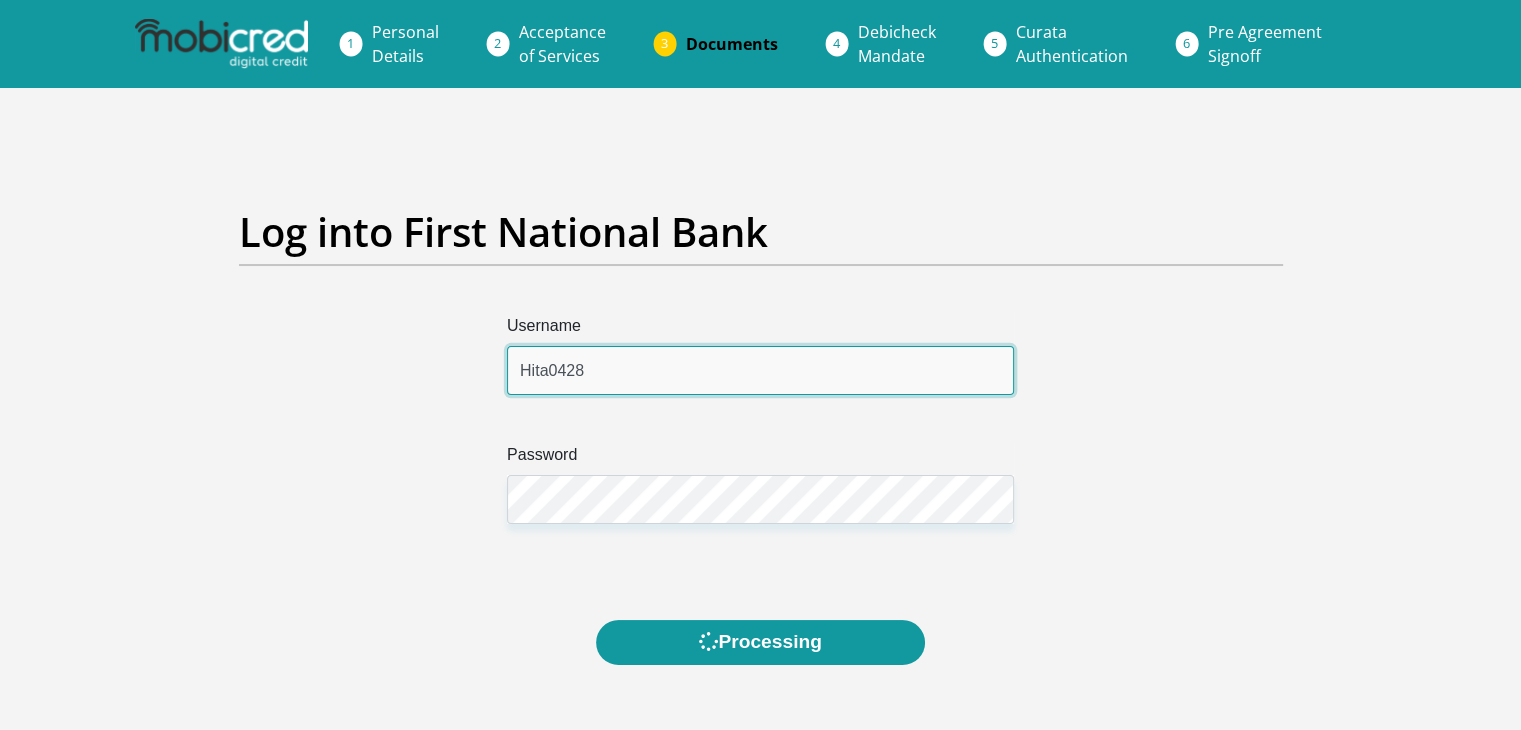 type on "Hita0428" 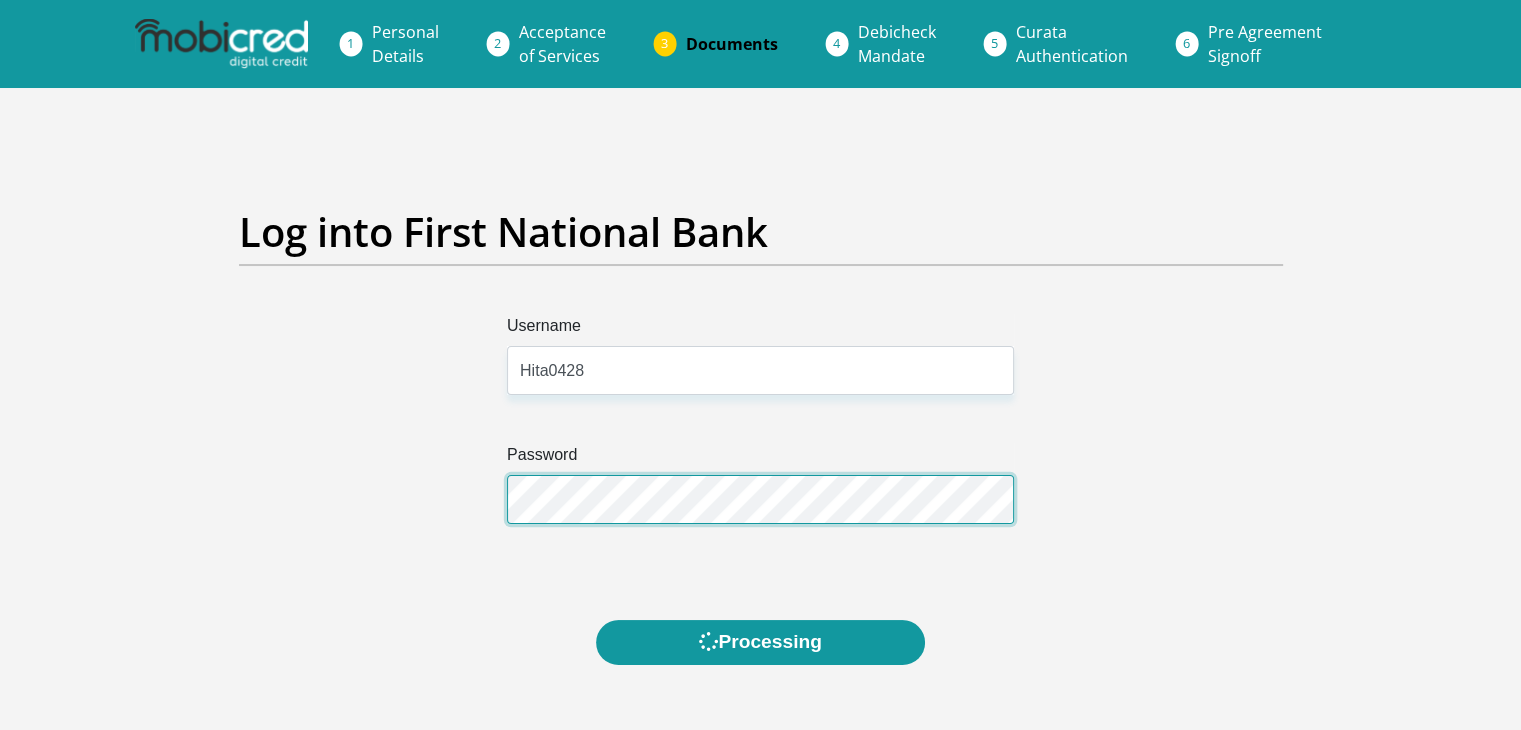 click on "Username
Hita0428
Password" at bounding box center [760, 443] 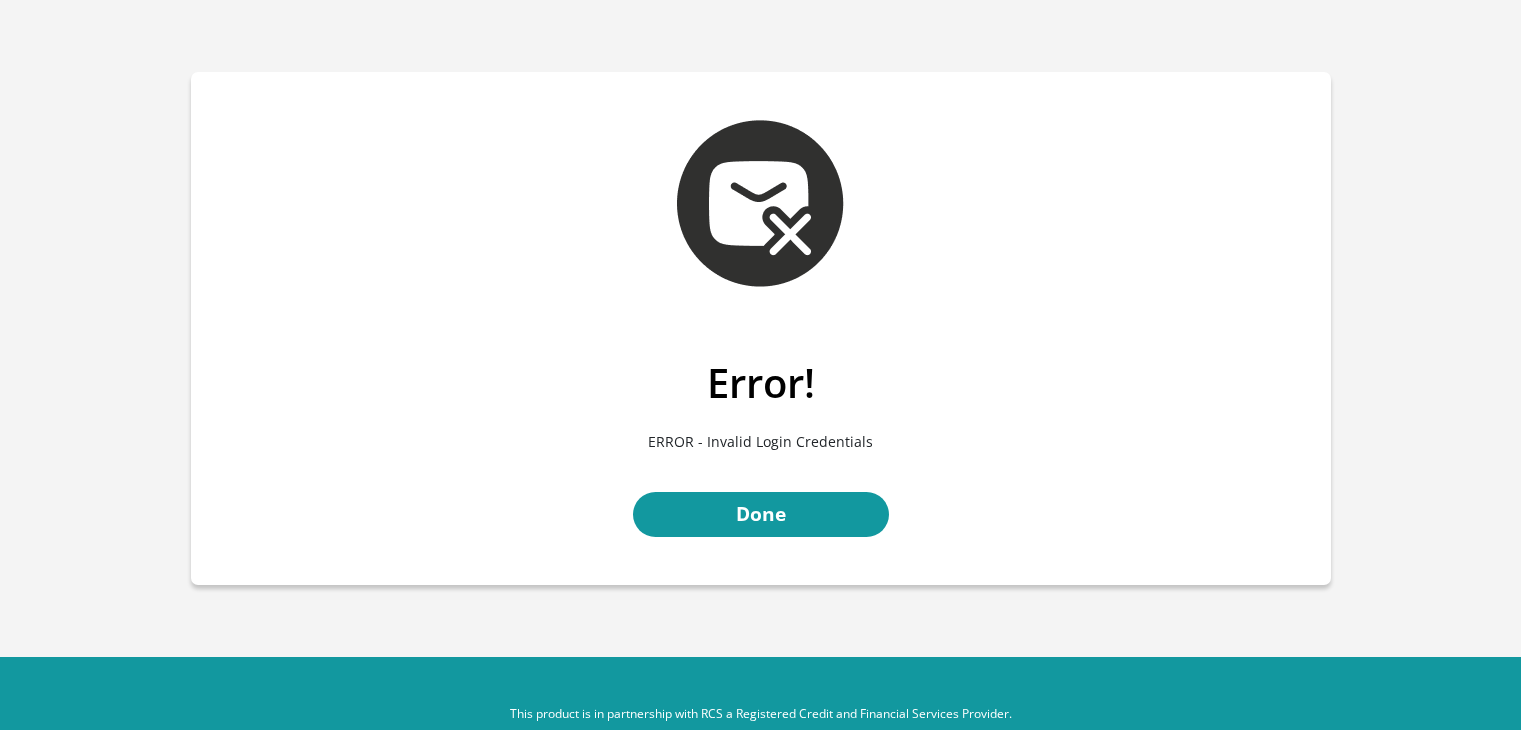 scroll, scrollTop: 0, scrollLeft: 0, axis: both 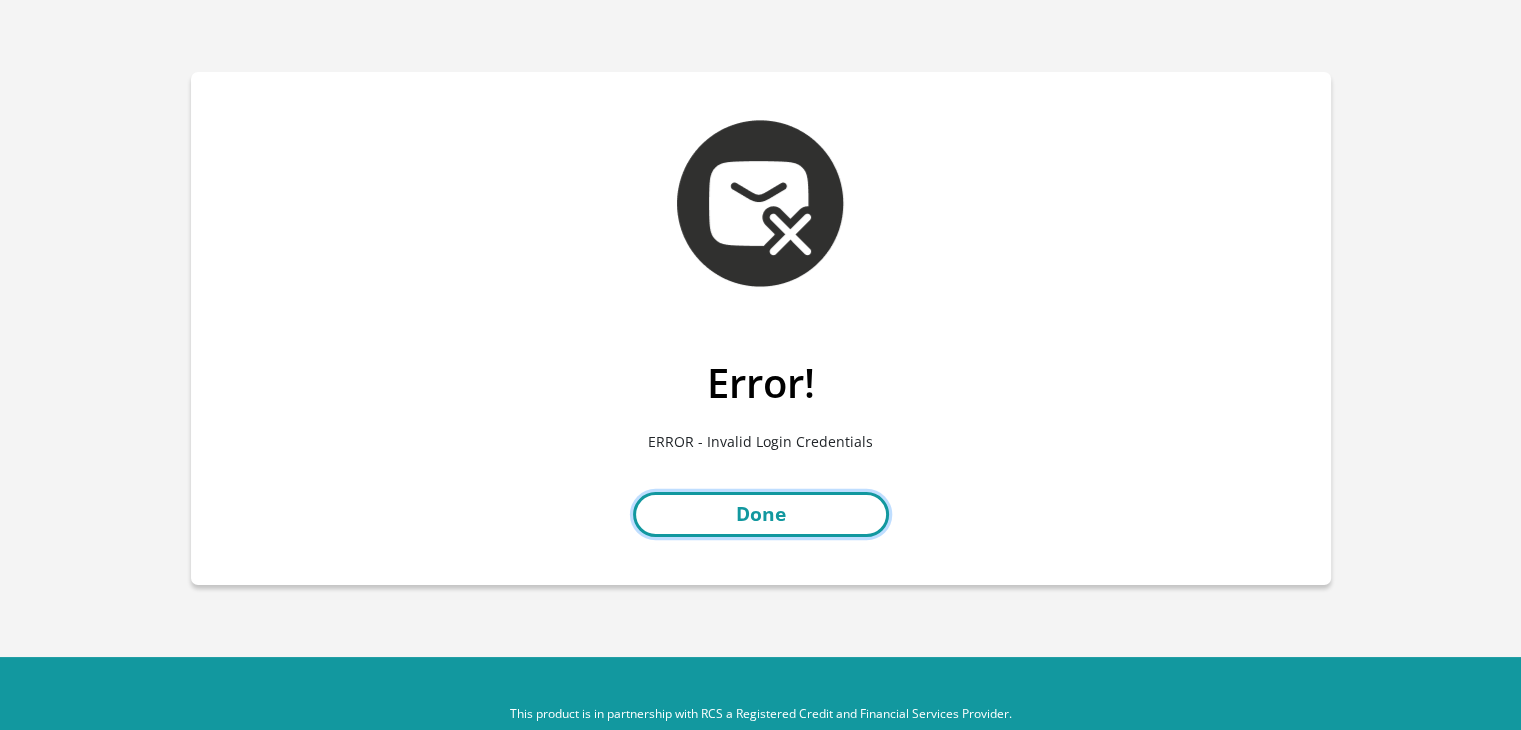 click on "Done" at bounding box center (761, 514) 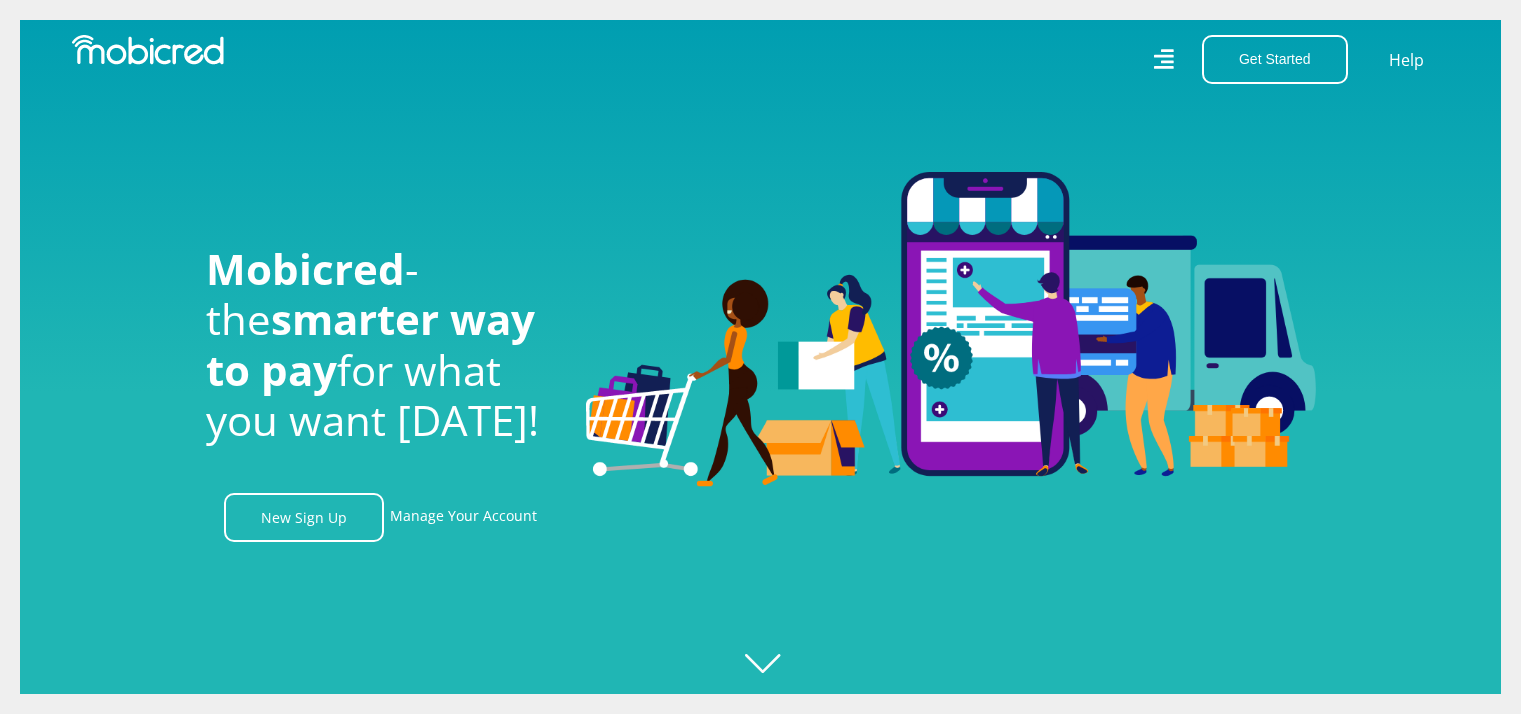 scroll, scrollTop: 0, scrollLeft: 0, axis: both 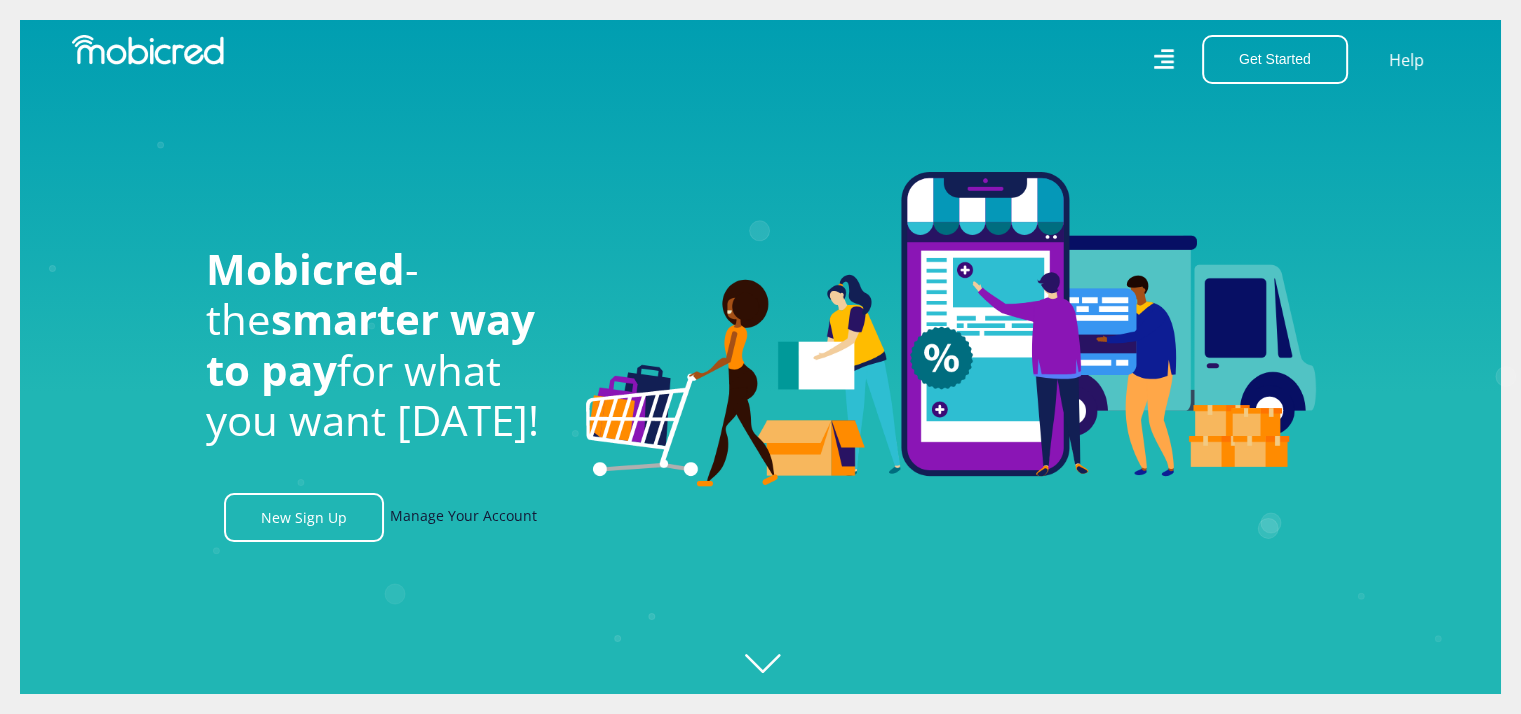 click on "Manage Your Account" at bounding box center [463, 517] 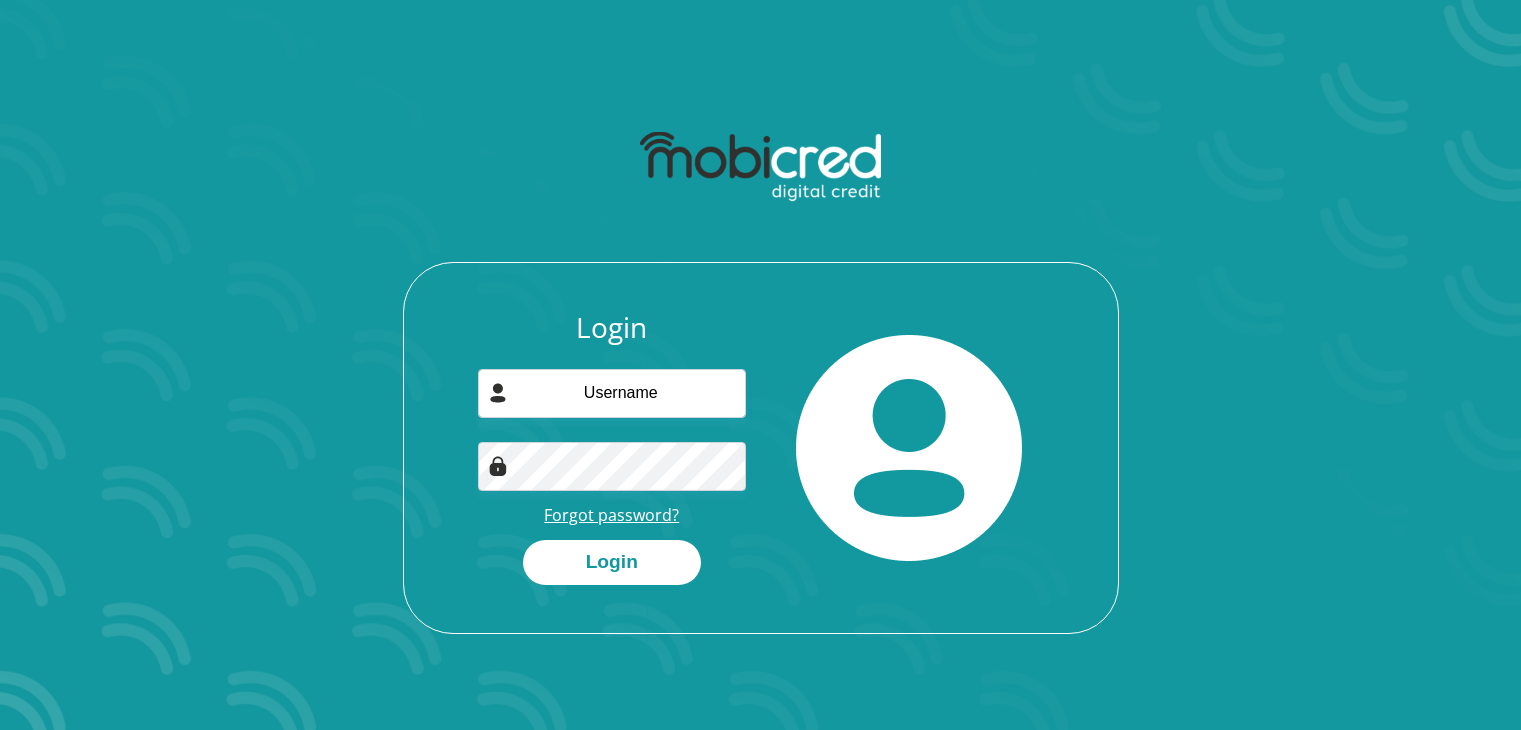 scroll, scrollTop: 0, scrollLeft: 0, axis: both 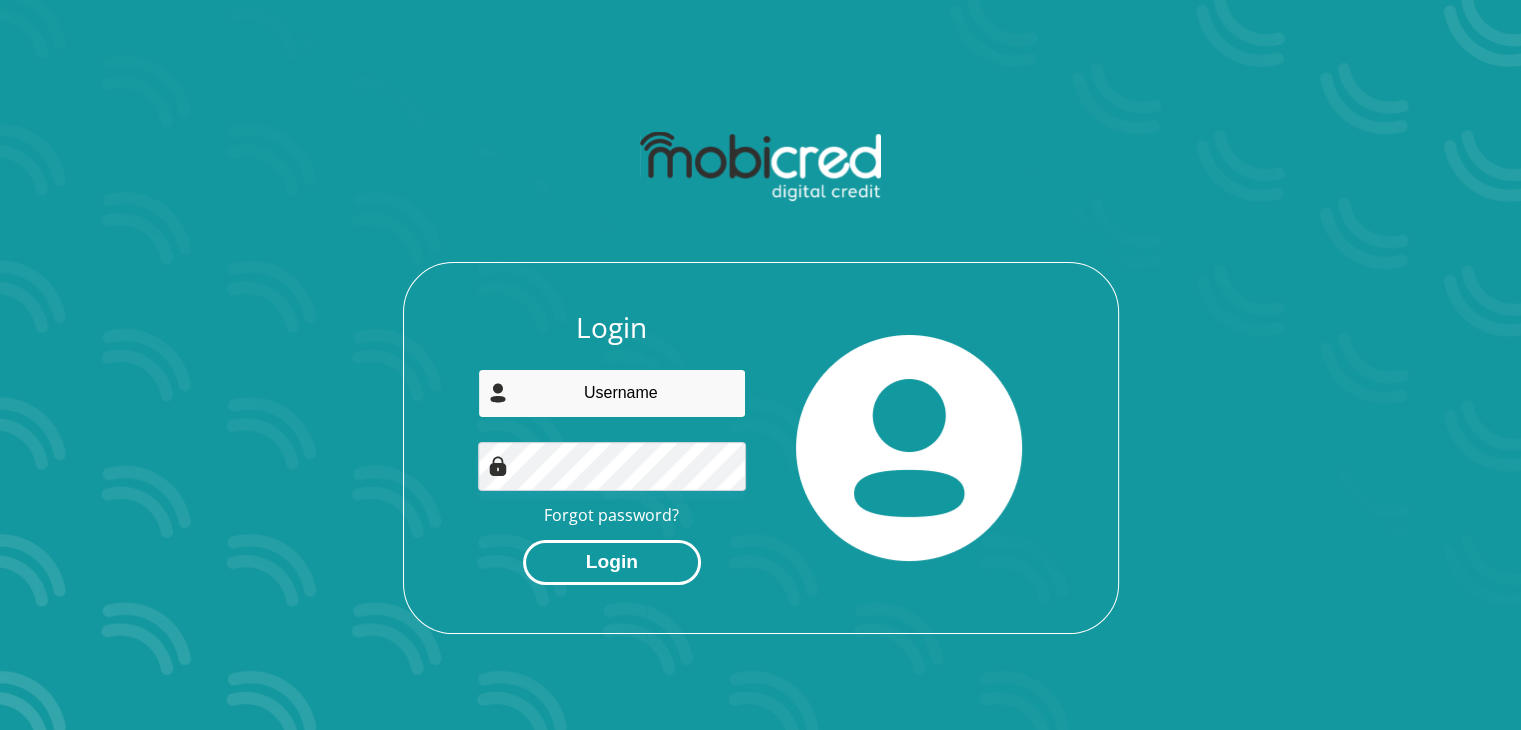 type on "[EMAIL_ADDRESS][DOMAIN_NAME]" 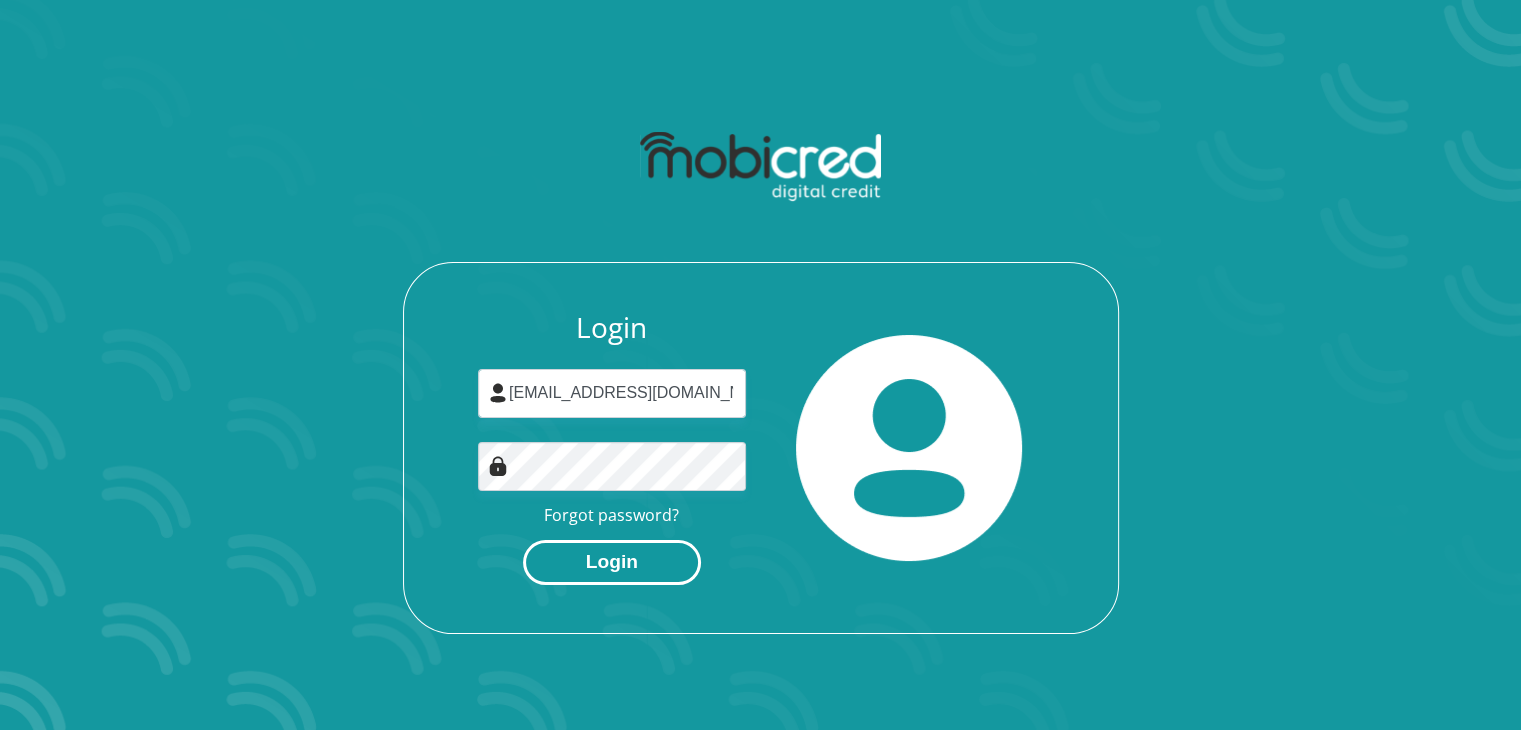 click on "Login" at bounding box center [612, 562] 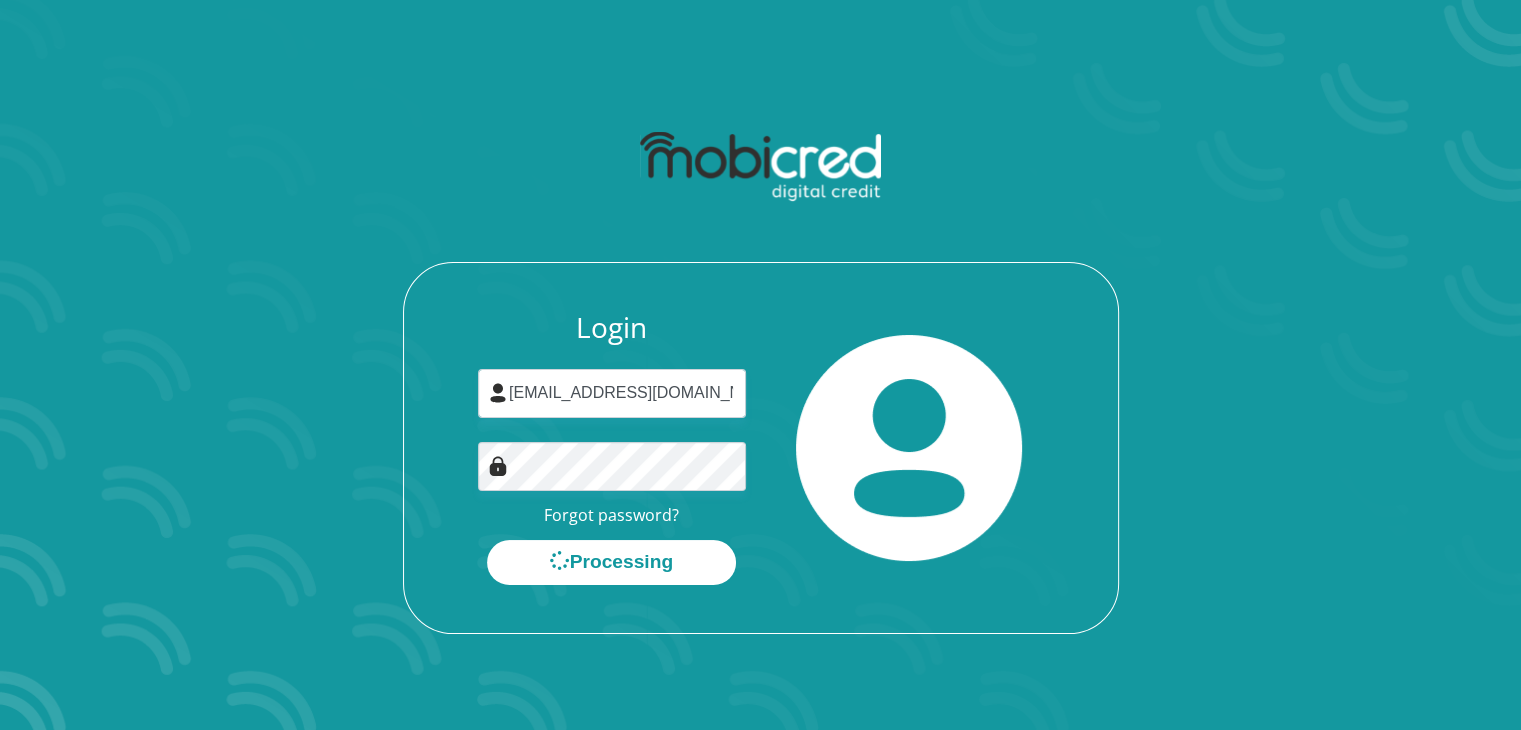 scroll, scrollTop: 0, scrollLeft: 0, axis: both 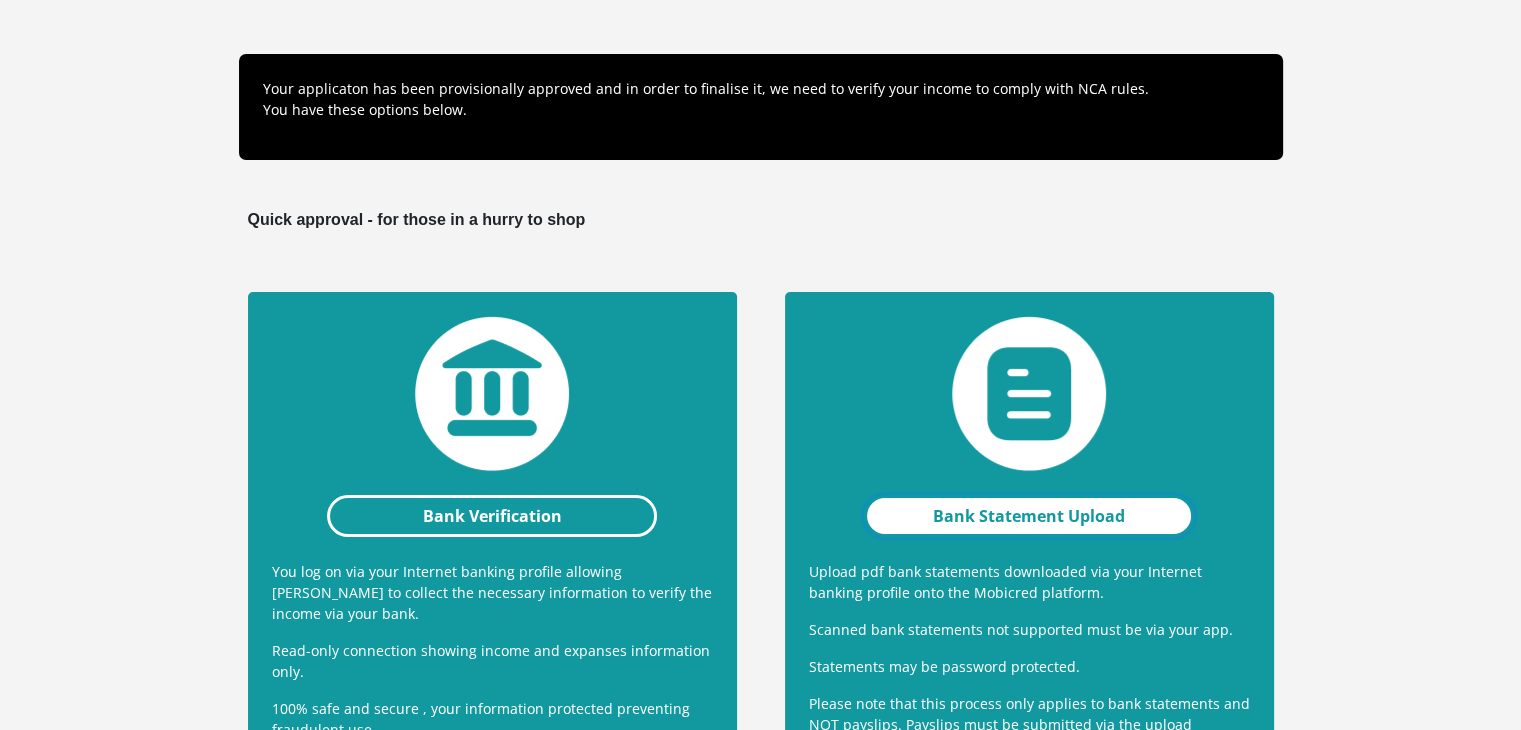 click on "Bank Statement Upload" at bounding box center (1029, 516) 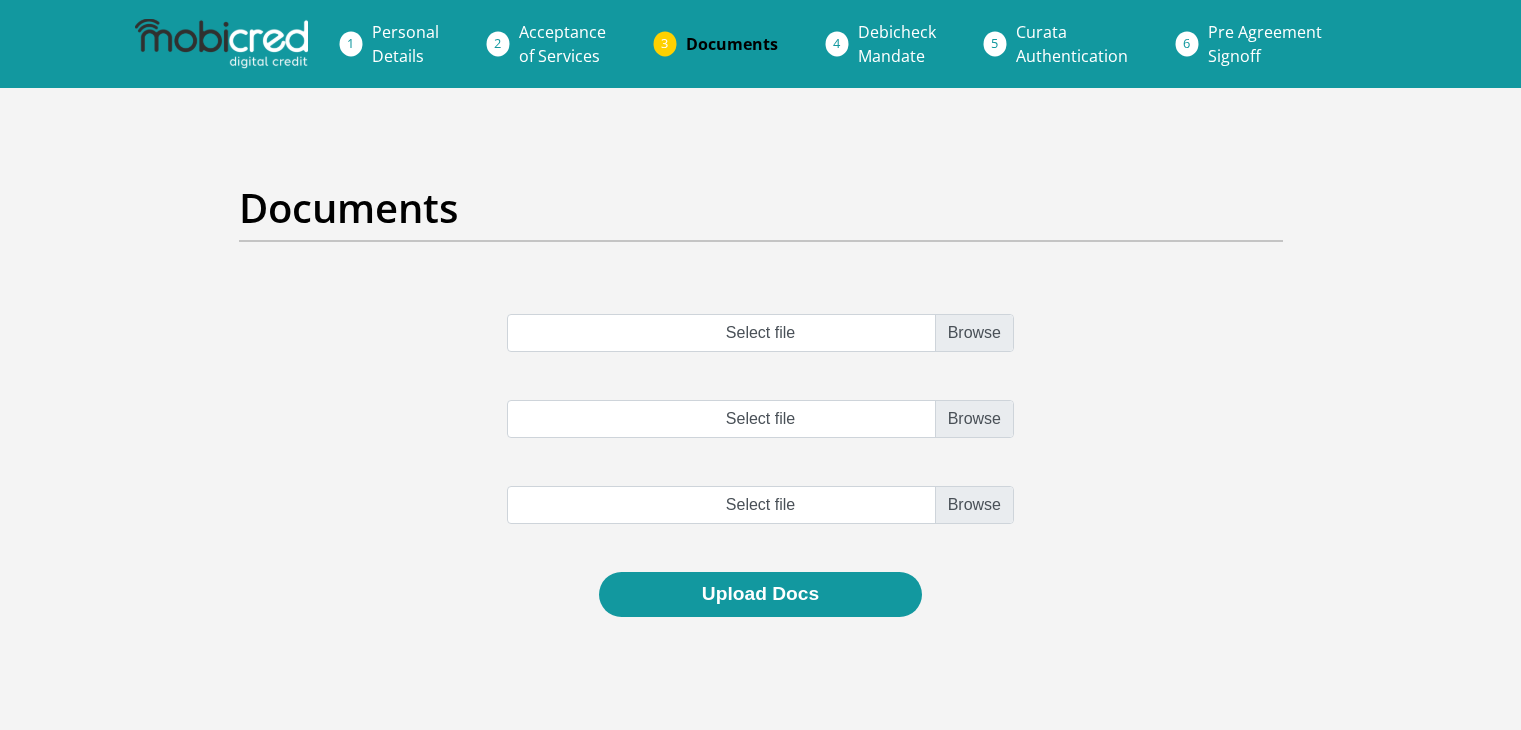 scroll, scrollTop: 0, scrollLeft: 0, axis: both 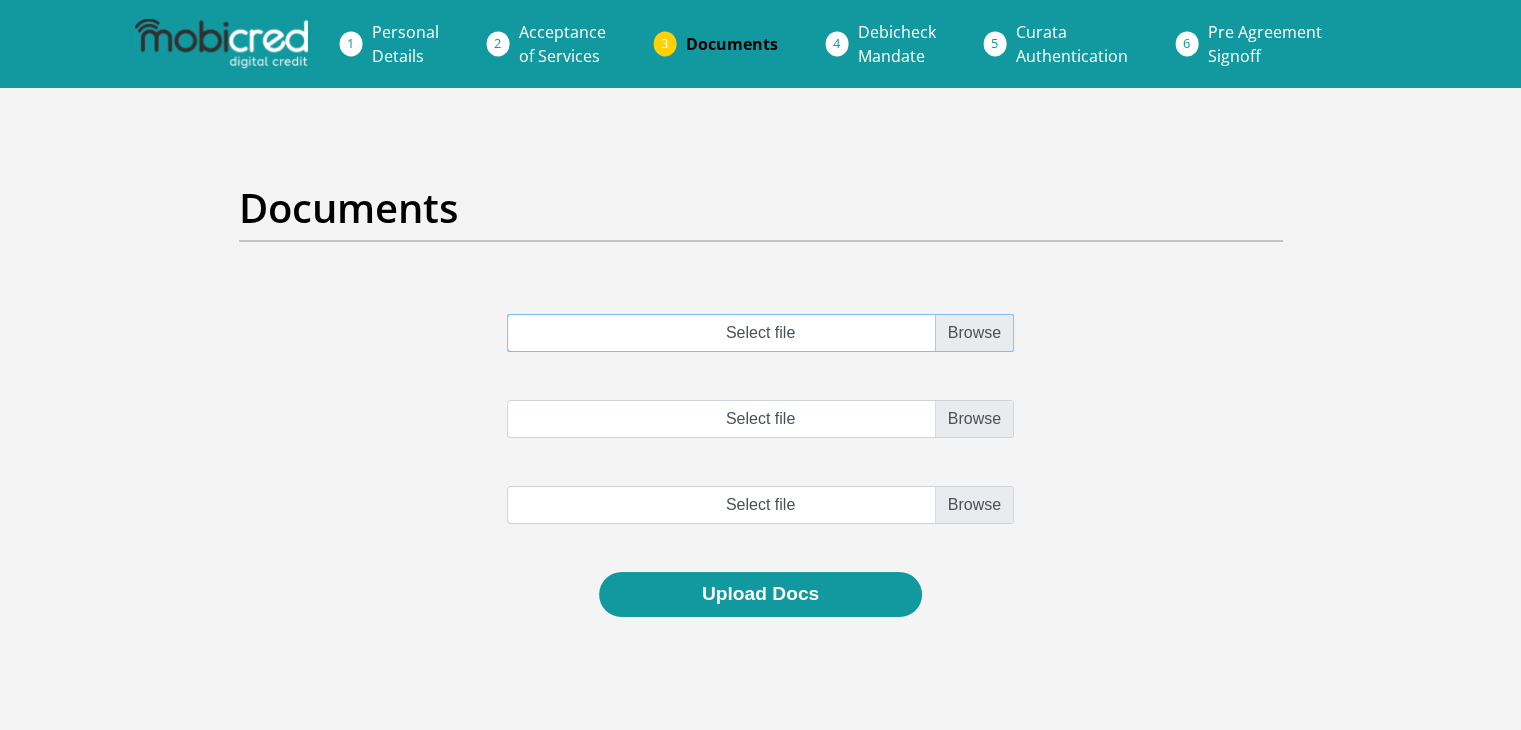 click on "Select file" at bounding box center [760, 333] 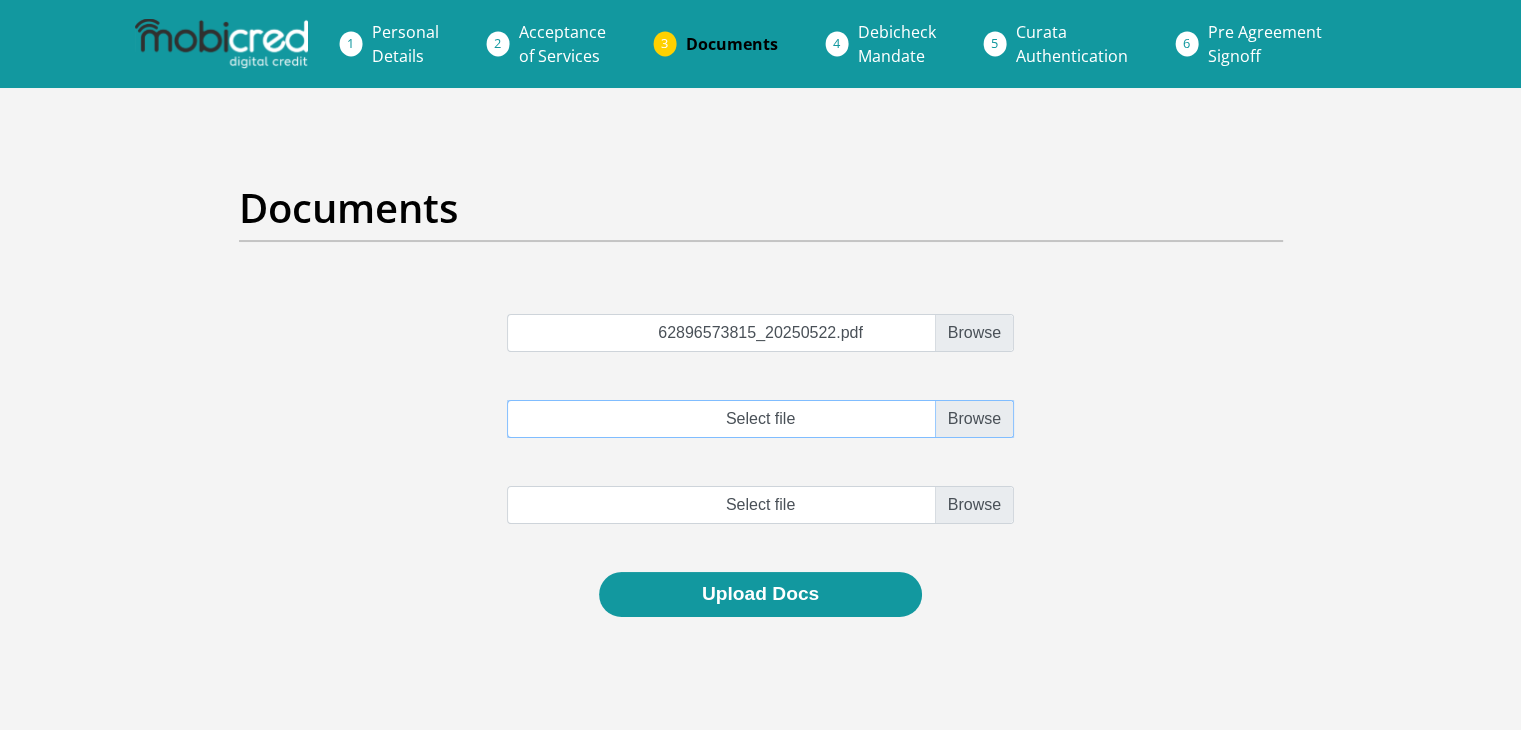 click on "Select file" at bounding box center [760, 419] 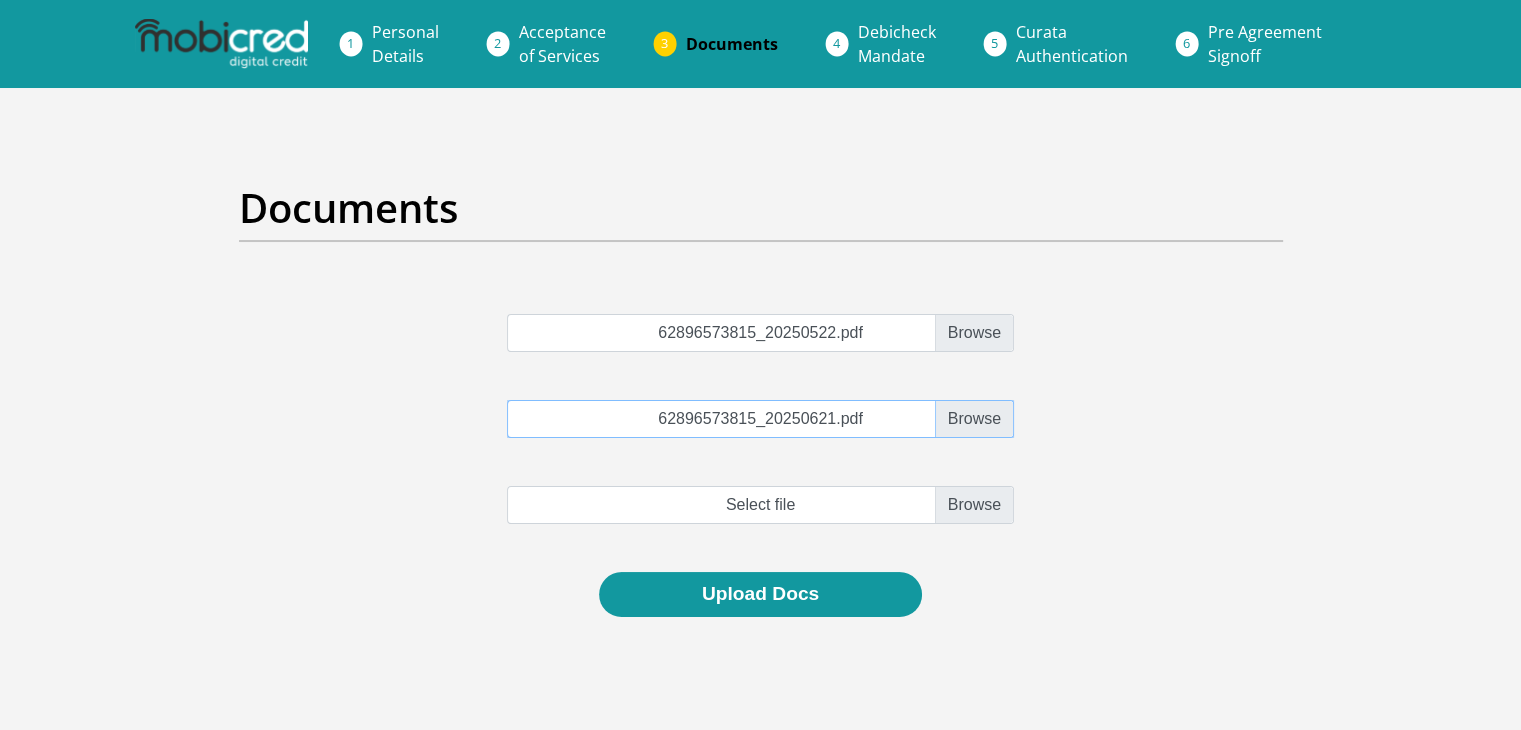 scroll, scrollTop: 100, scrollLeft: 0, axis: vertical 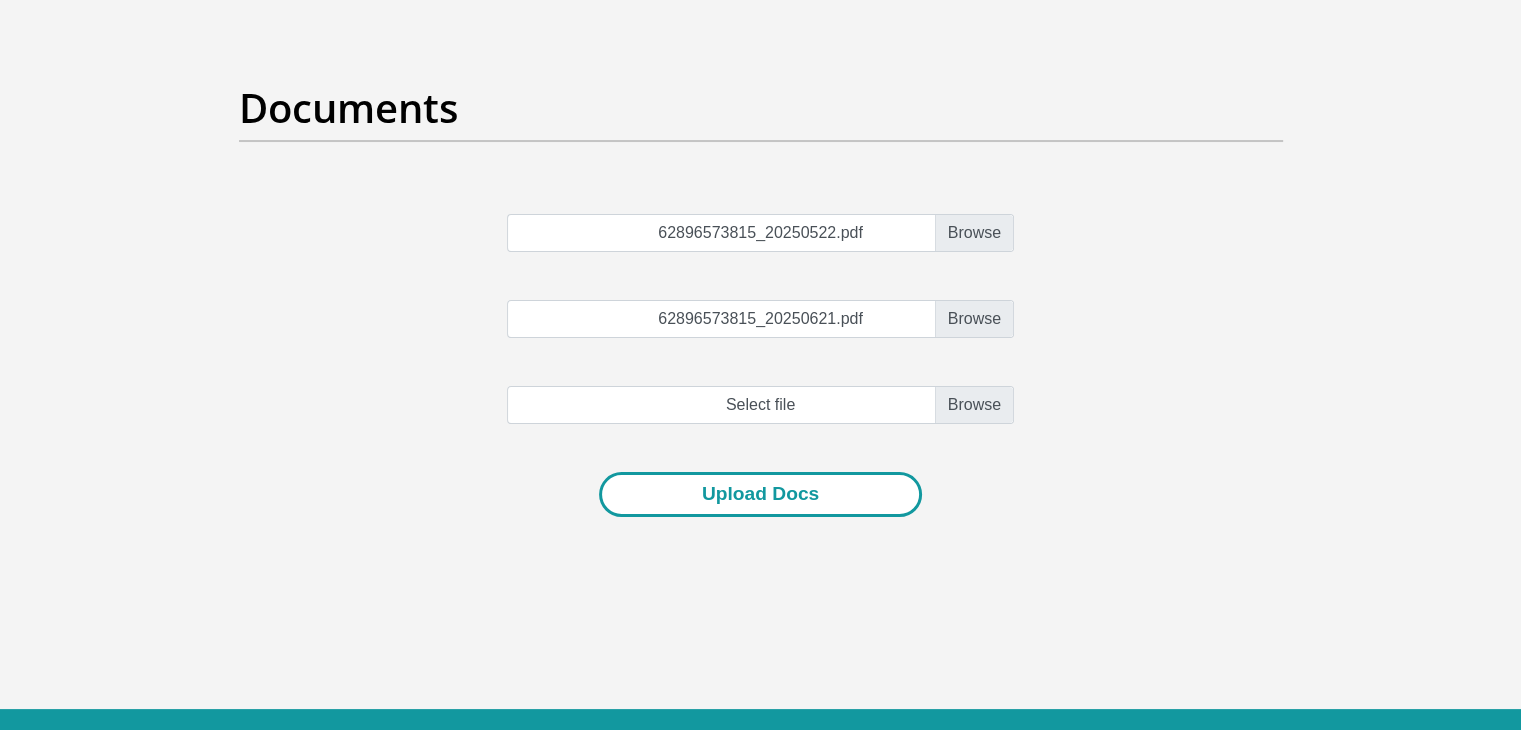 click on "Upload Docs" at bounding box center (760, 494) 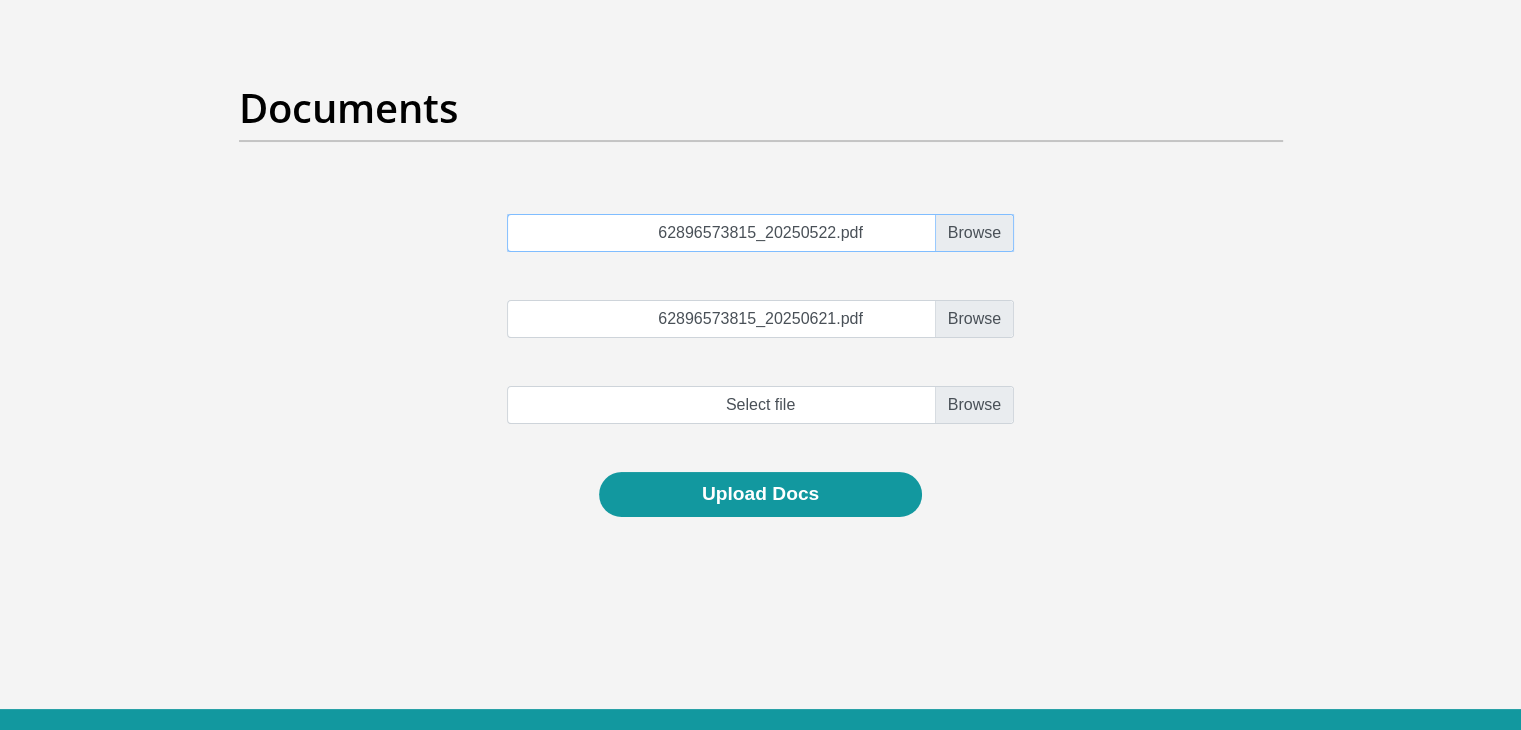 click on "62896573815_20250522.pdf" at bounding box center (760, 233) 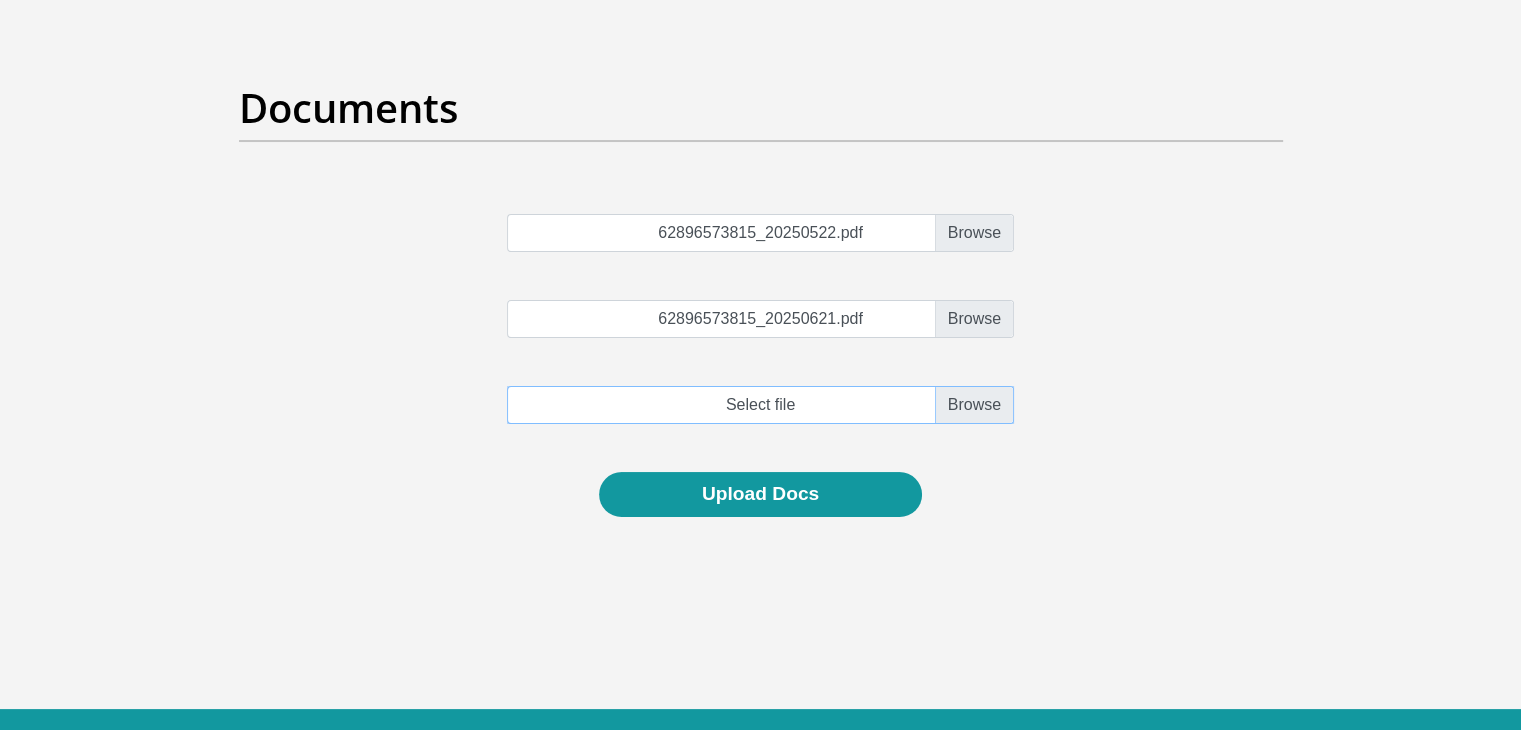 click at bounding box center (760, 405) 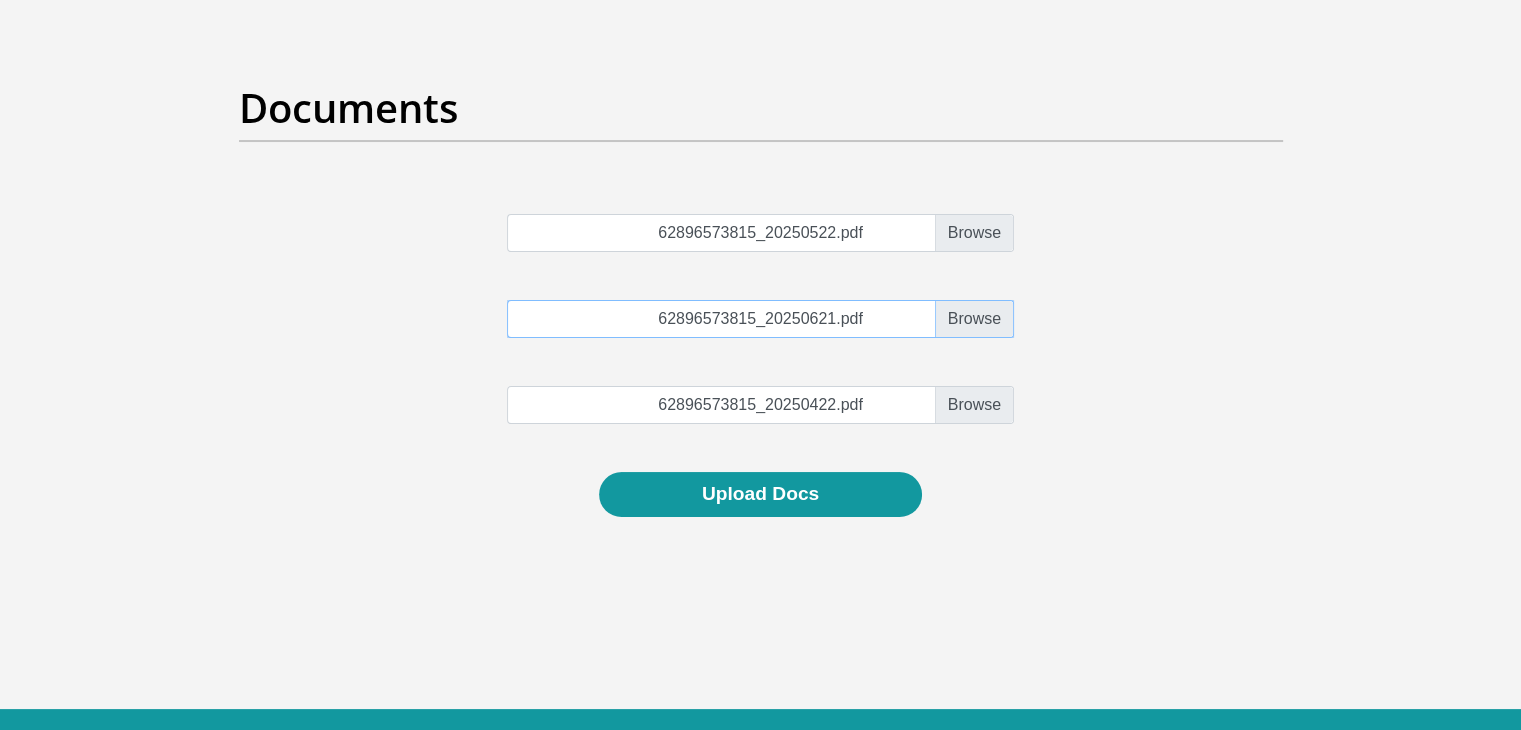 click on "62896573815_20250621.pdf" at bounding box center [760, 319] 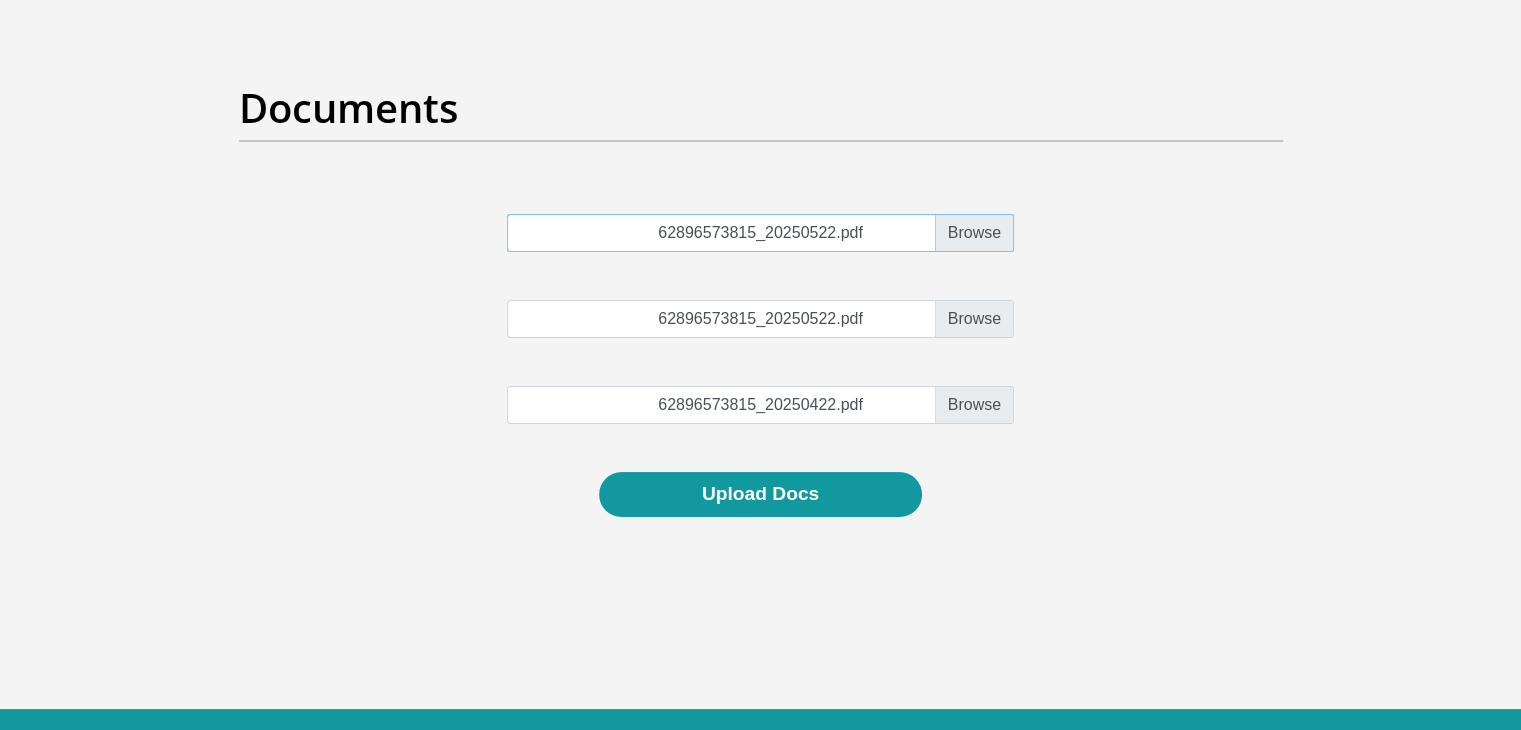 click on "62896573815_20250522.pdf" at bounding box center [760, 233] 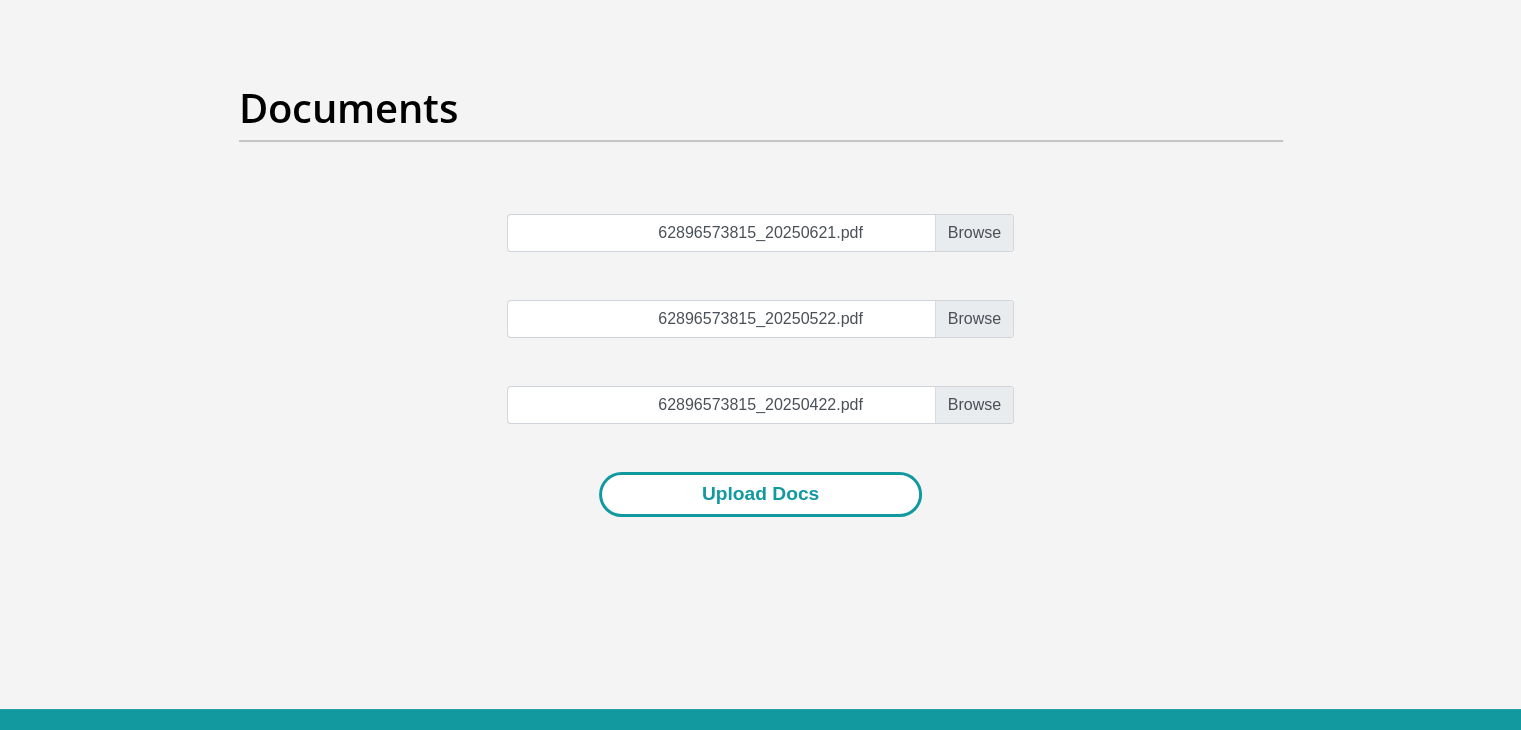 click on "Upload Docs" at bounding box center (760, 494) 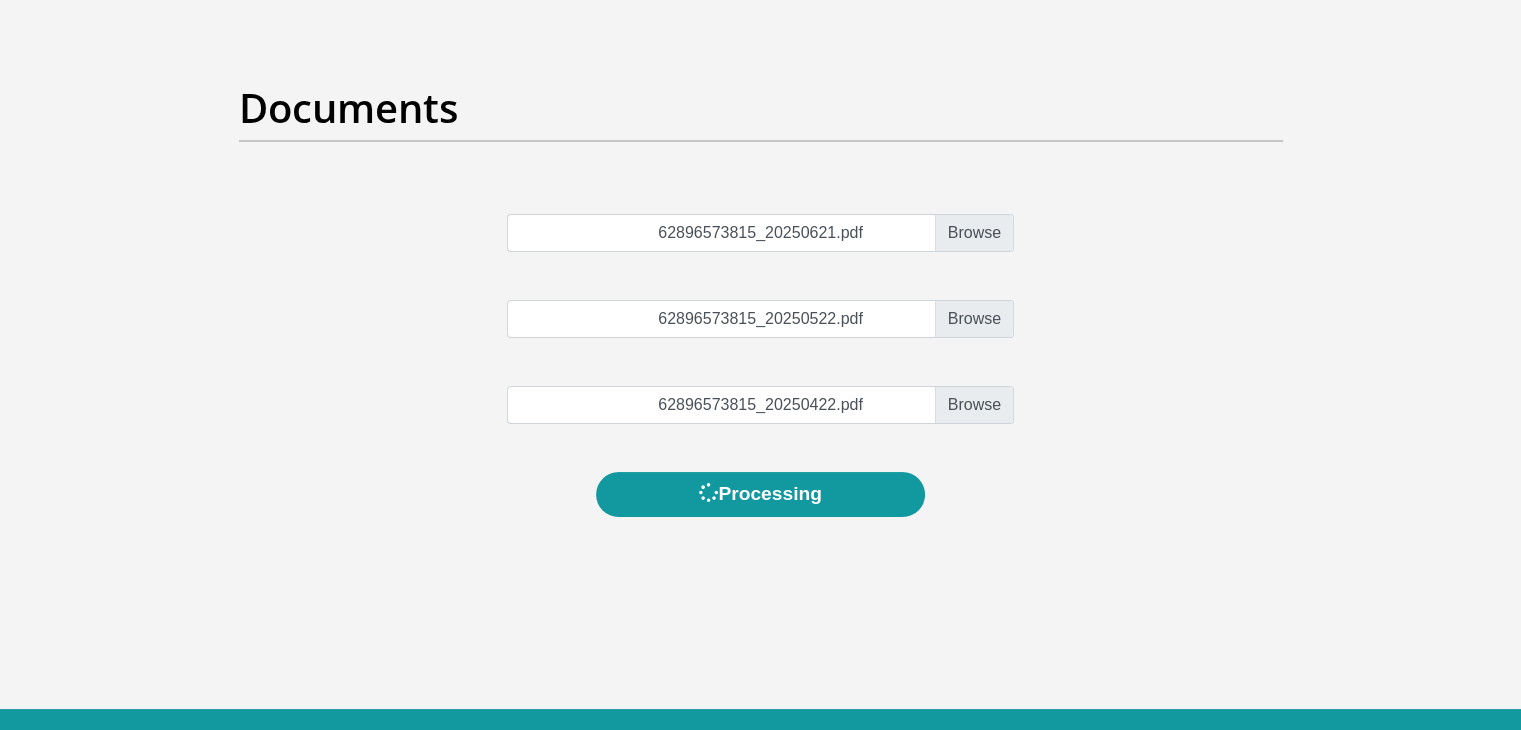scroll, scrollTop: 0, scrollLeft: 0, axis: both 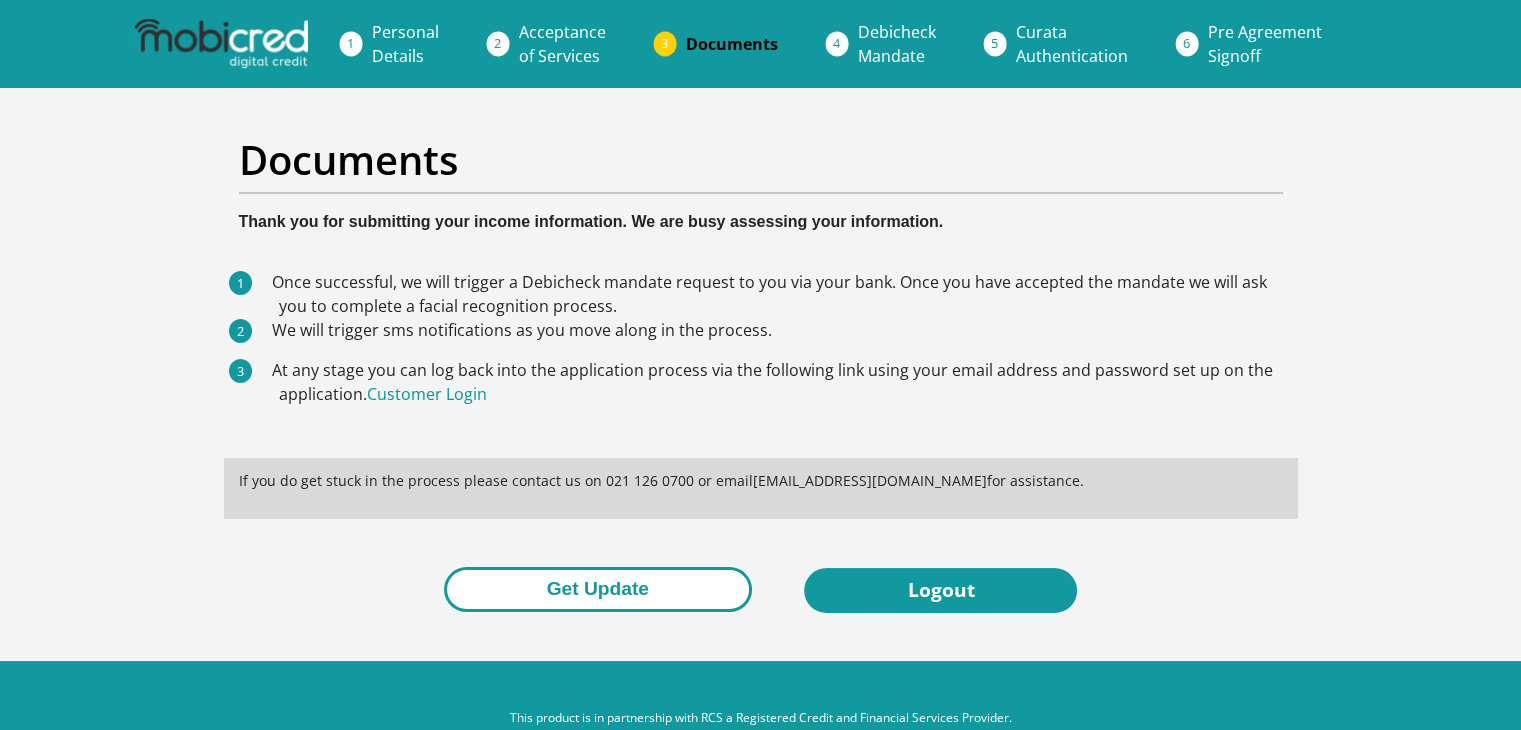 click on "Get Update" at bounding box center (598, 589) 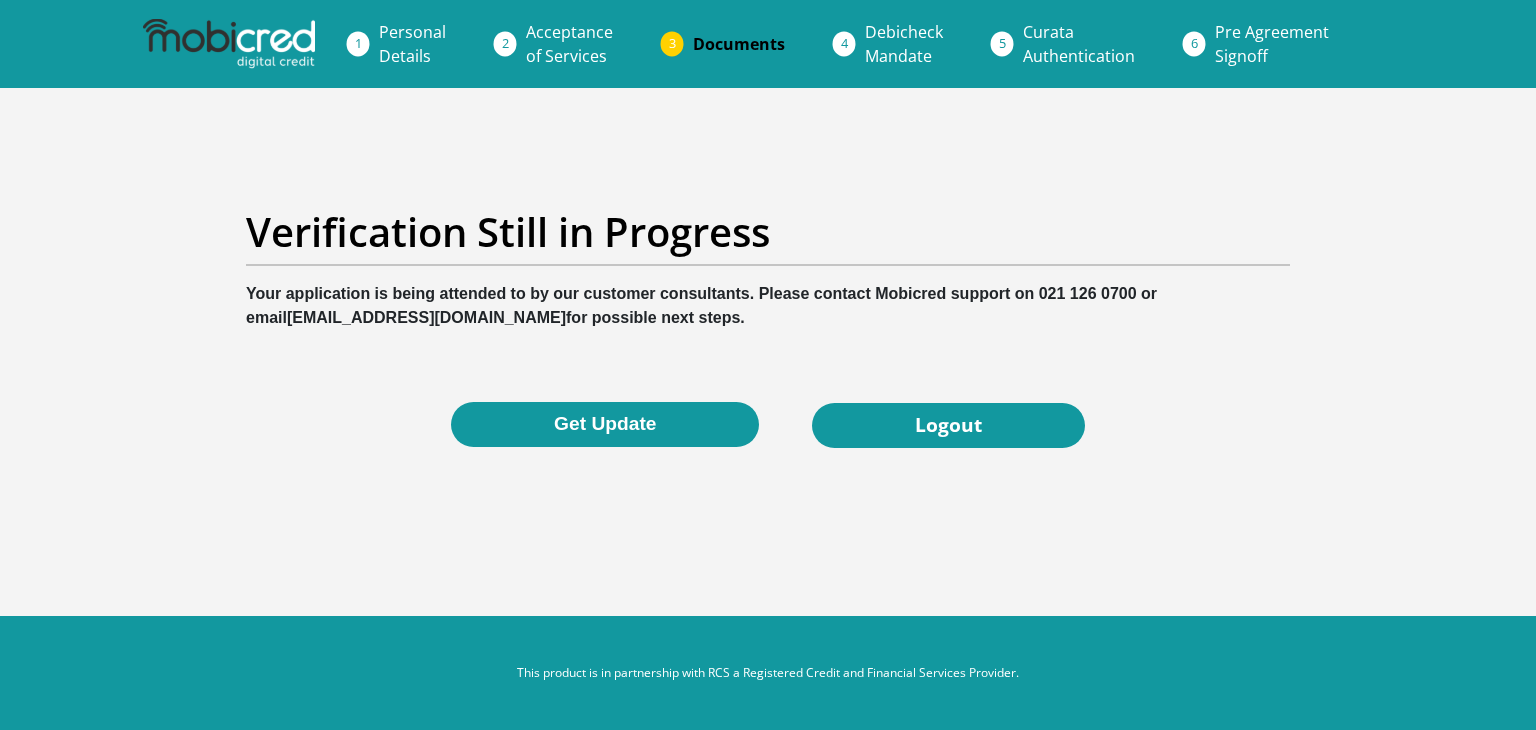 scroll, scrollTop: 0, scrollLeft: 0, axis: both 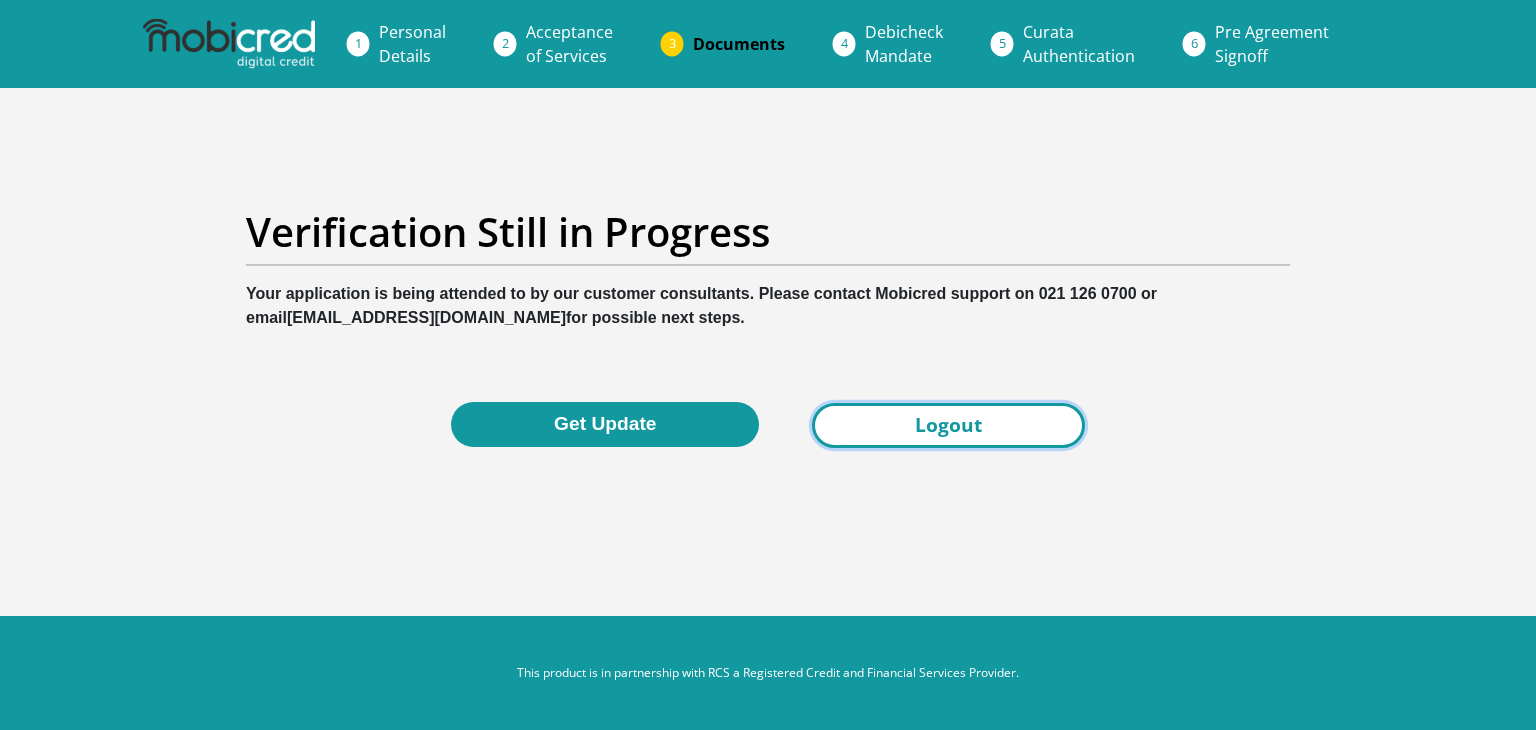 click on "Logout" at bounding box center [948, 425] 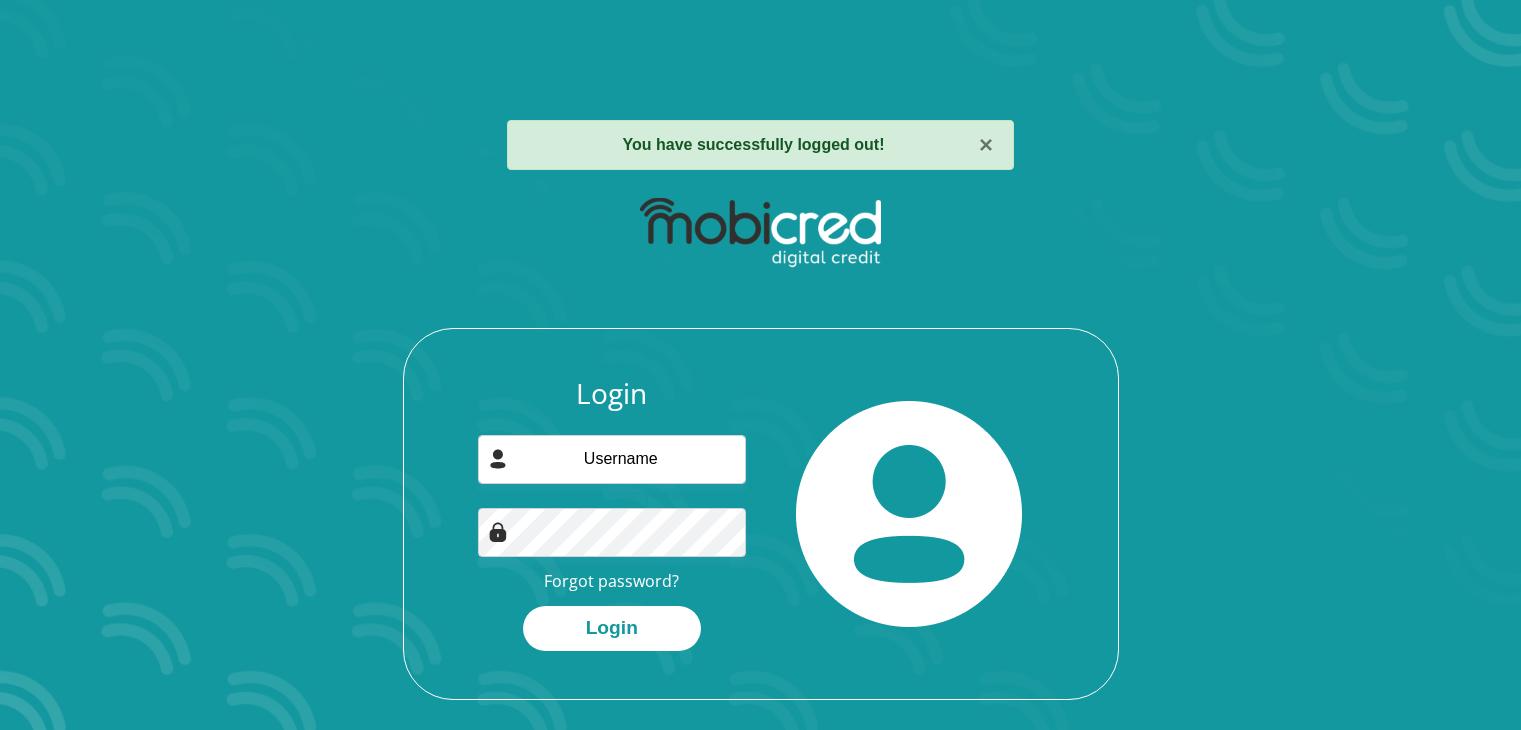 scroll, scrollTop: 0, scrollLeft: 0, axis: both 